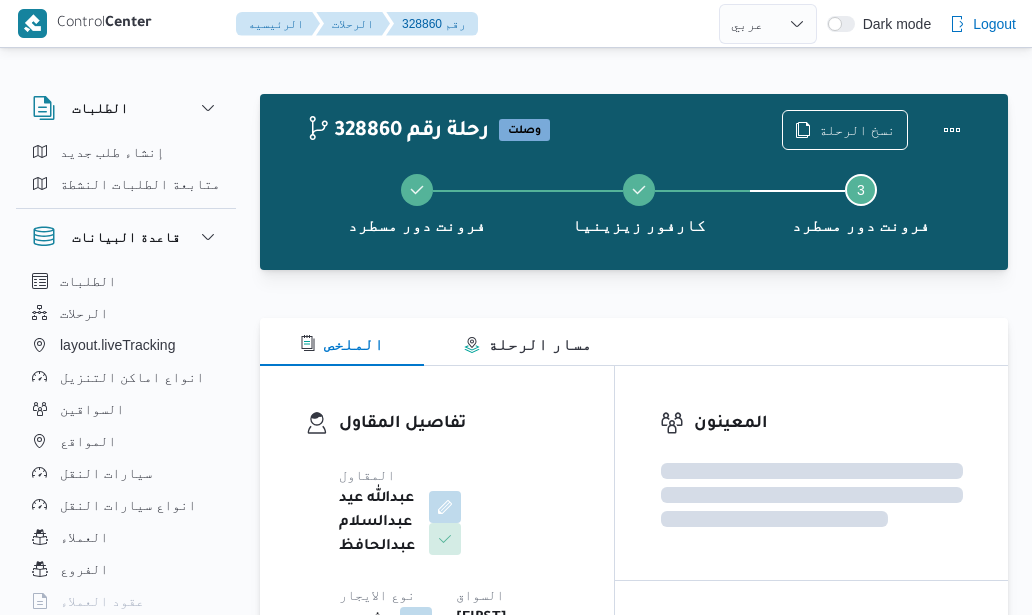 select on "ar" 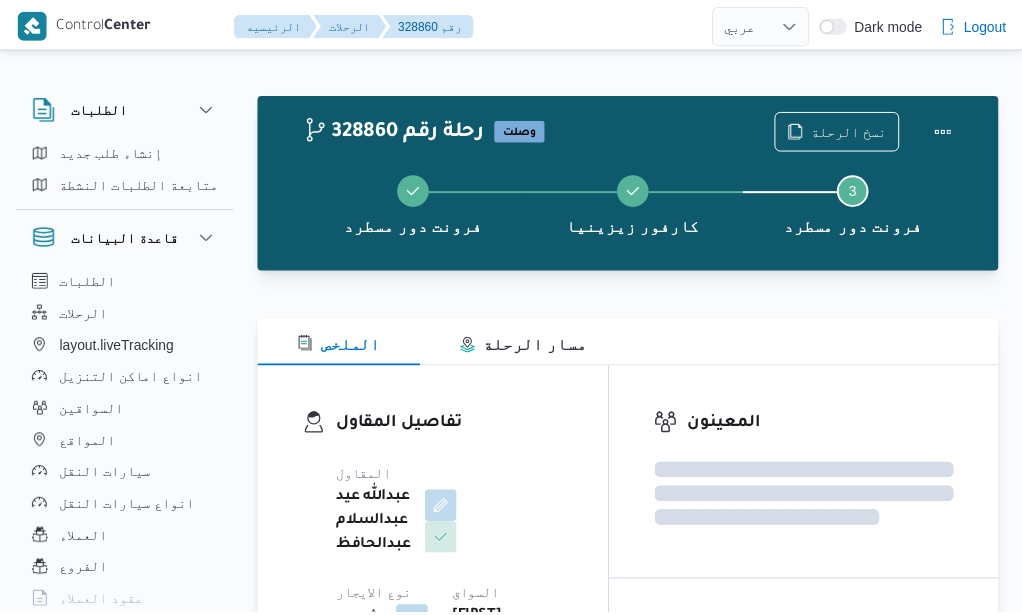 scroll, scrollTop: 0, scrollLeft: 0, axis: both 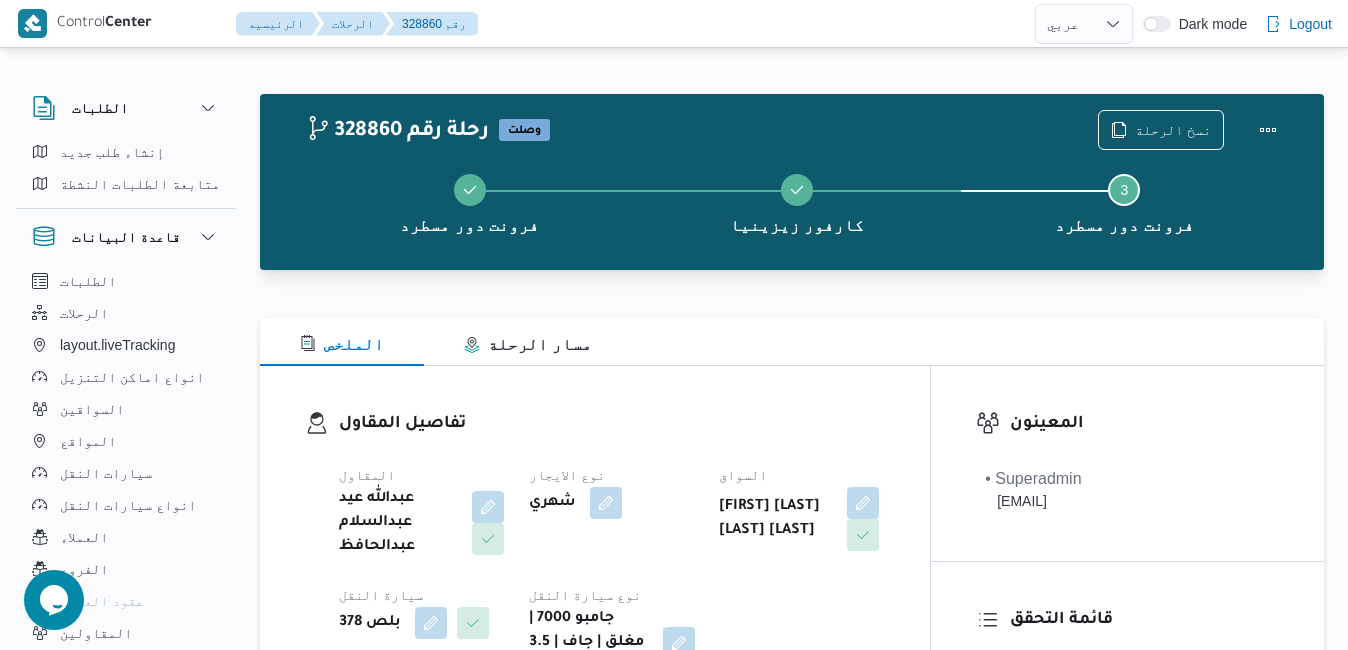 click on "تفاصيل المقاول المقاول [LAST] [LAST] [LAST] [LAST] نوع الايجار شهري السواق [FIRST] [LAST] [LAST] [LAST] سيارة النقل بلص 378 نوع سيارة النقل جامبو 7000 | مغلق | جاف | 3.5 طن" at bounding box center (595, 545) 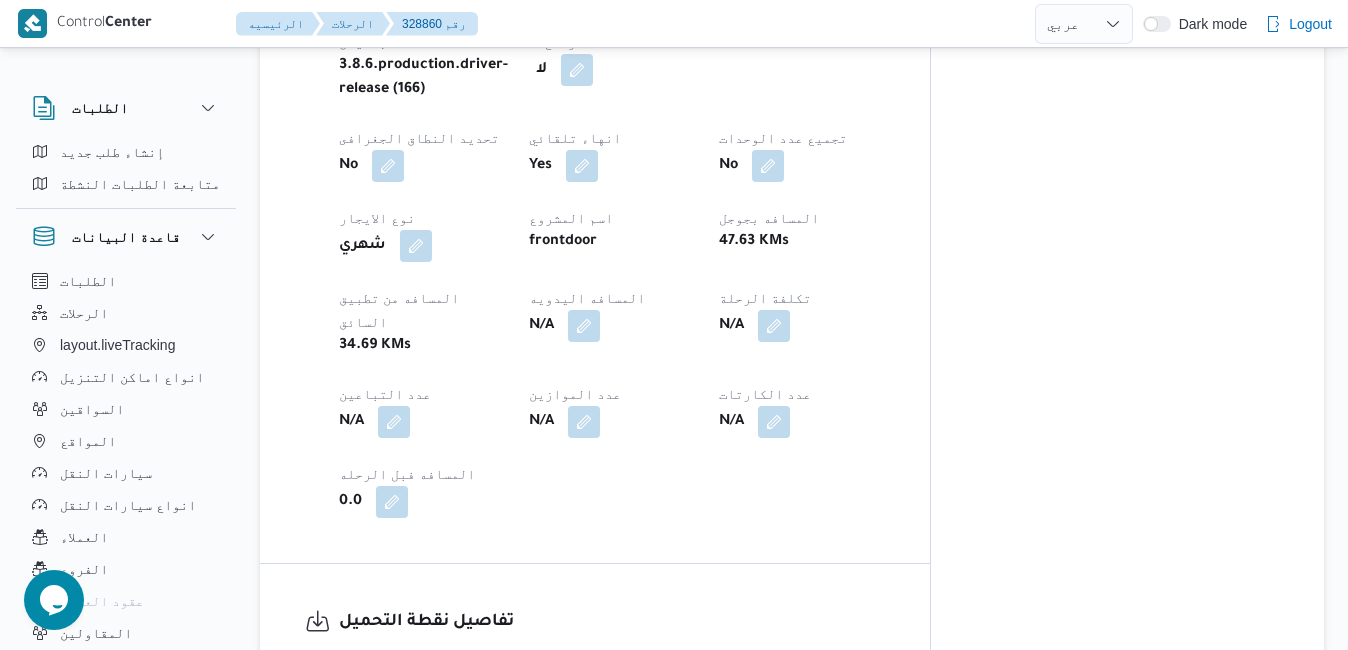 scroll, scrollTop: 1080, scrollLeft: 0, axis: vertical 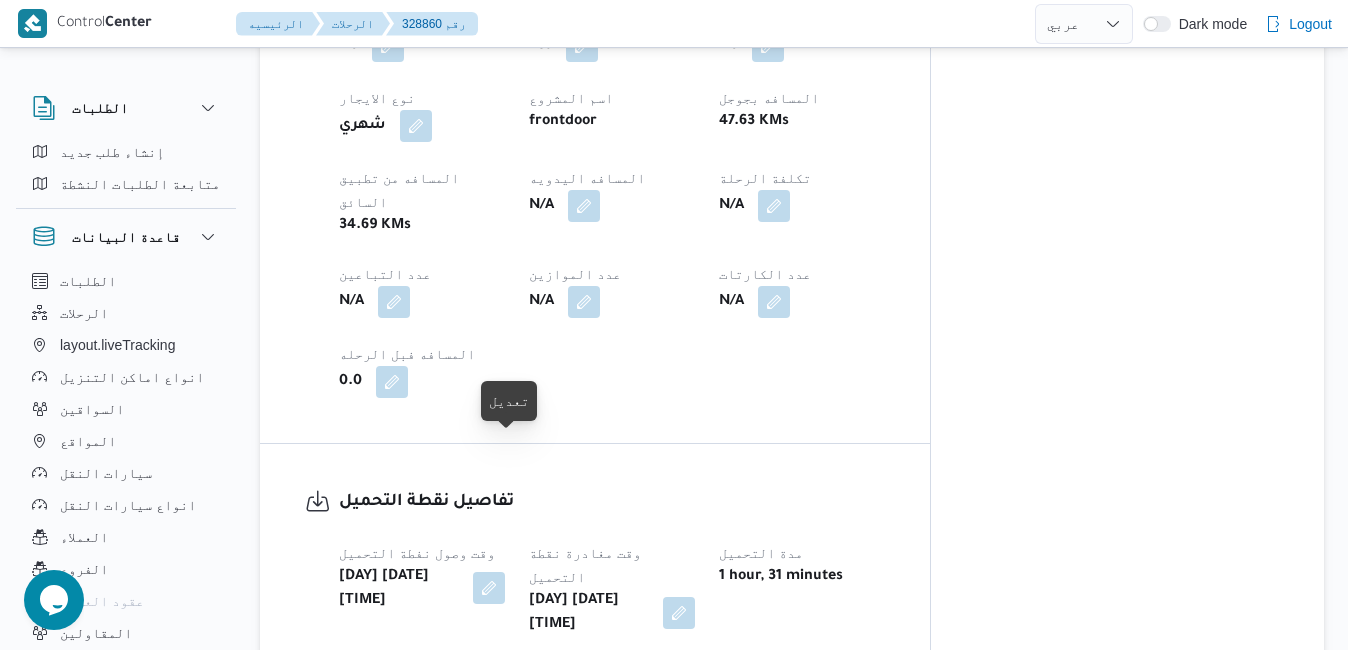click at bounding box center (489, 588) 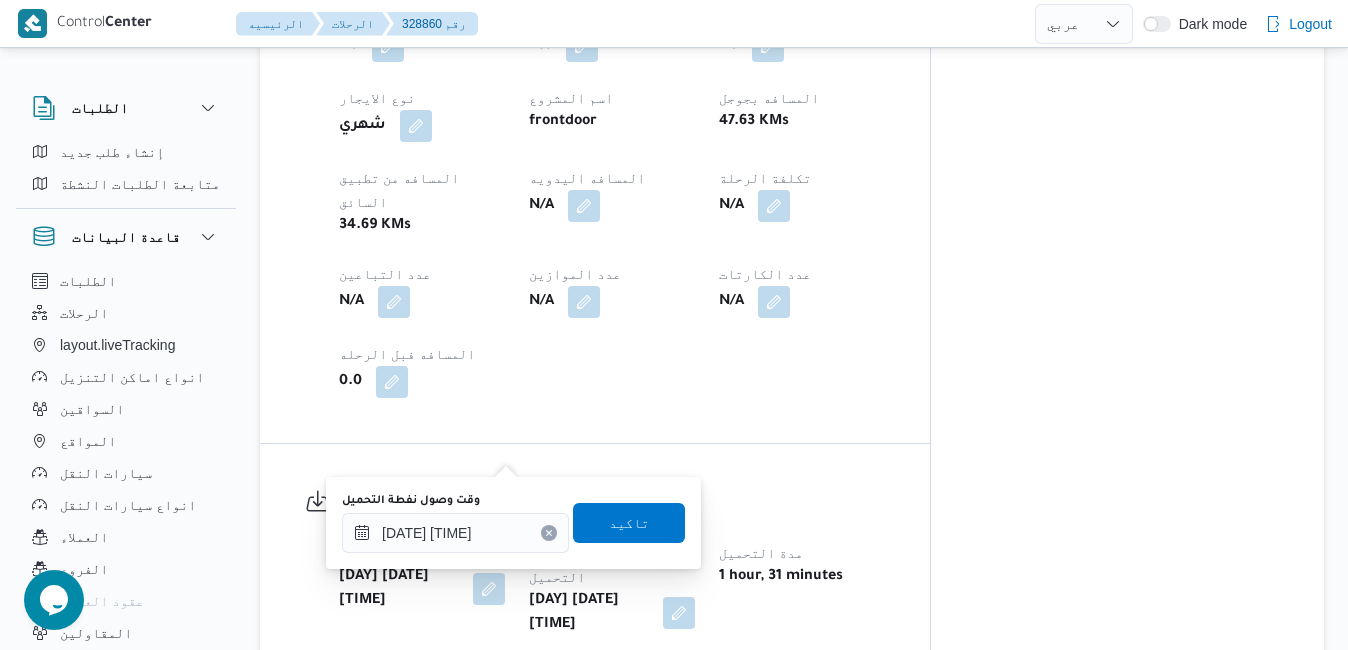 click 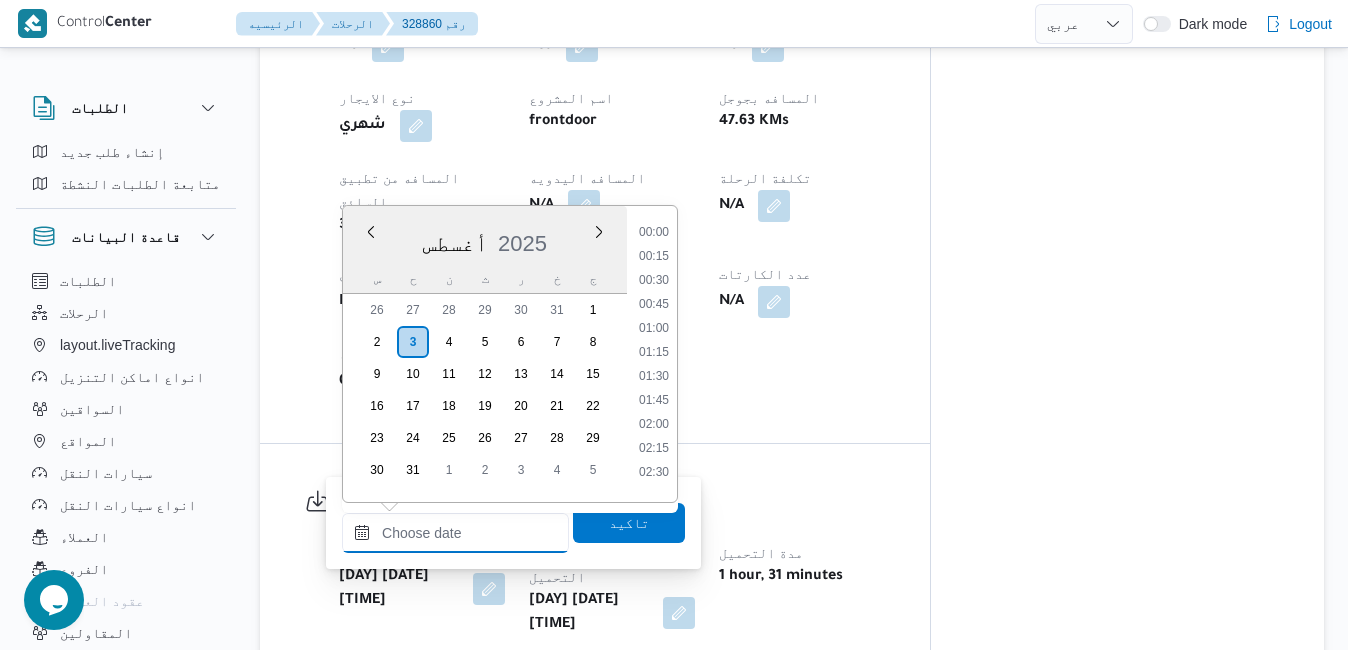 scroll, scrollTop: 1086, scrollLeft: 0, axis: vertical 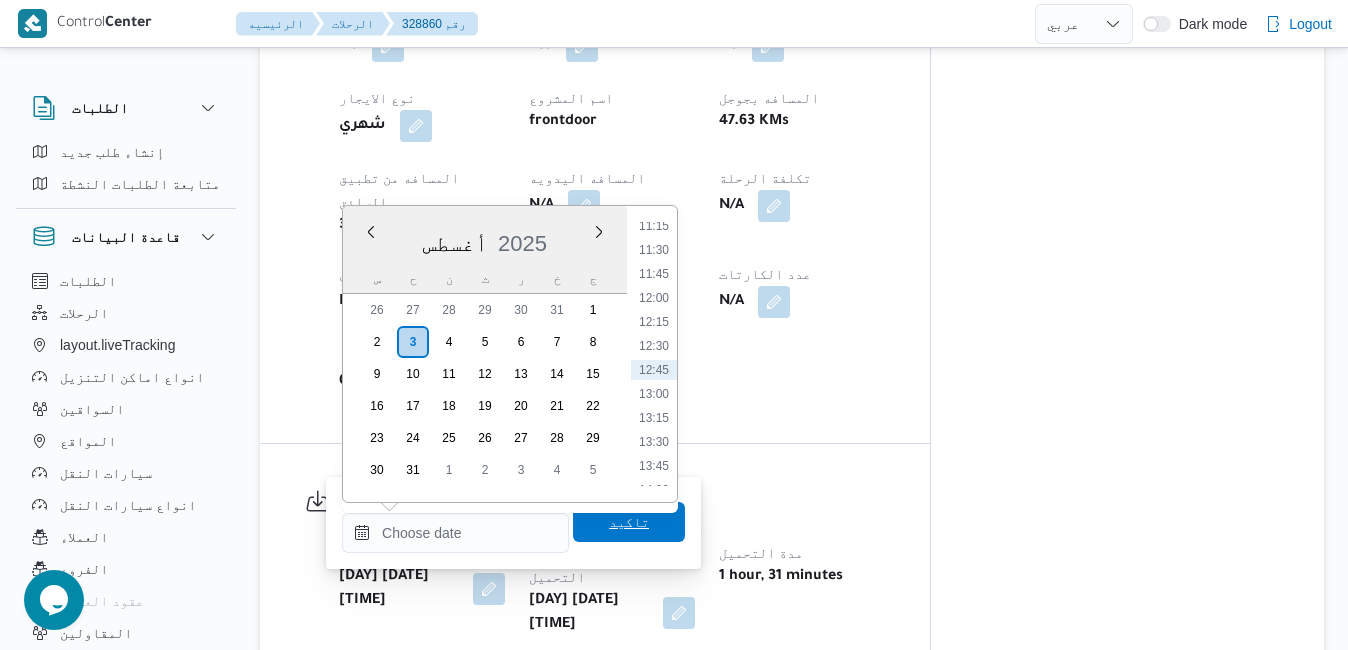 click on "تاكيد" at bounding box center (629, 522) 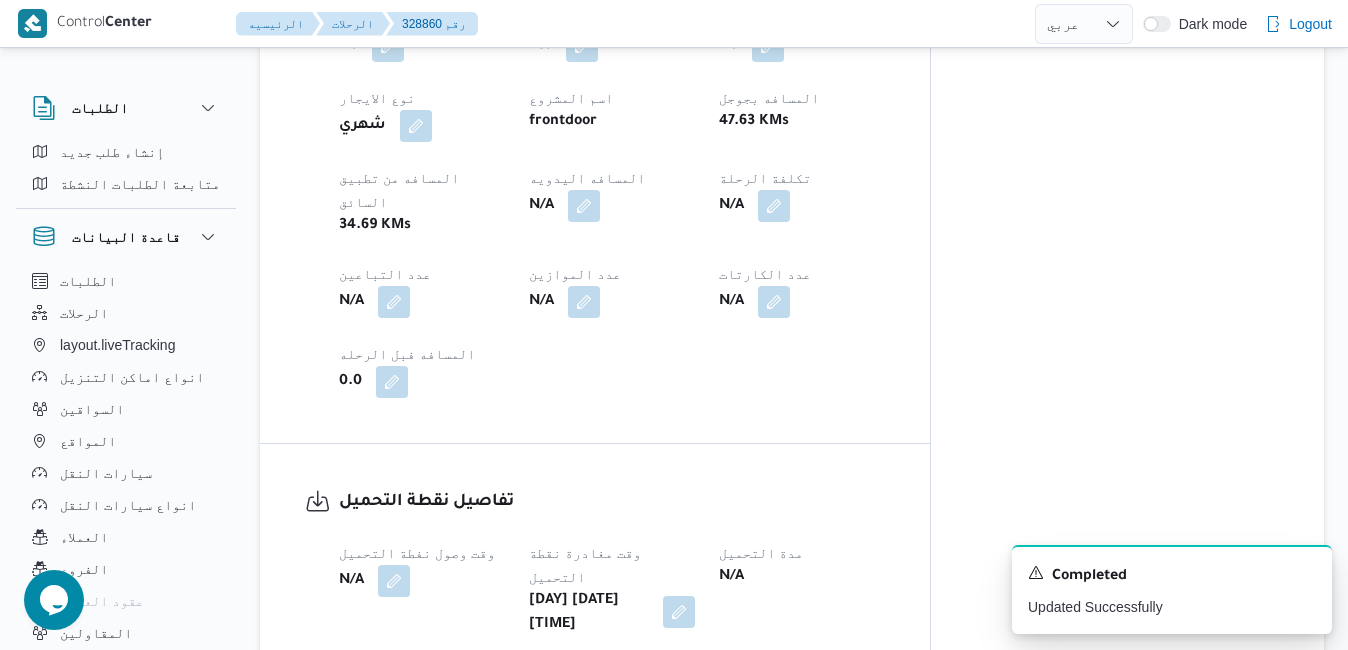 click at bounding box center (679, 612) 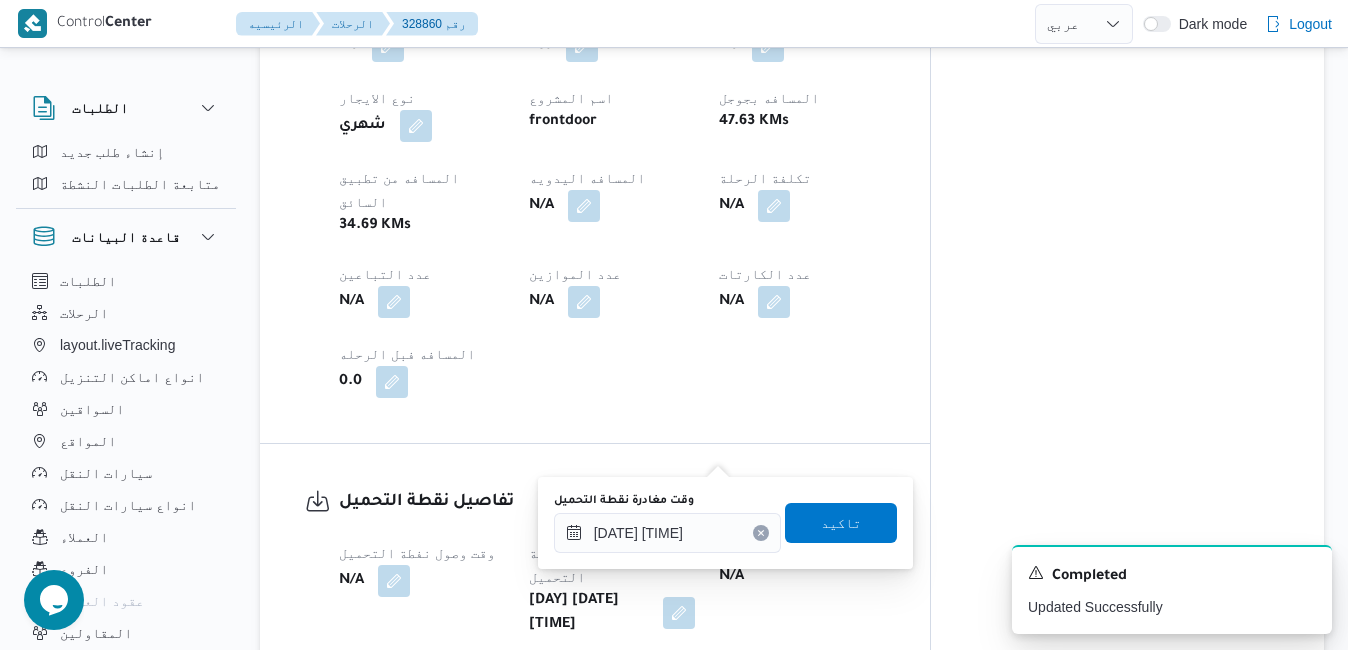 click 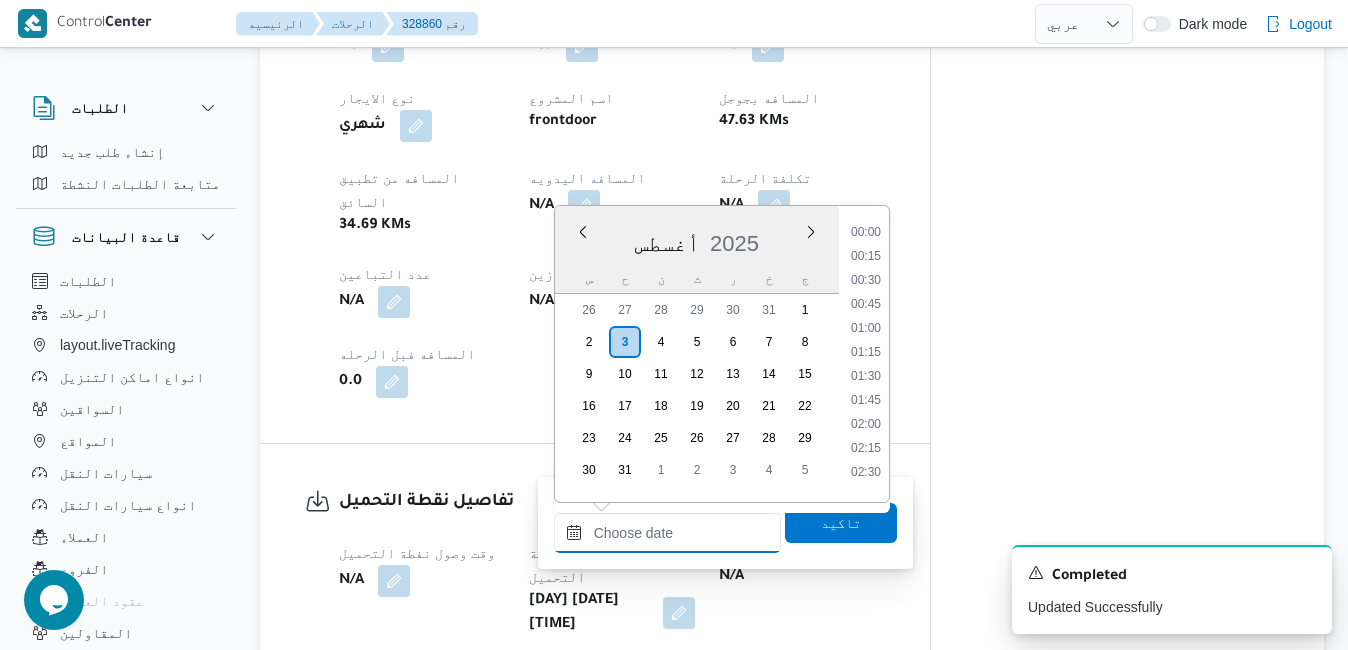 scroll, scrollTop: 1086, scrollLeft: 0, axis: vertical 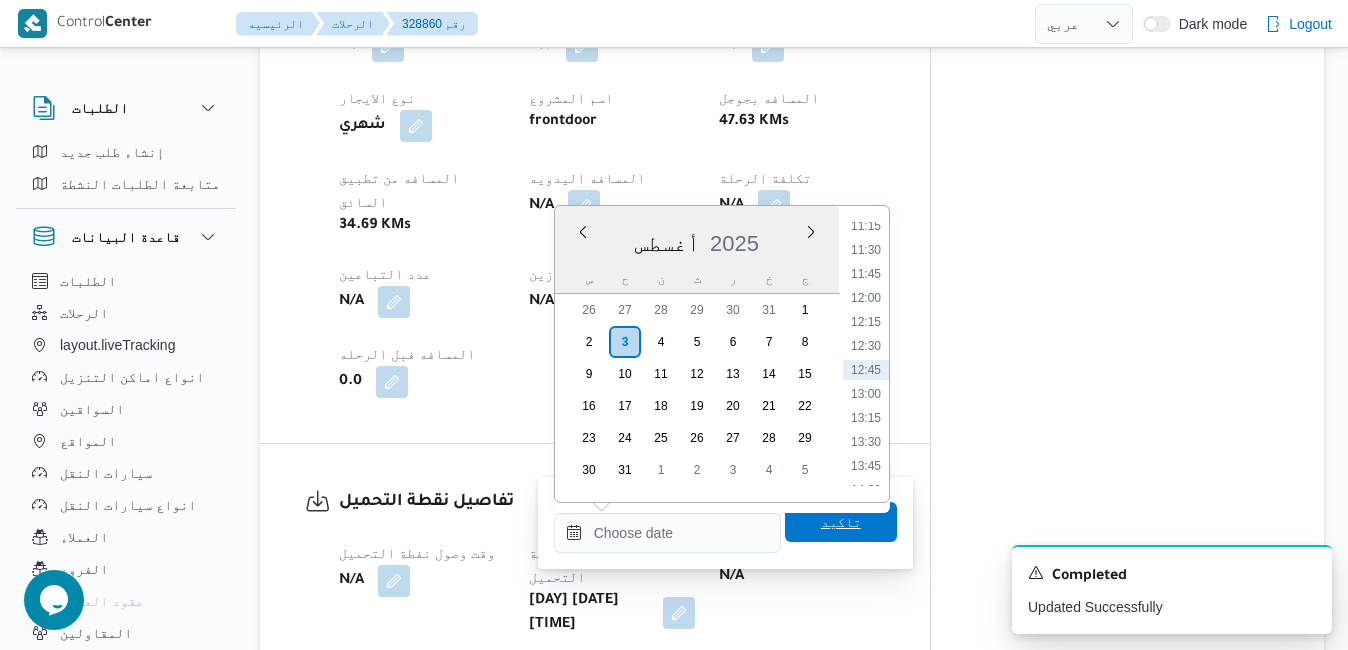 click on "تاكيد" at bounding box center [841, 522] 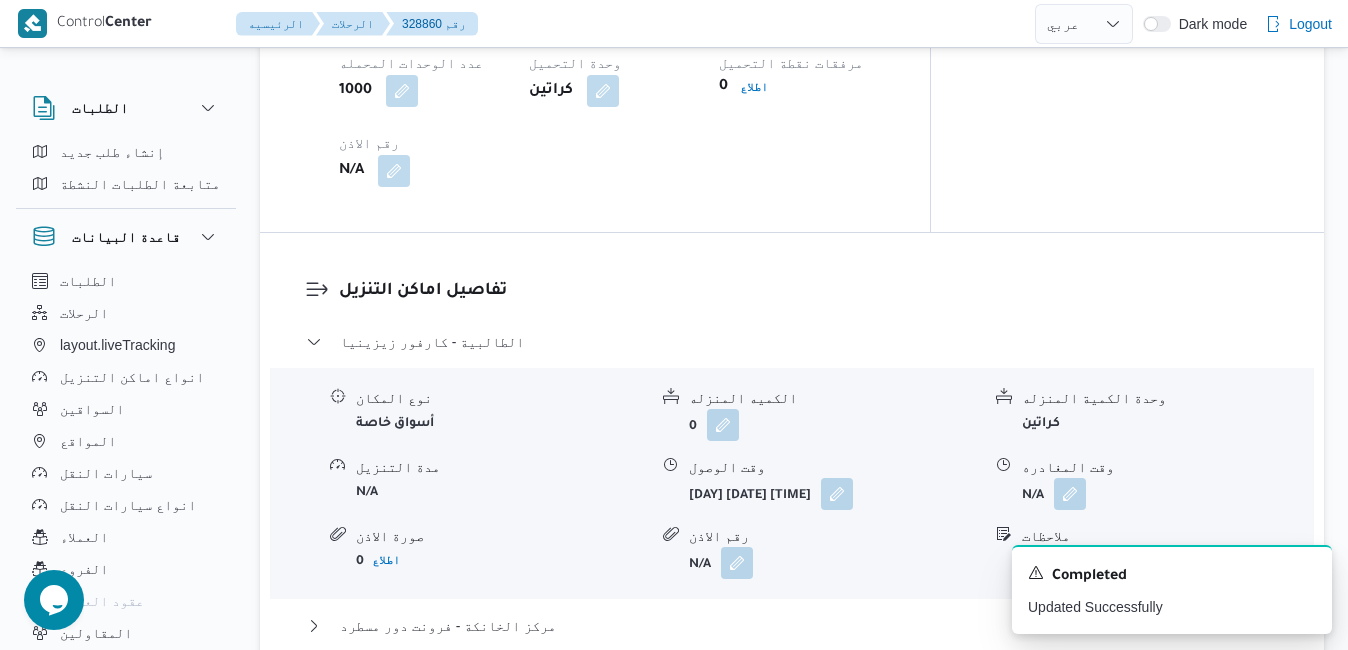 scroll, scrollTop: 1680, scrollLeft: 0, axis: vertical 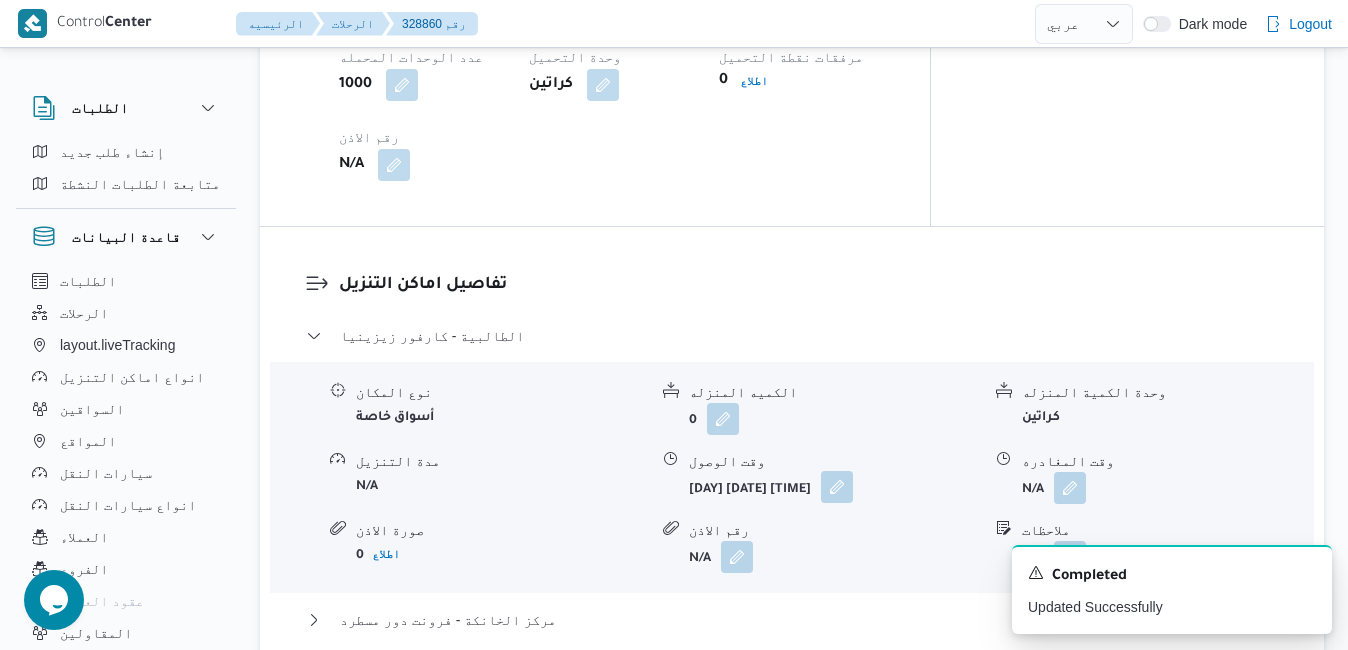 click at bounding box center (837, 487) 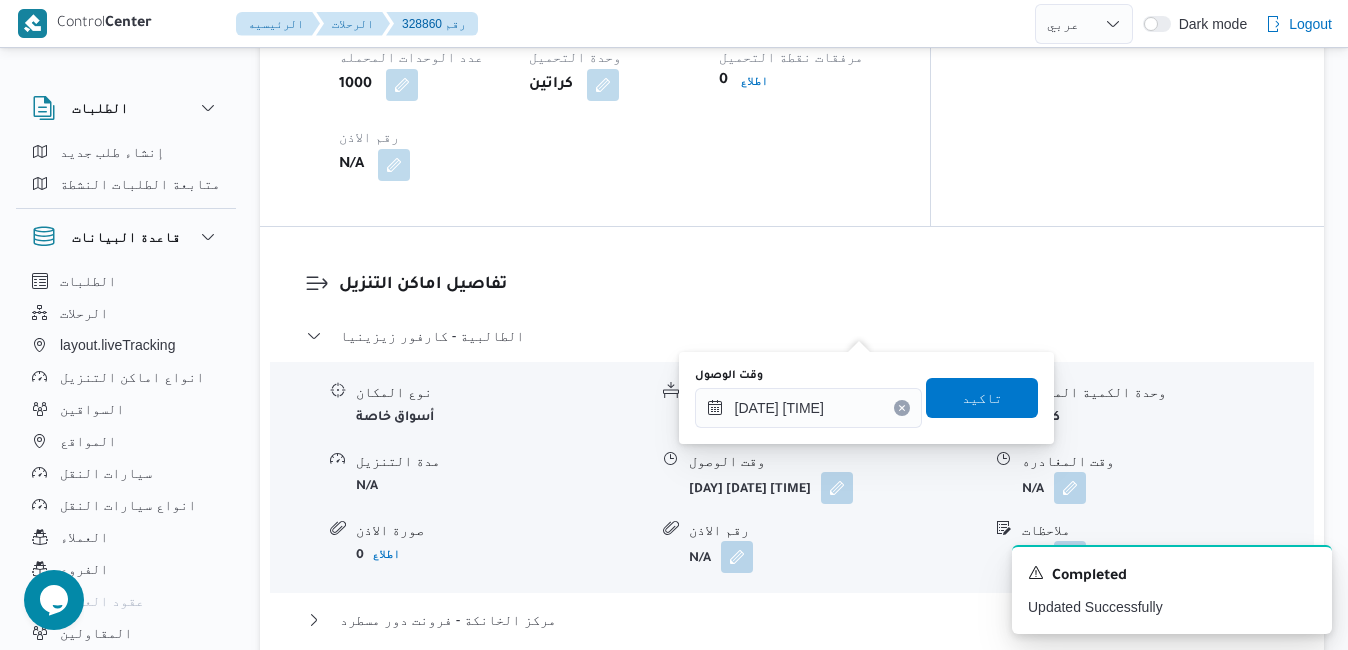 click 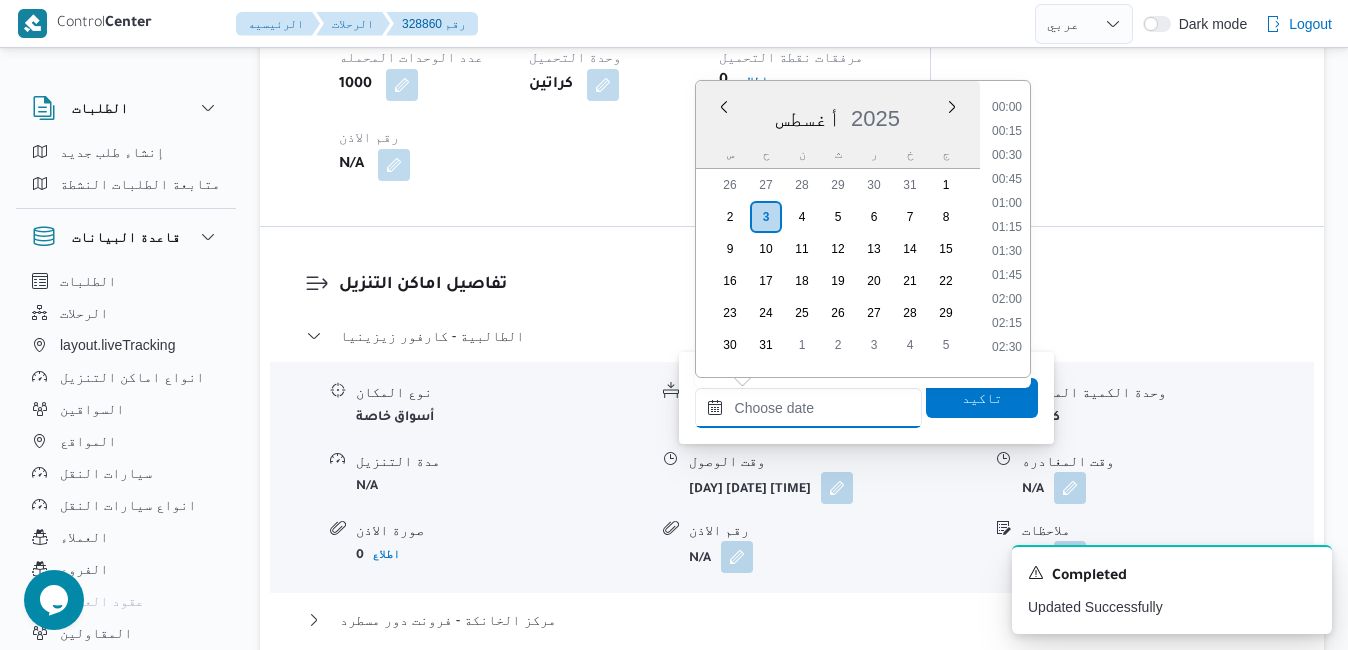 scroll, scrollTop: 1086, scrollLeft: 0, axis: vertical 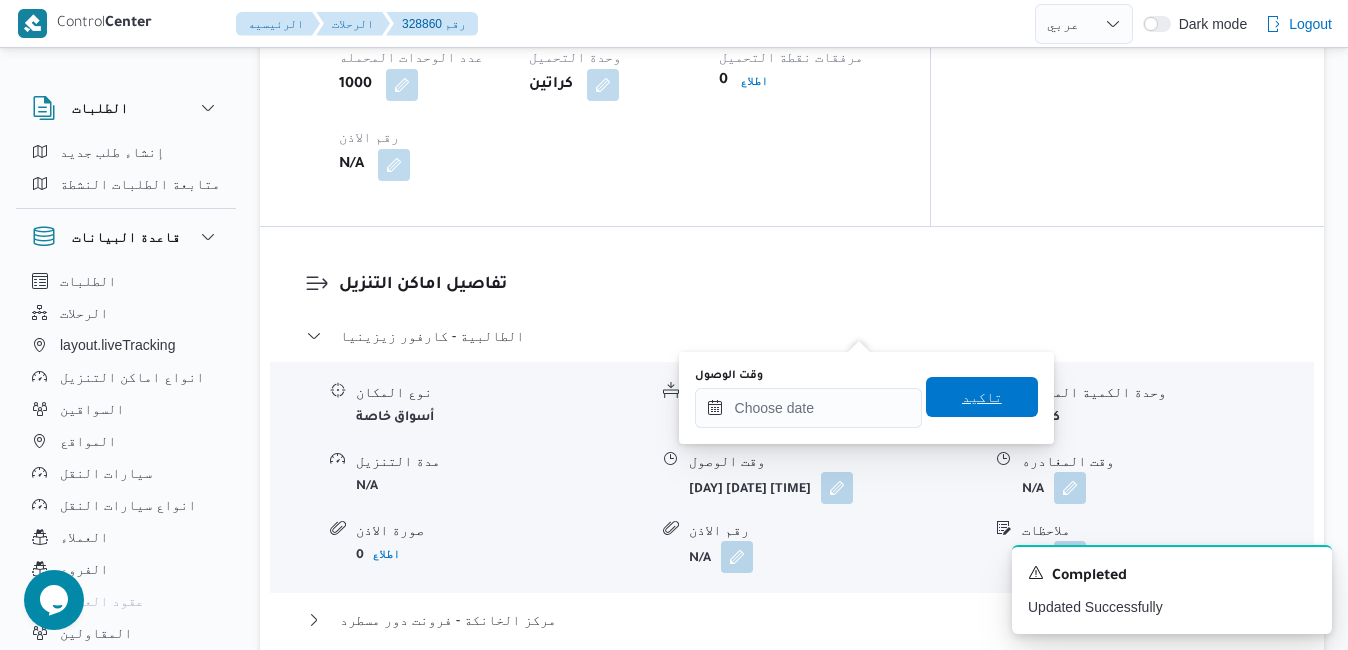 click on "تاكيد" at bounding box center (982, 397) 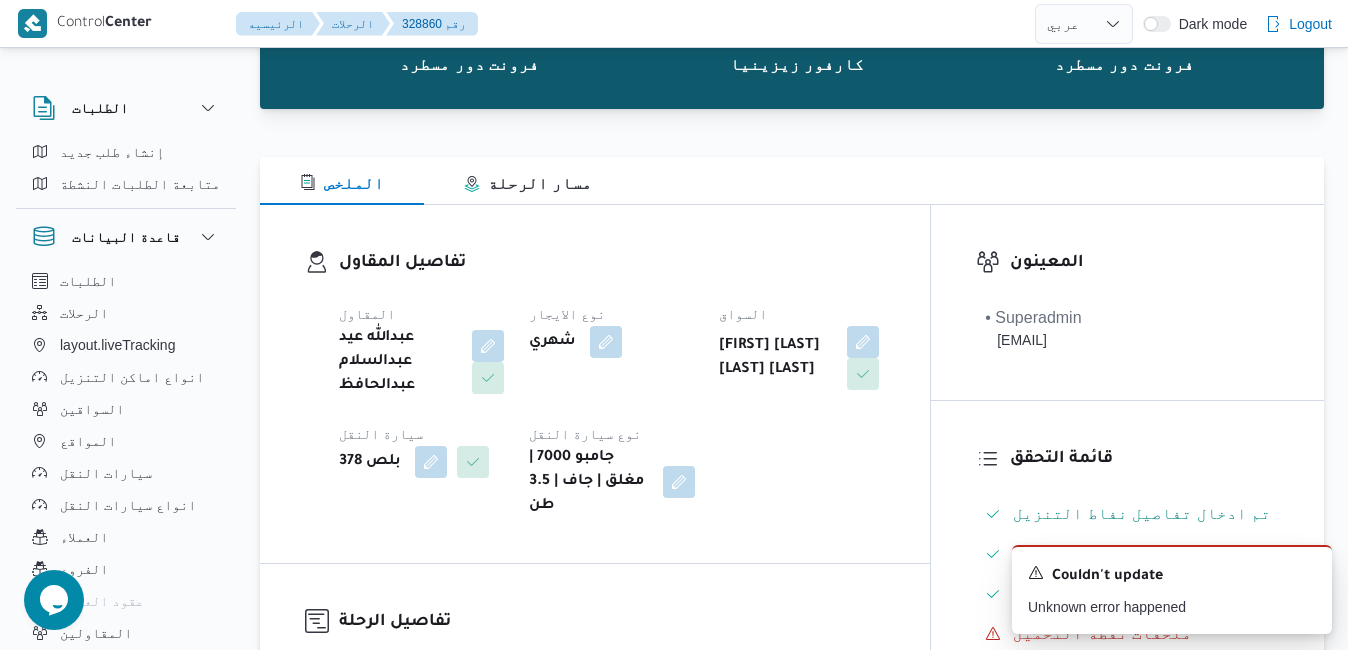 scroll, scrollTop: 0, scrollLeft: 0, axis: both 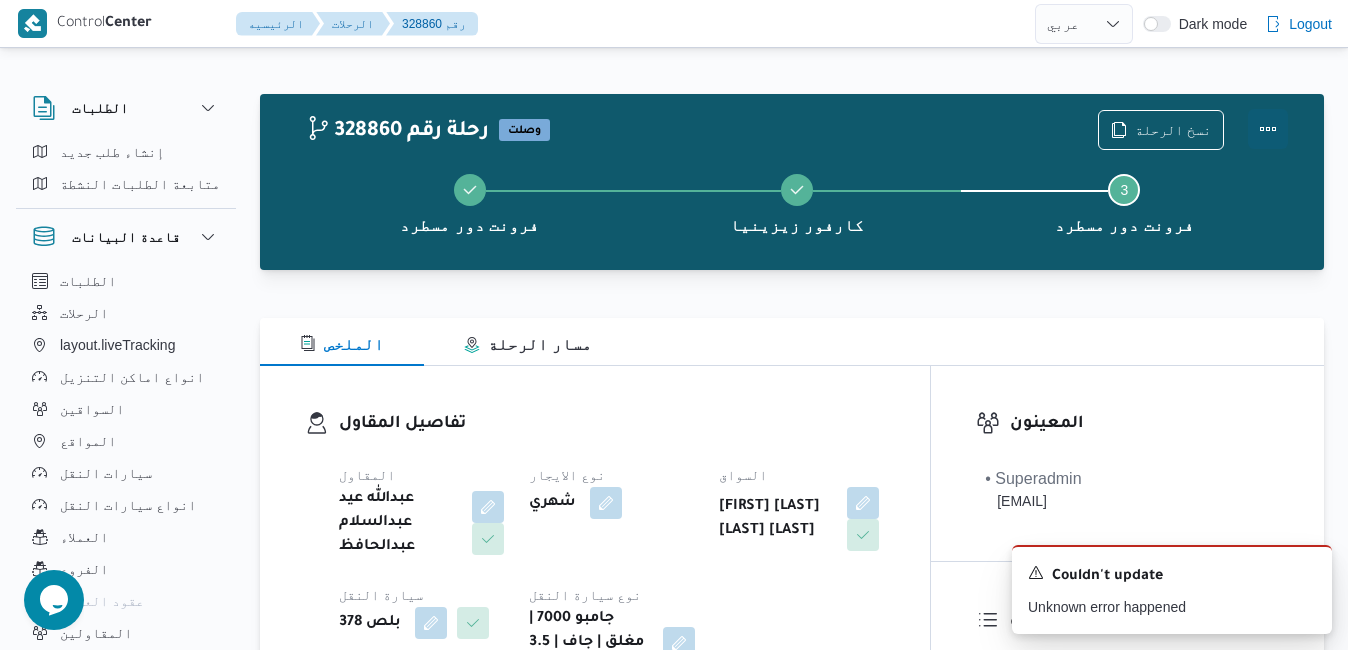 click at bounding box center (1268, 129) 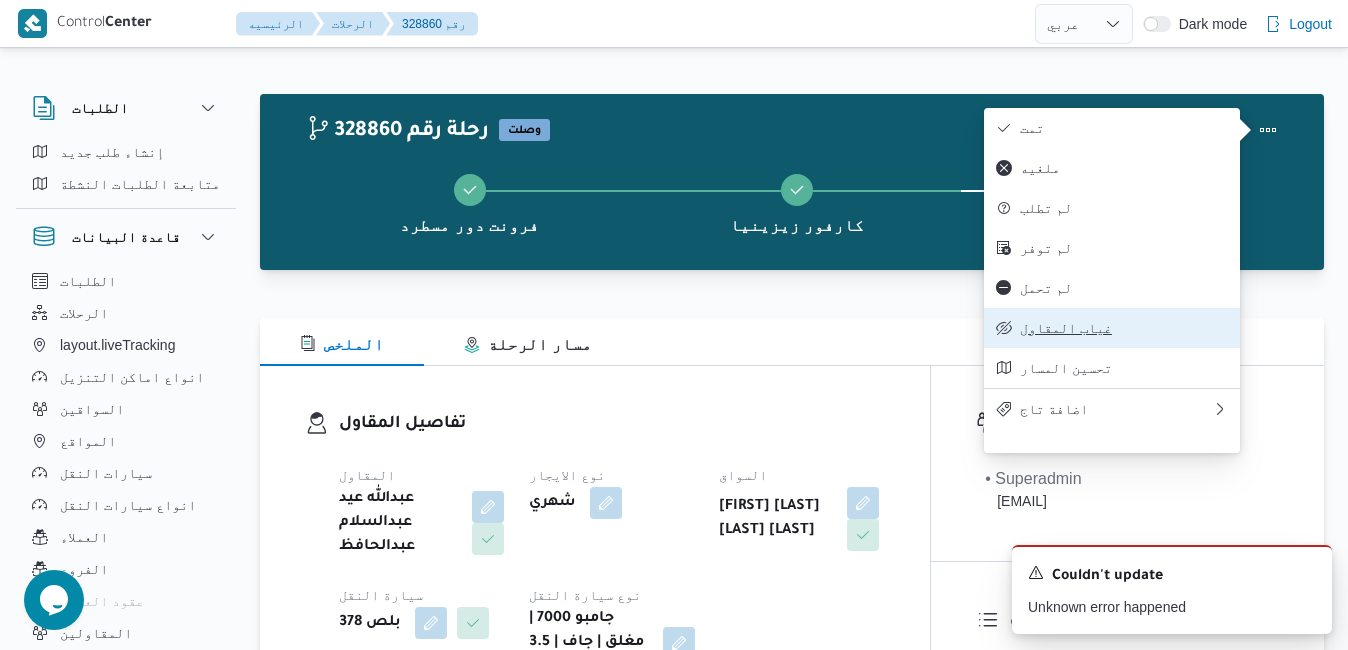 click on "غياب المقاول" at bounding box center (1124, 328) 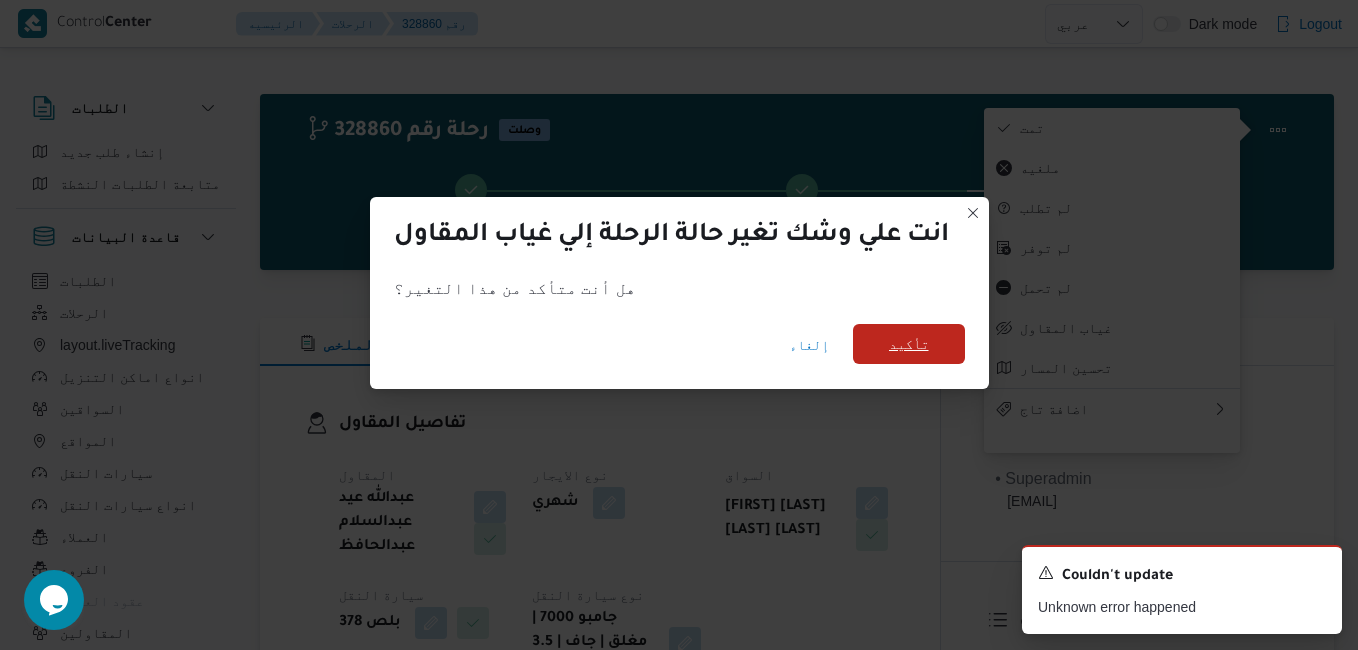 click on "تأكيد" at bounding box center [909, 344] 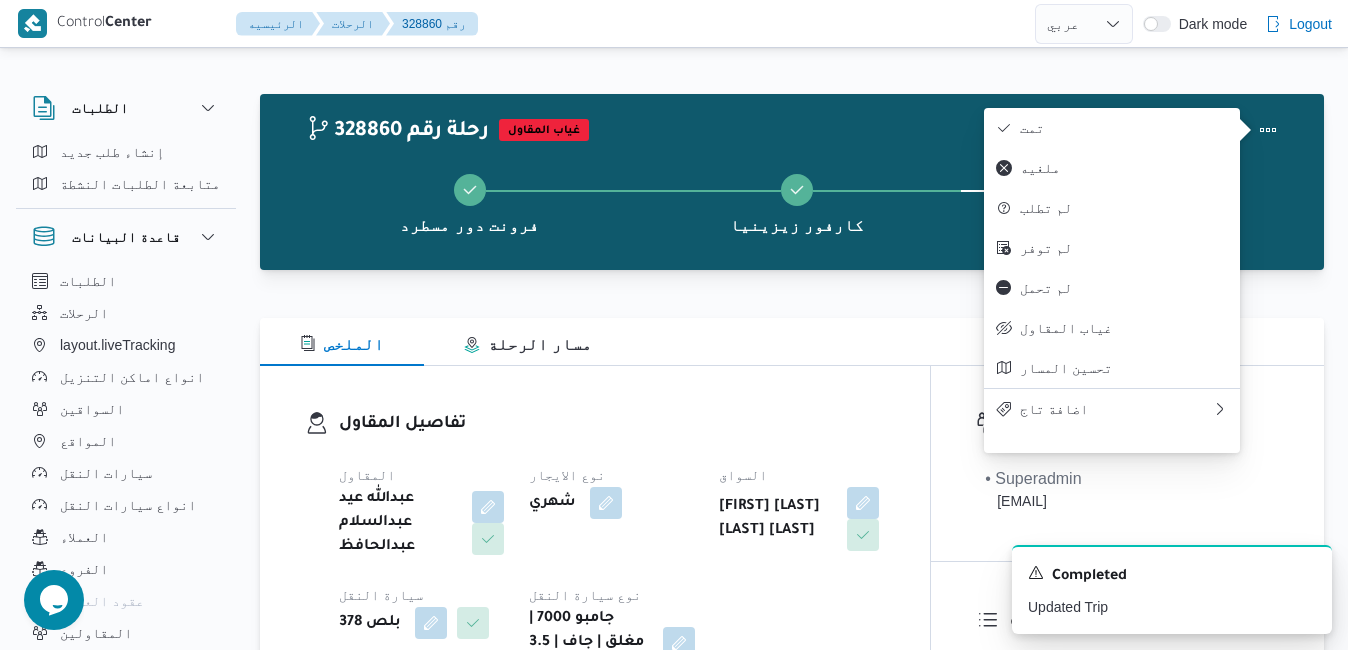 click on "تفاصيل المقاول المقاول عبدالله عيد عبدالسلام عبدالحافظ نوع الايجار شهري السواق احمد كامل عيد سلامه وادى سيارة النقل بلص 378 نوع سيارة النقل جامبو 7000 | مغلق | جاف | 3.5 طن" at bounding box center (595, 545) 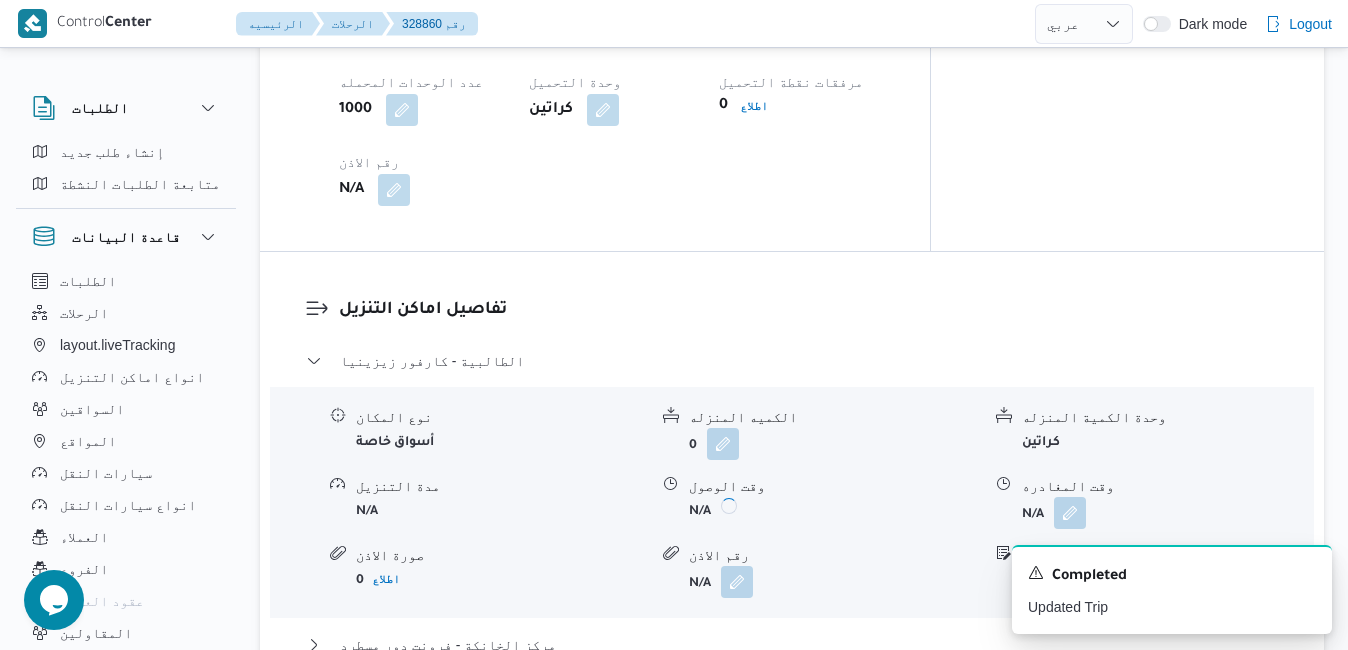 scroll, scrollTop: 1680, scrollLeft: 0, axis: vertical 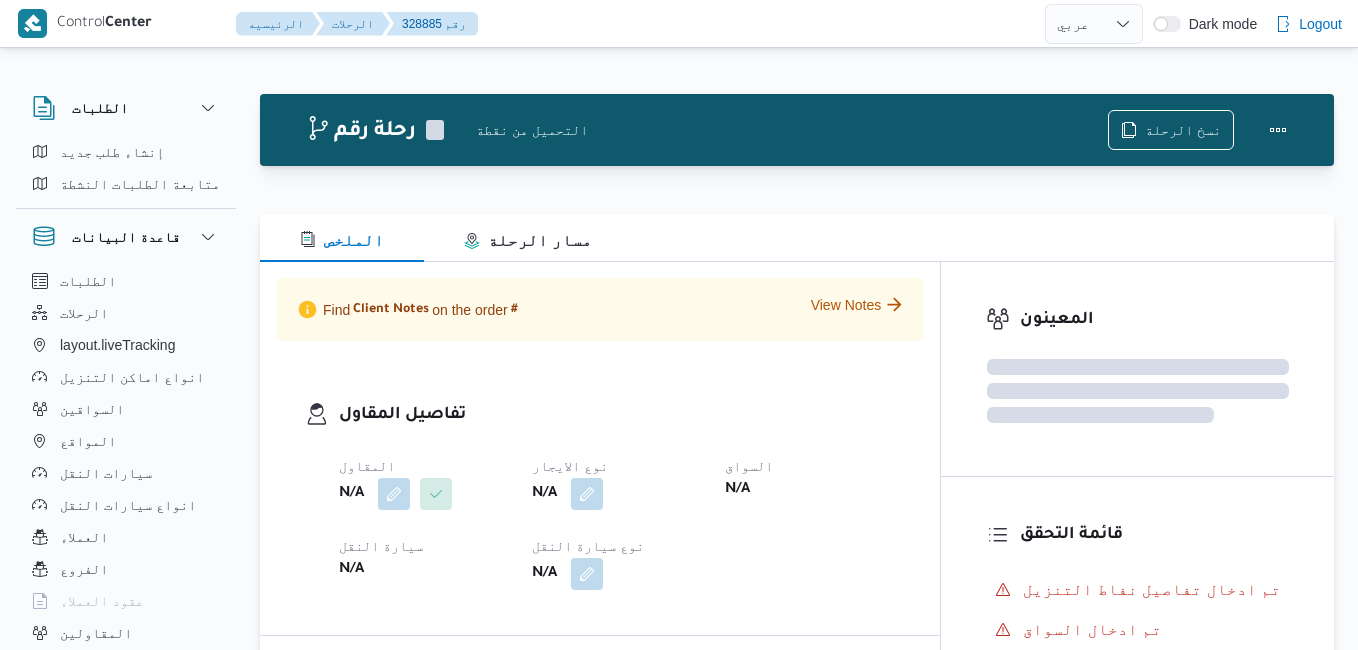 select on "ar" 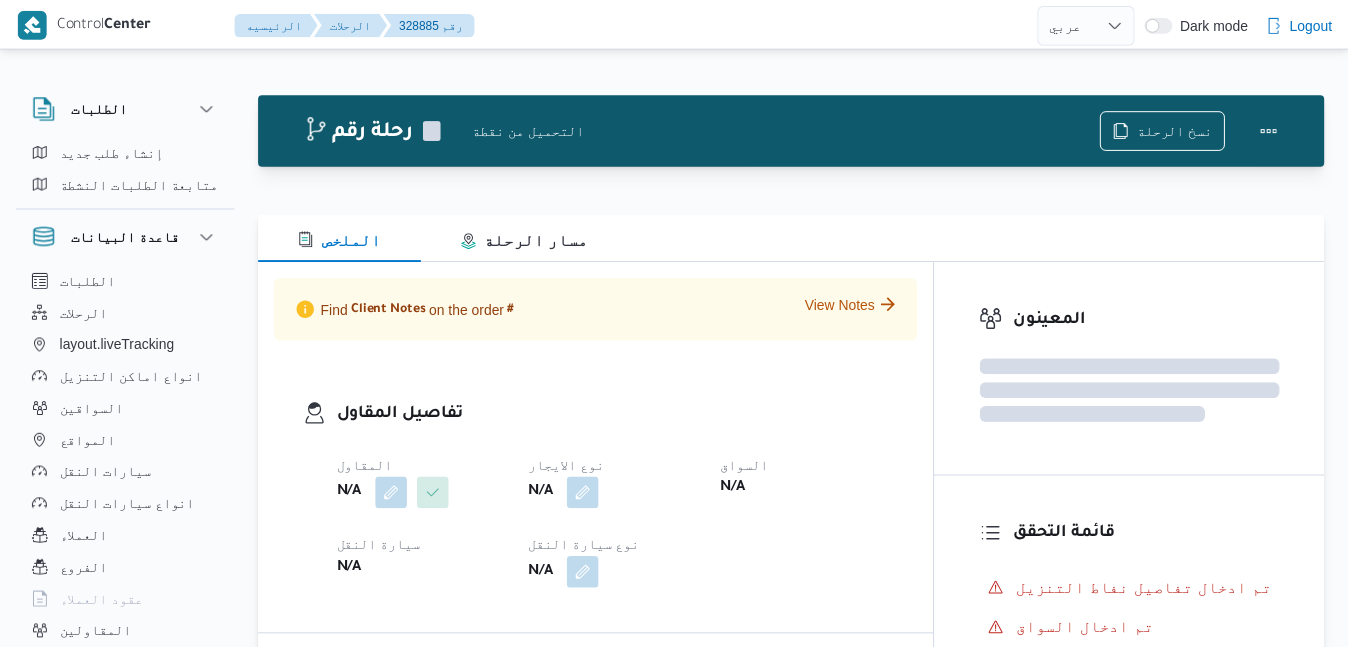 scroll, scrollTop: 0, scrollLeft: 0, axis: both 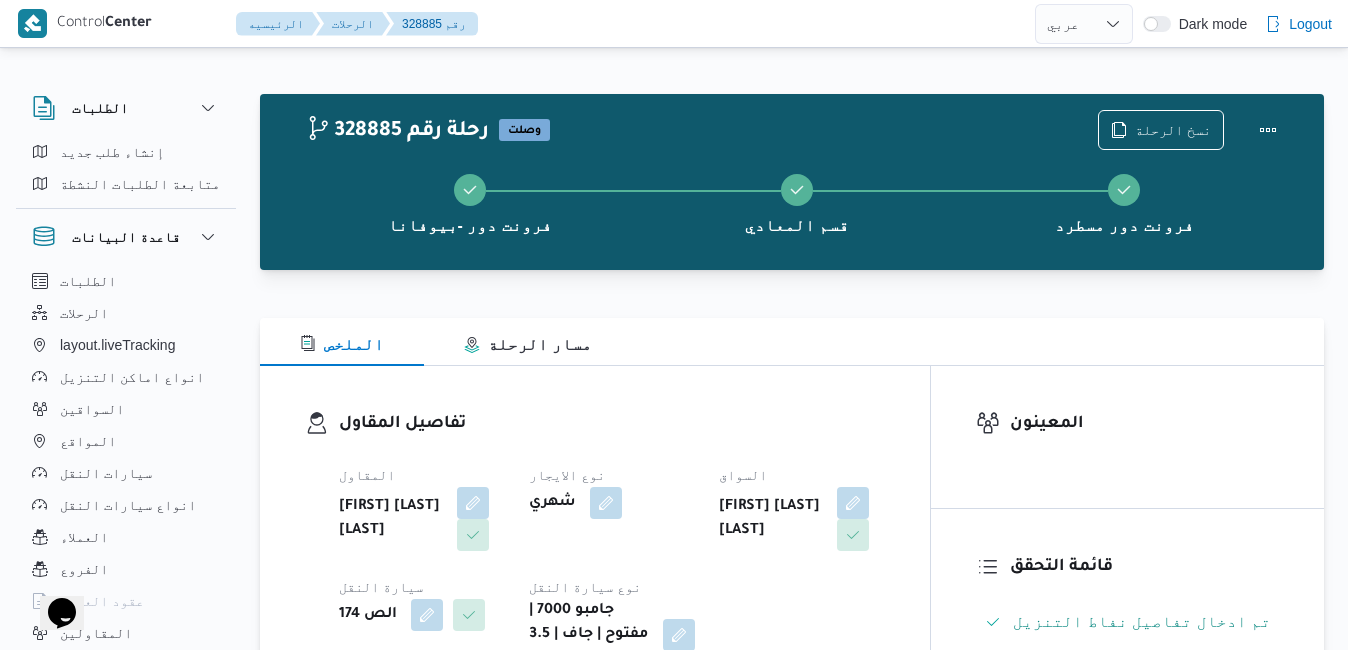 click on "الملخص مسار الرحلة" at bounding box center [792, 342] 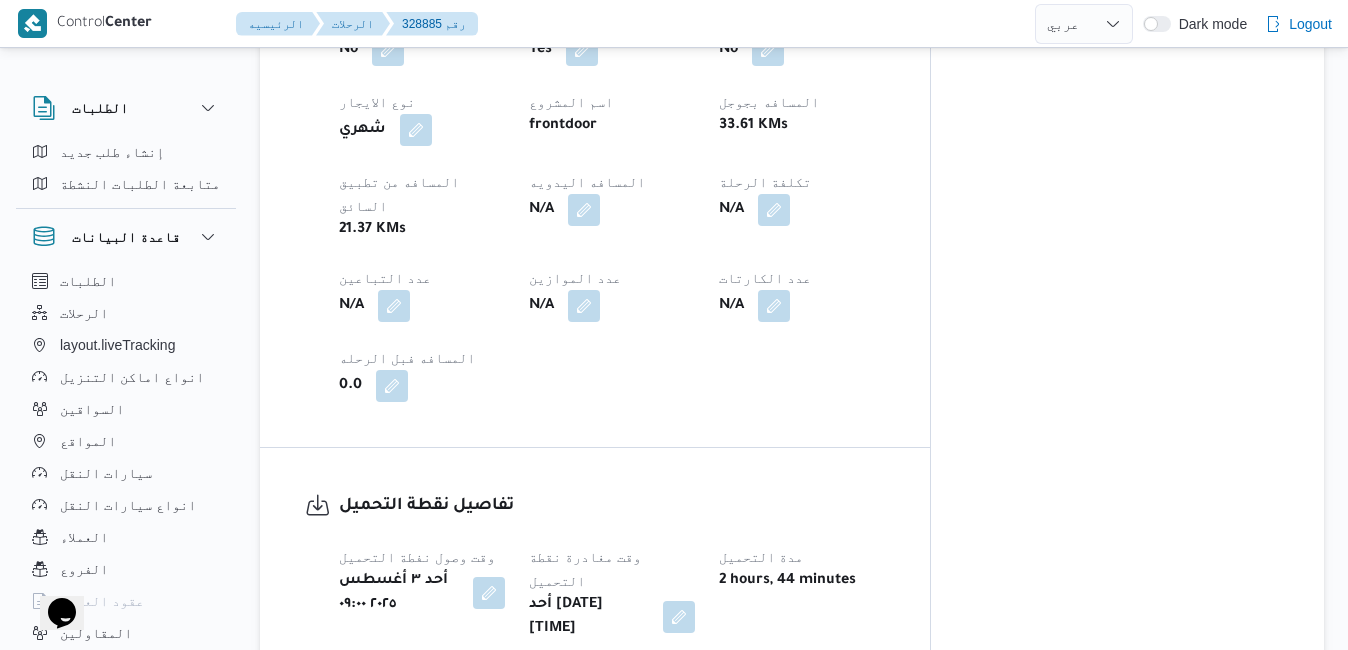 scroll, scrollTop: 1160, scrollLeft: 0, axis: vertical 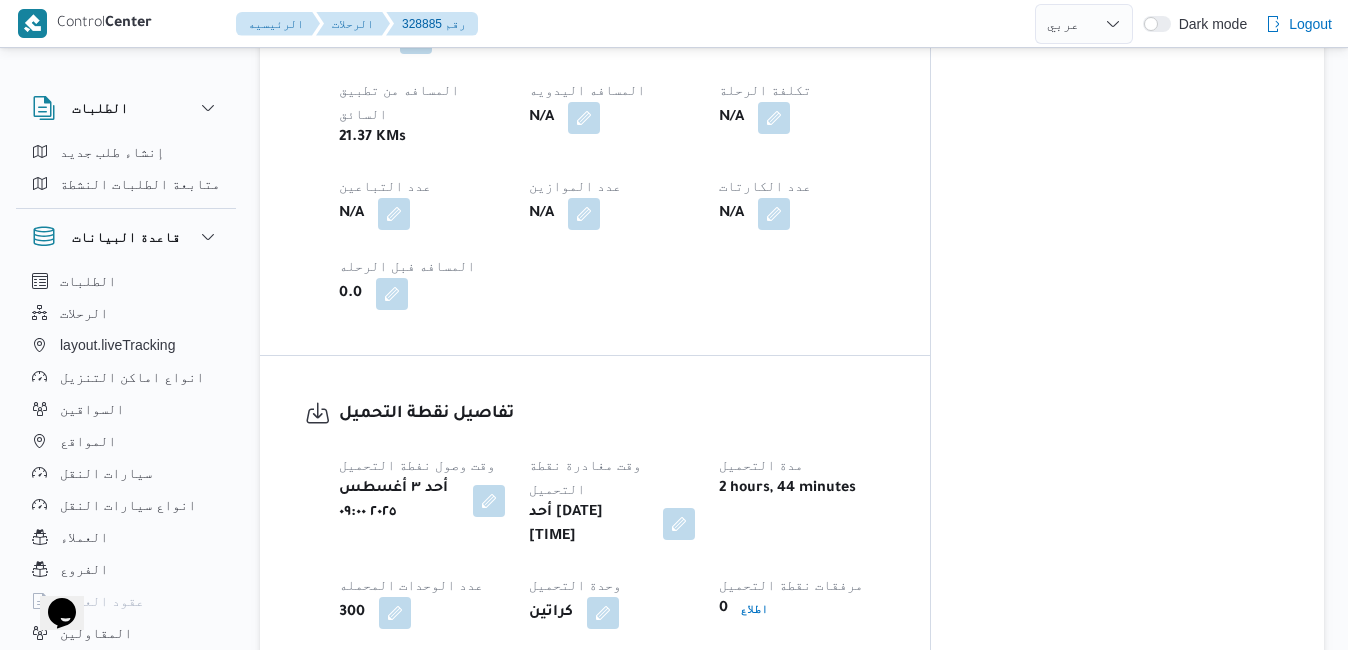 click at bounding box center [679, 524] 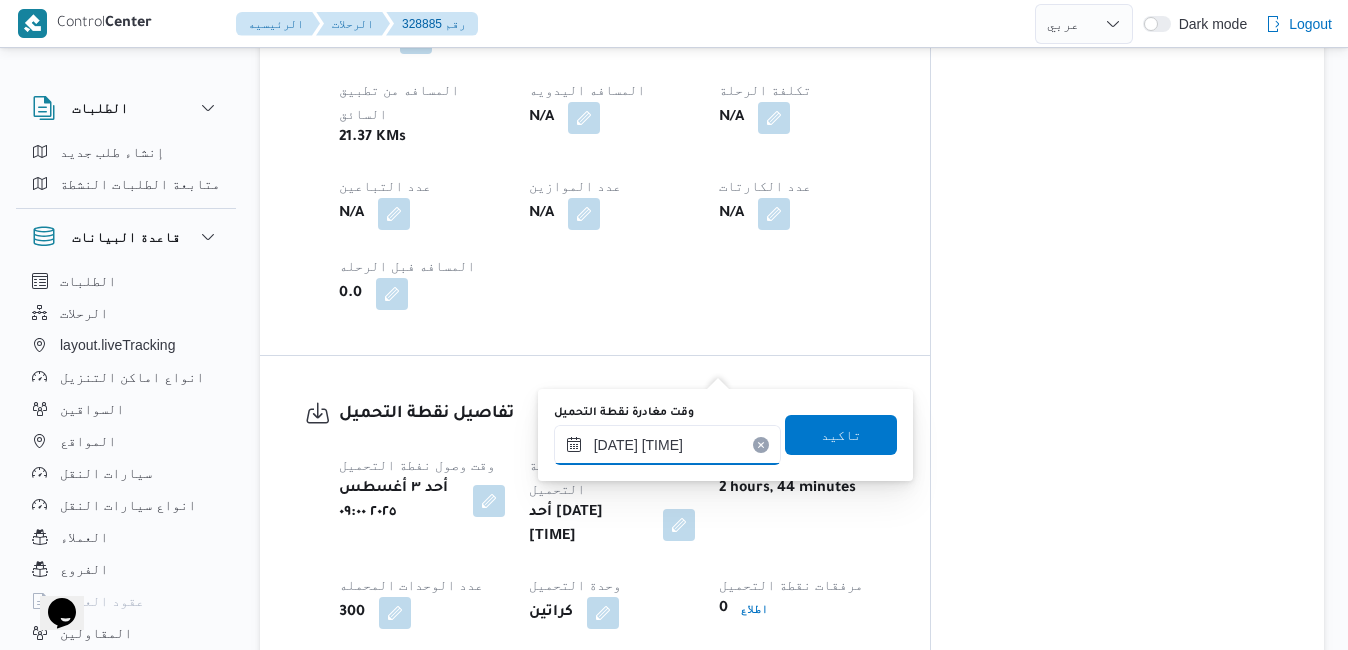click on "٠٣/٠٨/٢٠٢٥ ١١:٤٥" at bounding box center [667, 445] 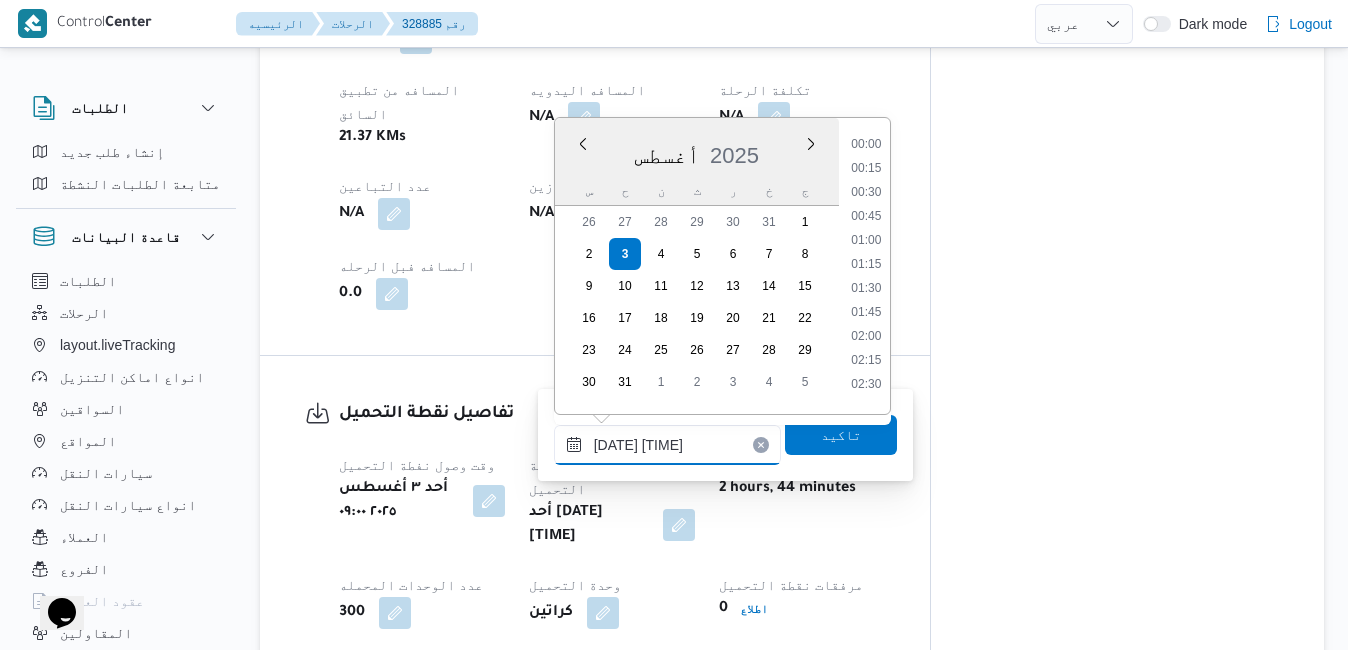 scroll, scrollTop: 990, scrollLeft: 0, axis: vertical 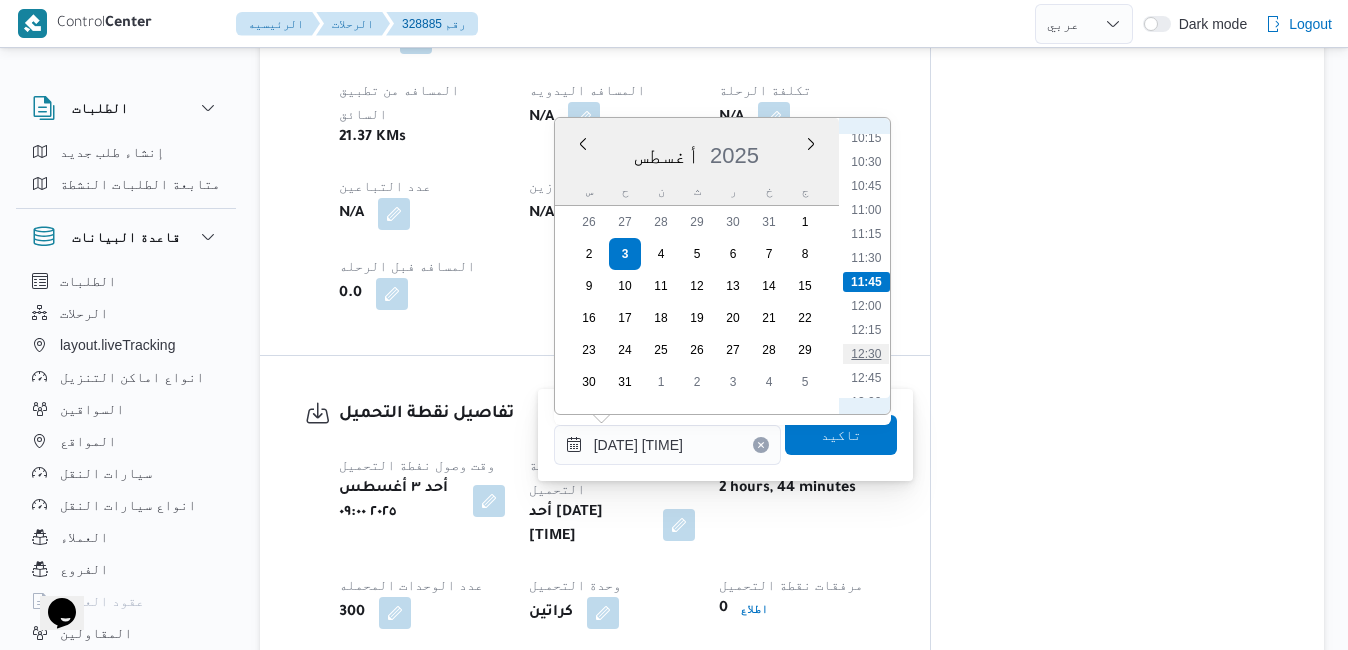 click on "12:30" at bounding box center [866, 354] 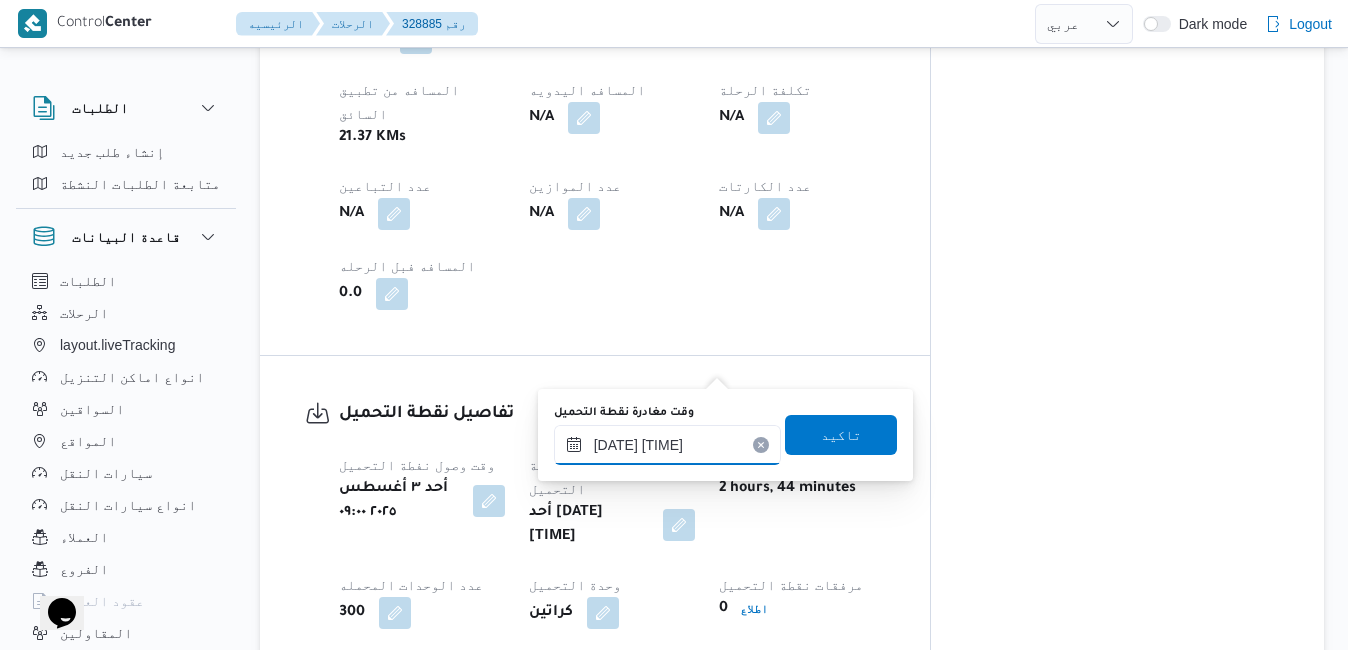 click on "٠٣/٠٨/٢٠٢٥ ١٢:٣٠" at bounding box center (667, 445) 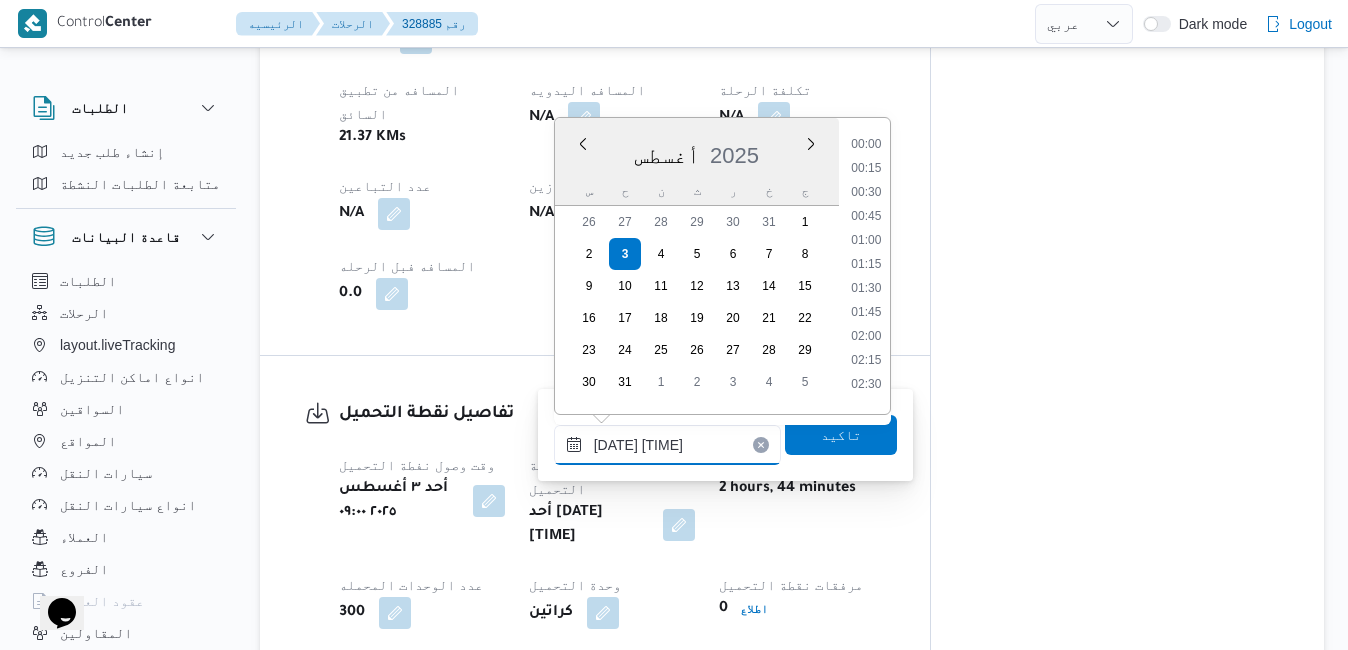 click on "٠٣/٠٨/٢٠٢٥ ١٢:٣٠" at bounding box center (667, 445) 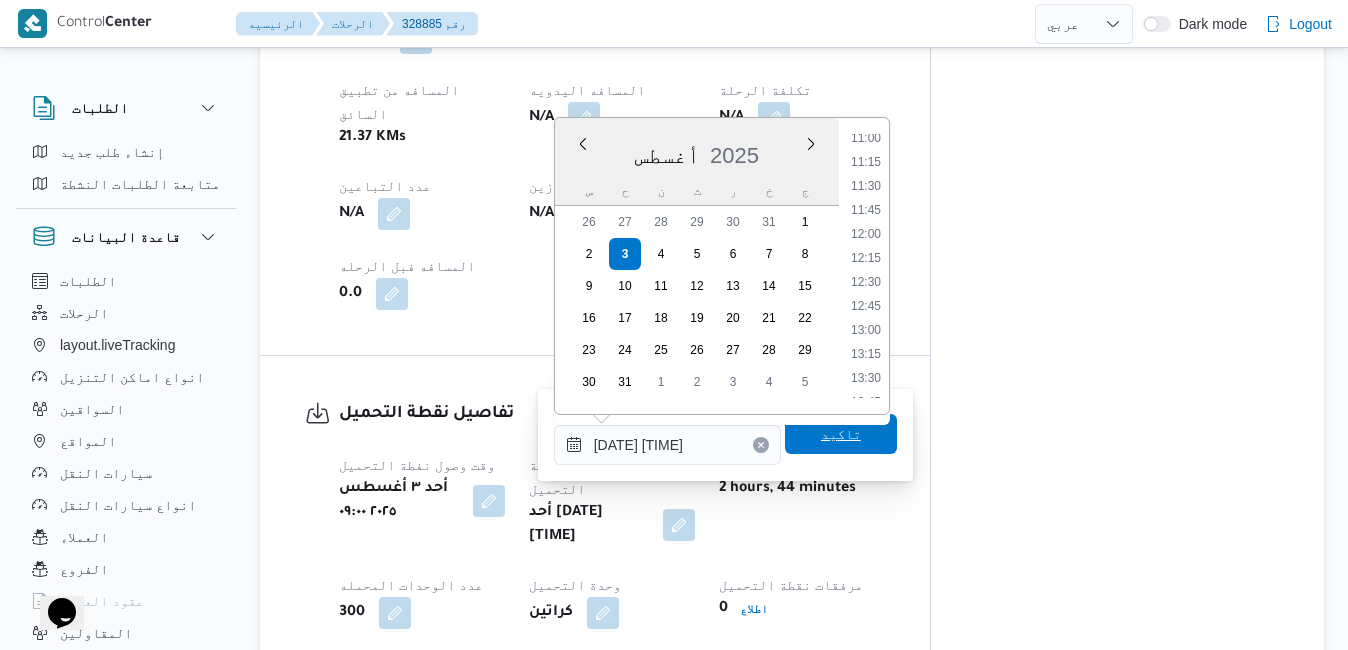 type on "٠٣/٠٨/٢٠٢٥ ١٢:٢٥" 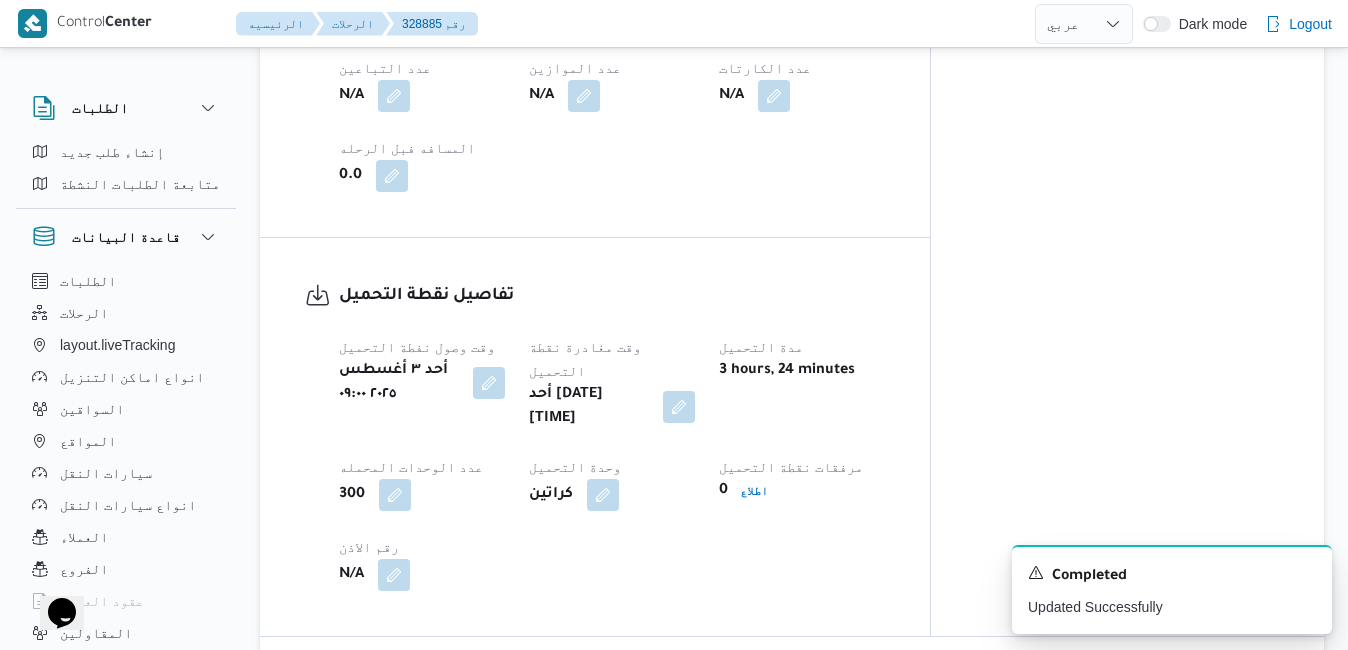 scroll, scrollTop: 1520, scrollLeft: 0, axis: vertical 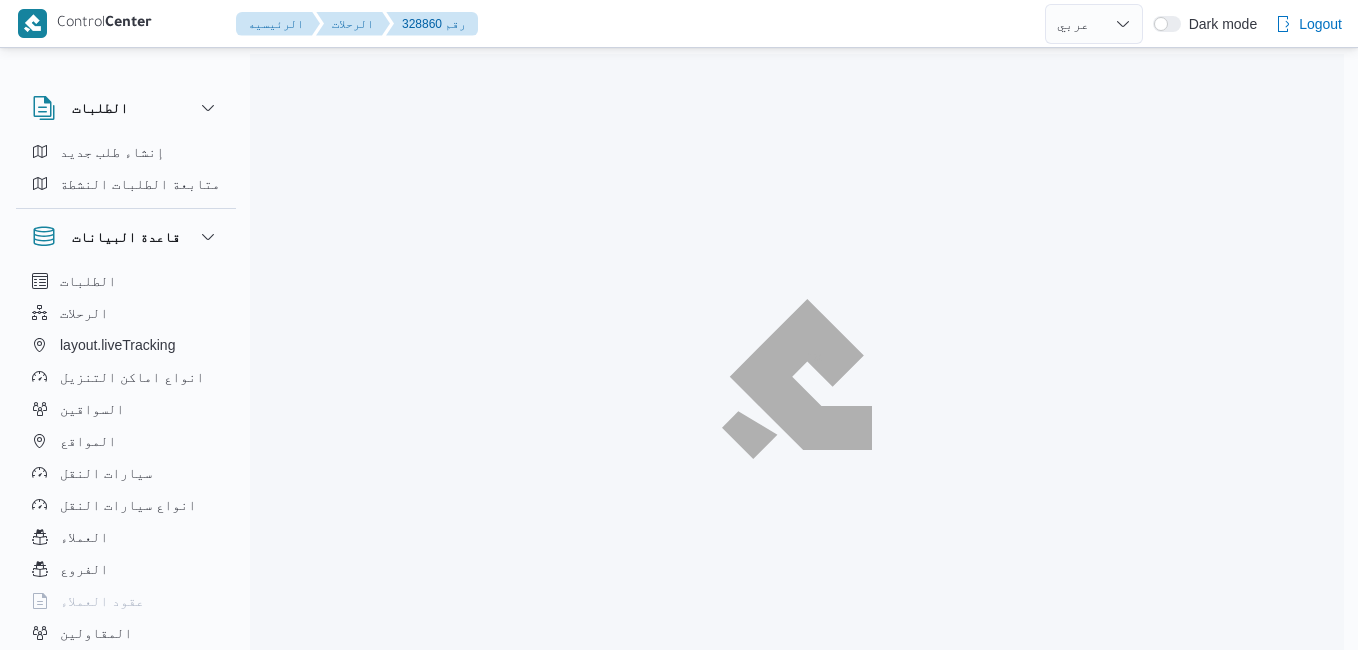 select on "ar" 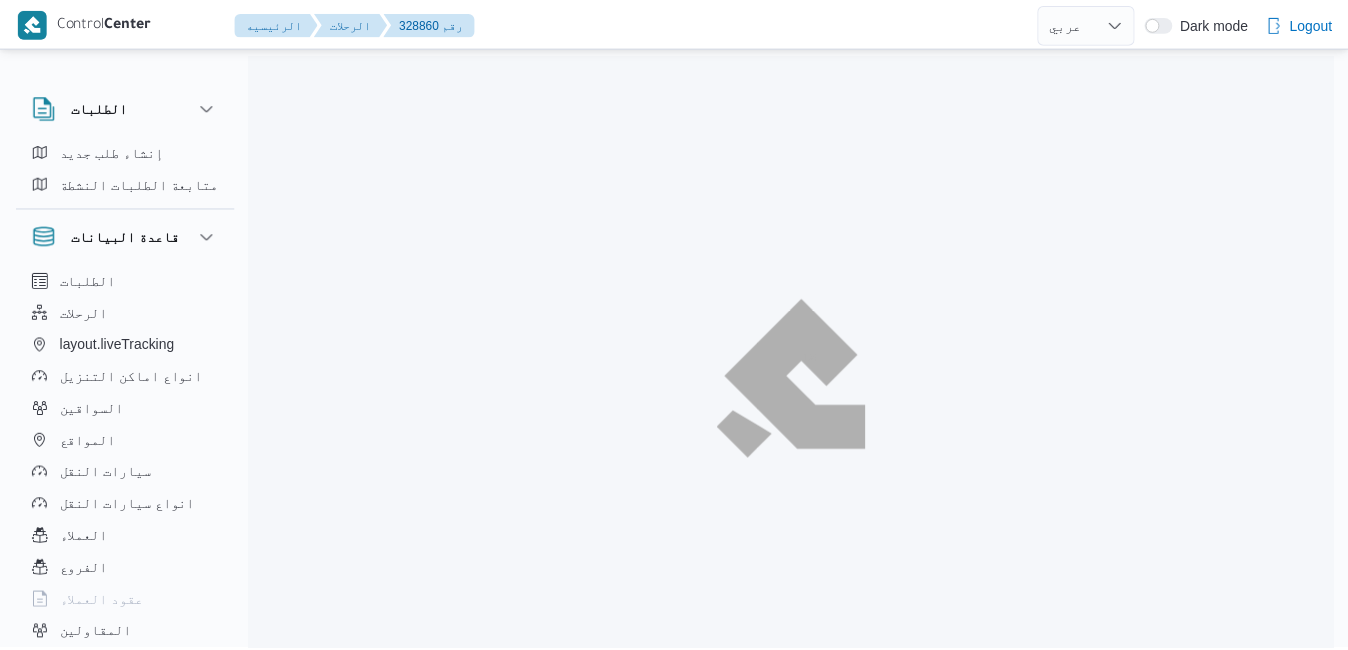 scroll, scrollTop: 0, scrollLeft: 0, axis: both 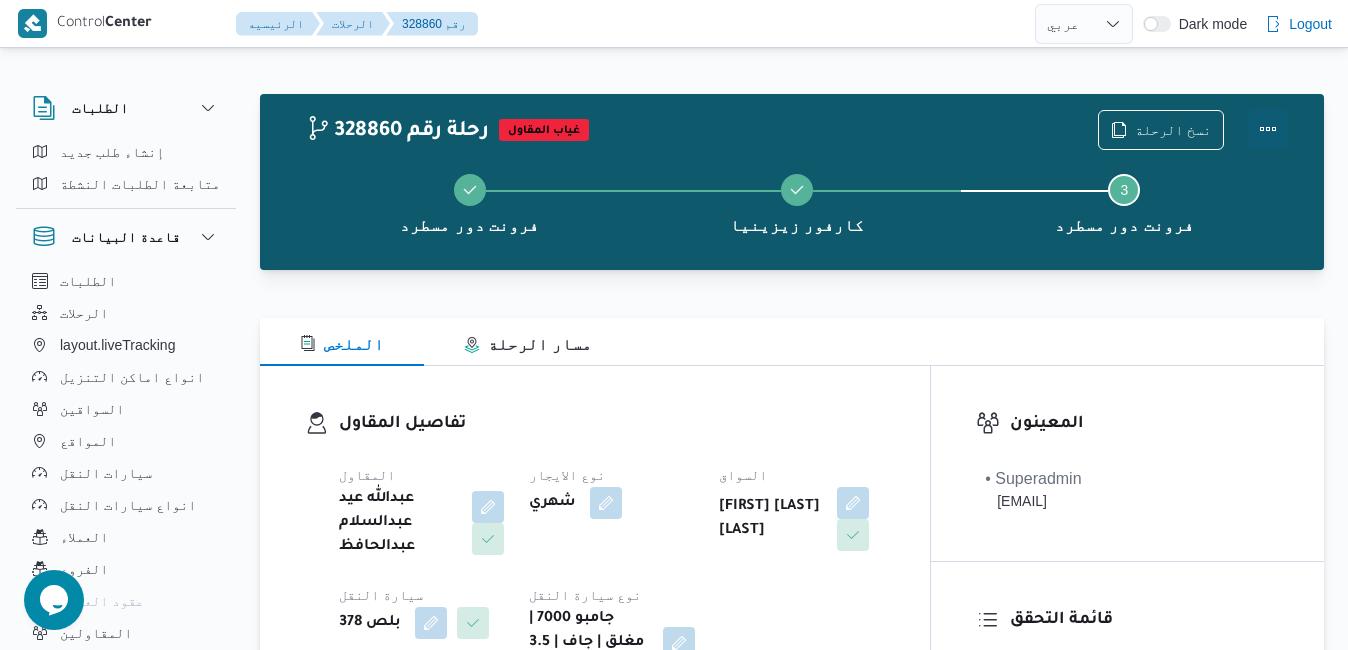 click at bounding box center [1268, 129] 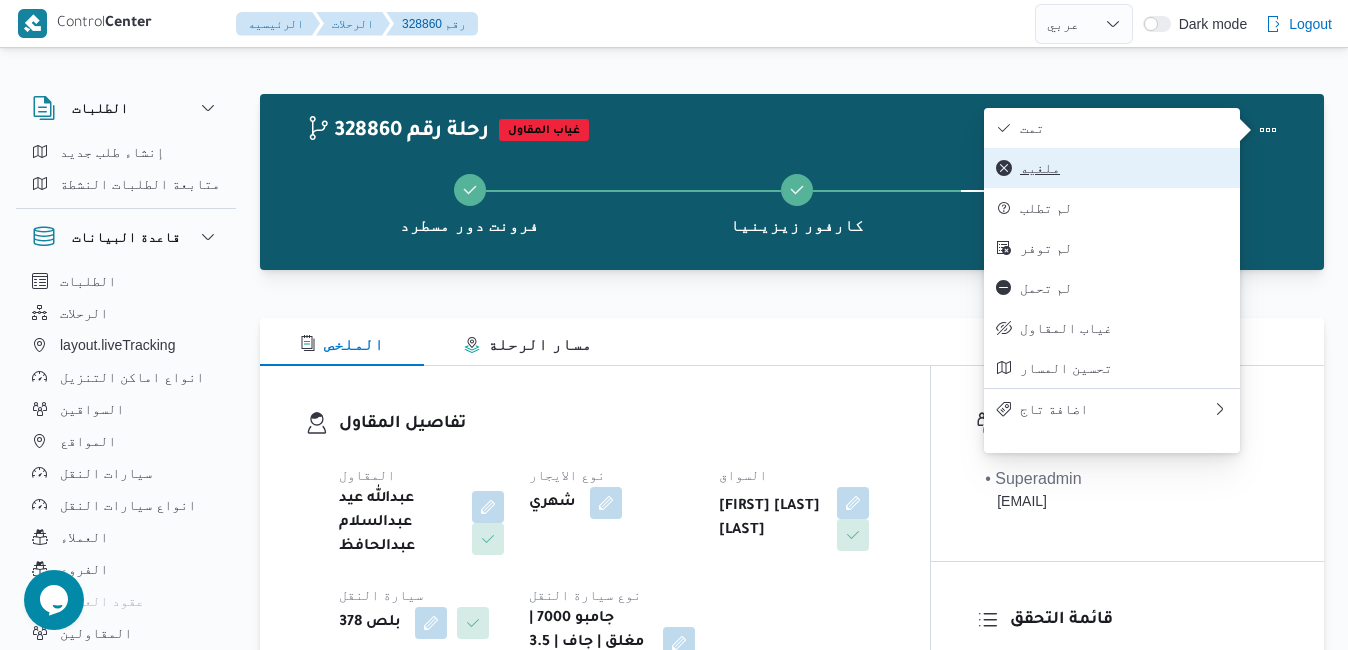click on "ملغيه" at bounding box center [1124, 168] 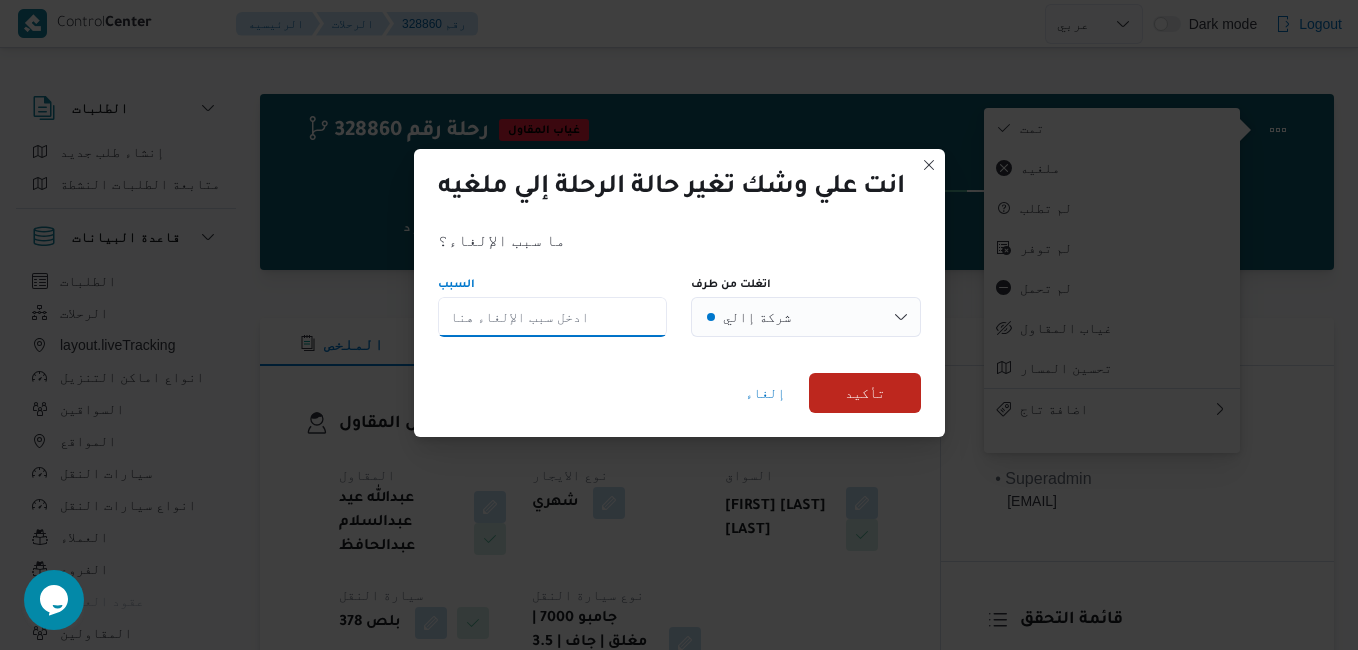 click on "السبب" at bounding box center [553, 317] 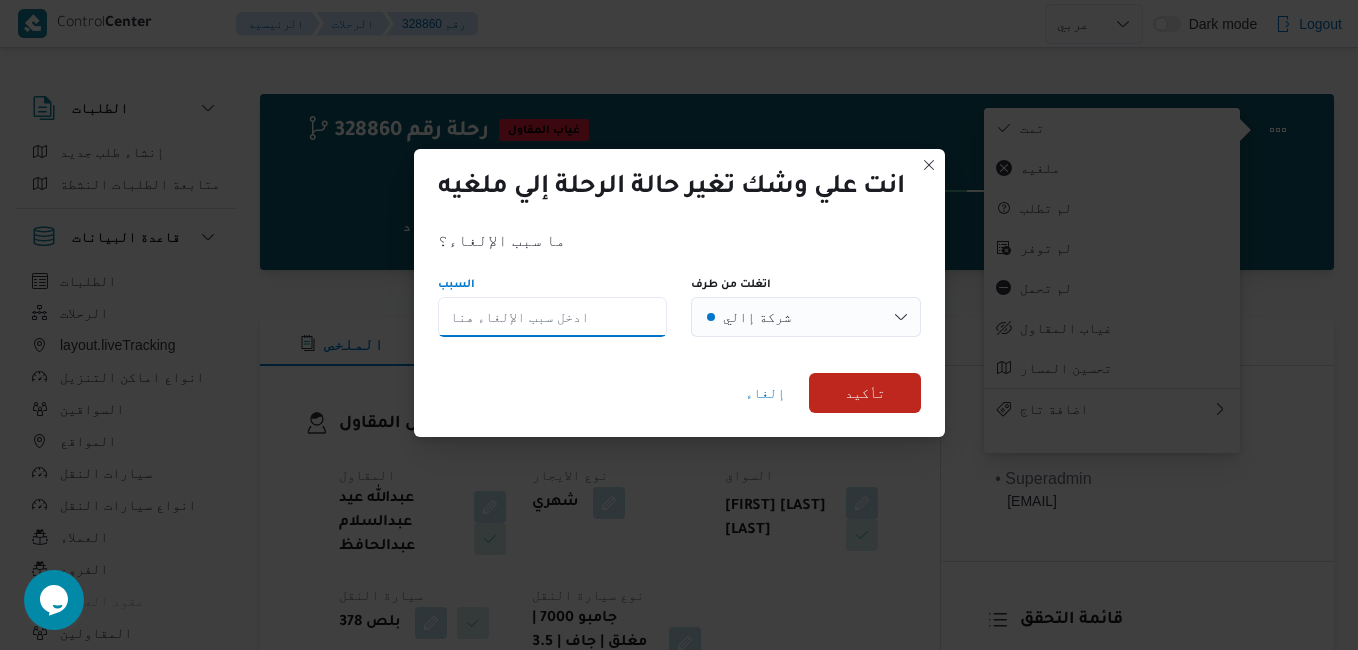 click on "السبب" at bounding box center (553, 317) 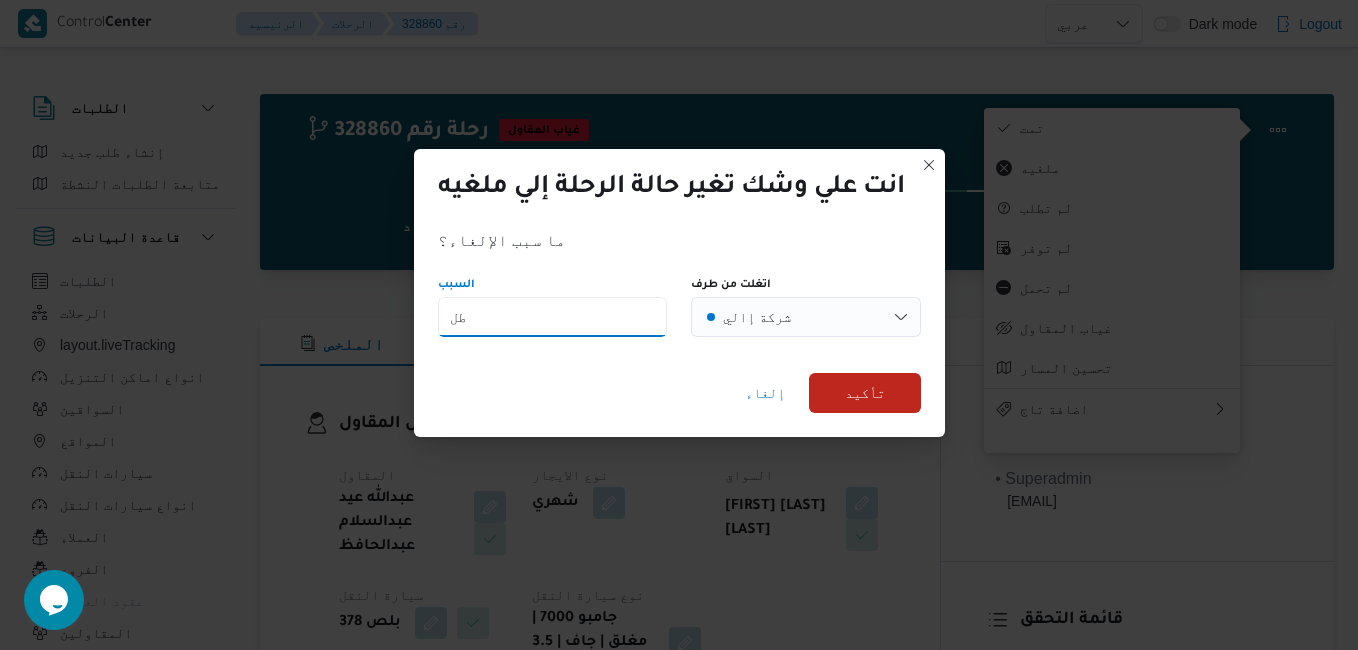 type on "ط" 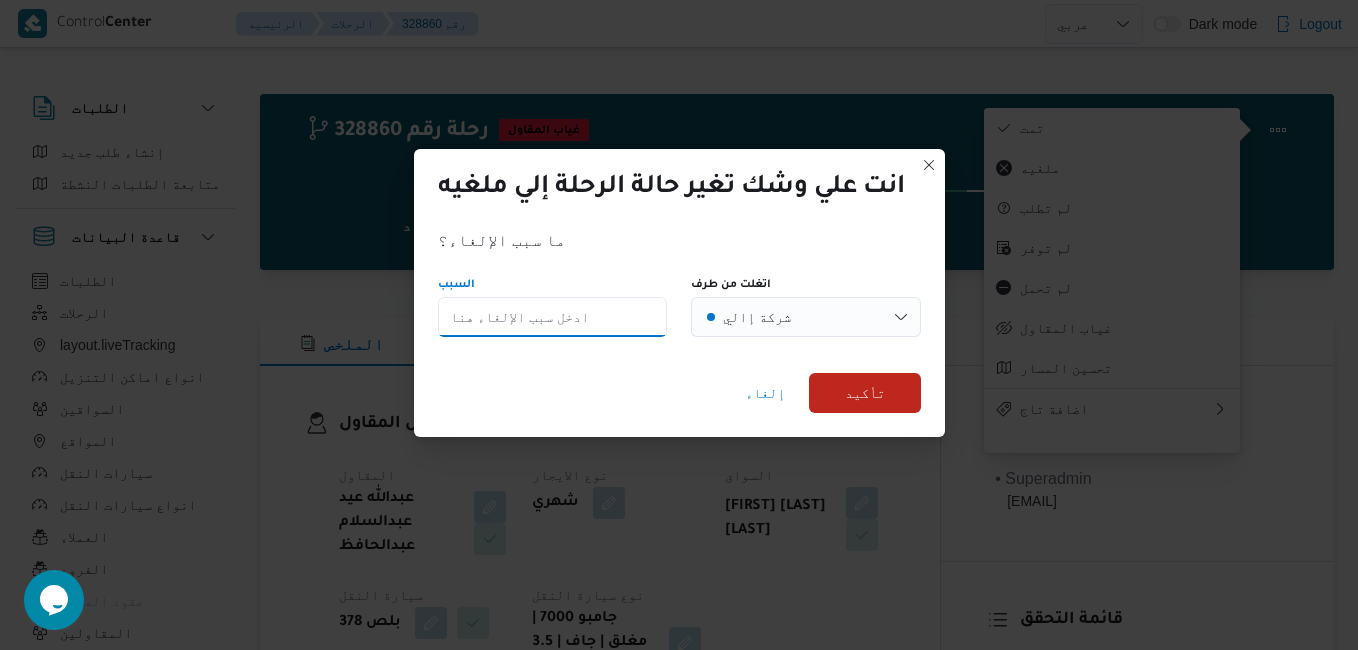 click on "السبب" at bounding box center (553, 317) 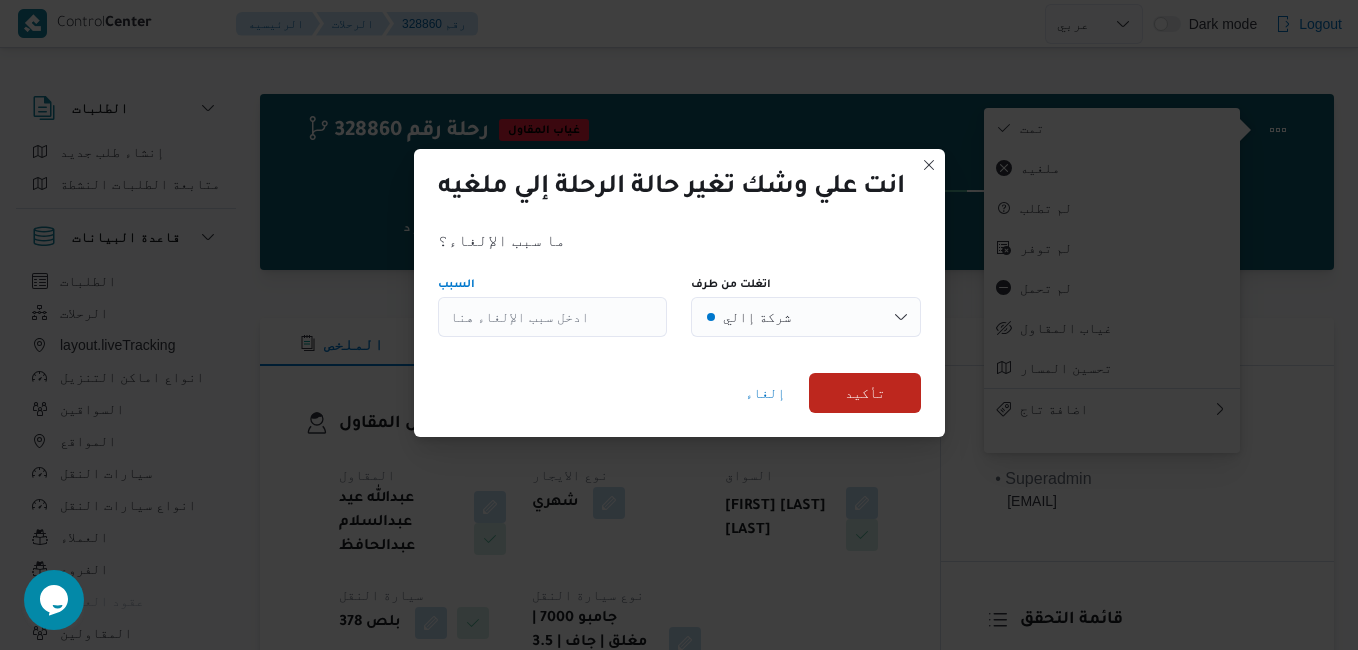 click on "انت علي وشك تغير حالة الرحلة إلي ملغيه ما سبب الإلغاء؟ السبب اتغلت من طرف Select an option:  شركة إالي , is selected شركة إالي إلغاء تأكيد" at bounding box center [679, 325] 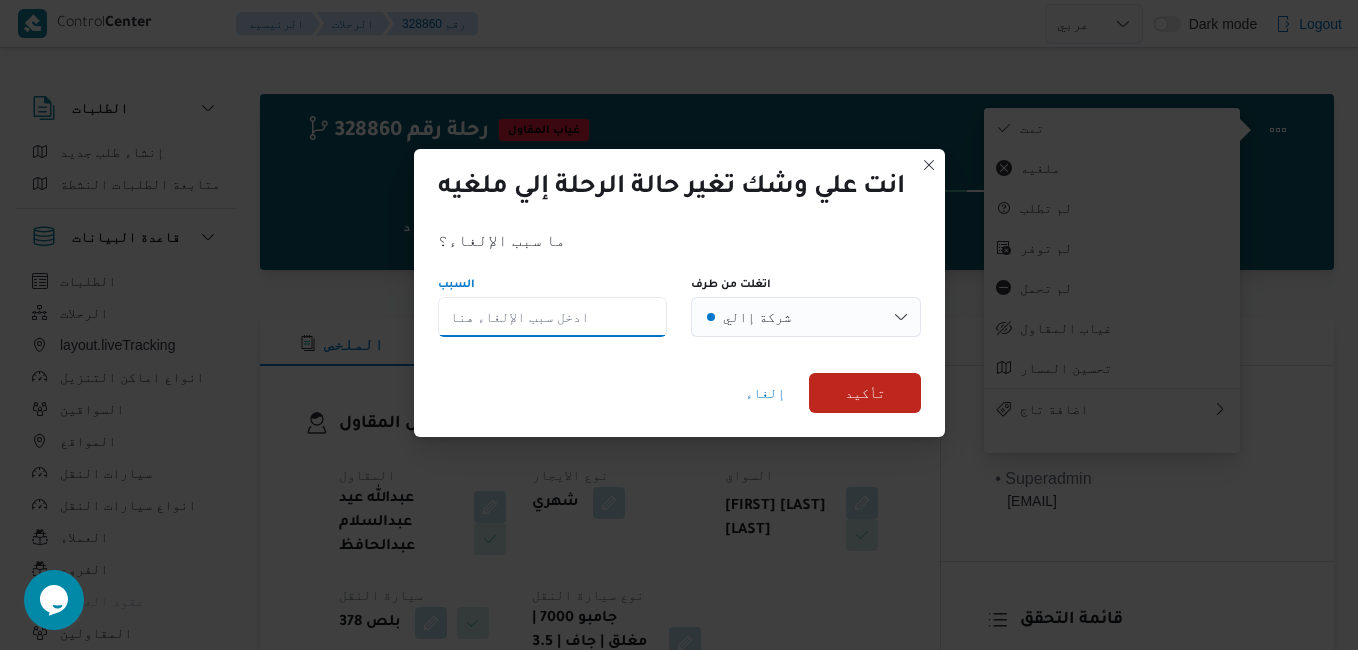 click on "السبب" at bounding box center (553, 317) 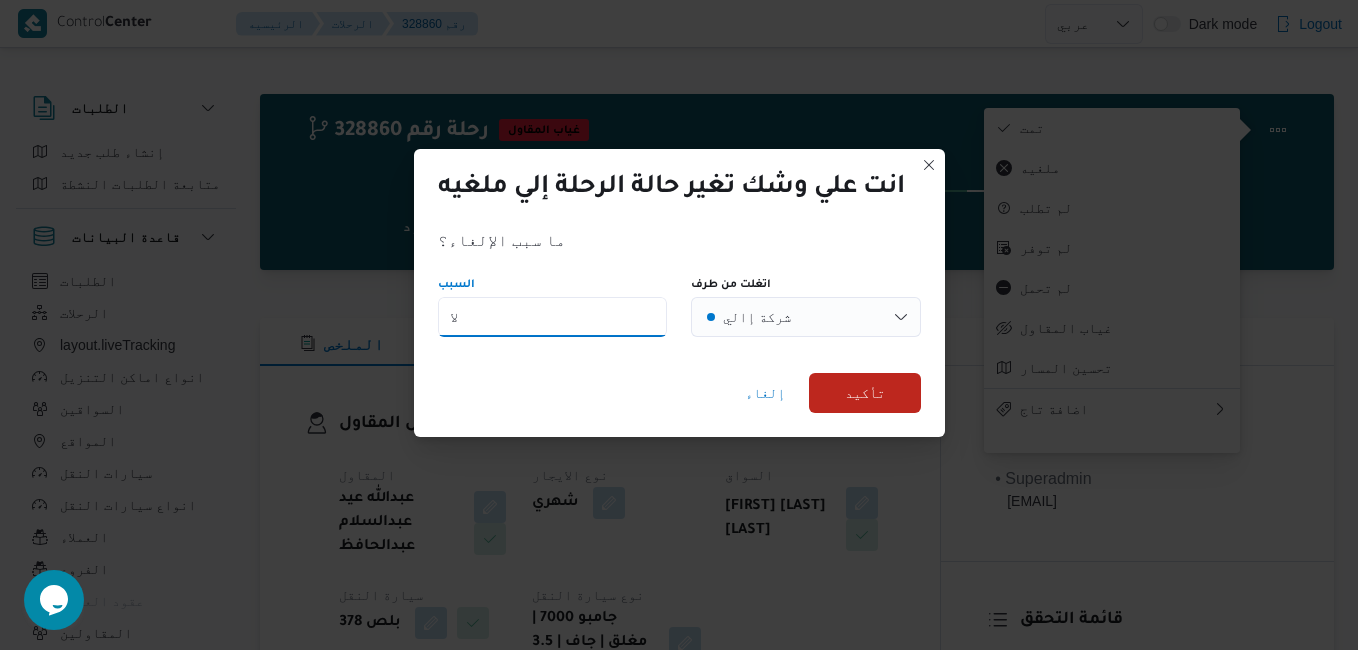 type on "ل" 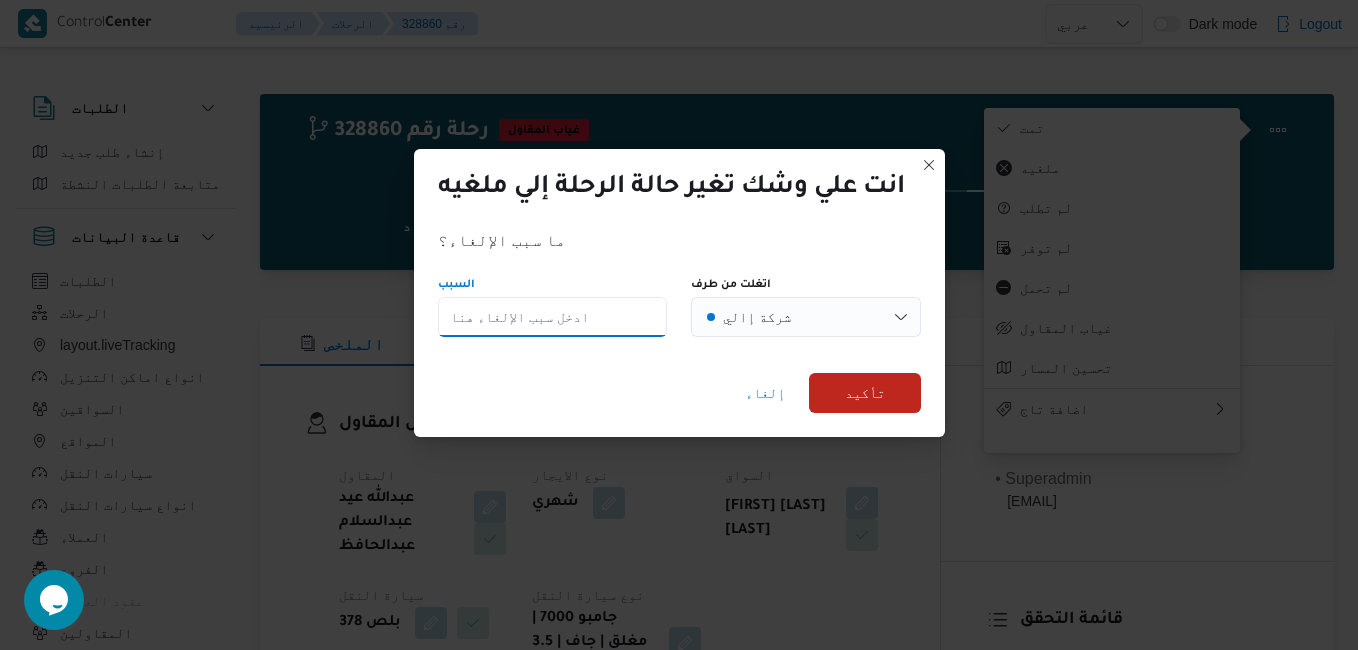 click on "السبب" at bounding box center [553, 317] 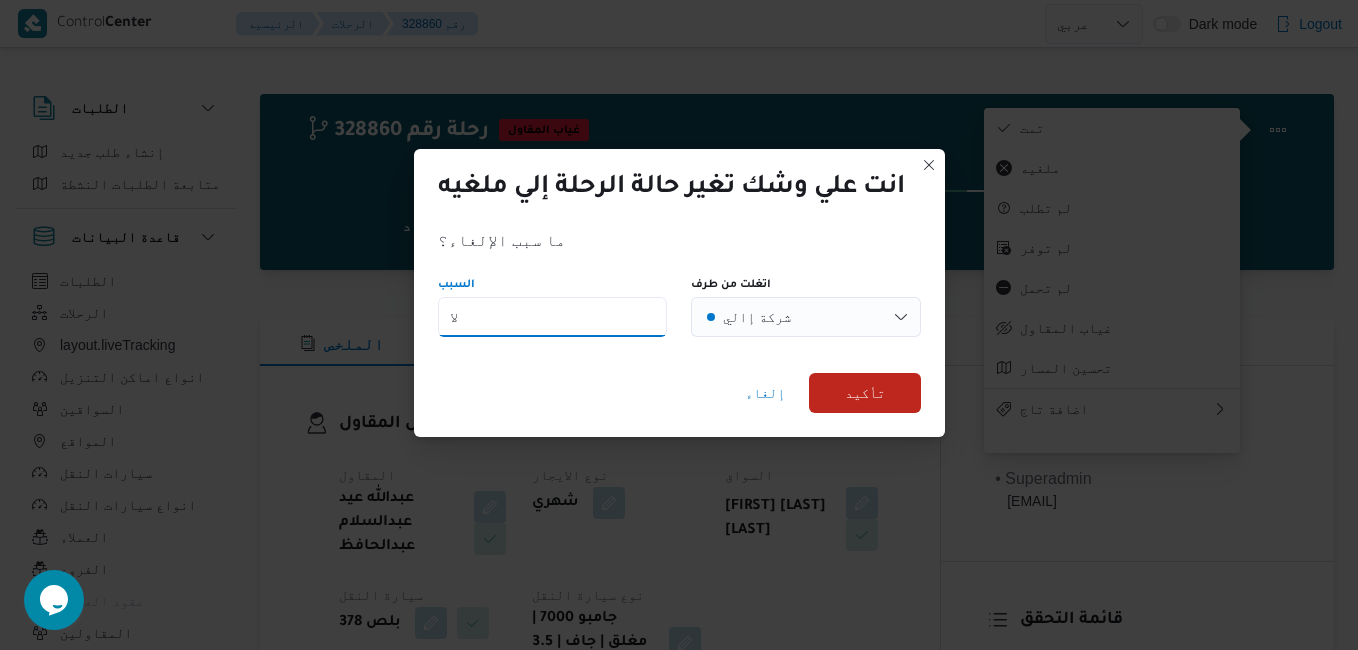 type on "ل" 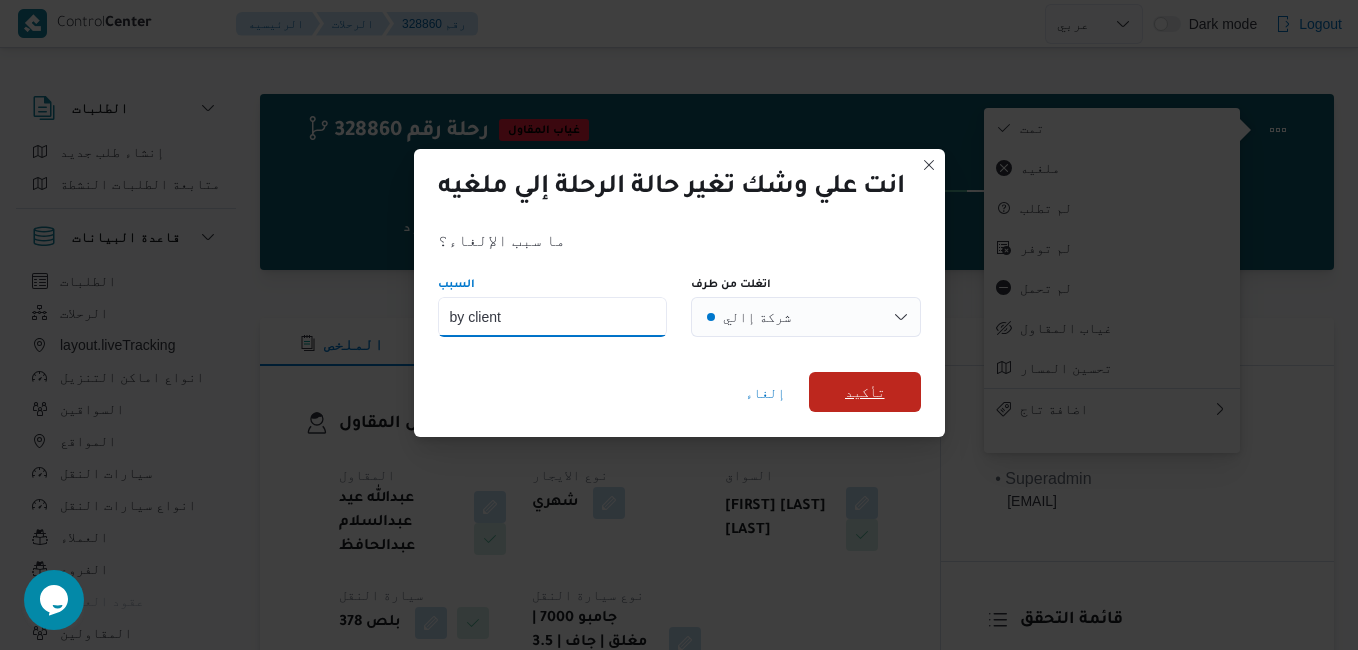 type on "by client" 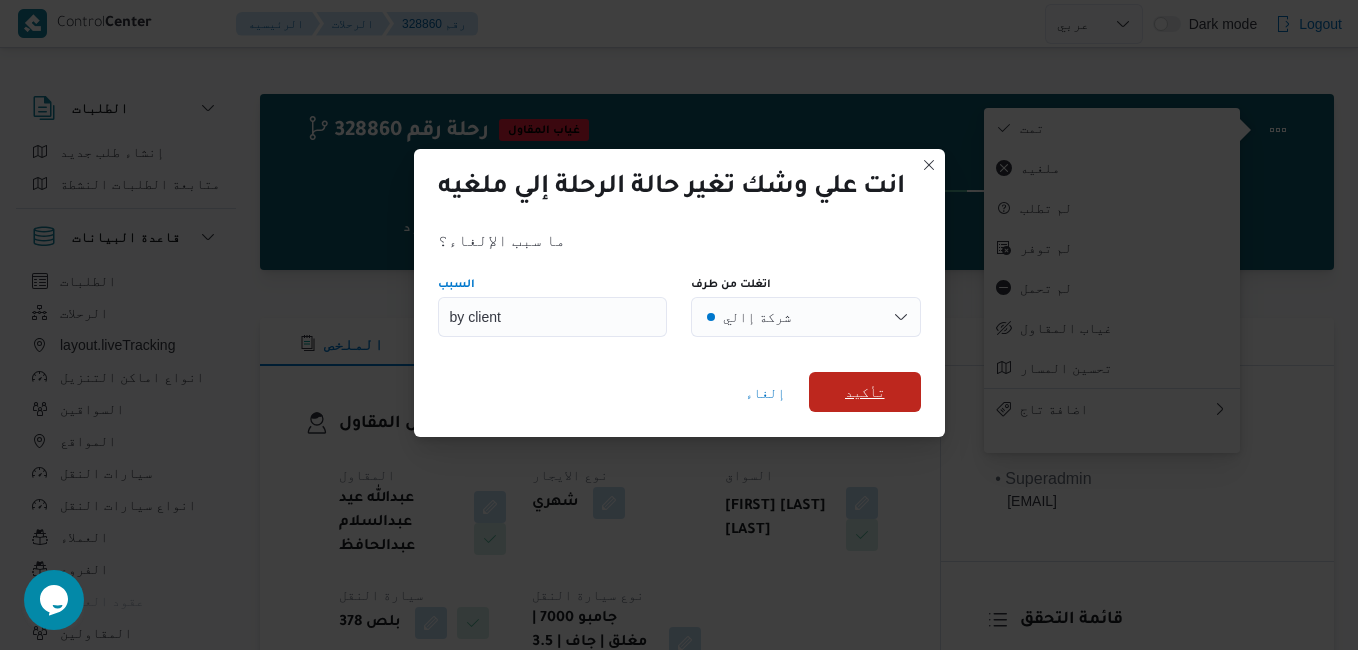 click on "تأكيد" at bounding box center (865, 392) 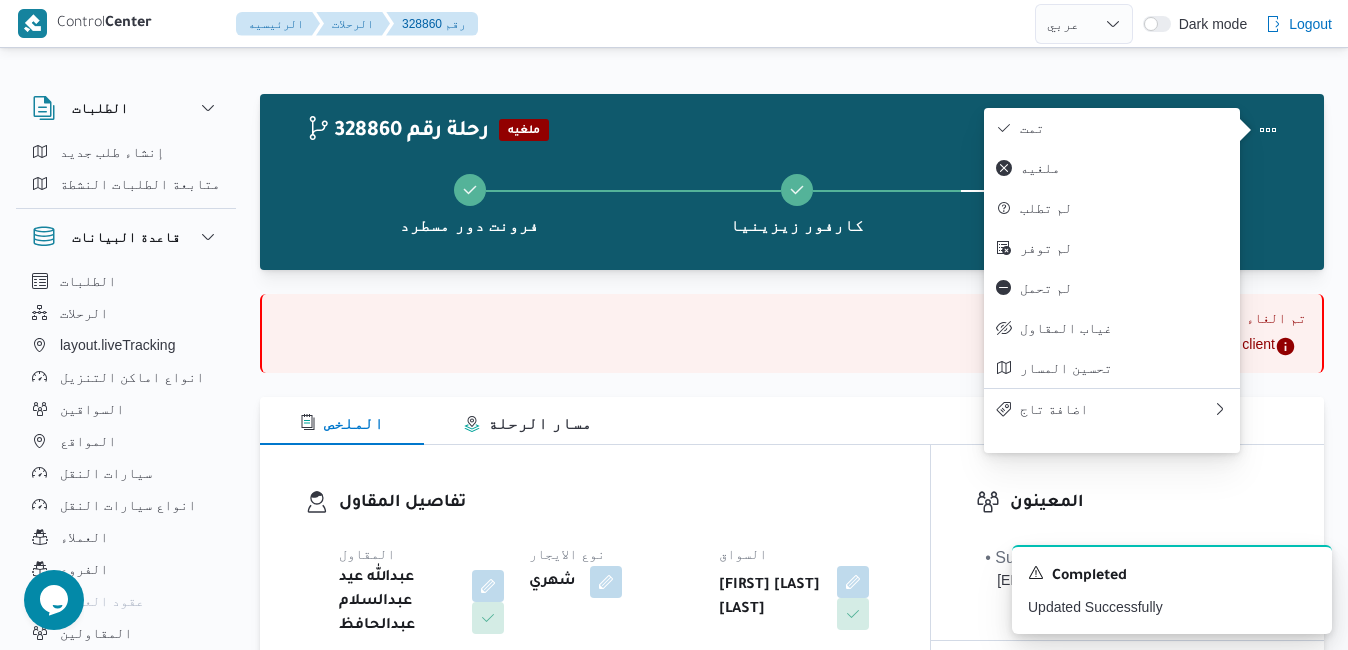 click on "تم الغاء الرحلة بواسطة     by client" at bounding box center (792, 333) 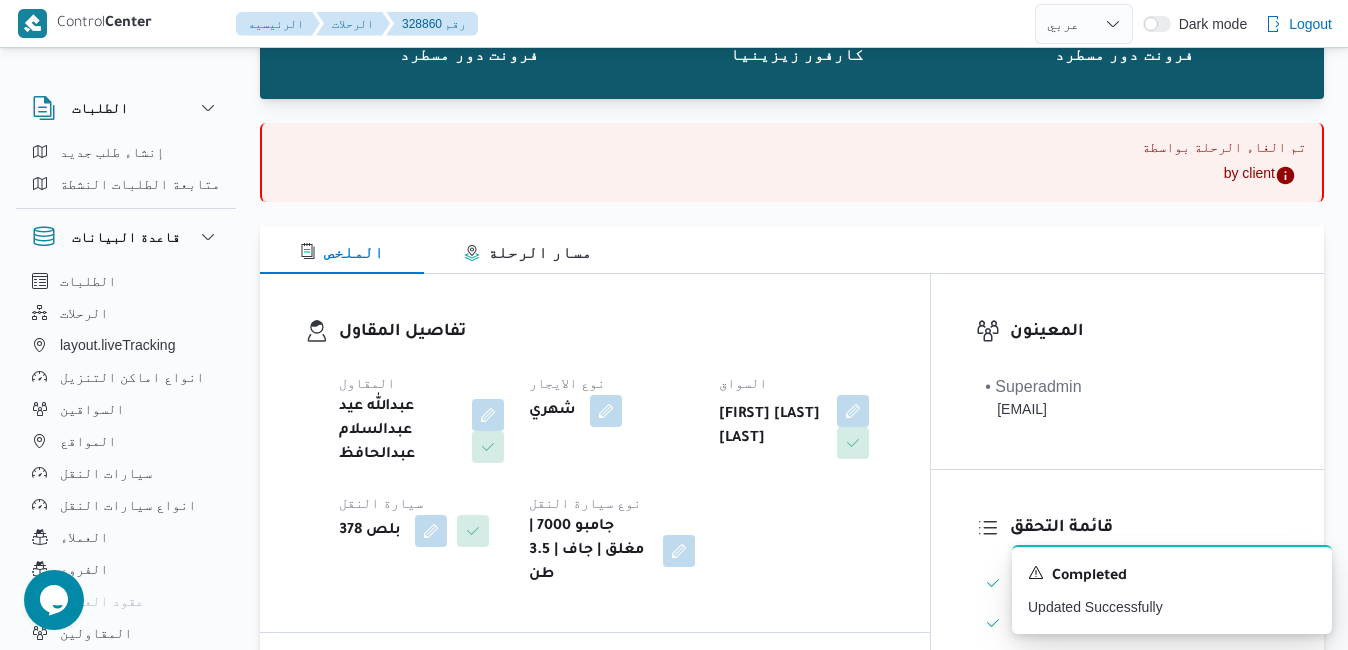 scroll, scrollTop: 200, scrollLeft: 0, axis: vertical 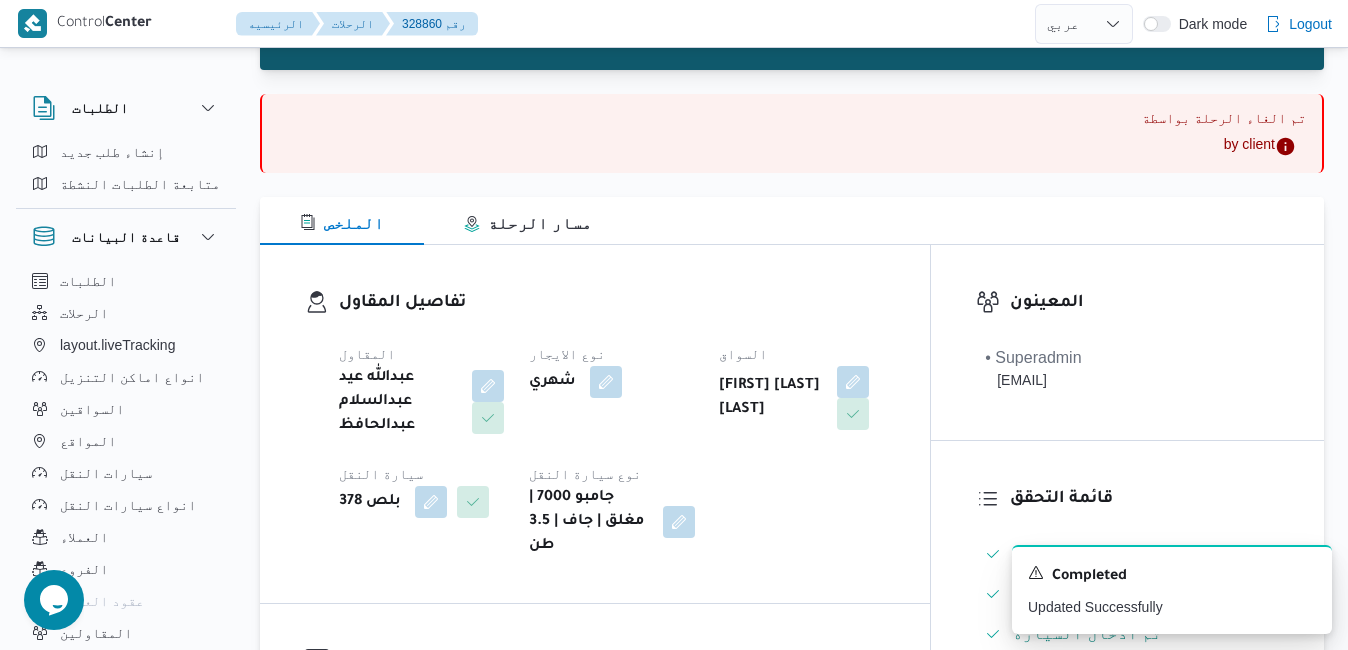 click on "تفاصيل المقاول المقاول عبدالله عيد عبدالسلام عبدالحافظ نوع الايجار شهري السواق احمد كامل عيد سلامه وادى سيارة النقل بلص 378 نوع سيارة النقل جامبو 7000 | مغلق | جاف | 3.5 طن" at bounding box center (595, 424) 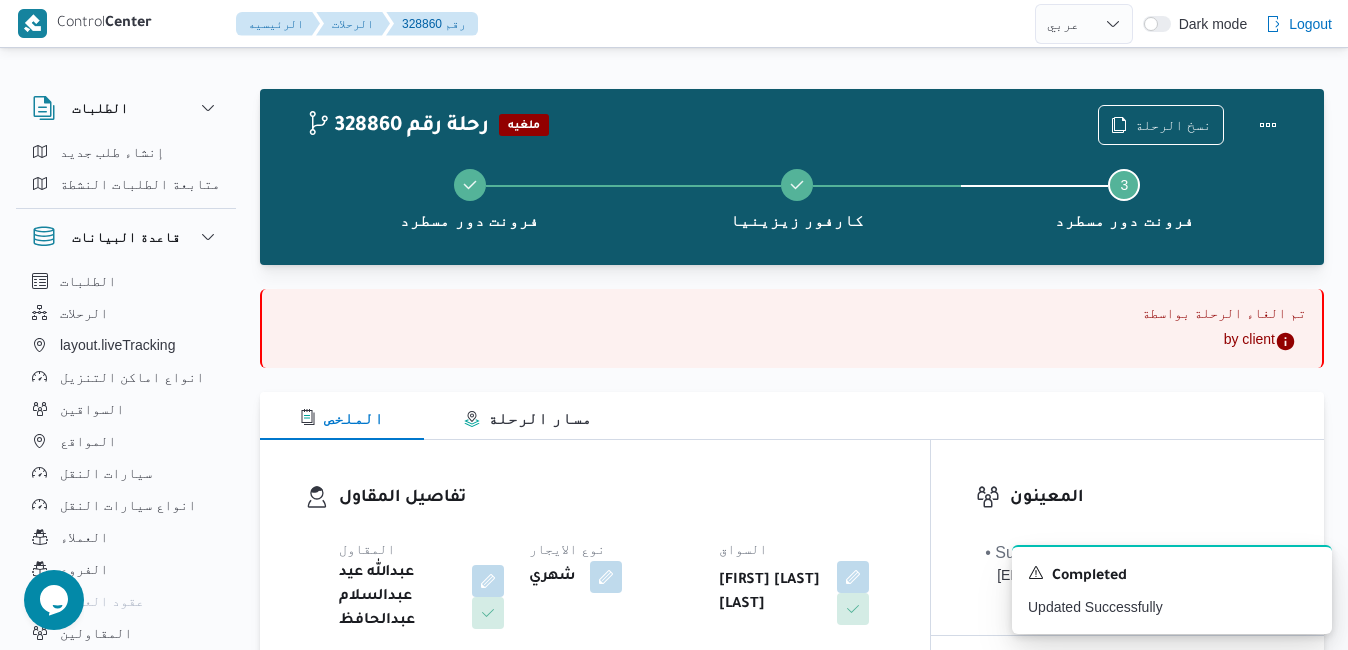 scroll, scrollTop: 0, scrollLeft: 0, axis: both 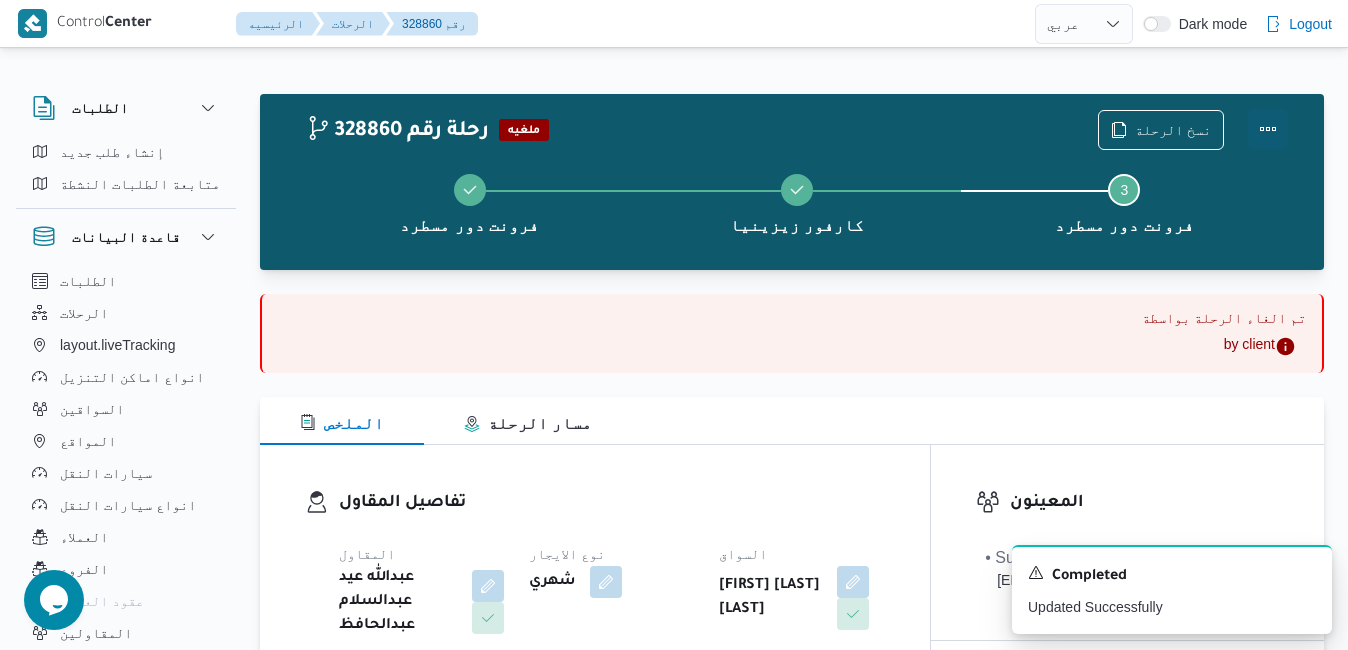 click at bounding box center (1268, 129) 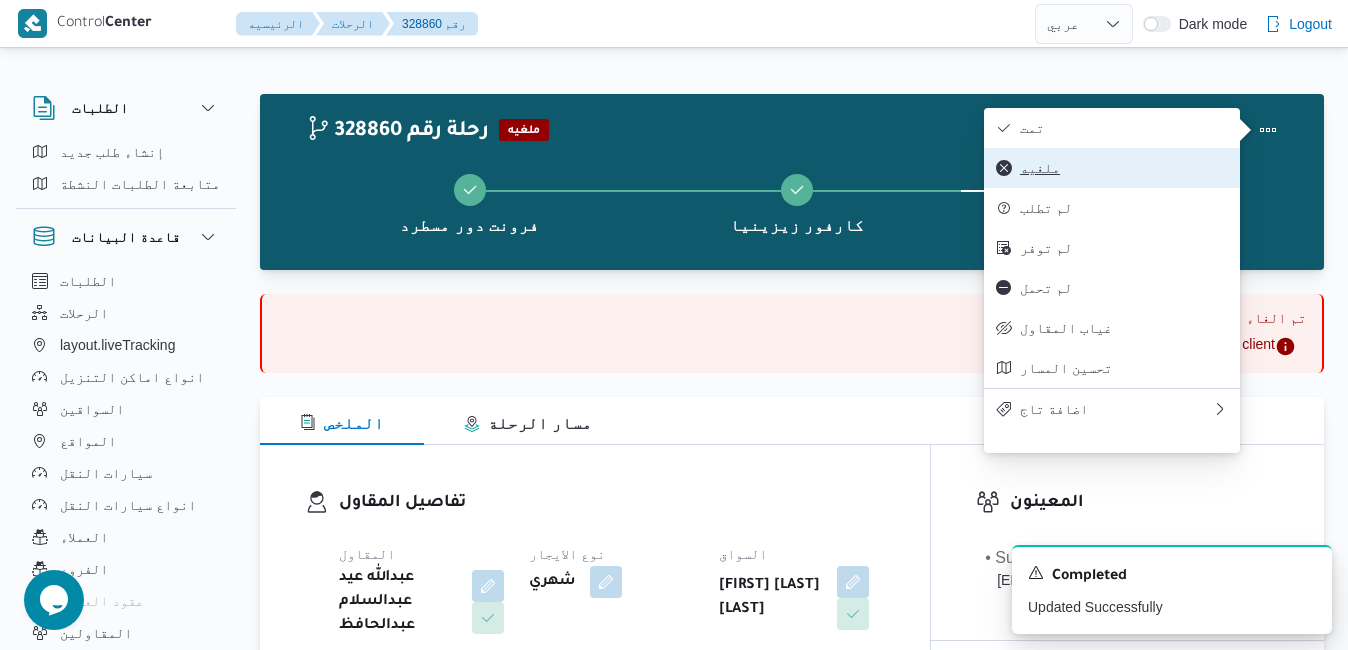 click on "ملغيه" at bounding box center (1112, 168) 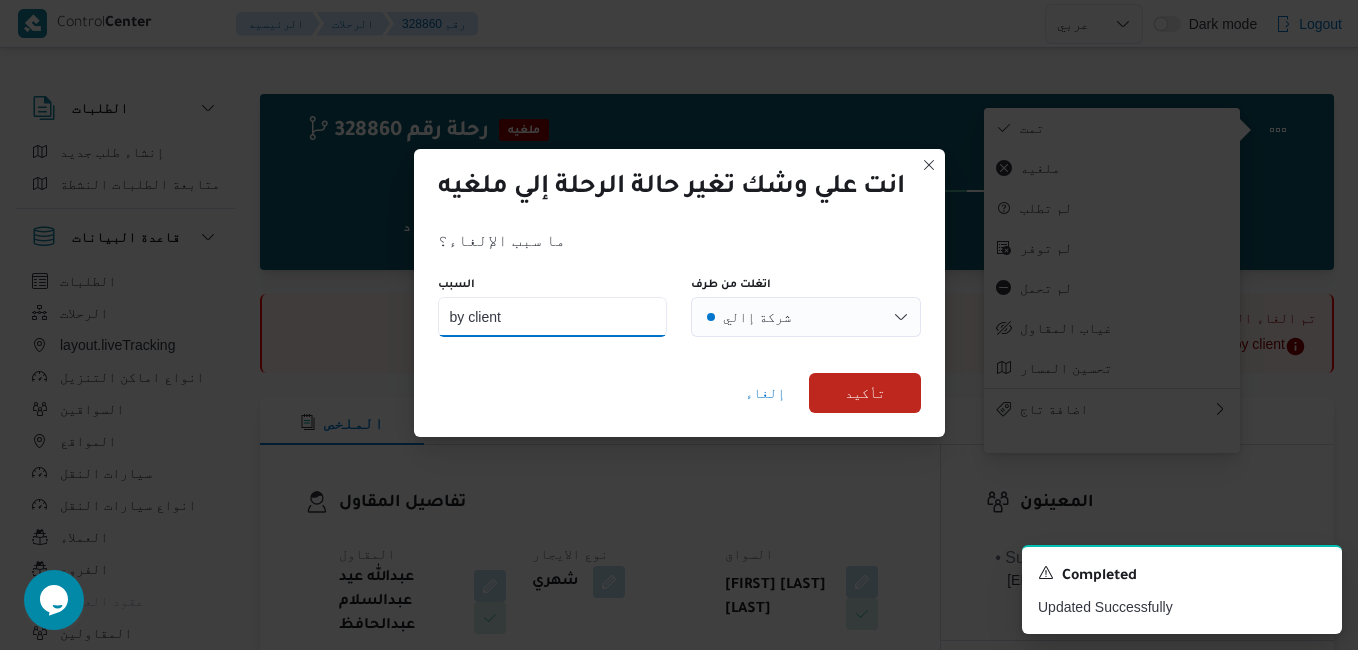 click on "by client" at bounding box center [553, 317] 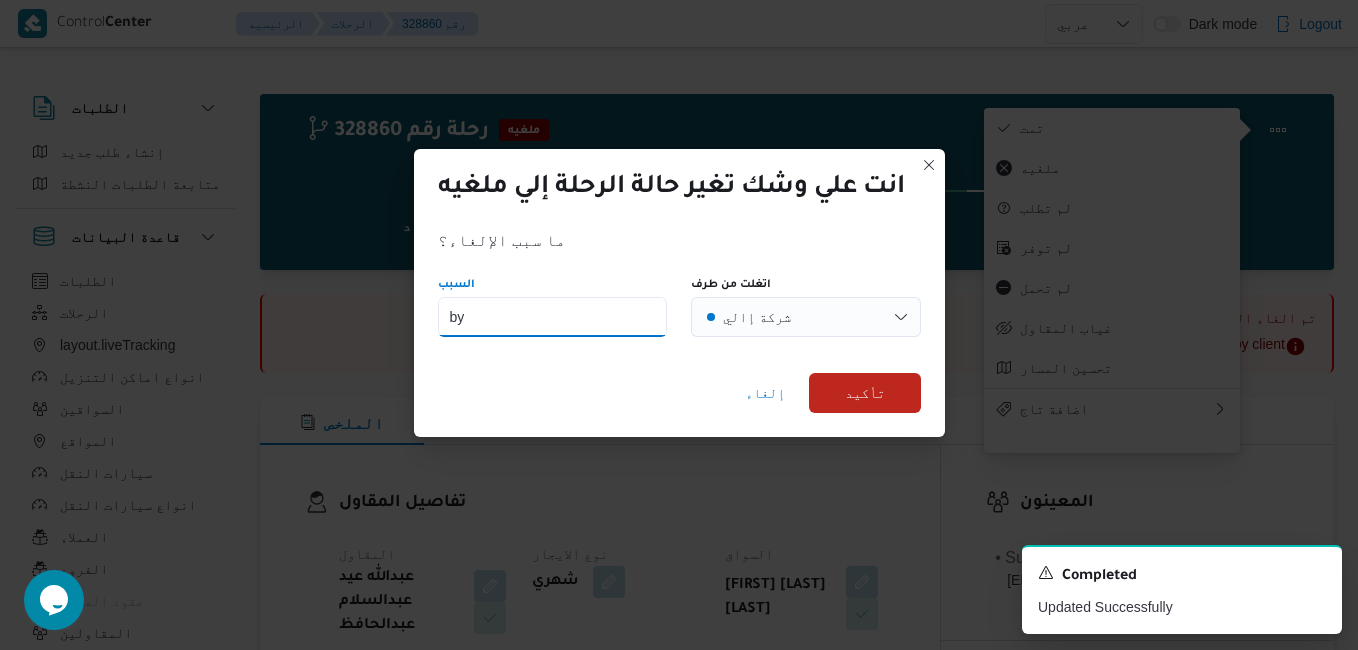 type on "b" 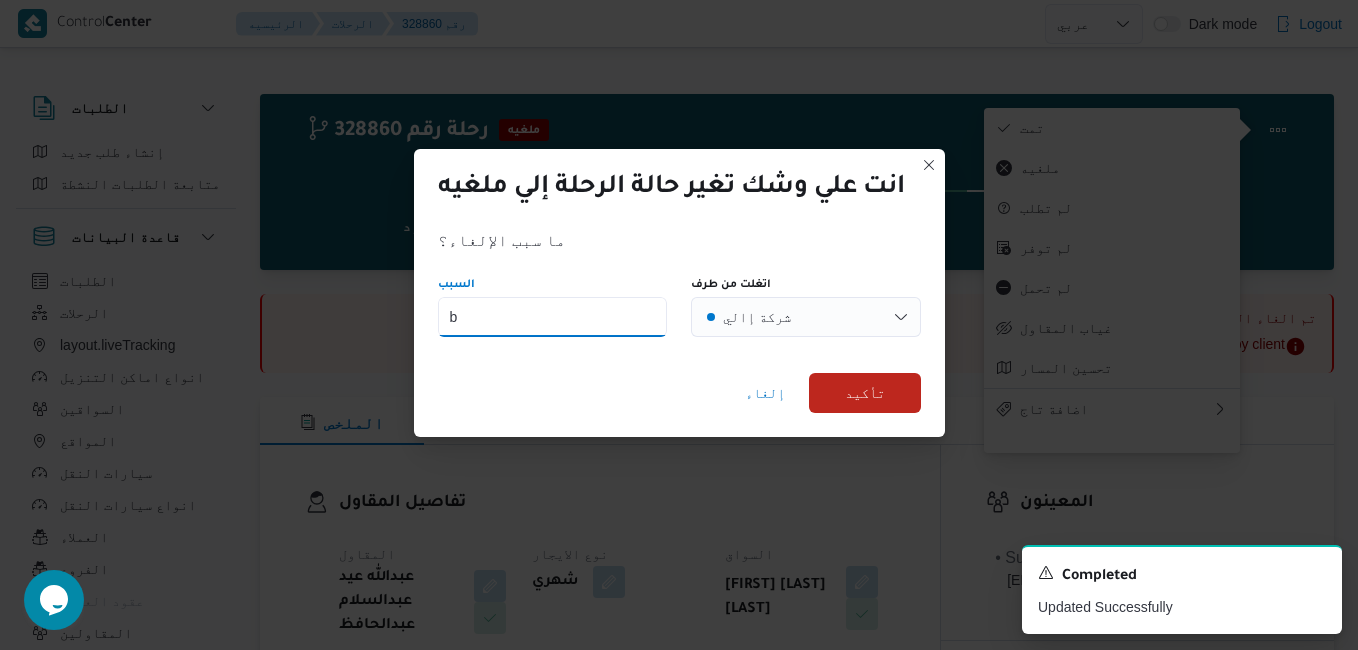 type 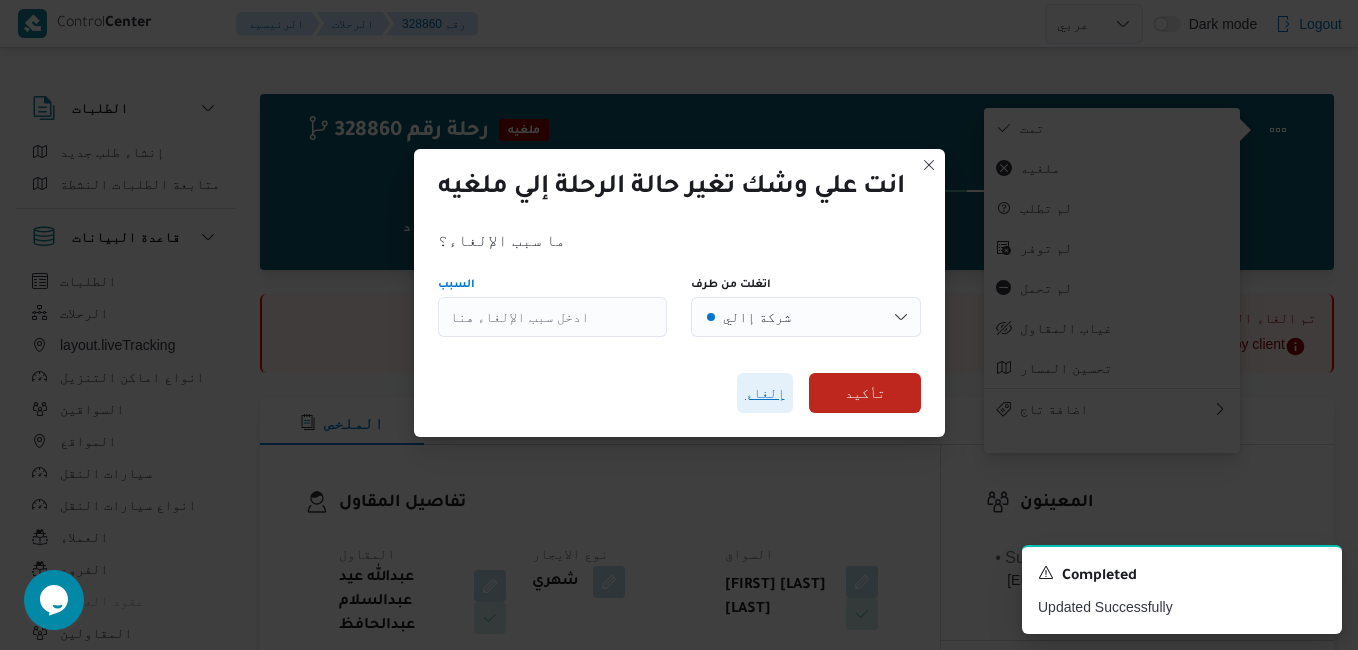 click on "إلغاء" at bounding box center [765, 393] 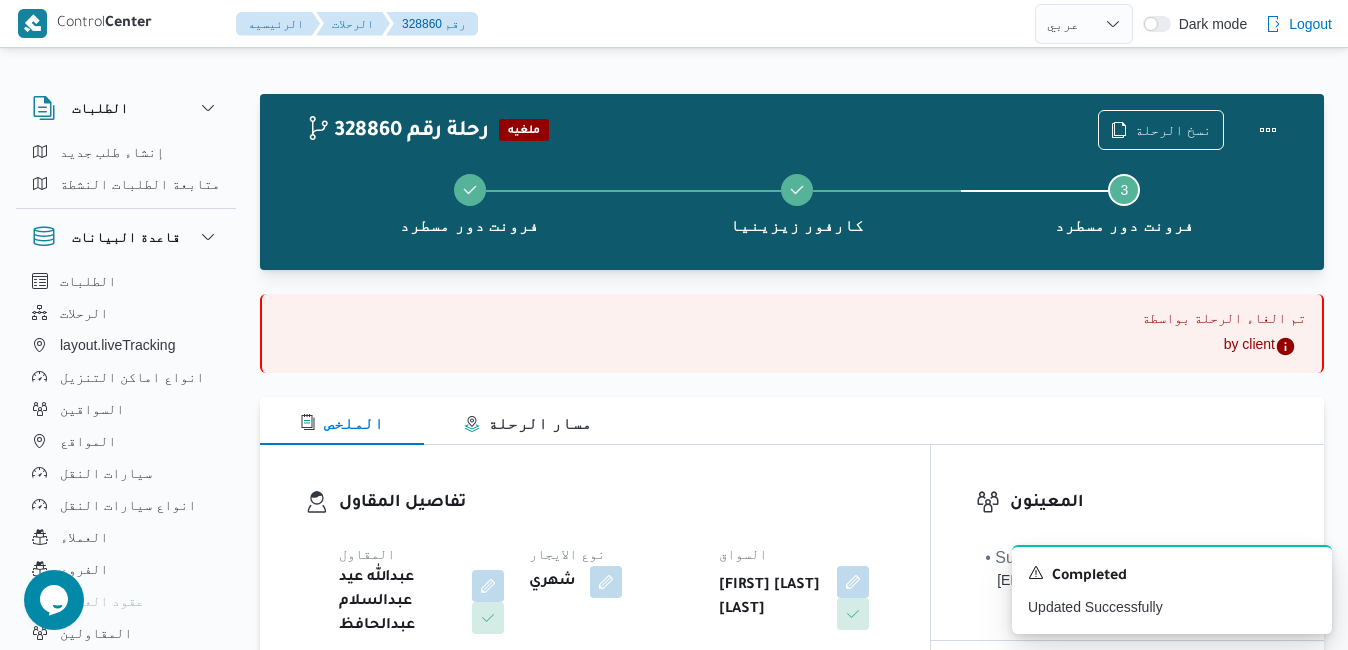 click on "الملخص مسار الرحلة" at bounding box center [792, 421] 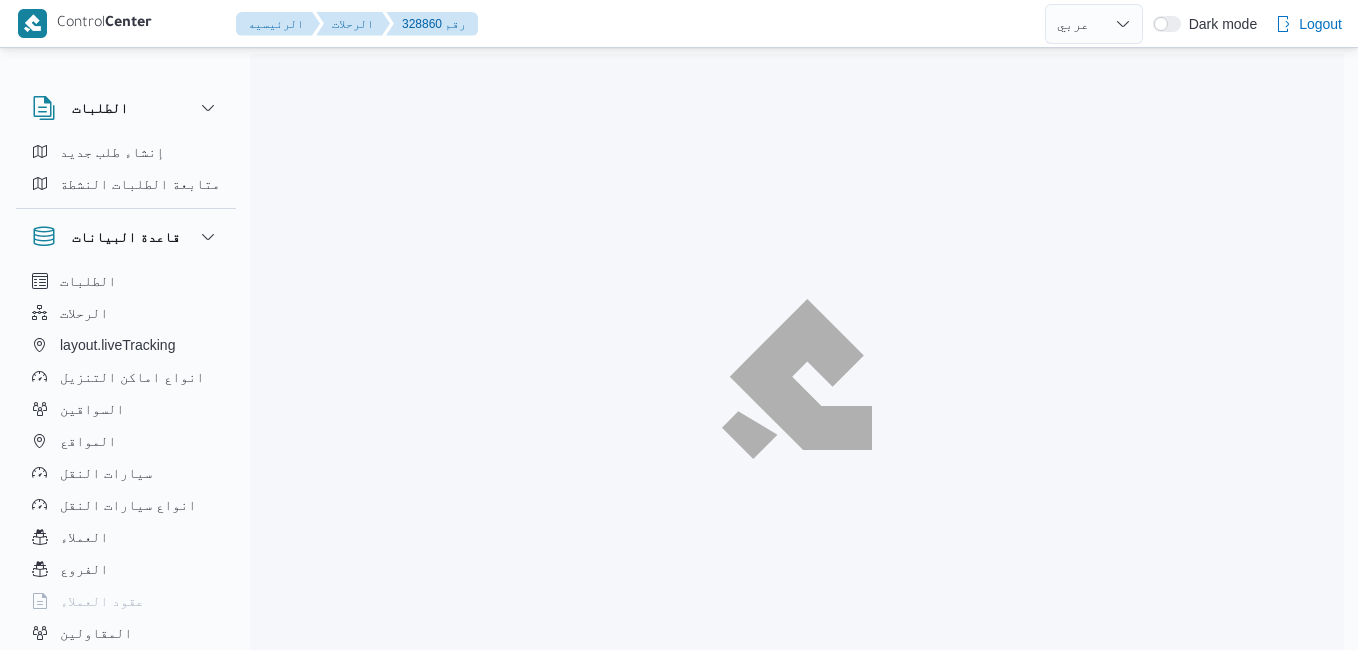 select on "ar" 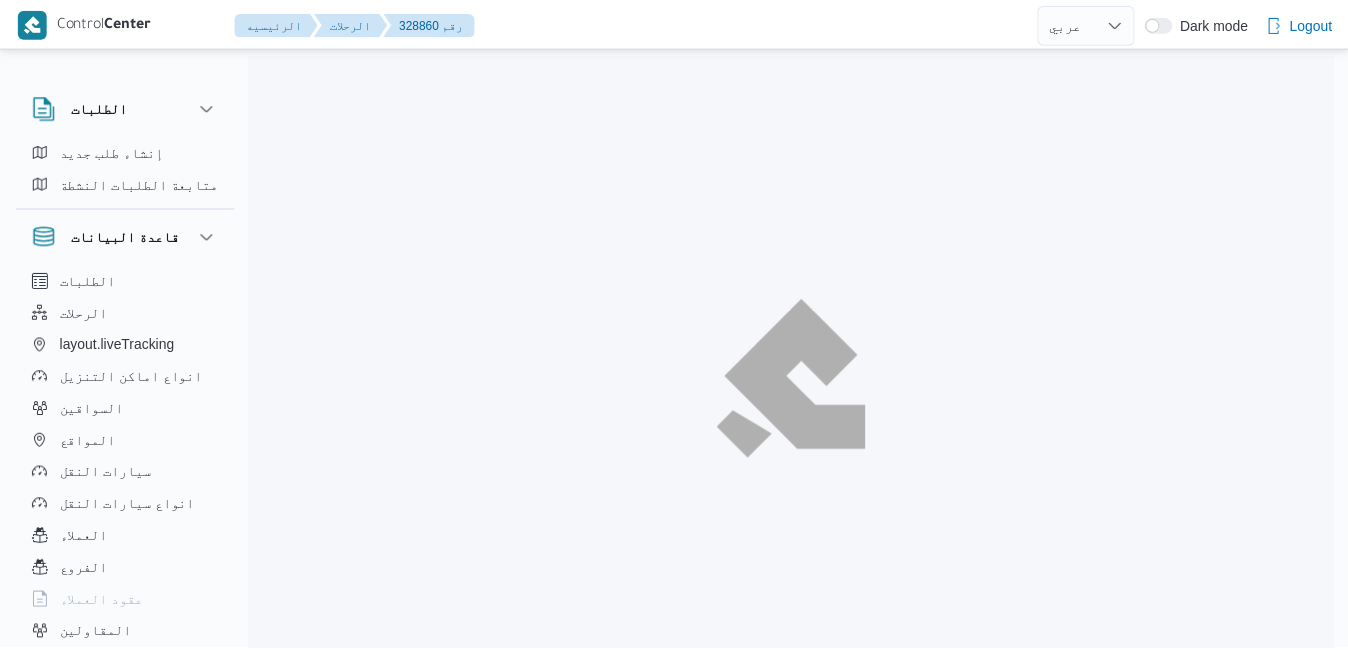 scroll, scrollTop: 0, scrollLeft: 0, axis: both 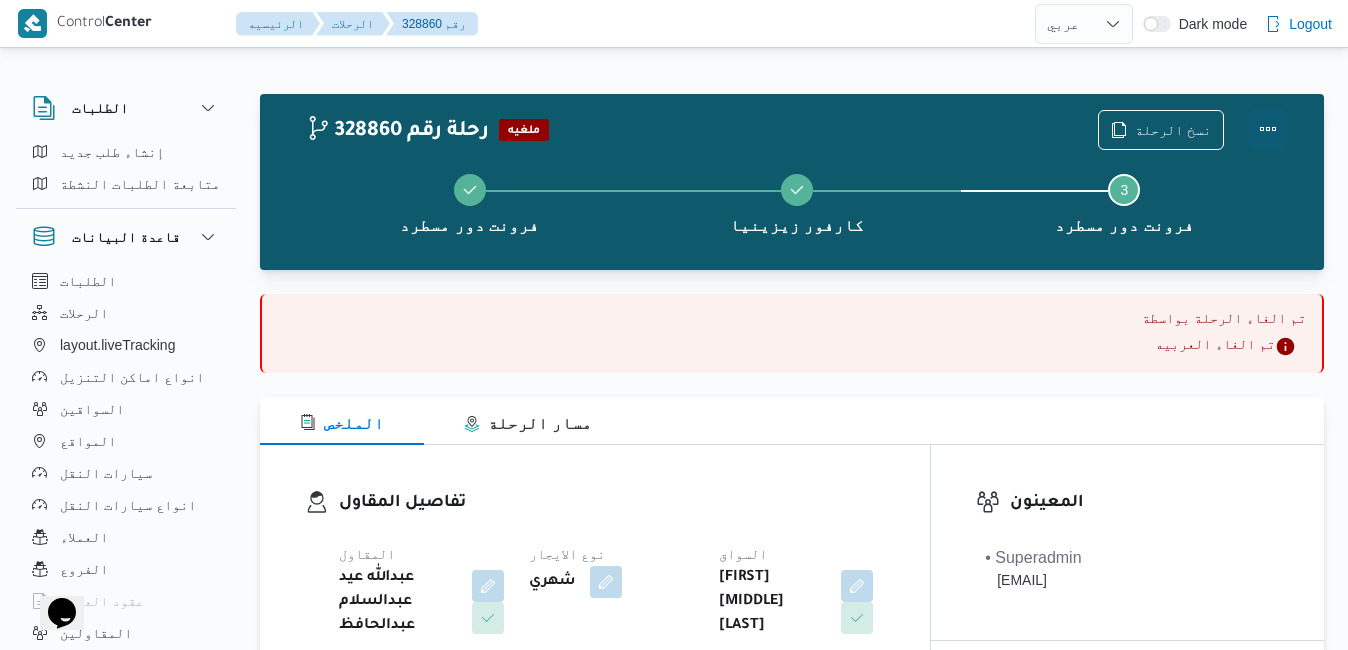 click at bounding box center (1268, 129) 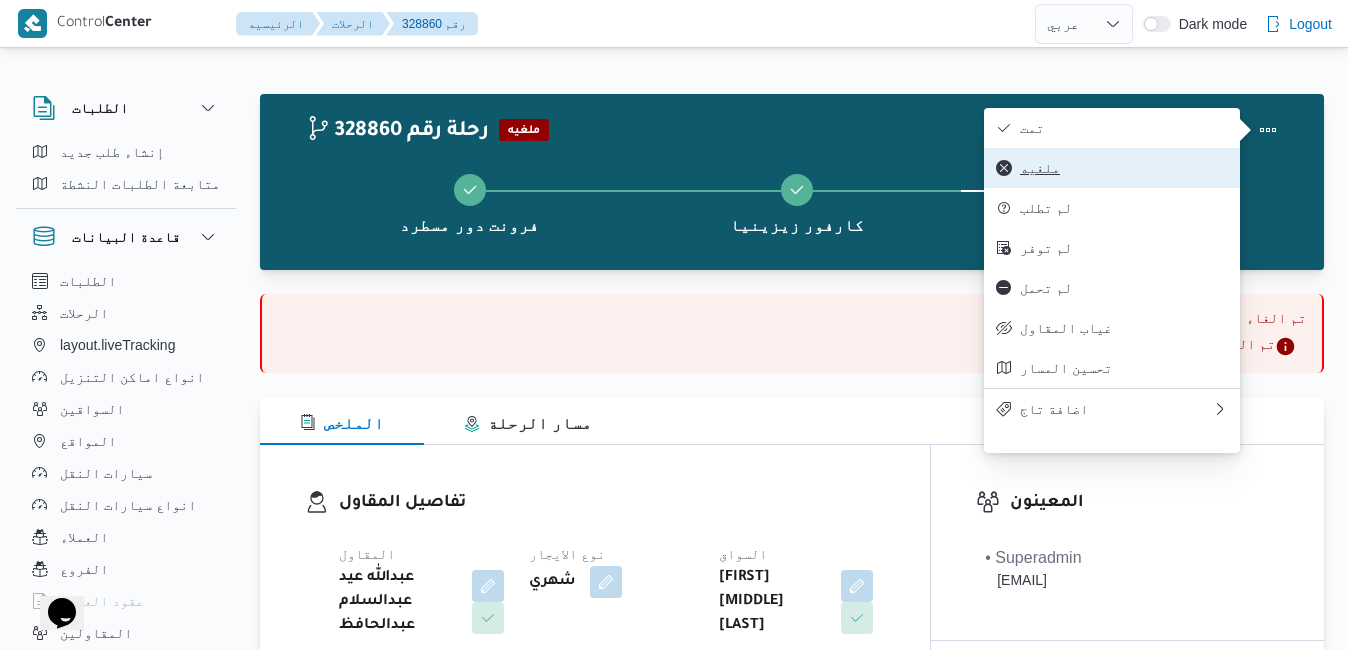 click on "ملغيه" at bounding box center [1112, 168] 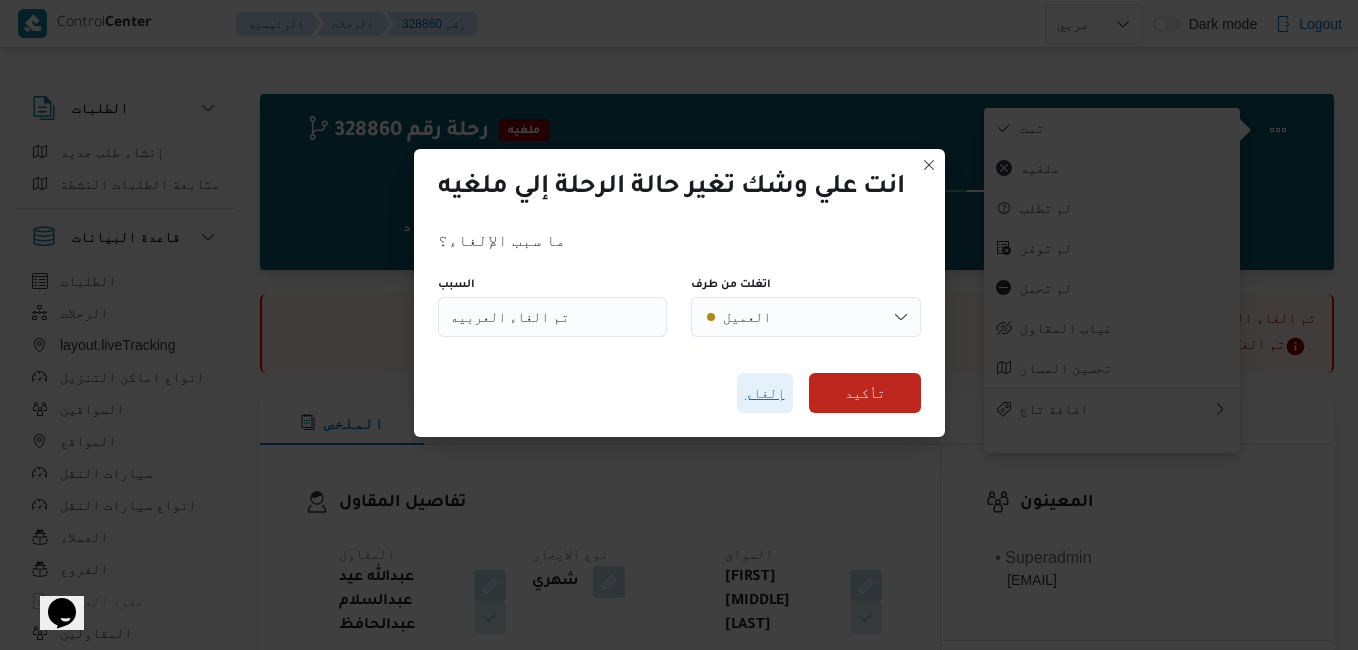 click on "إلغاء" at bounding box center (765, 393) 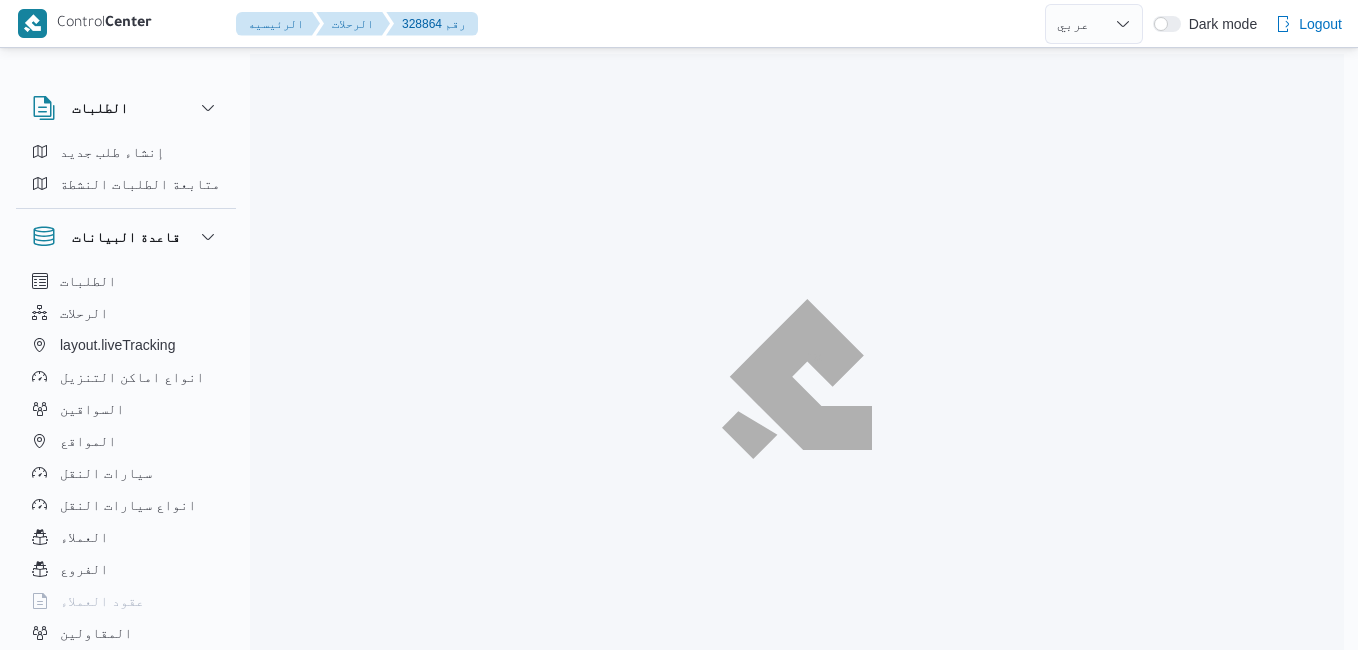 select on "ar" 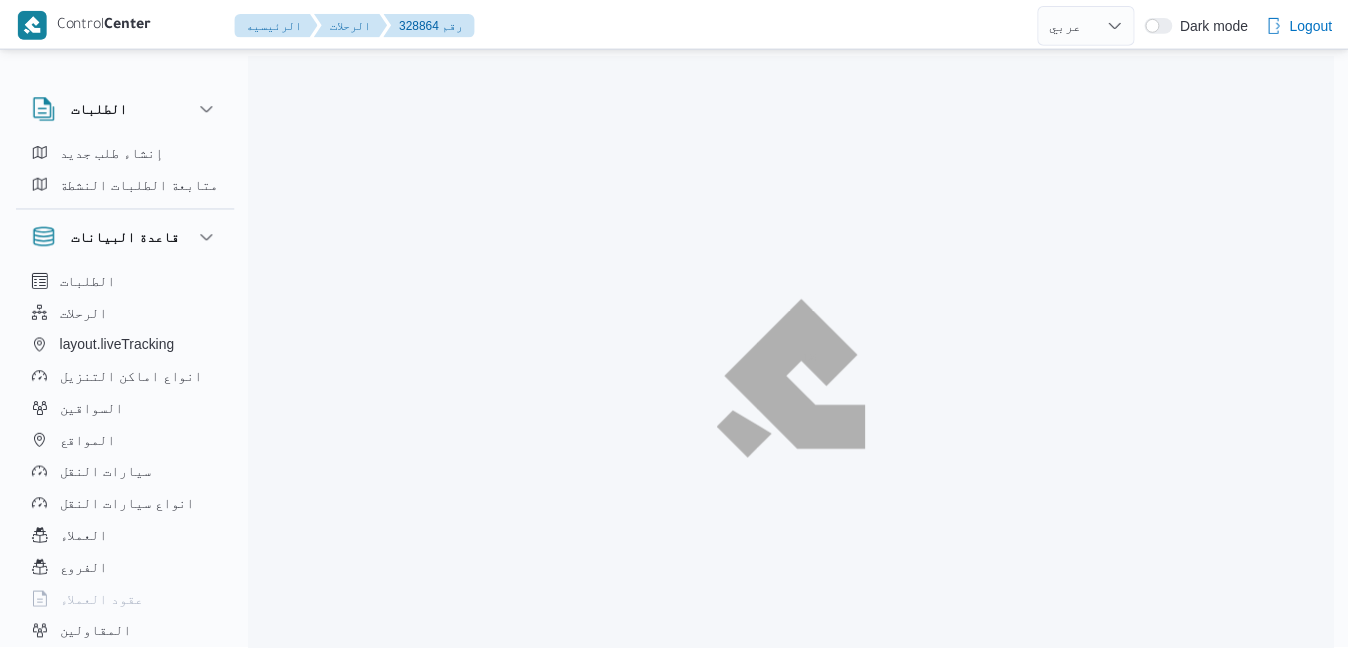 scroll, scrollTop: 0, scrollLeft: 0, axis: both 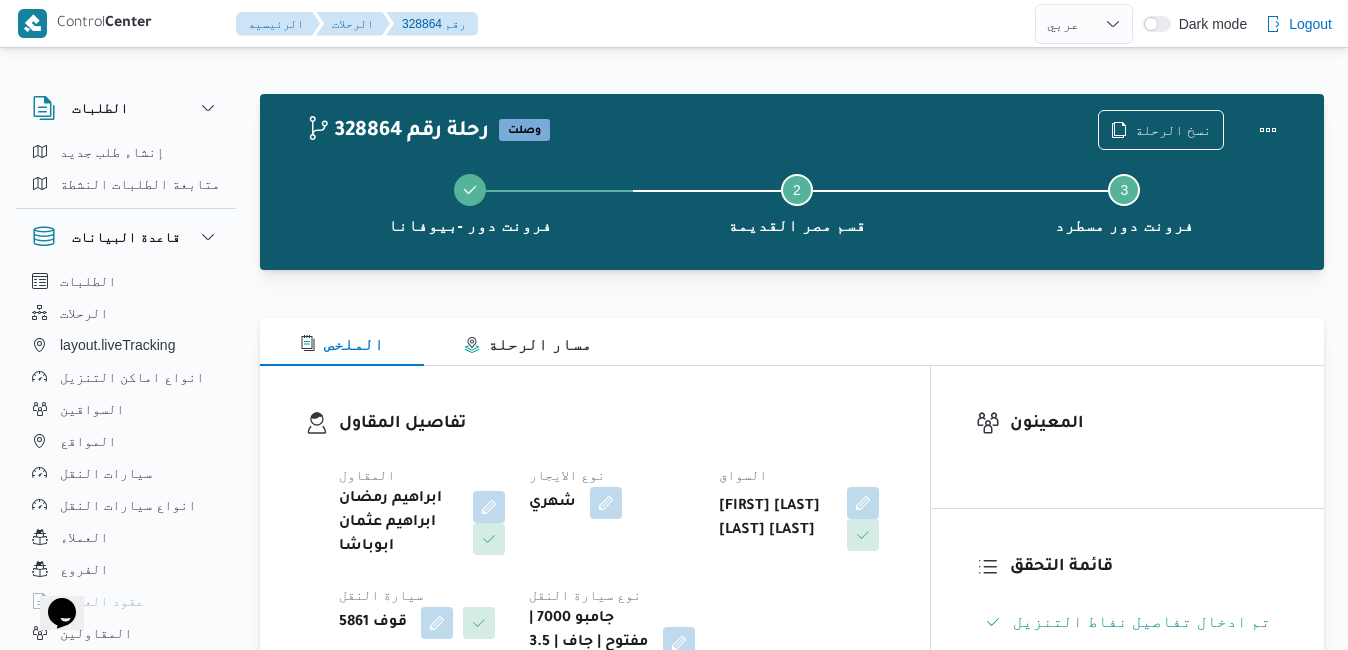 click at bounding box center [792, 306] 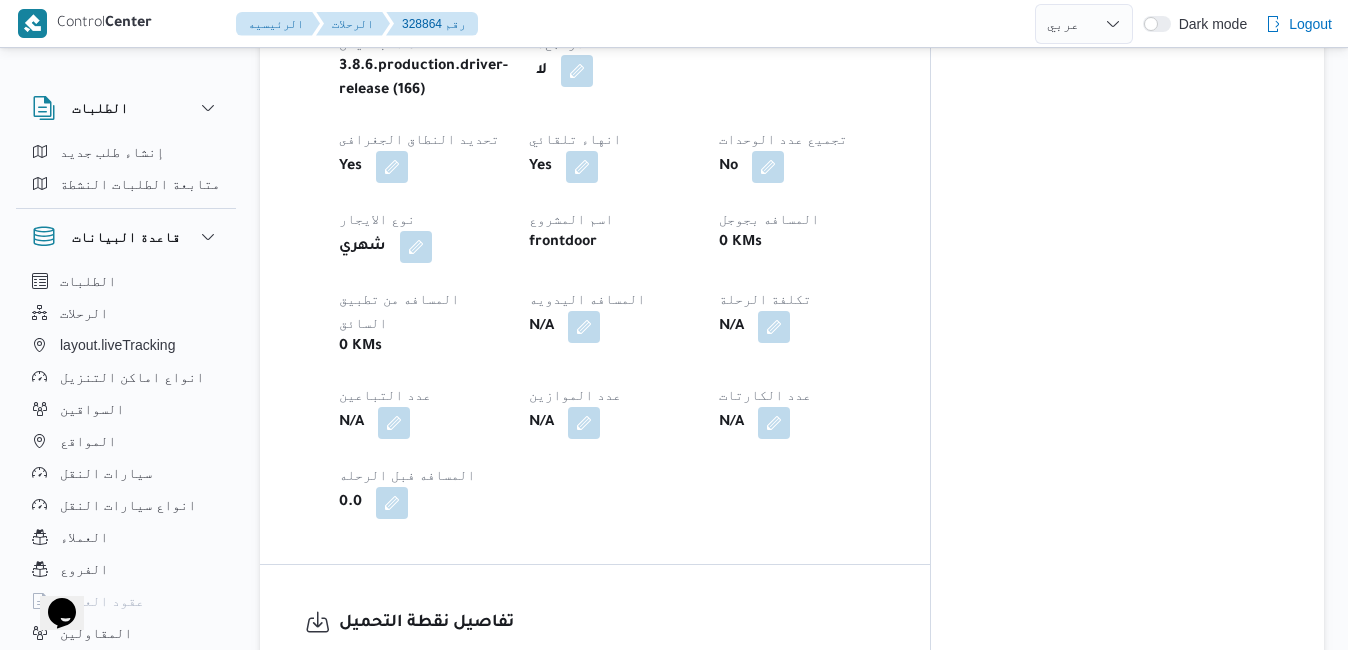 scroll, scrollTop: 1160, scrollLeft: 0, axis: vertical 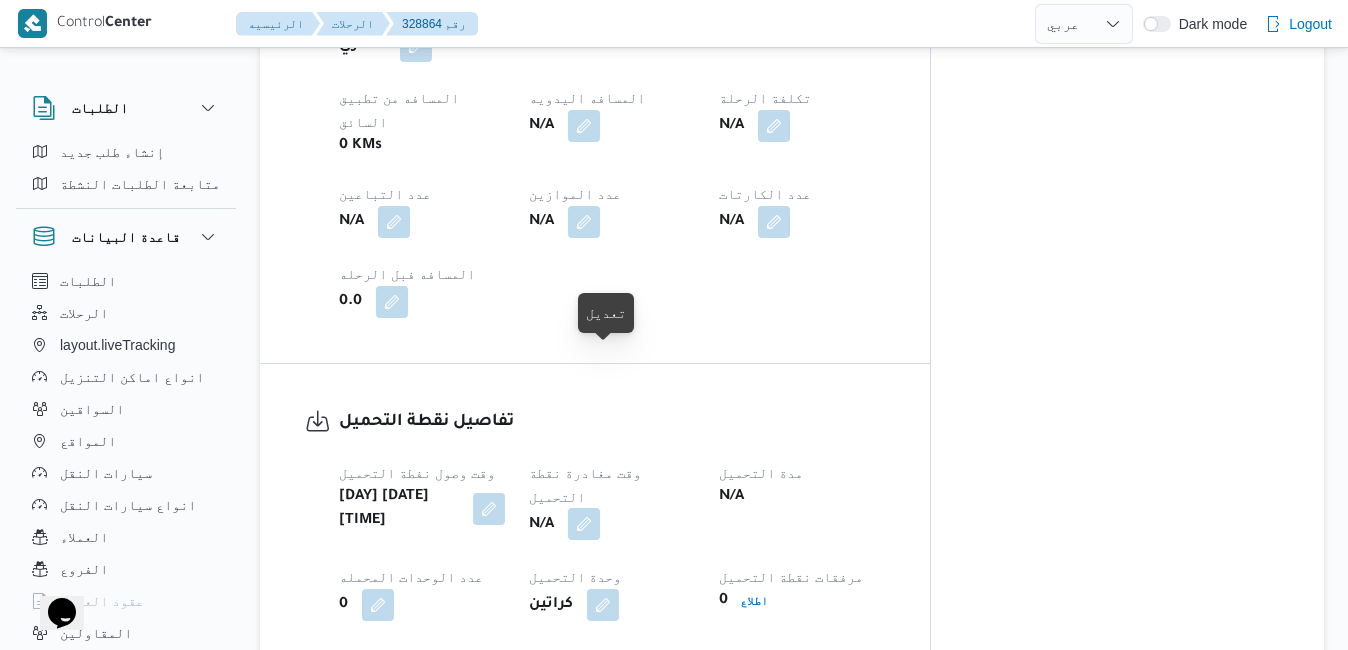 click at bounding box center (584, 524) 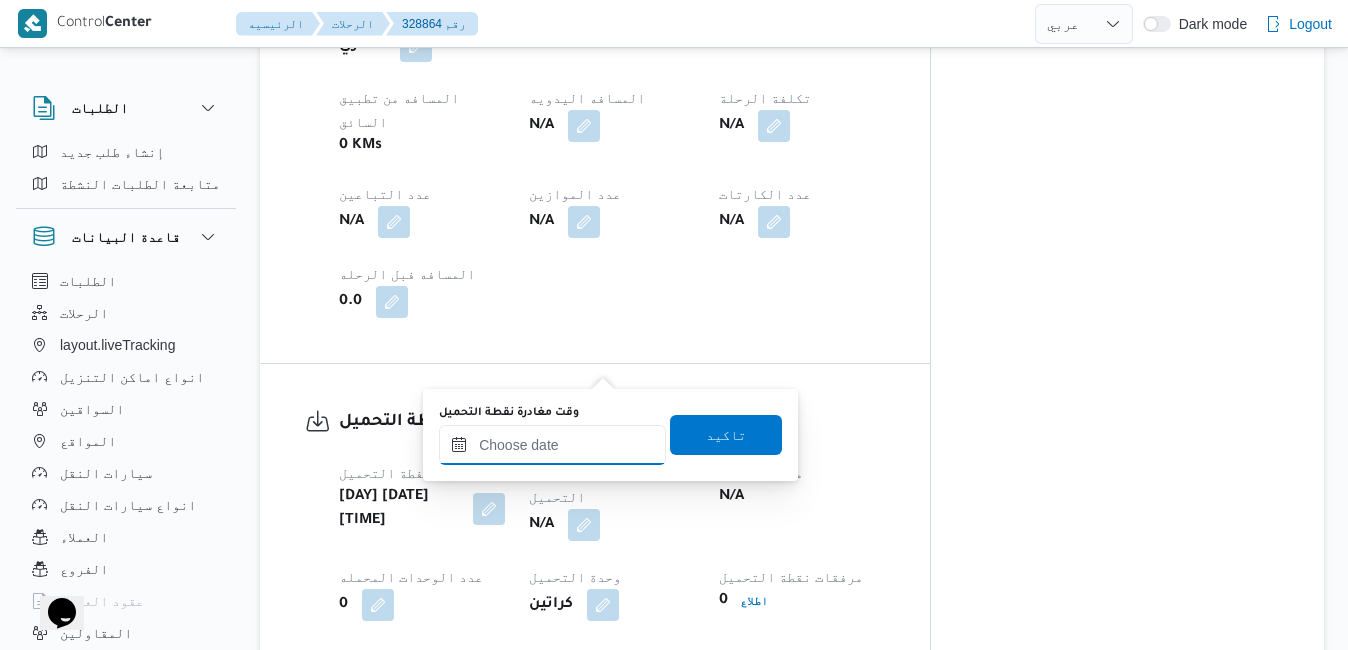 click on "وقت مغادرة نقطة التحميل" at bounding box center (552, 445) 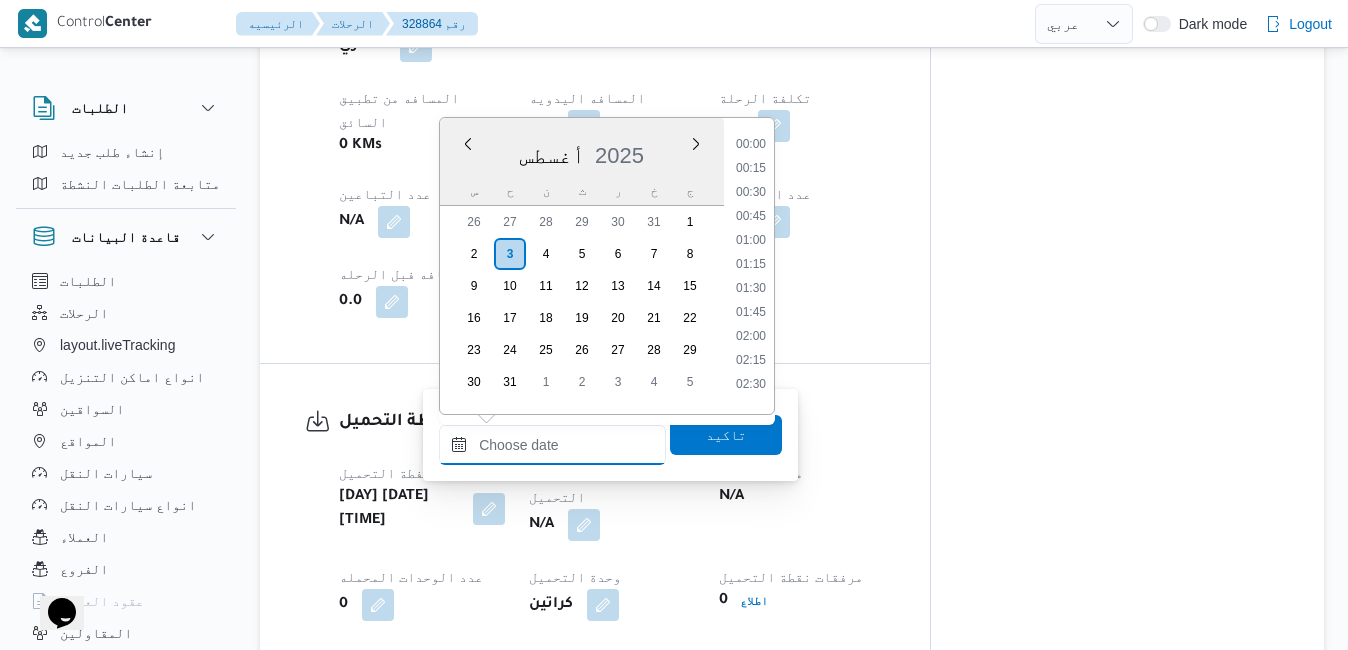 scroll, scrollTop: 1182, scrollLeft: 0, axis: vertical 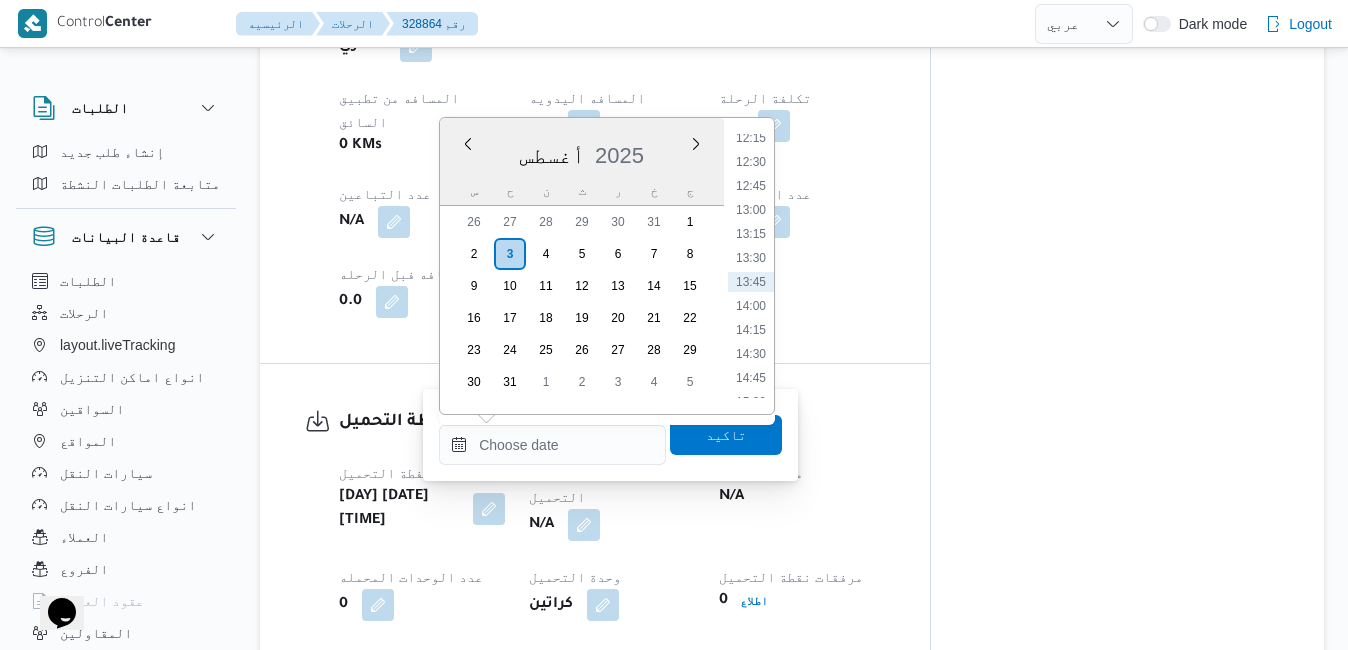 click on "[MONTH] [YEAR]" at bounding box center (582, 151) 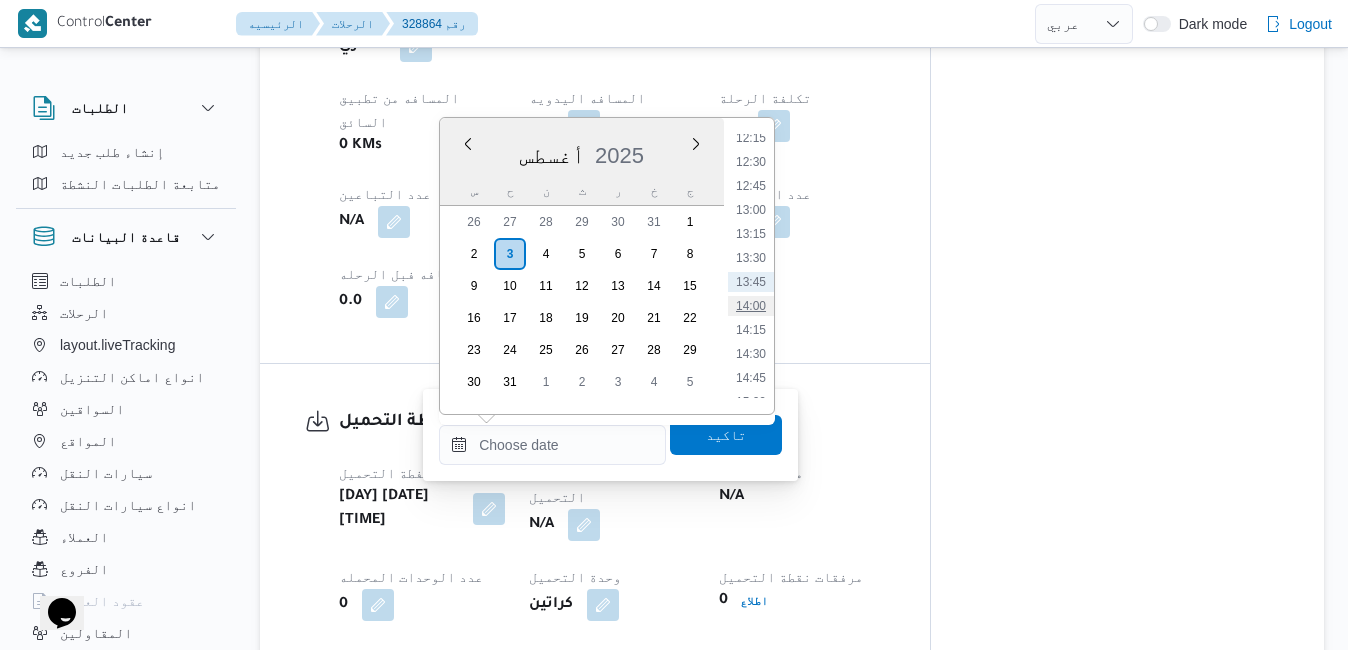 click on "14:00" at bounding box center [751, 306] 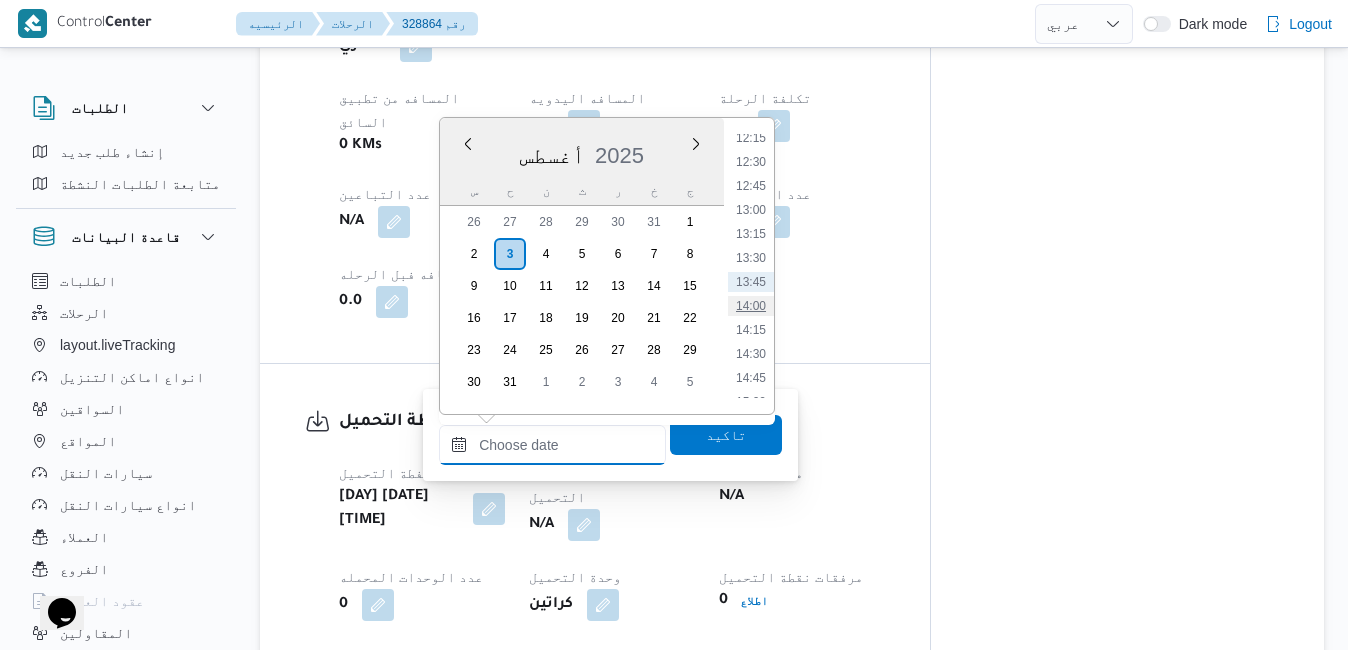 type on "[DATE] [TIME]" 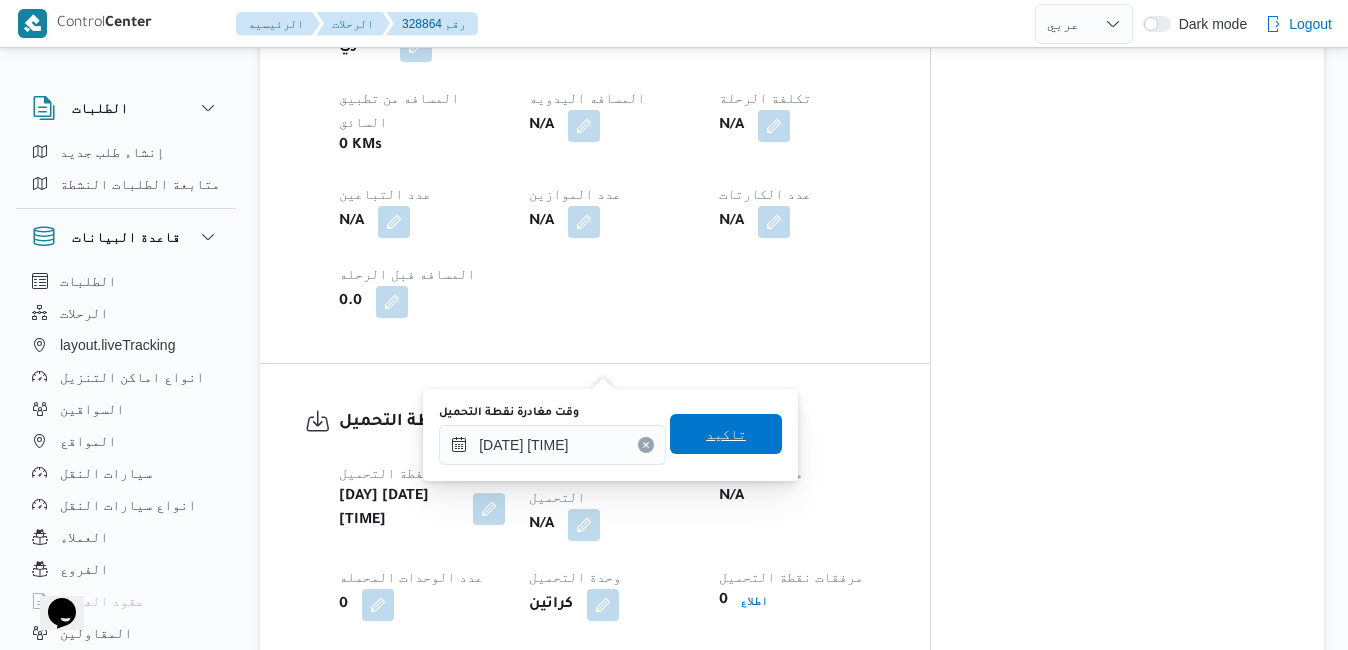 click on "تاكيد" at bounding box center [726, 434] 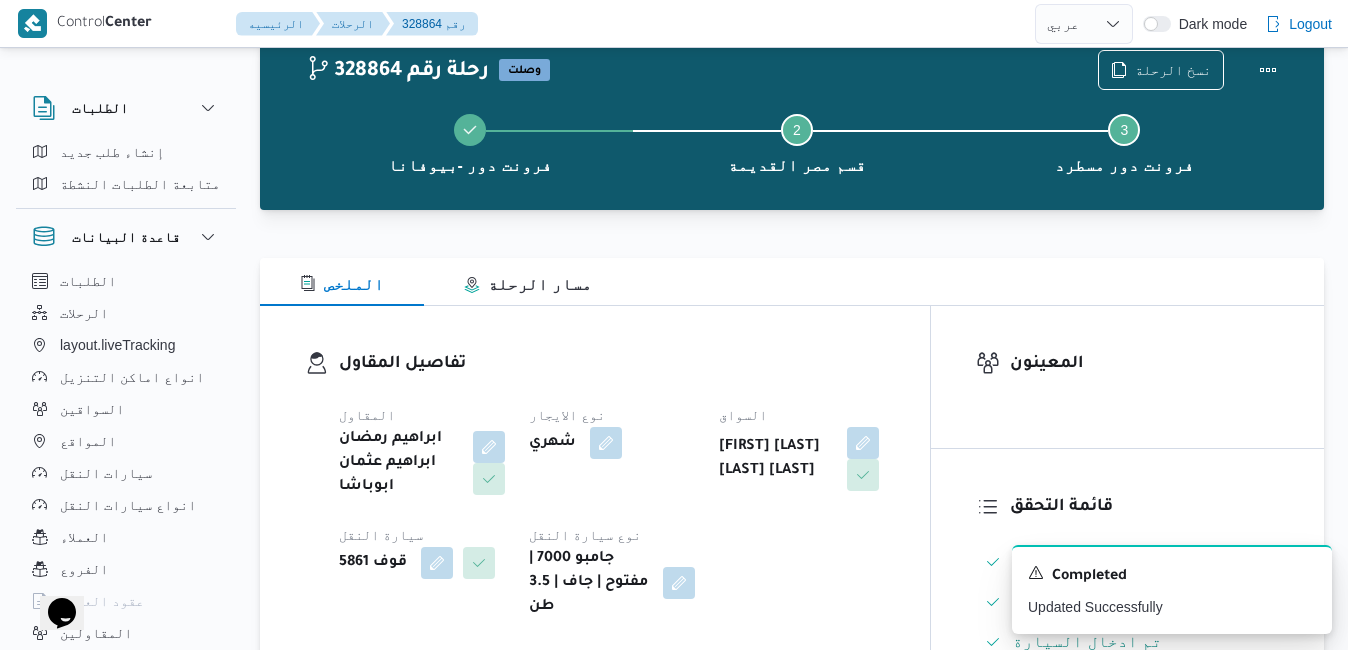 scroll, scrollTop: 0, scrollLeft: 0, axis: both 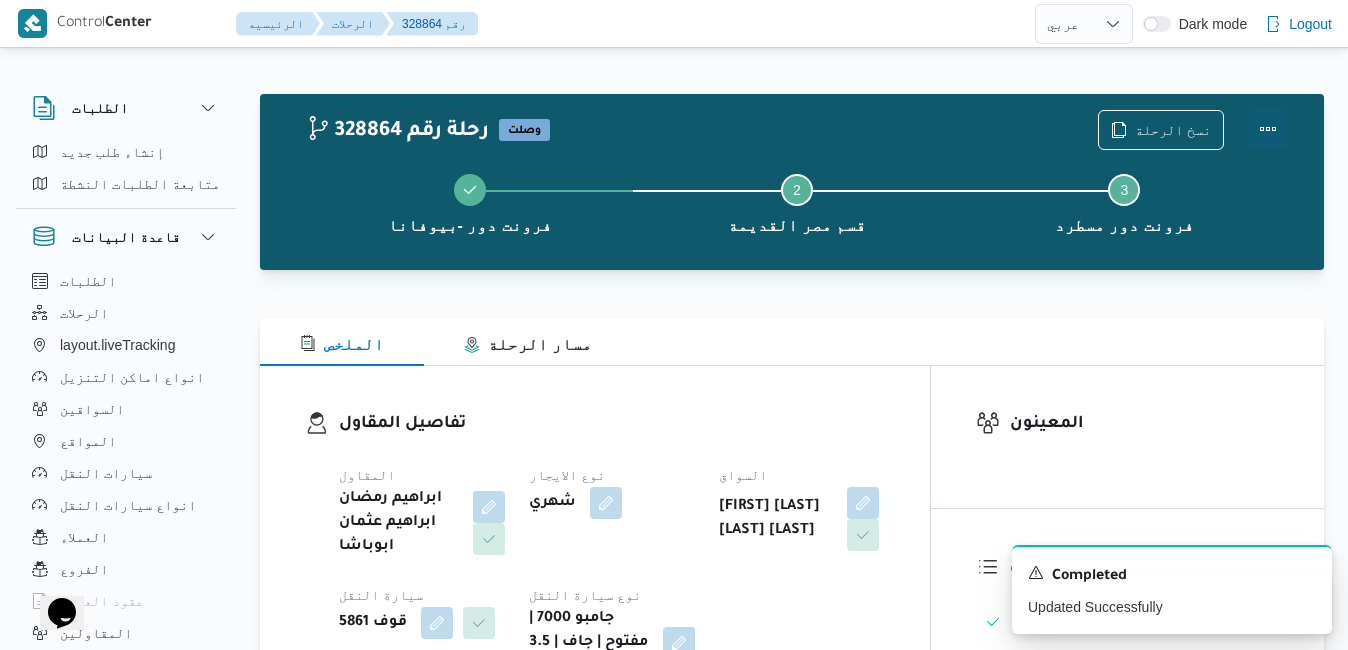 click at bounding box center (1268, 129) 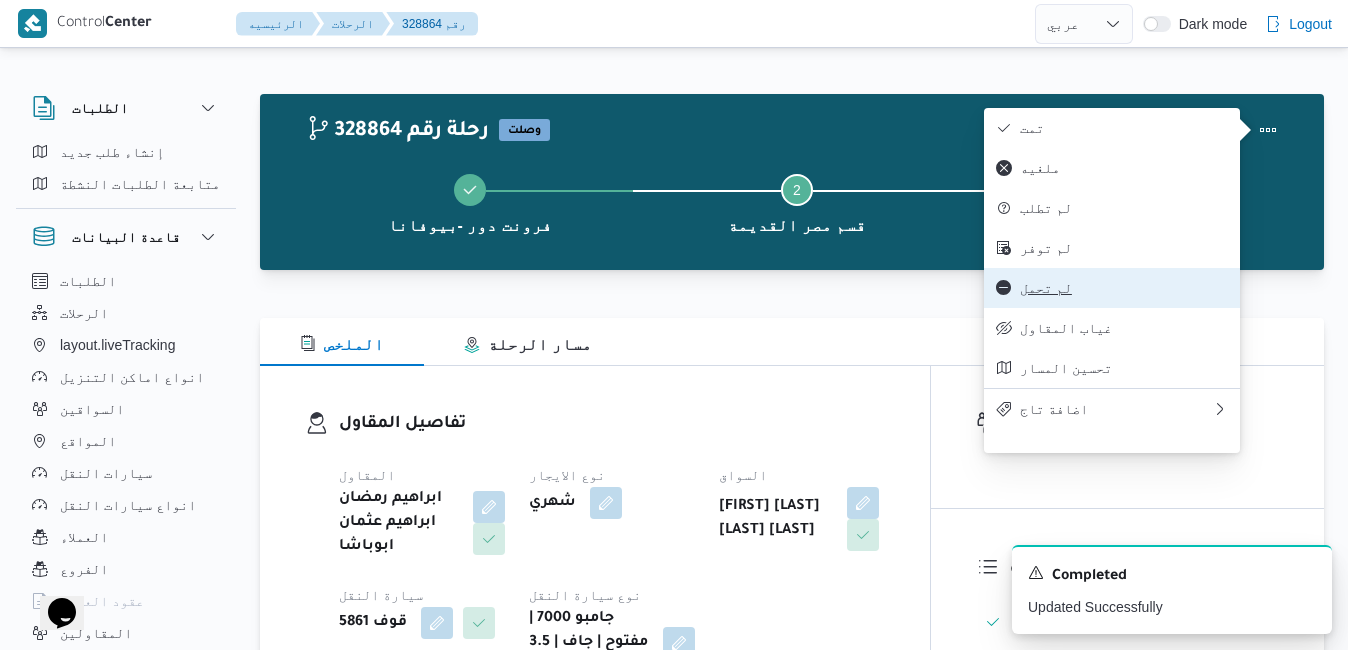 click on "لم تحمل" at bounding box center [1124, 288] 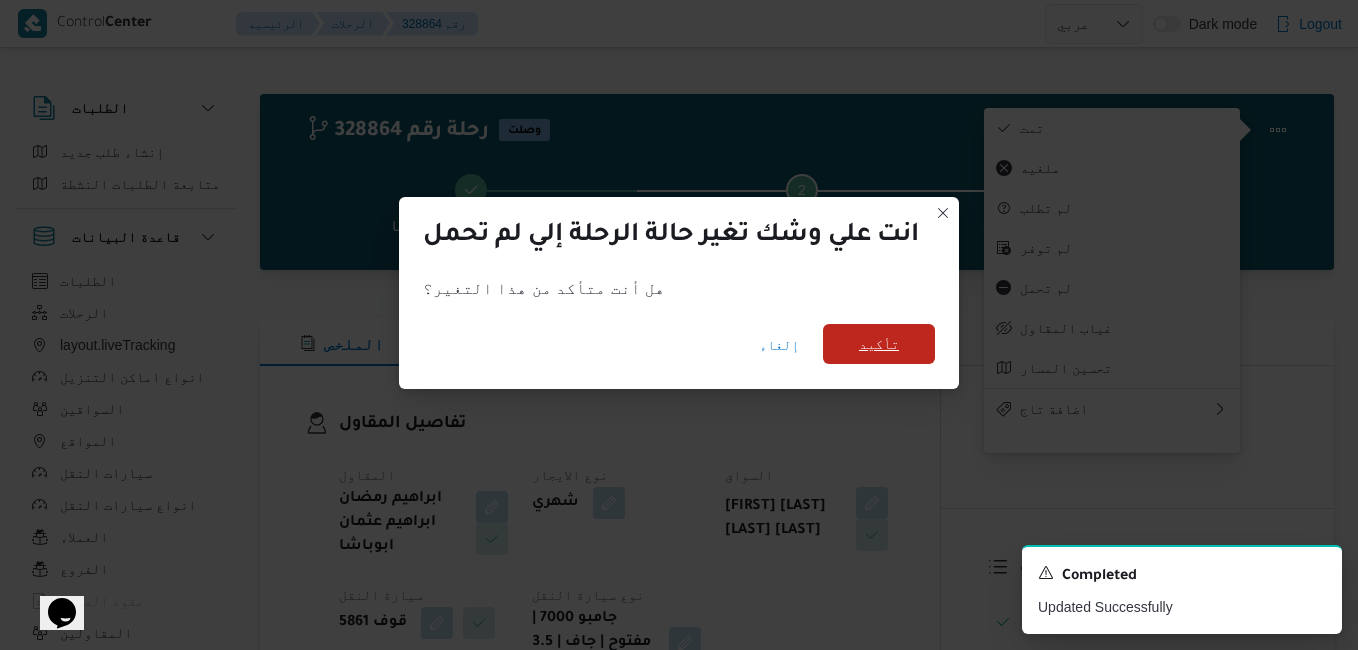 click on "تأكيد" at bounding box center [879, 344] 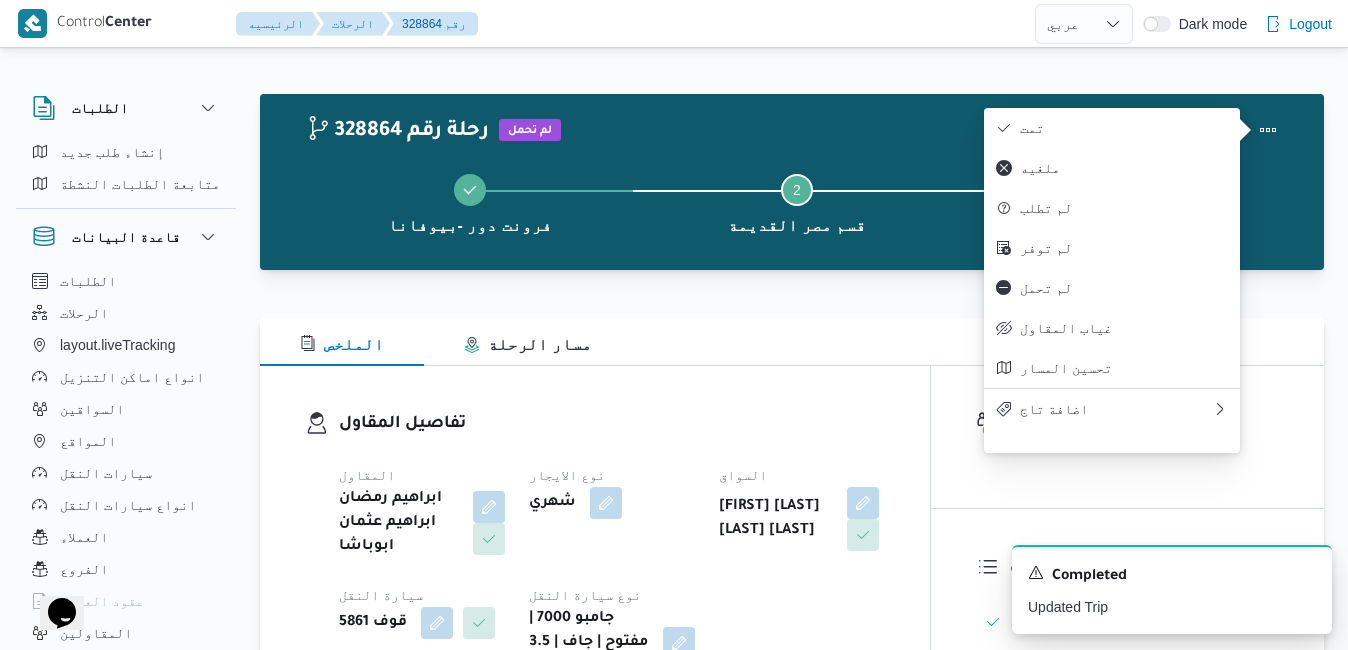 click on "تفاصيل المقاول المقاول ابراهيم رمضان ابراهيم عثمان ابوباشا نوع الايجار شهري السواق عبدالله عبدالسميع احمد بيومي نجدى سيارة النقل قوف 5861 نوع سيارة النقل جامبو 7000 | مفتوح | جاف | 3.5 طن" at bounding box center [595, 545] 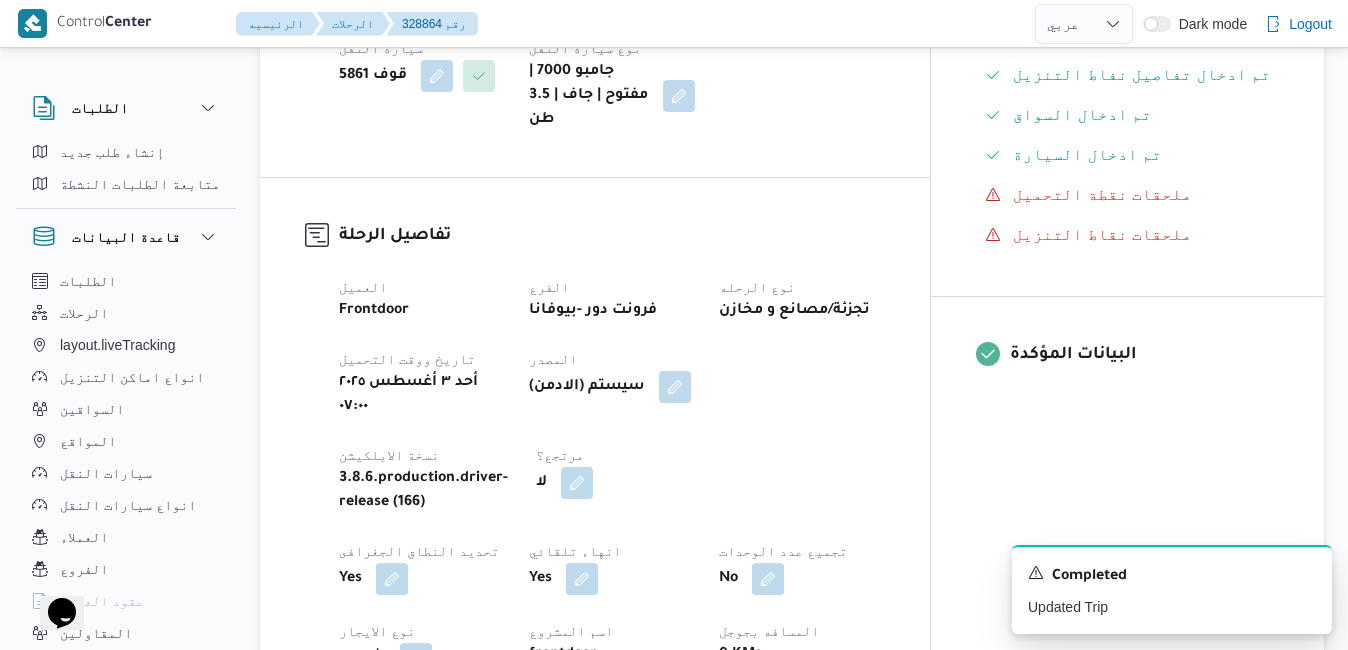 scroll, scrollTop: 520, scrollLeft: 0, axis: vertical 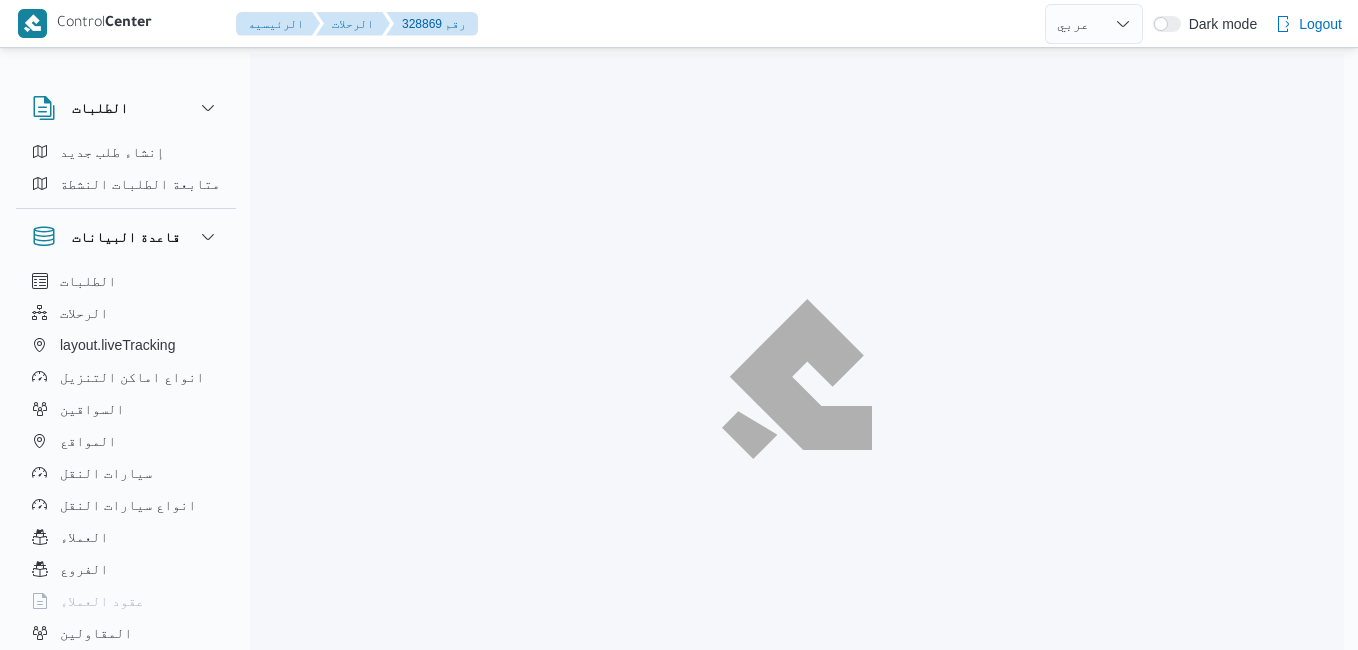 select on "ar" 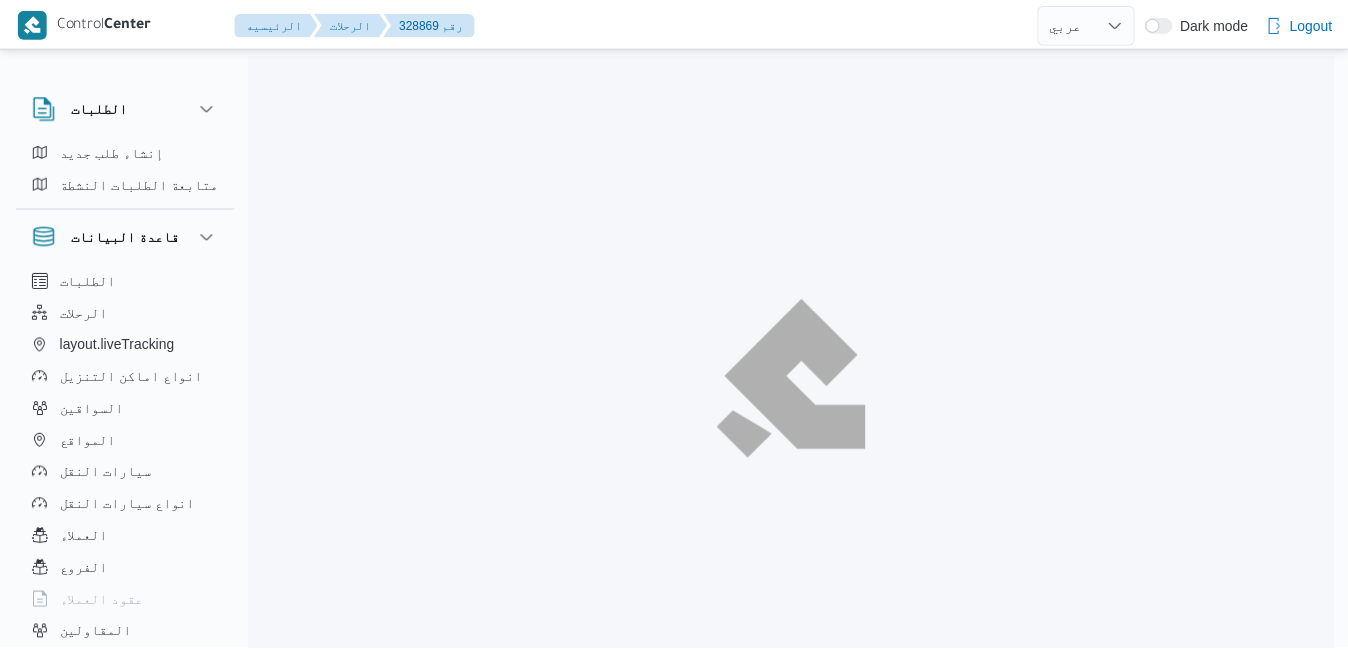 scroll, scrollTop: 0, scrollLeft: 0, axis: both 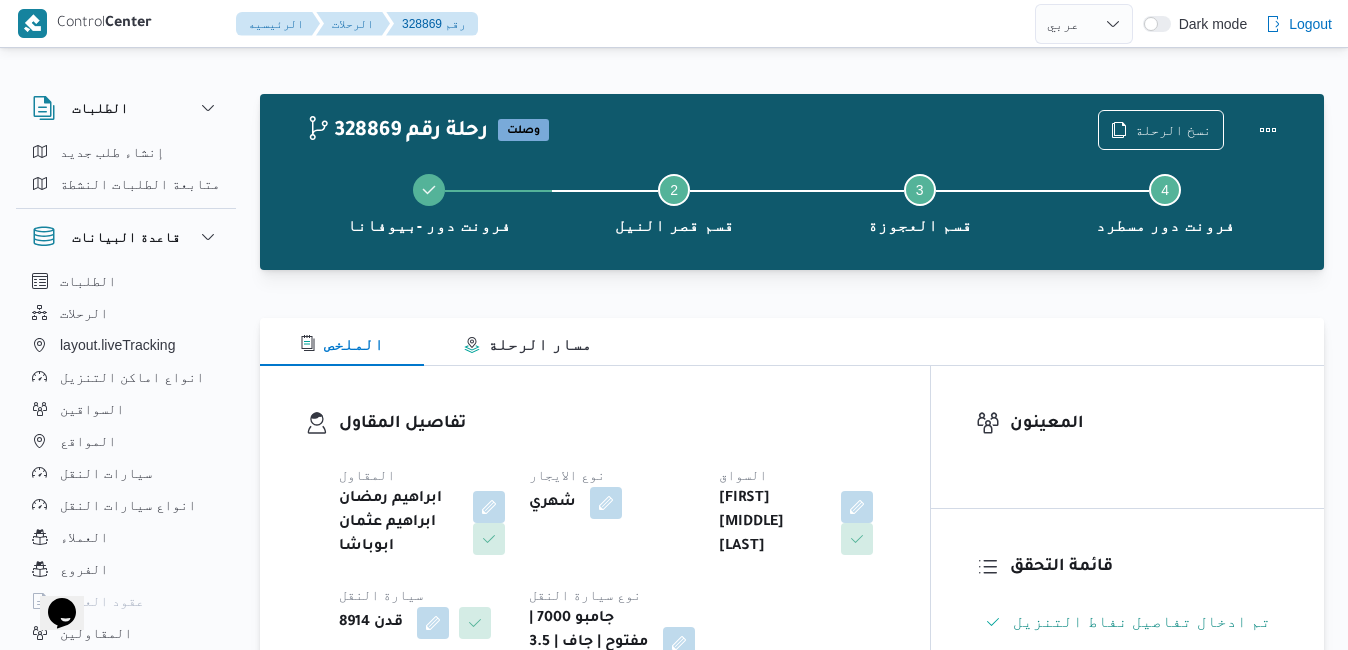 click on "الملخص مسار الرحلة" at bounding box center (792, 342) 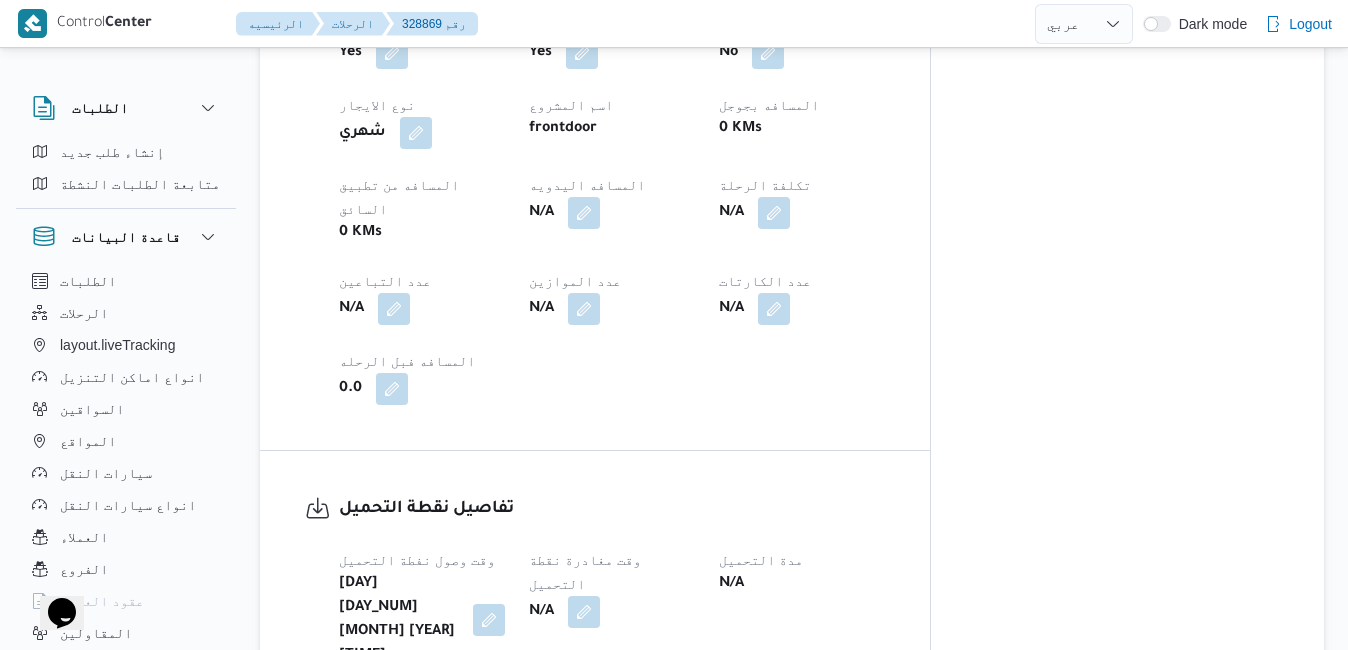 scroll, scrollTop: 1160, scrollLeft: 0, axis: vertical 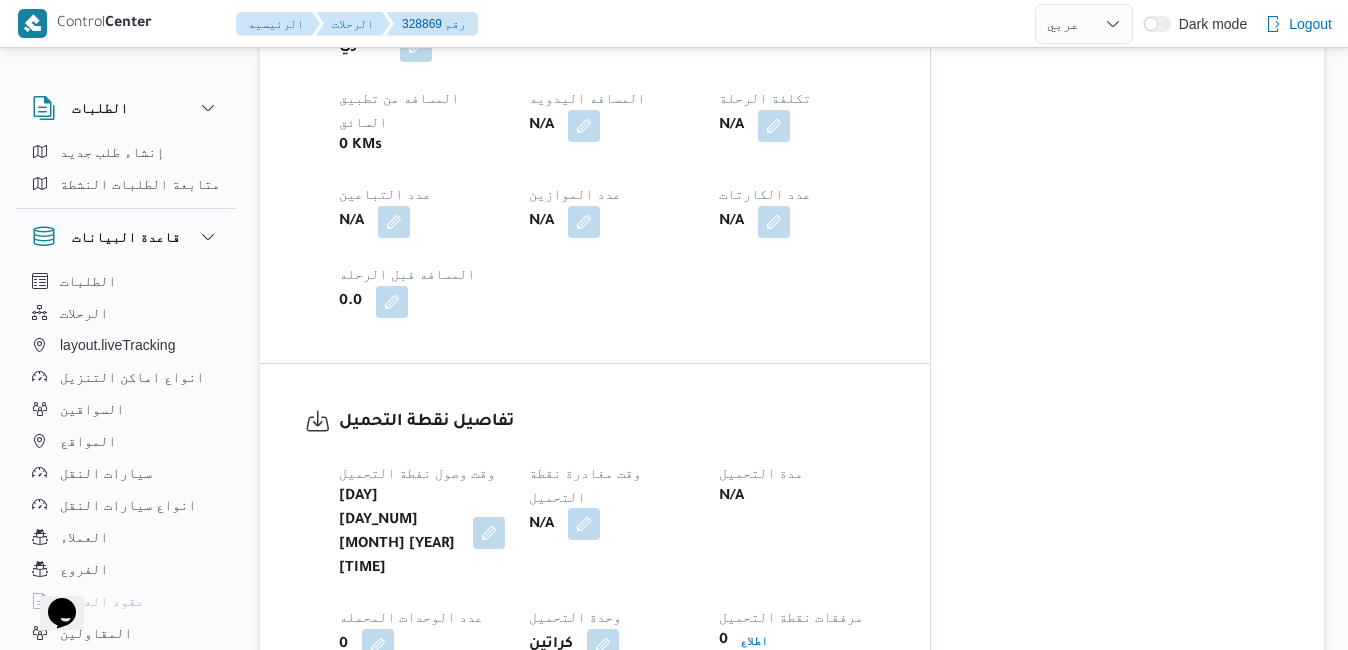 click at bounding box center [584, 524] 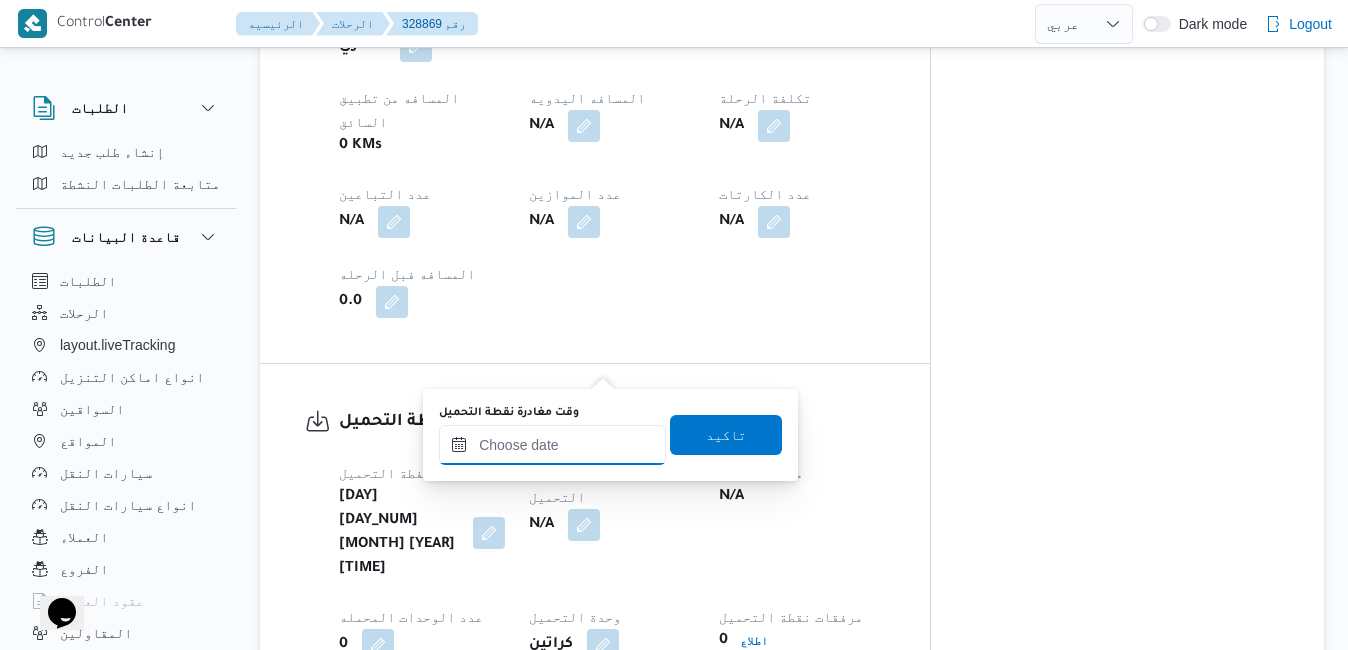 click on "وقت مغادرة نقطة التحميل" at bounding box center [552, 445] 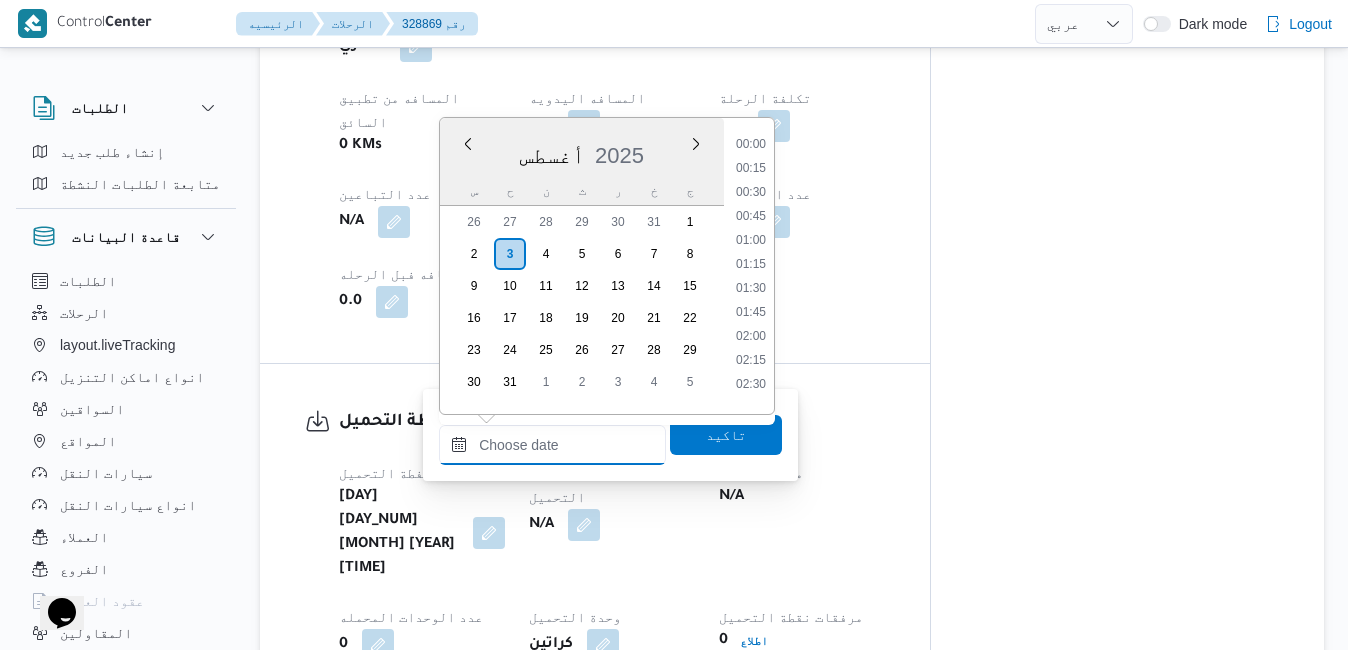 scroll, scrollTop: 1206, scrollLeft: 0, axis: vertical 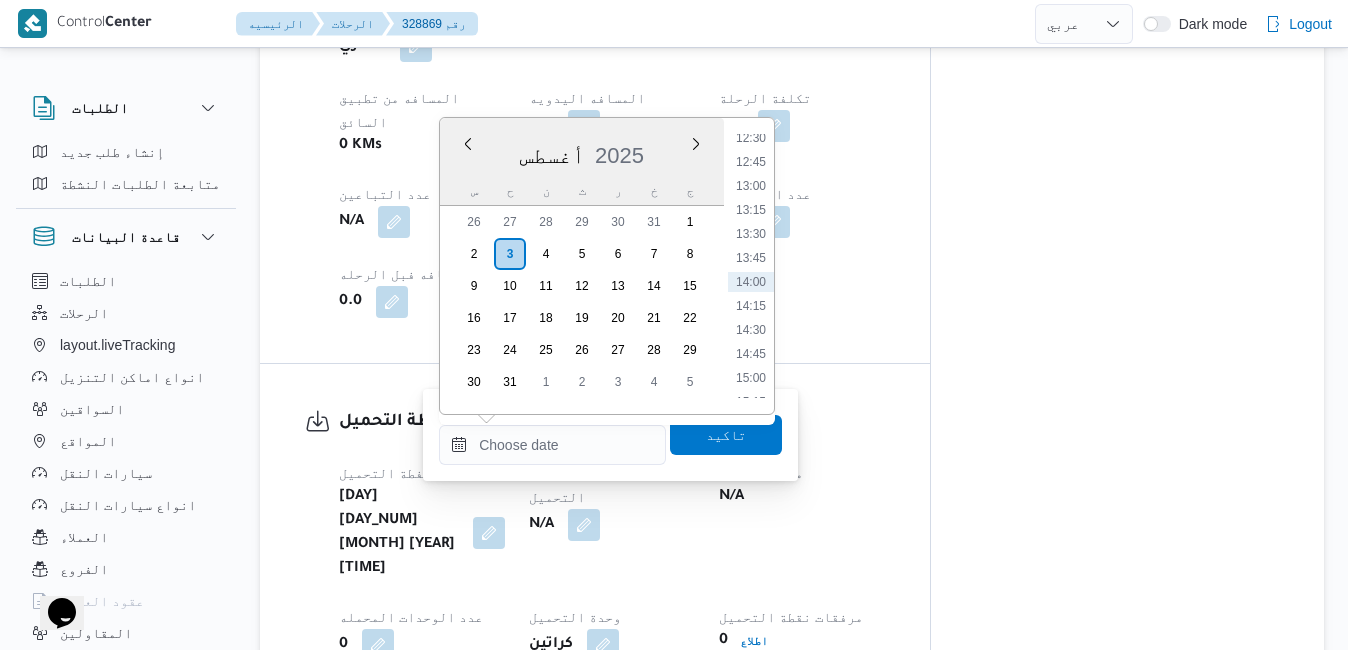click on "أغسطس 2025" at bounding box center (582, 151) 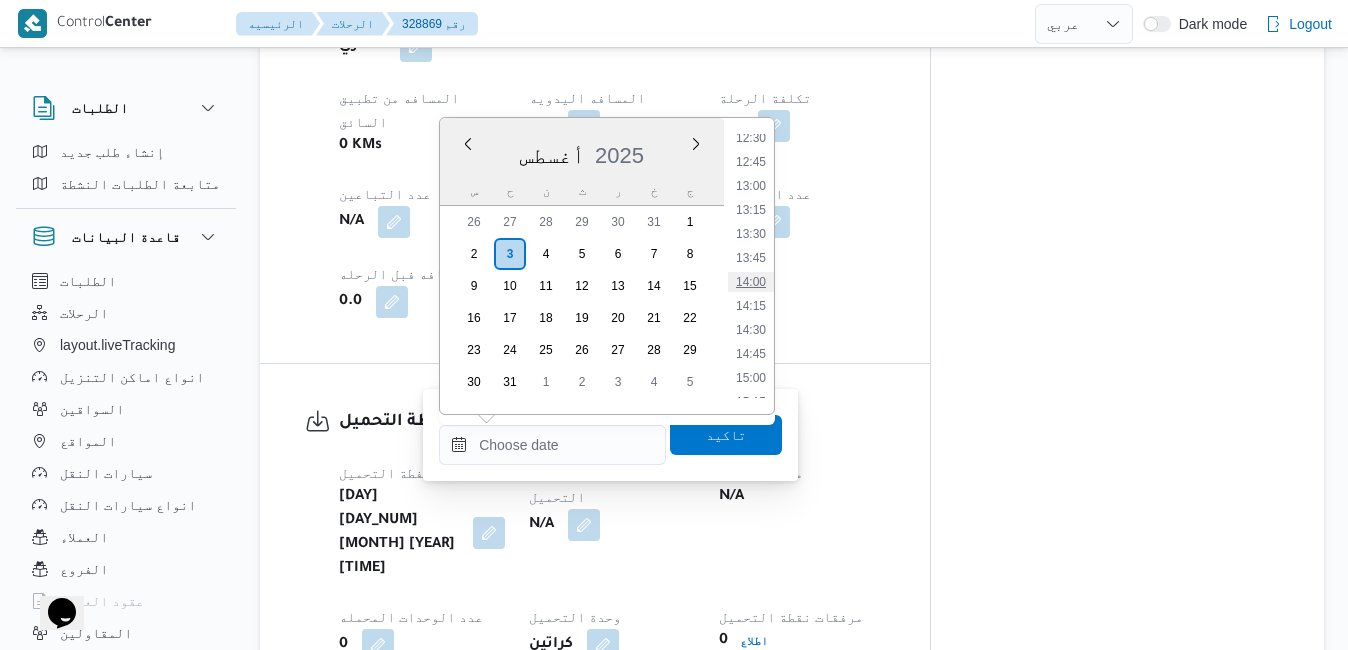 click on "14:00" at bounding box center (751, 282) 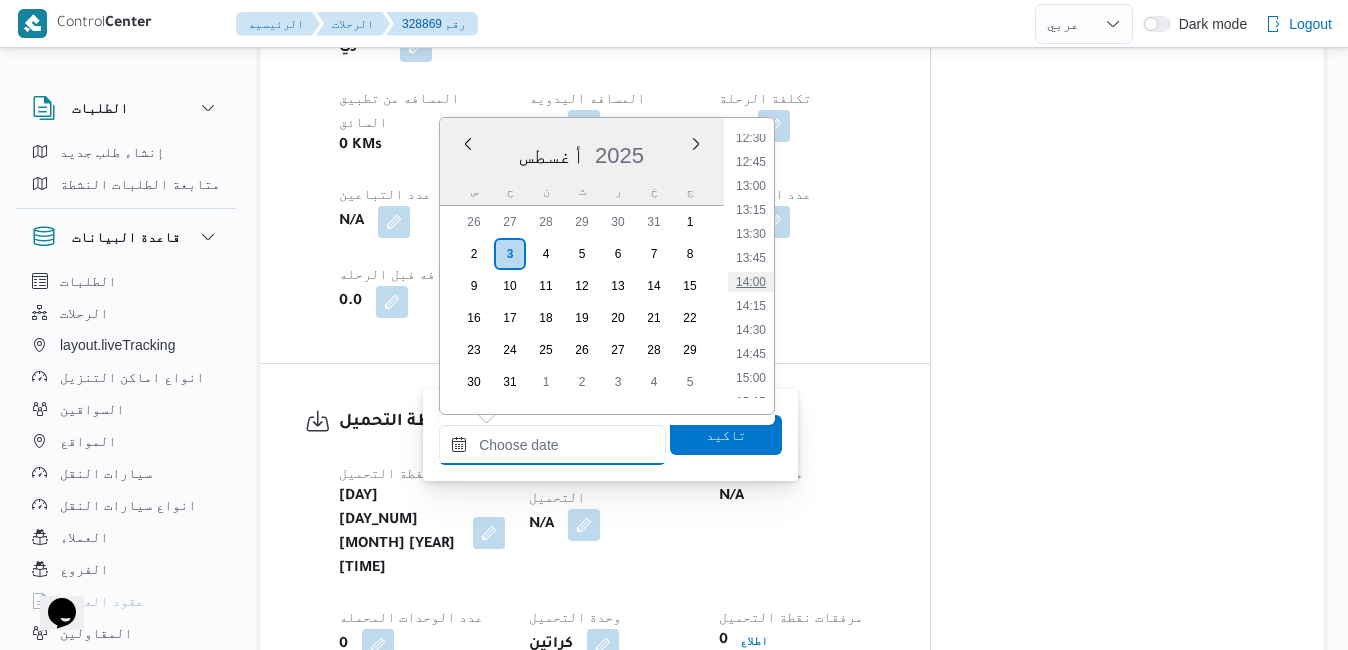 type on "٠٣/٠٨/٢٠٢٥ ١٤:٠٠" 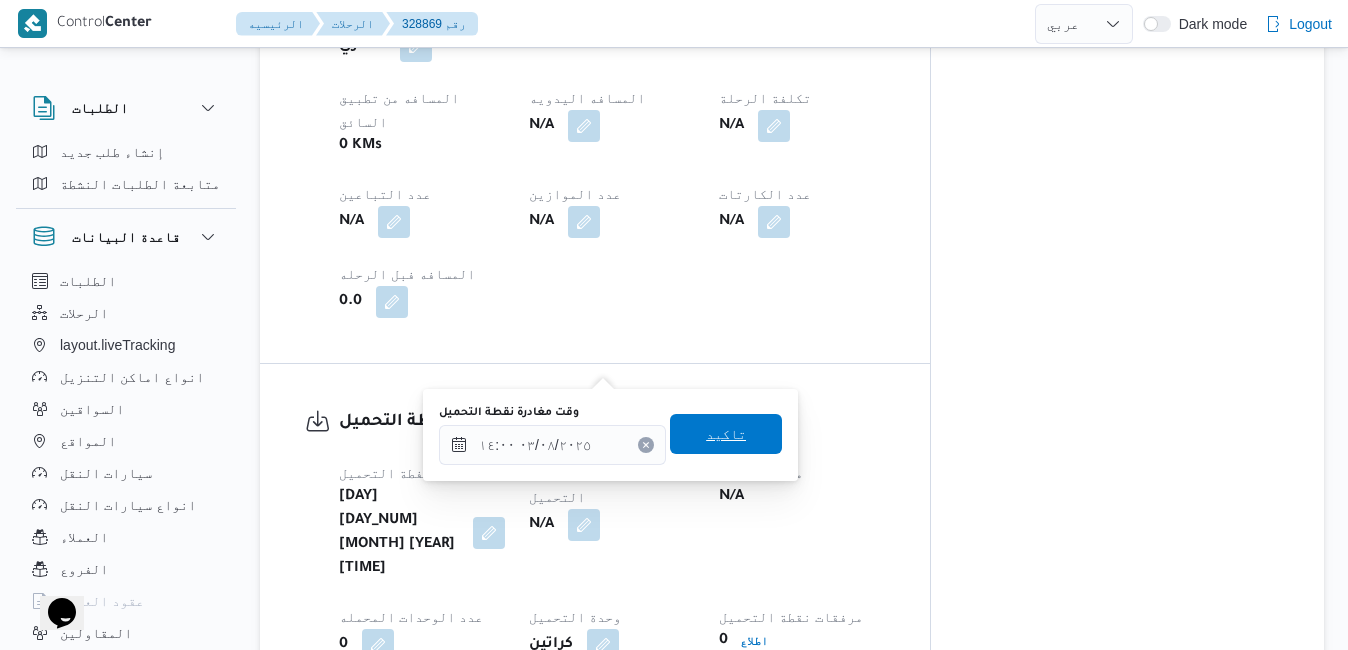 click on "تاكيد" at bounding box center (726, 434) 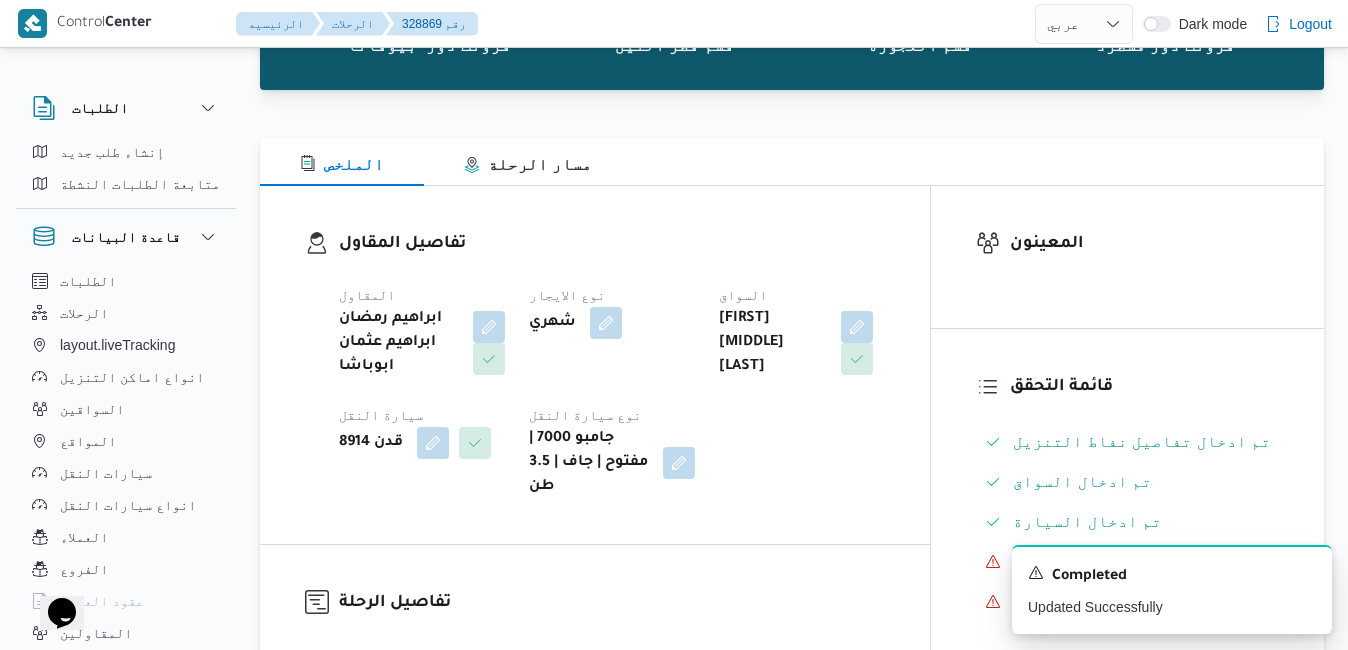 scroll, scrollTop: 0, scrollLeft: 0, axis: both 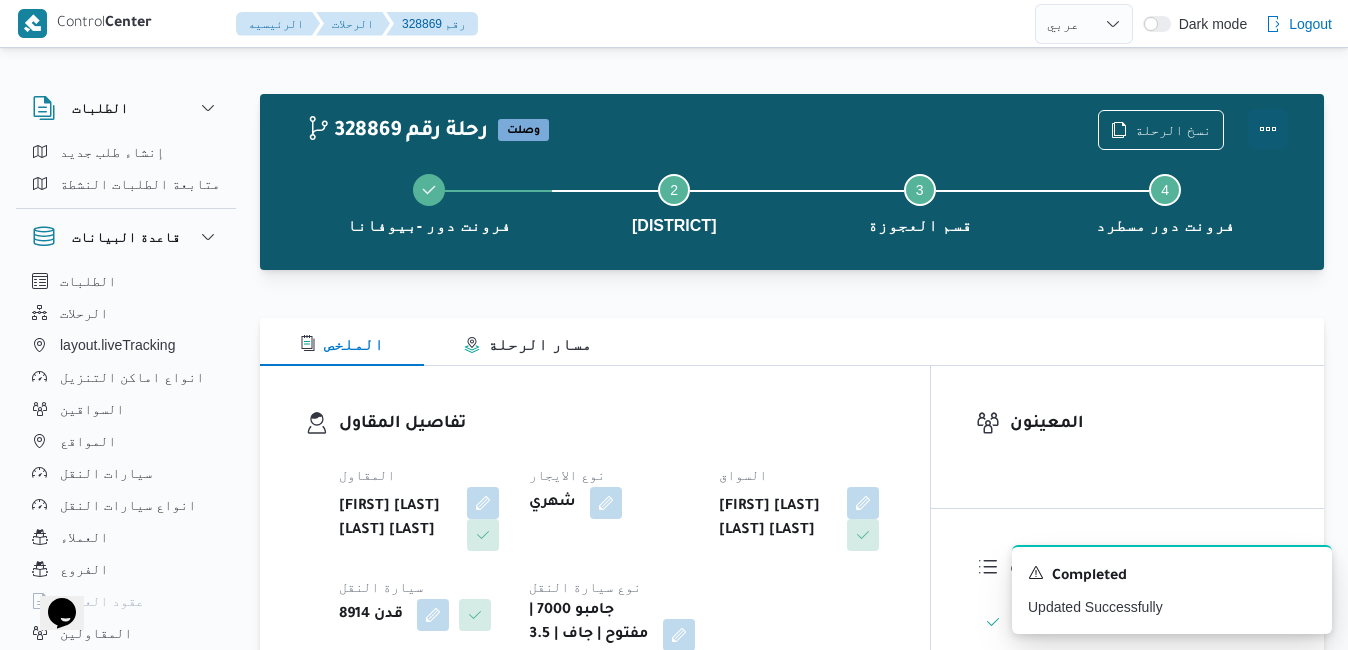 click 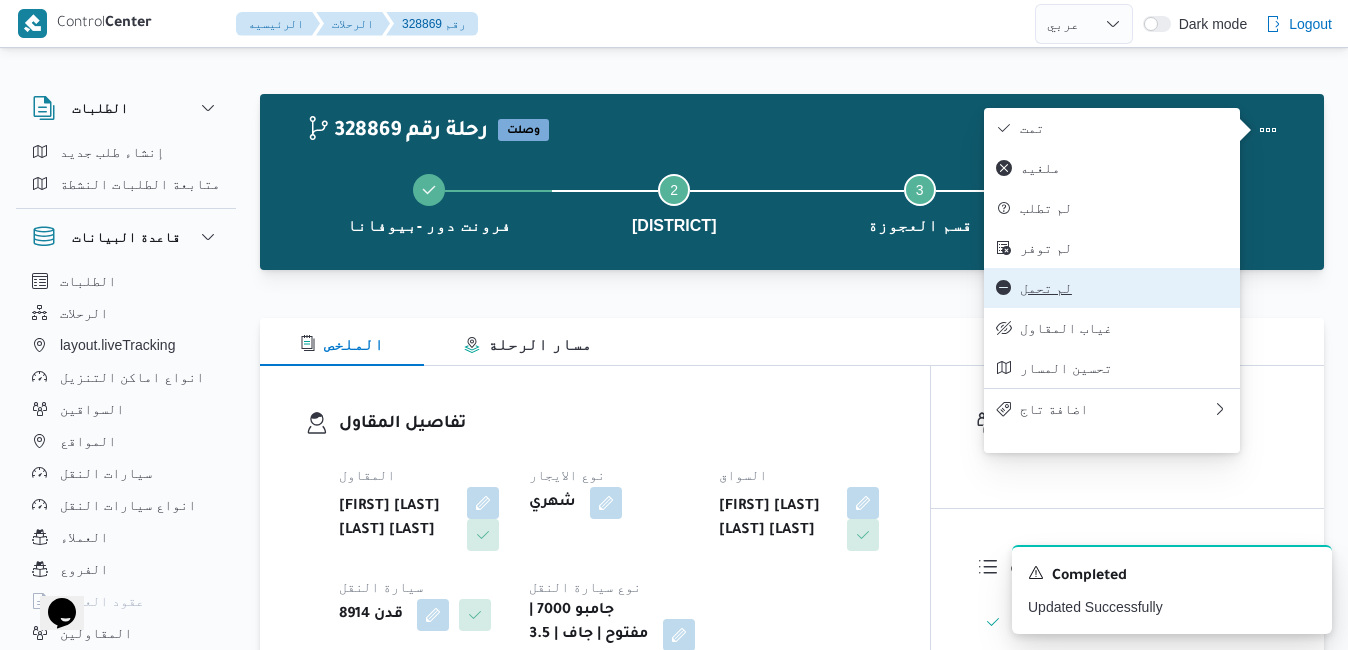 click on "لم تحمل" 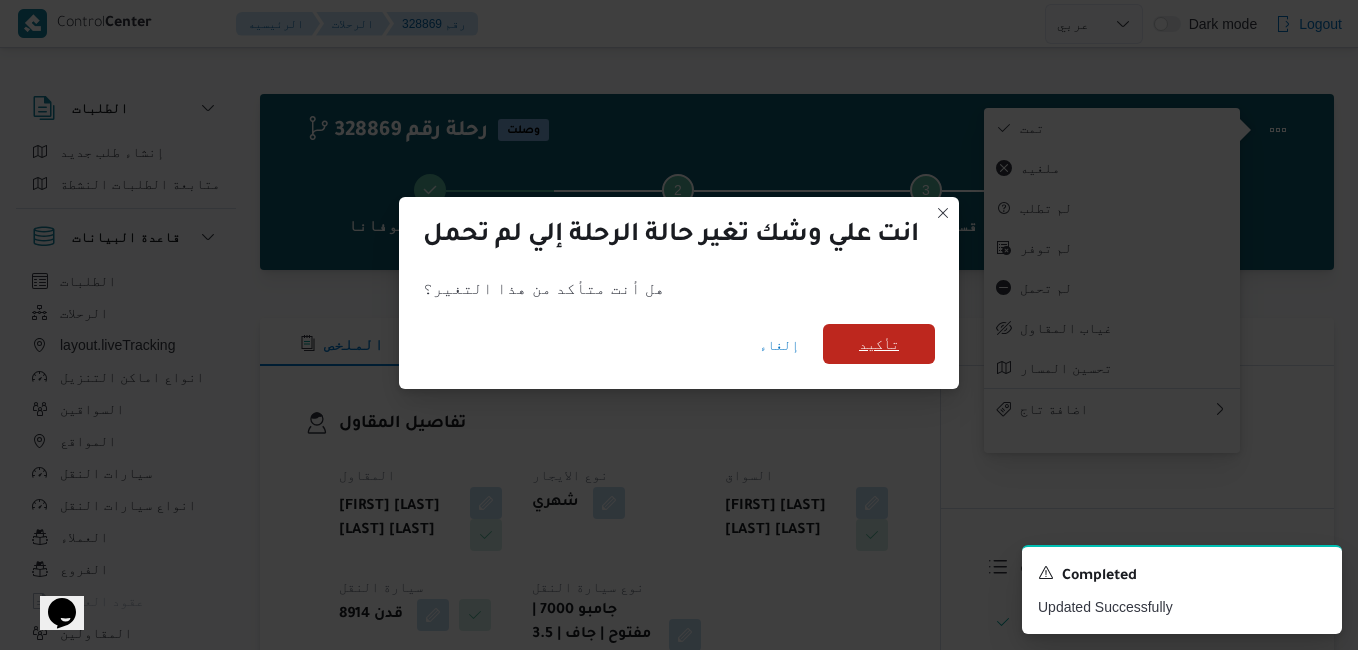 click on "تأكيد" 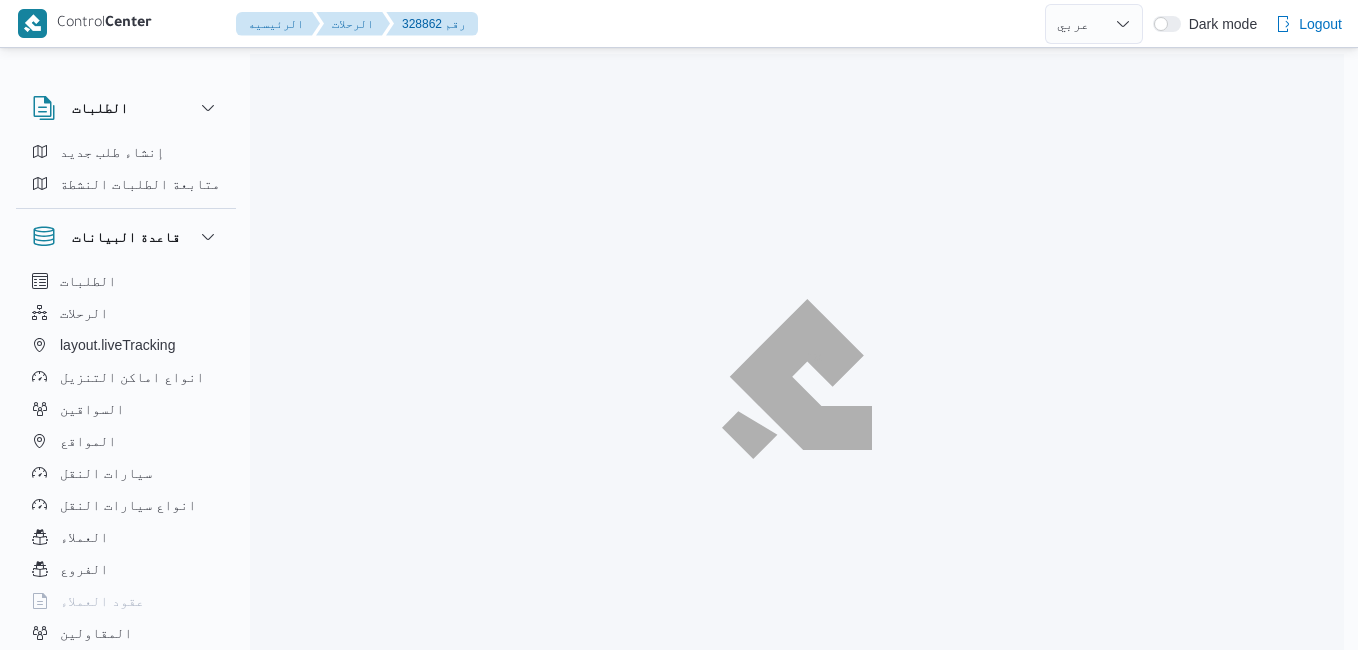 select on "ar" 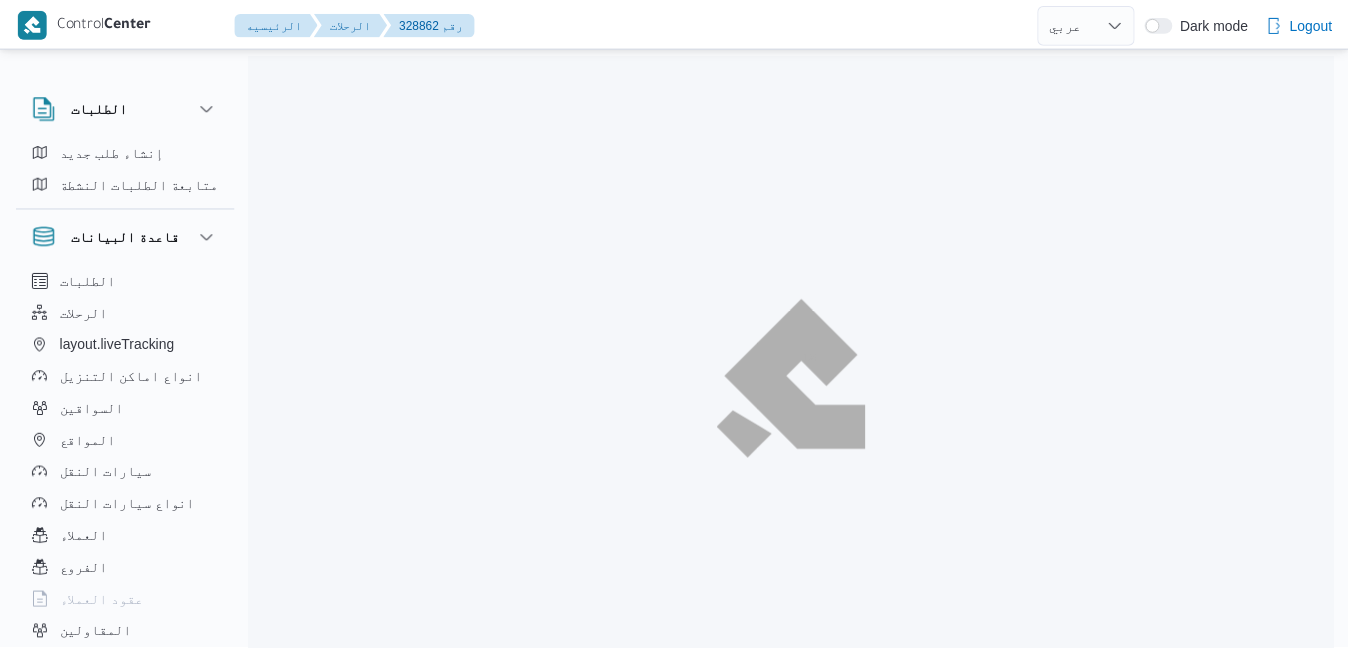 scroll, scrollTop: 0, scrollLeft: 0, axis: both 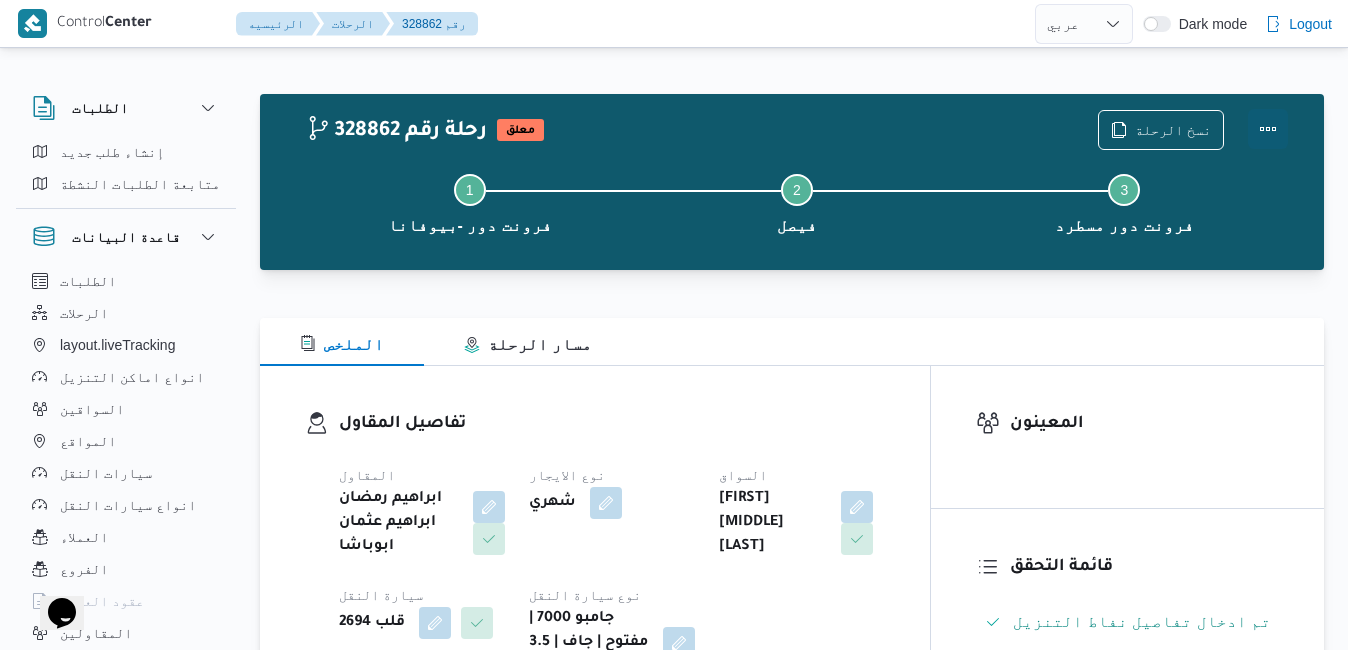 click at bounding box center [1268, 129] 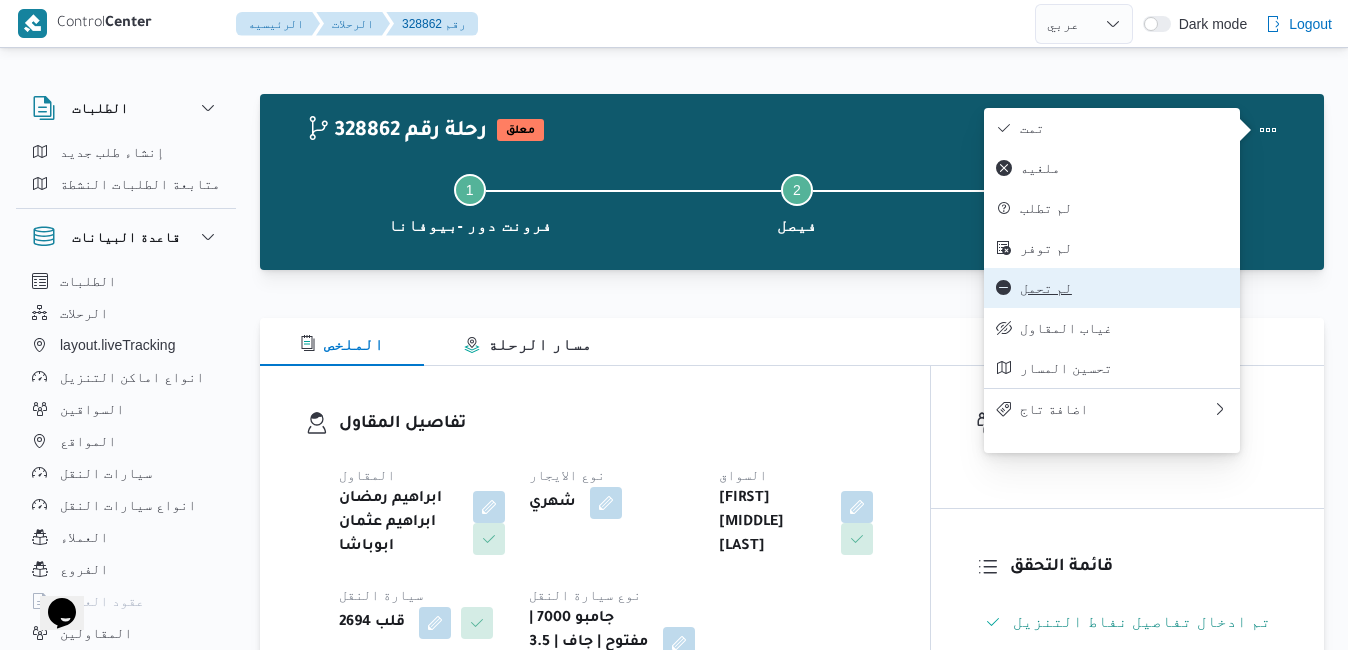 click on "لم تحمل" at bounding box center (1124, 288) 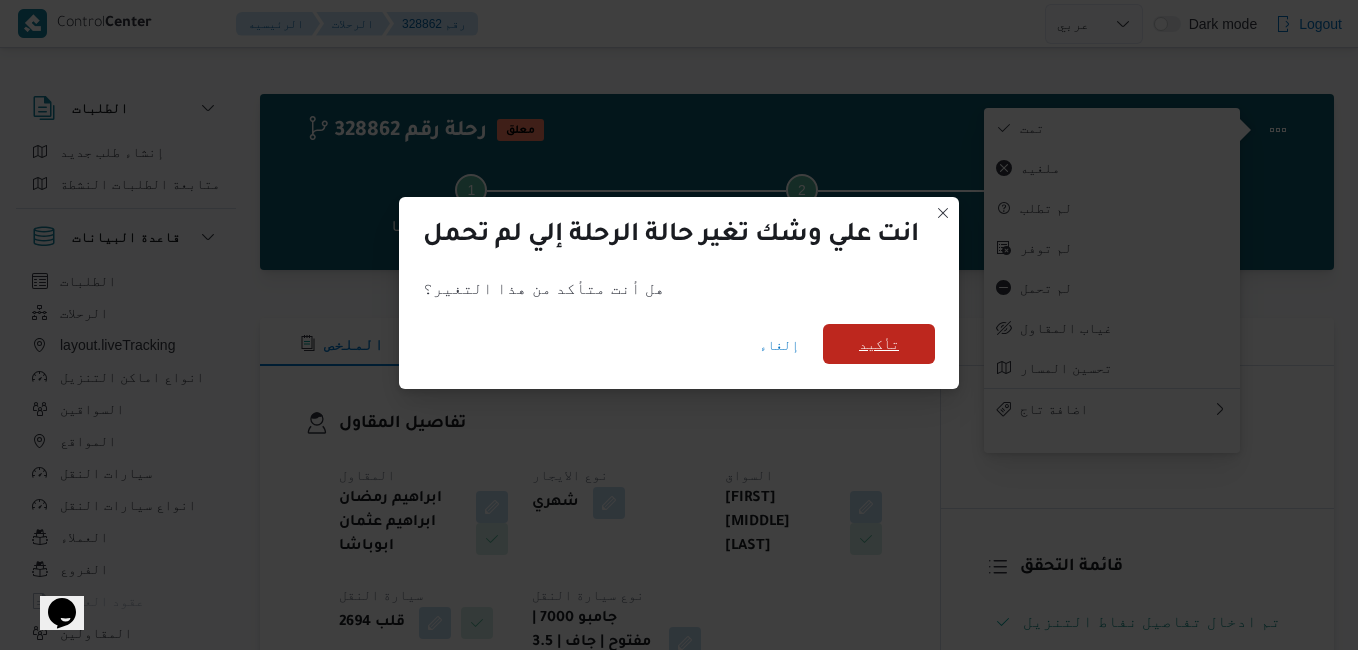 click on "تأكيد" at bounding box center [879, 344] 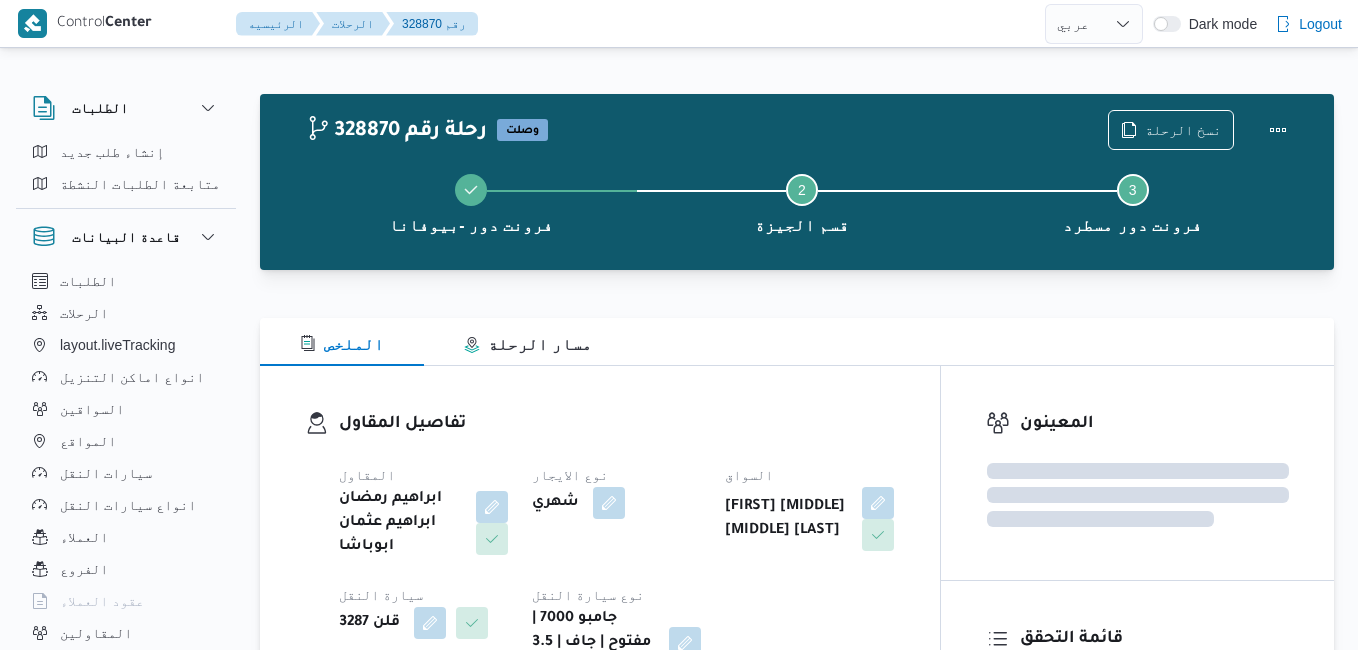 select on "ar" 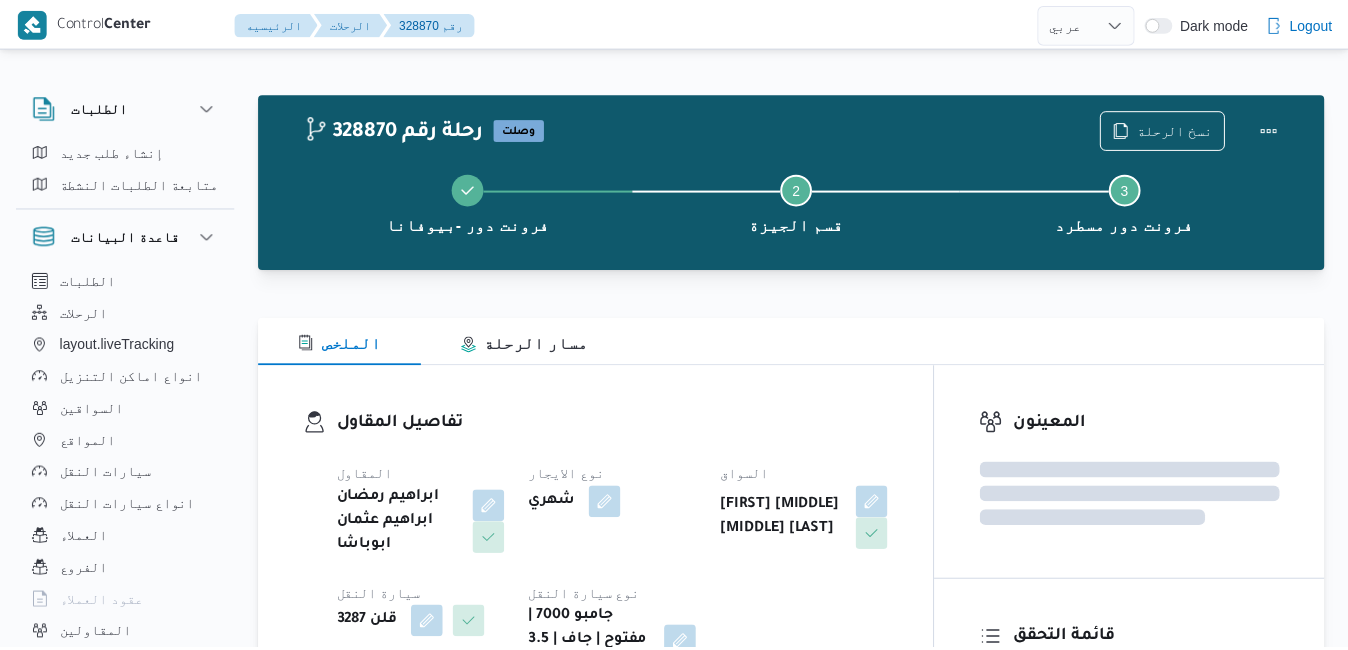 scroll, scrollTop: 0, scrollLeft: 0, axis: both 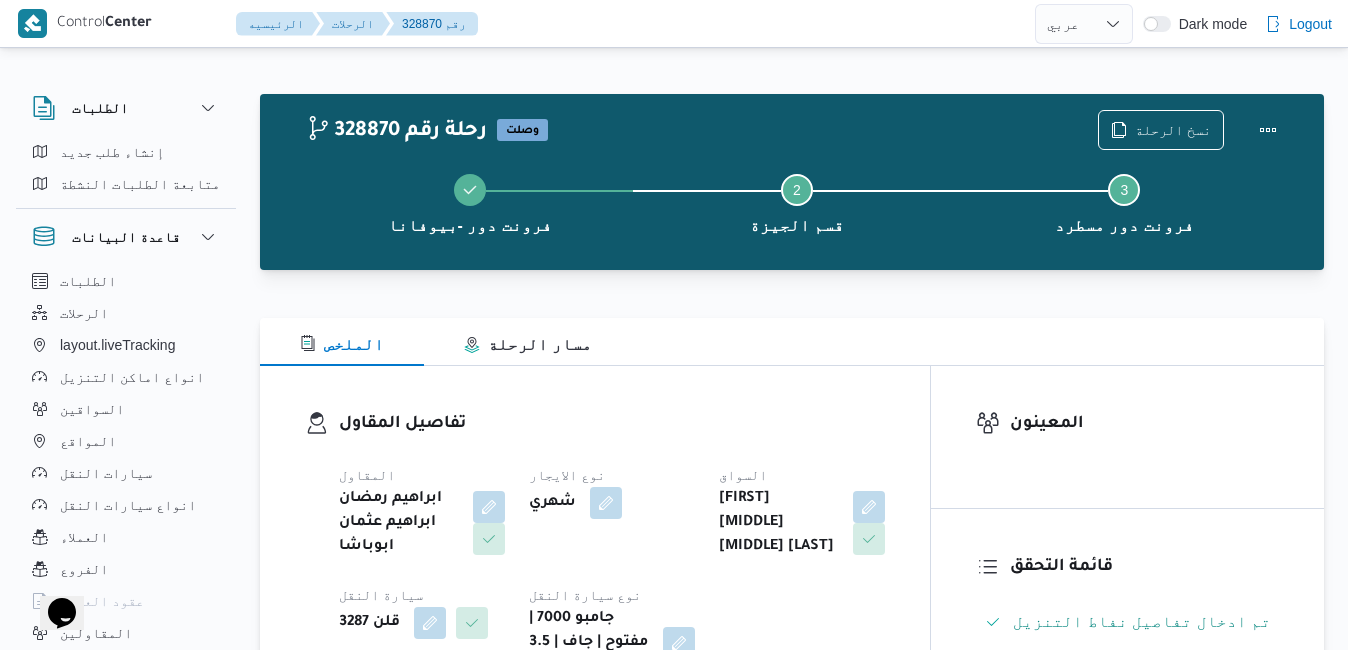 click on "الملخص مسار الرحلة" at bounding box center (792, 342) 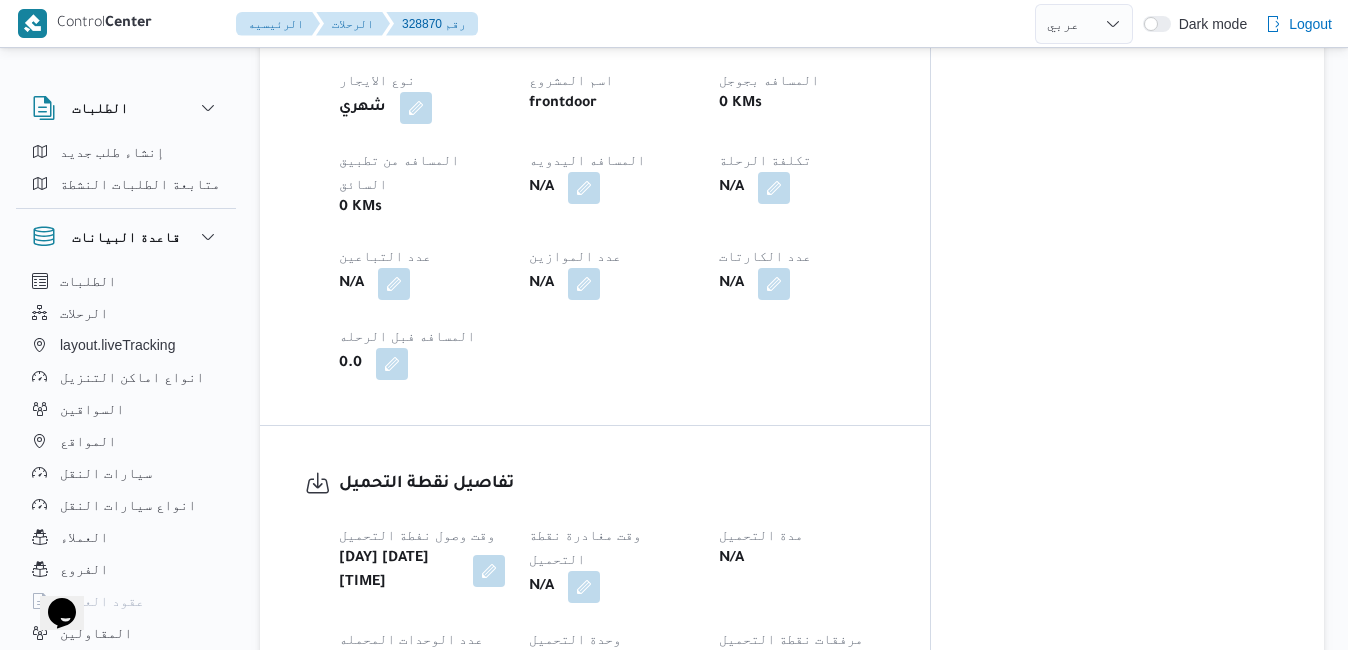 scroll, scrollTop: 1120, scrollLeft: 0, axis: vertical 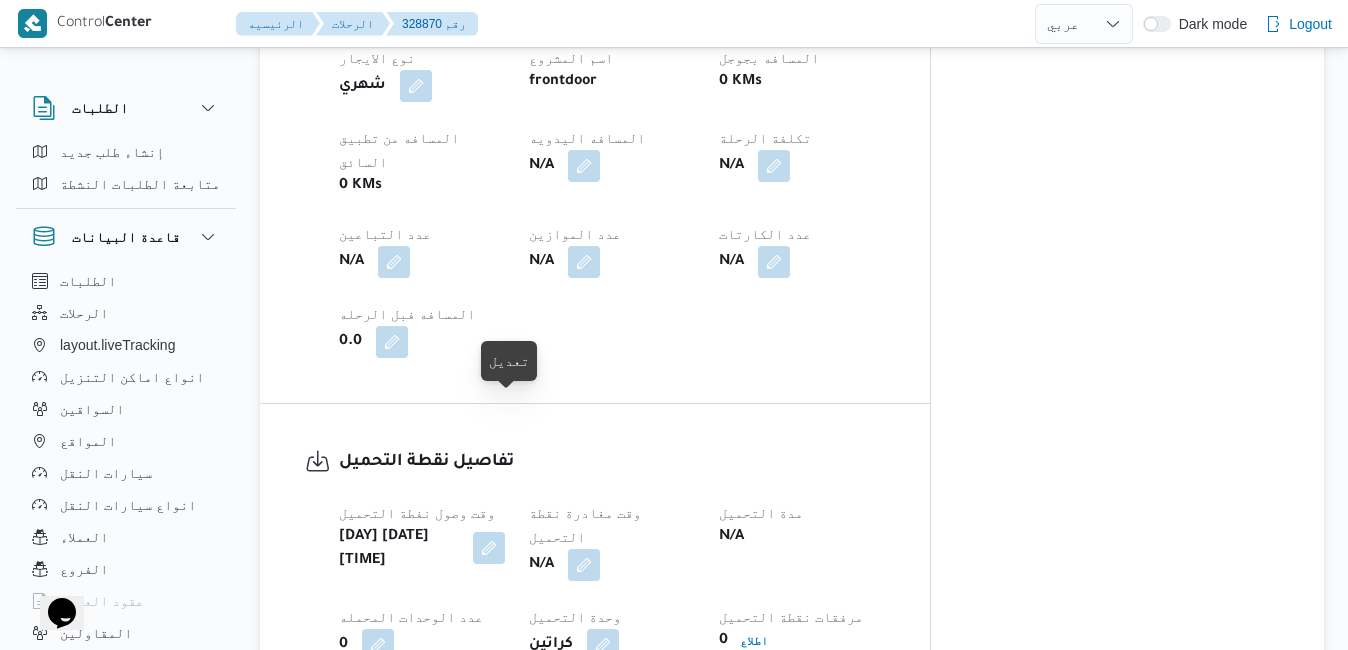 click at bounding box center [489, 548] 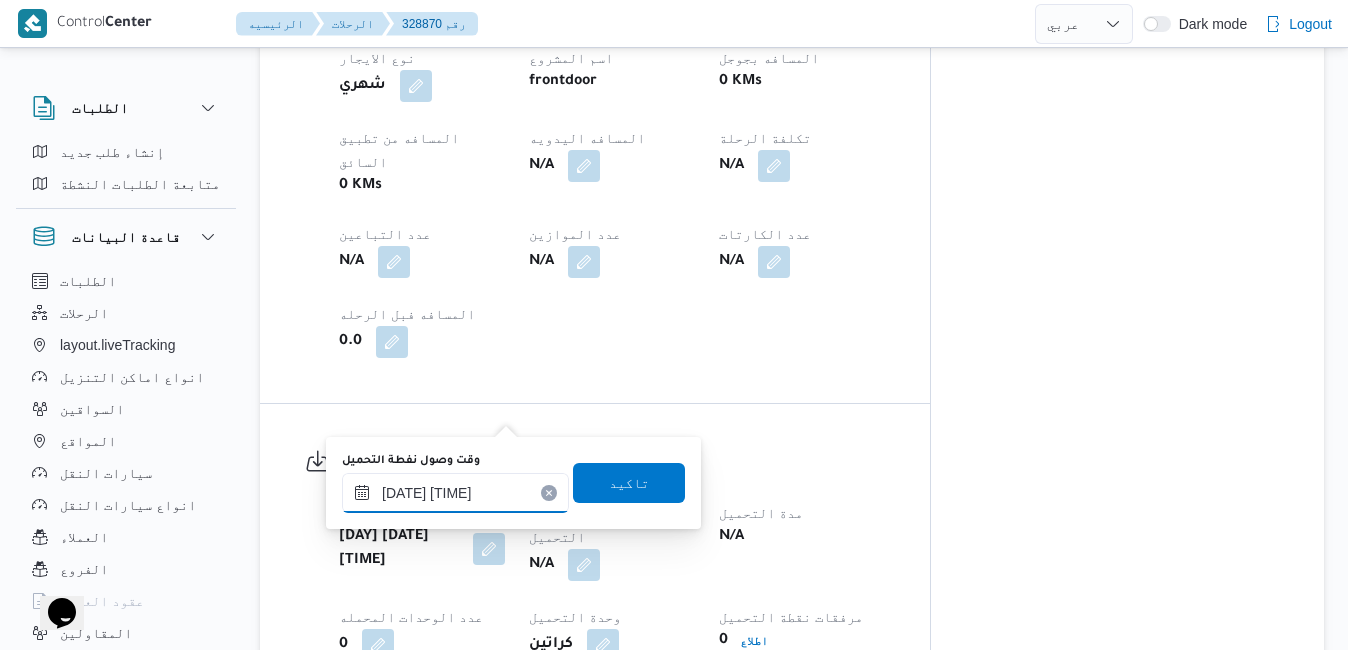 click on "٠٣/٠٨/٢٠٢٥ ٠٨:٥٢" at bounding box center (455, 493) 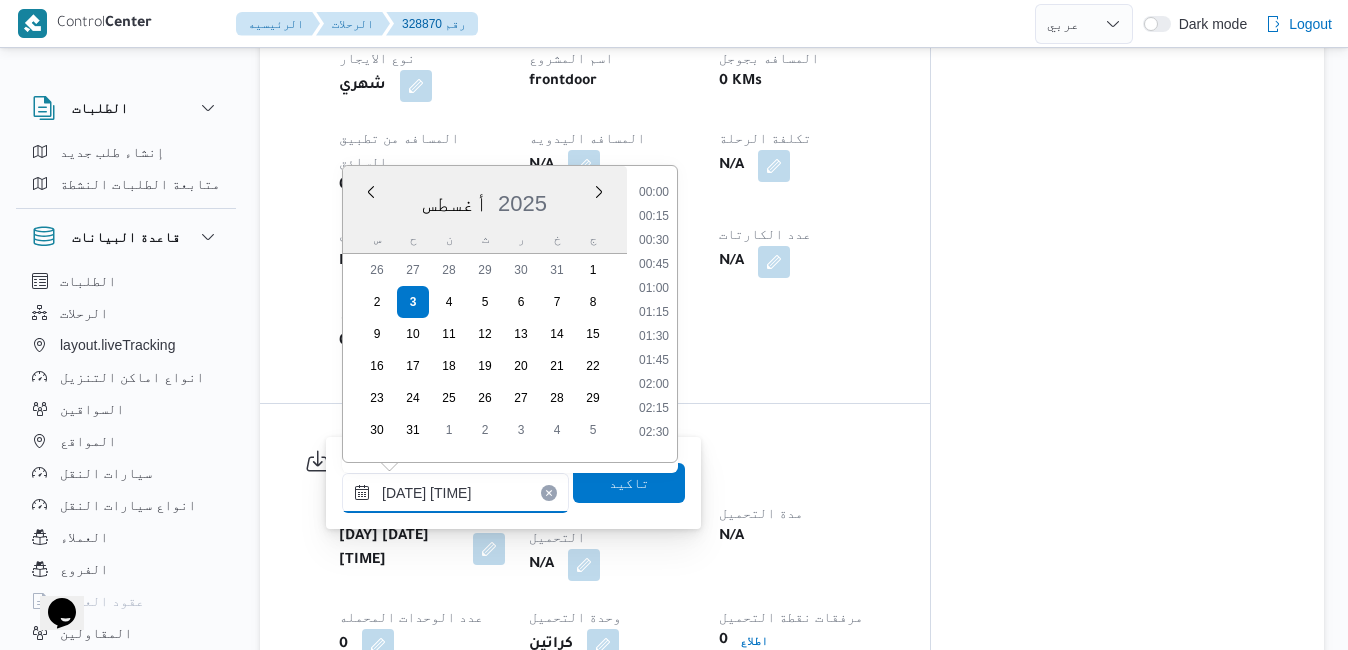click on "٠٣/٠٨/٢٠٢٥ ٠٨:٥٢" at bounding box center [455, 493] 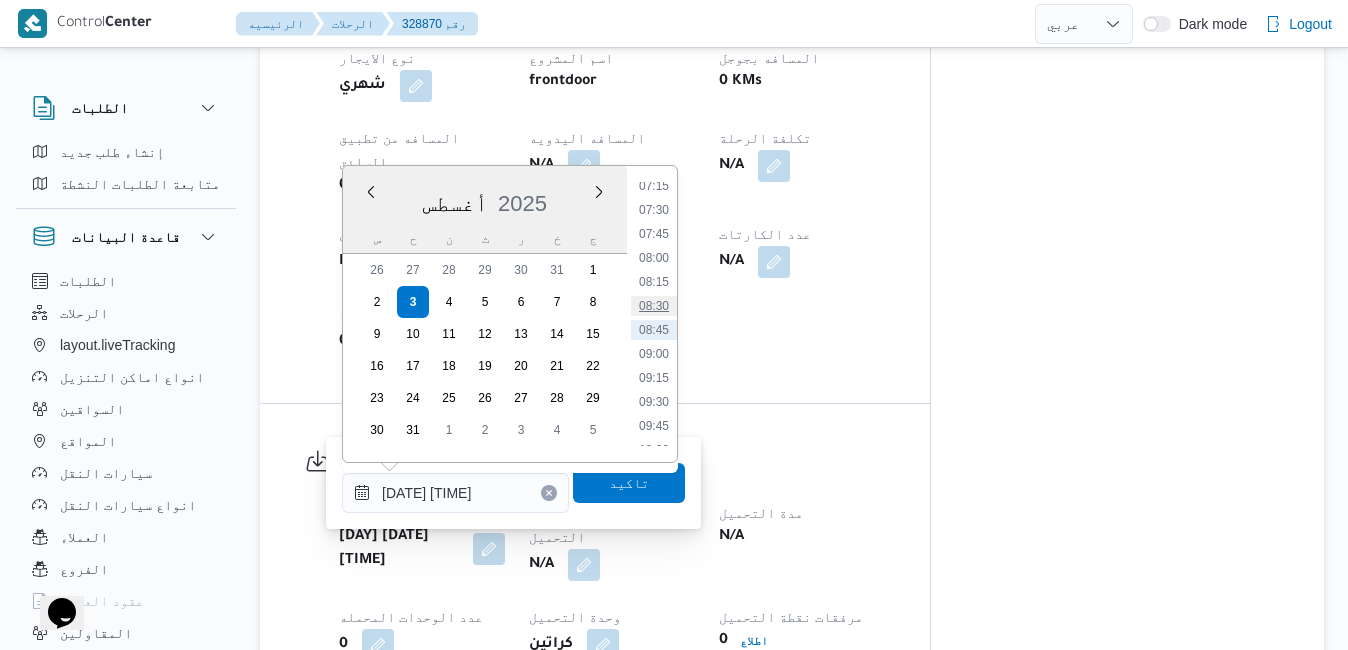 click on "08:30" at bounding box center (654, 306) 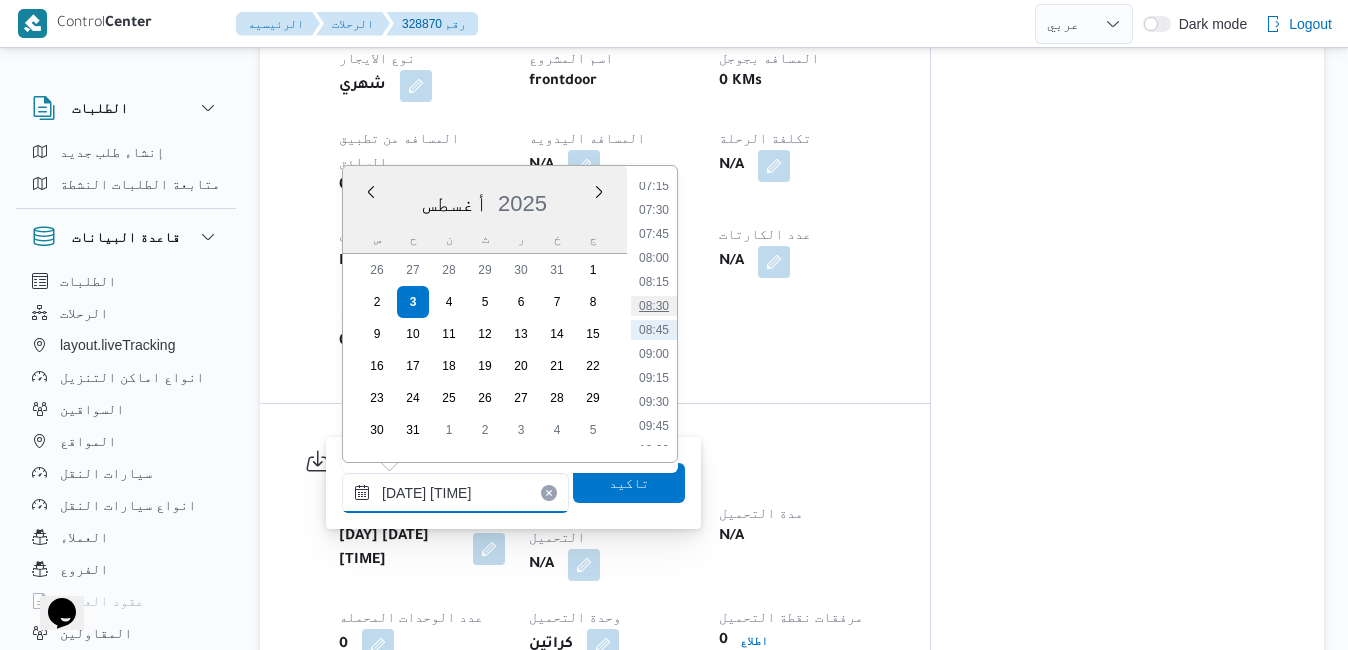 type on "٠٣/٠٨/٢٠٢٥ ٠٨:٣٠" 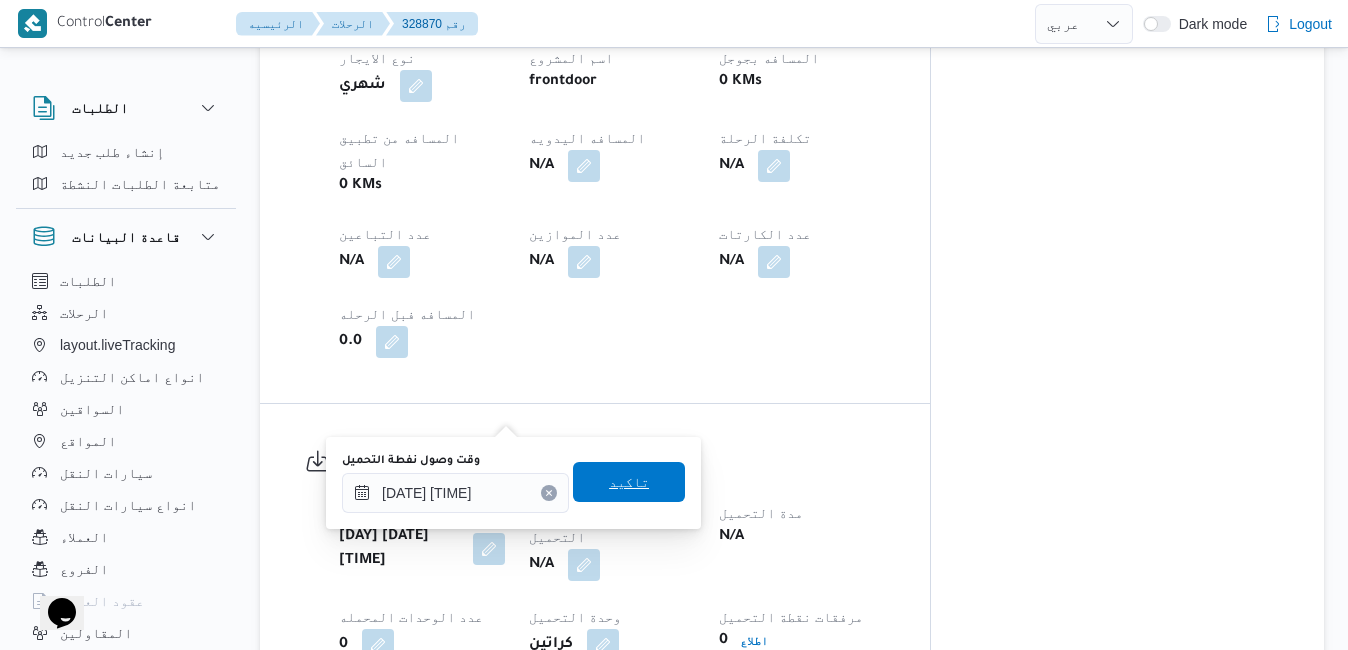 click on "تاكيد" at bounding box center (629, 482) 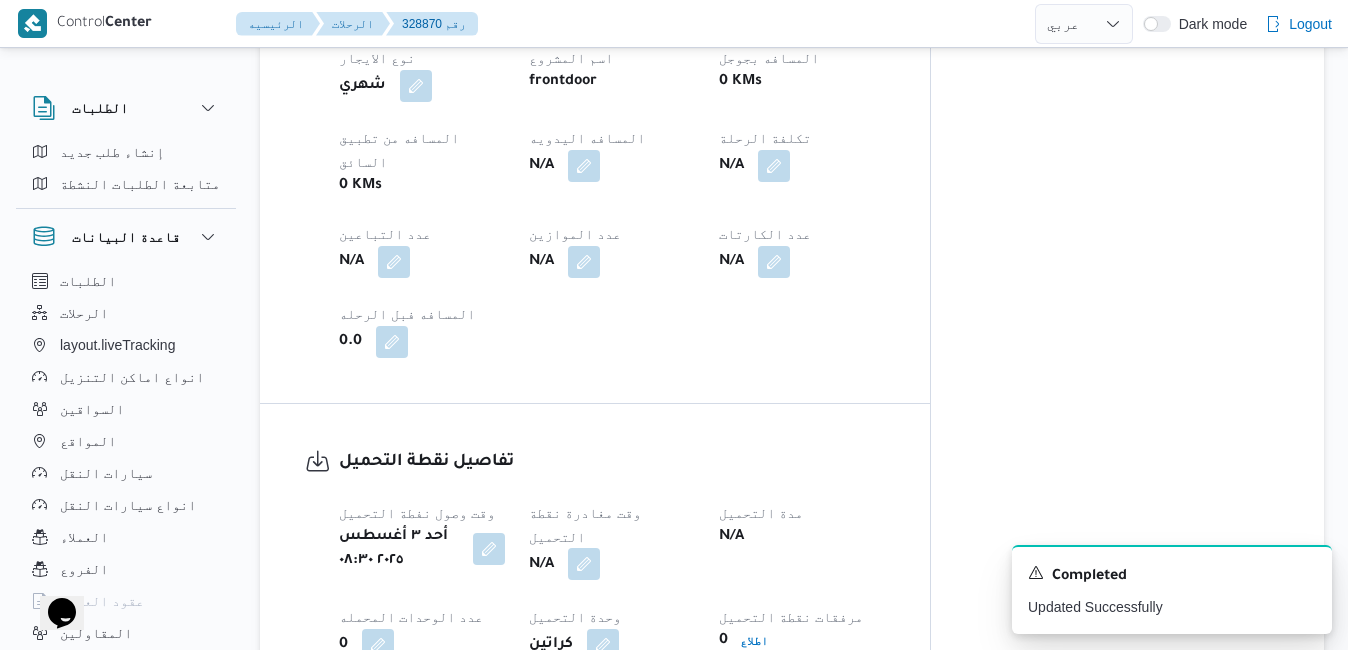 click at bounding box center [584, 564] 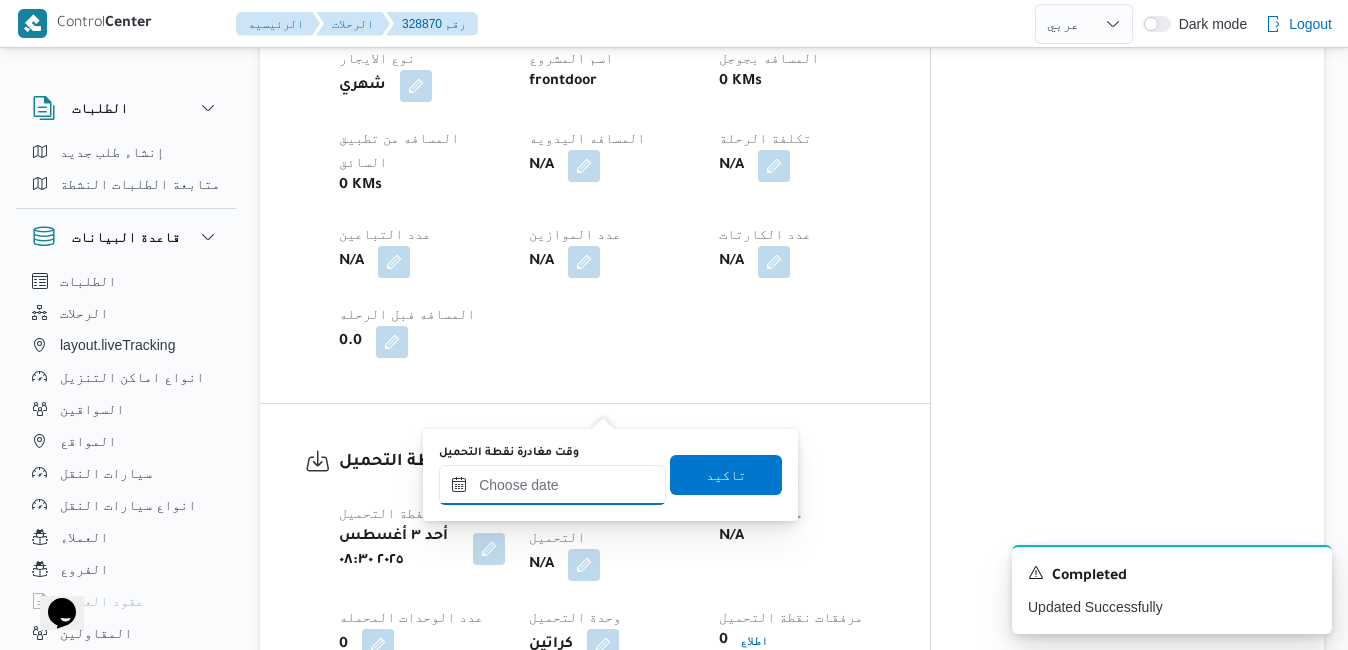 click on "وقت مغادرة نقطة التحميل" at bounding box center [552, 485] 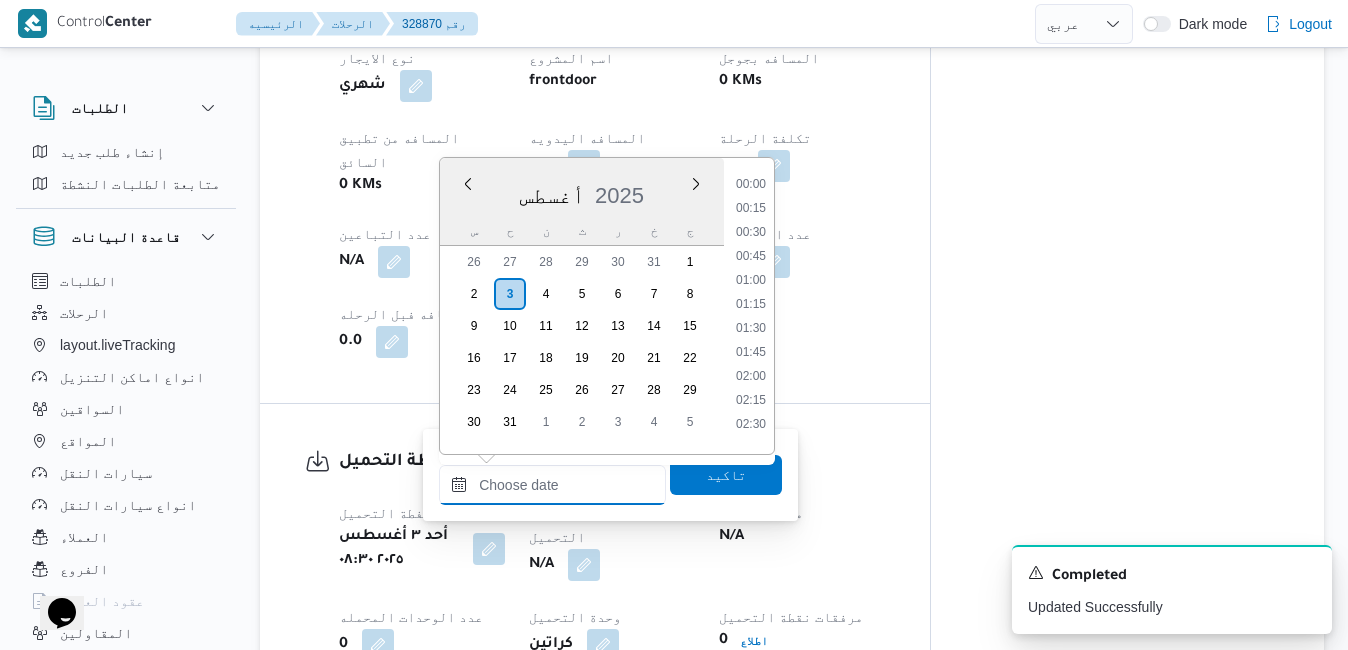 scroll, scrollTop: 1206, scrollLeft: 0, axis: vertical 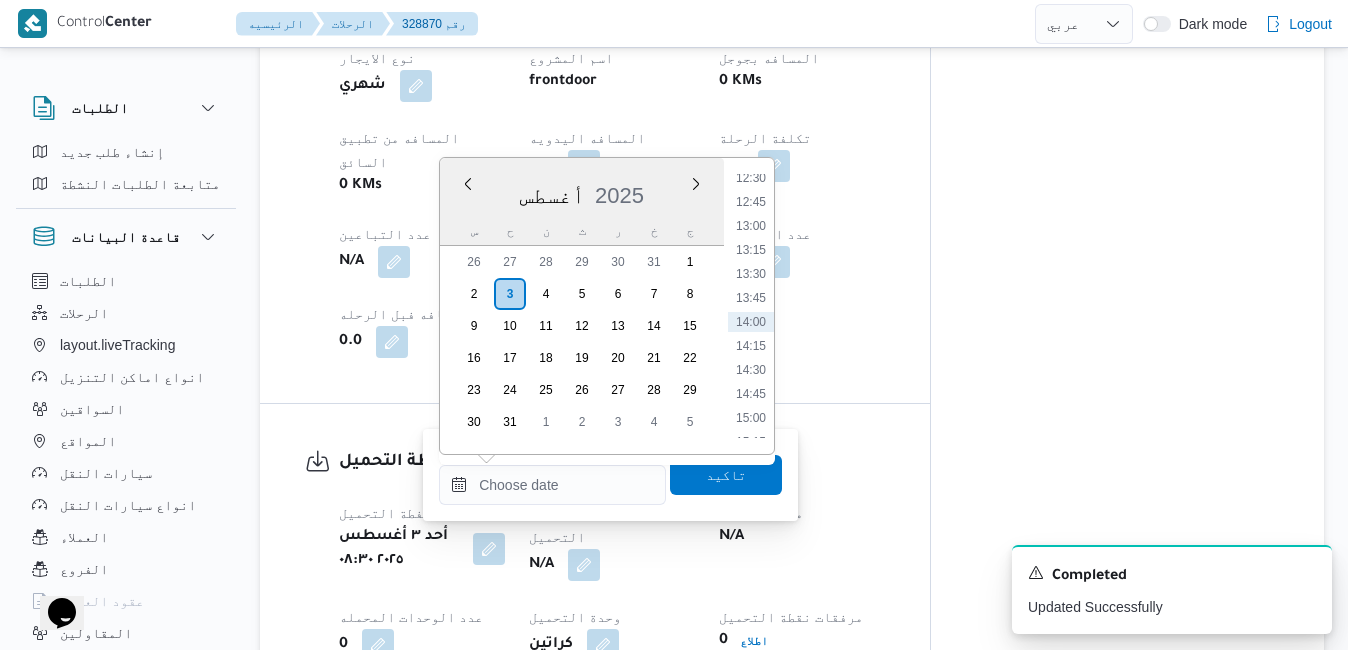click on "أغسطس 2025" at bounding box center [582, 191] 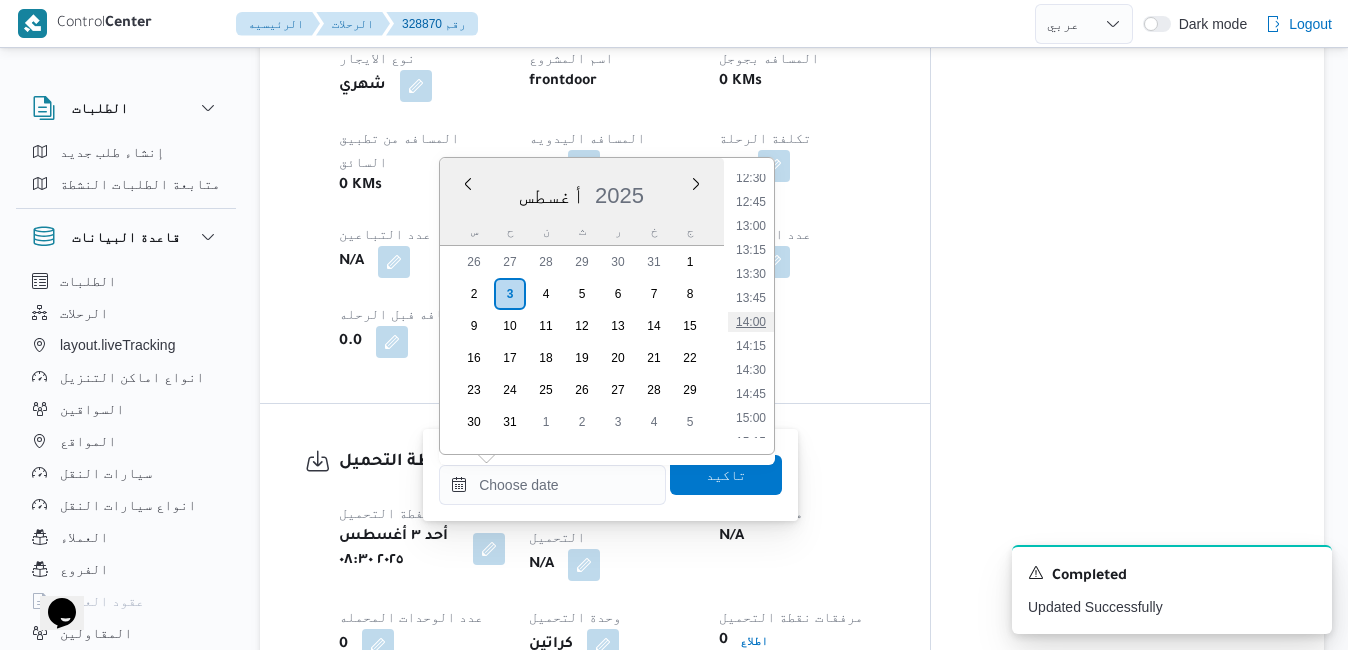 click on "14:00" at bounding box center [751, 322] 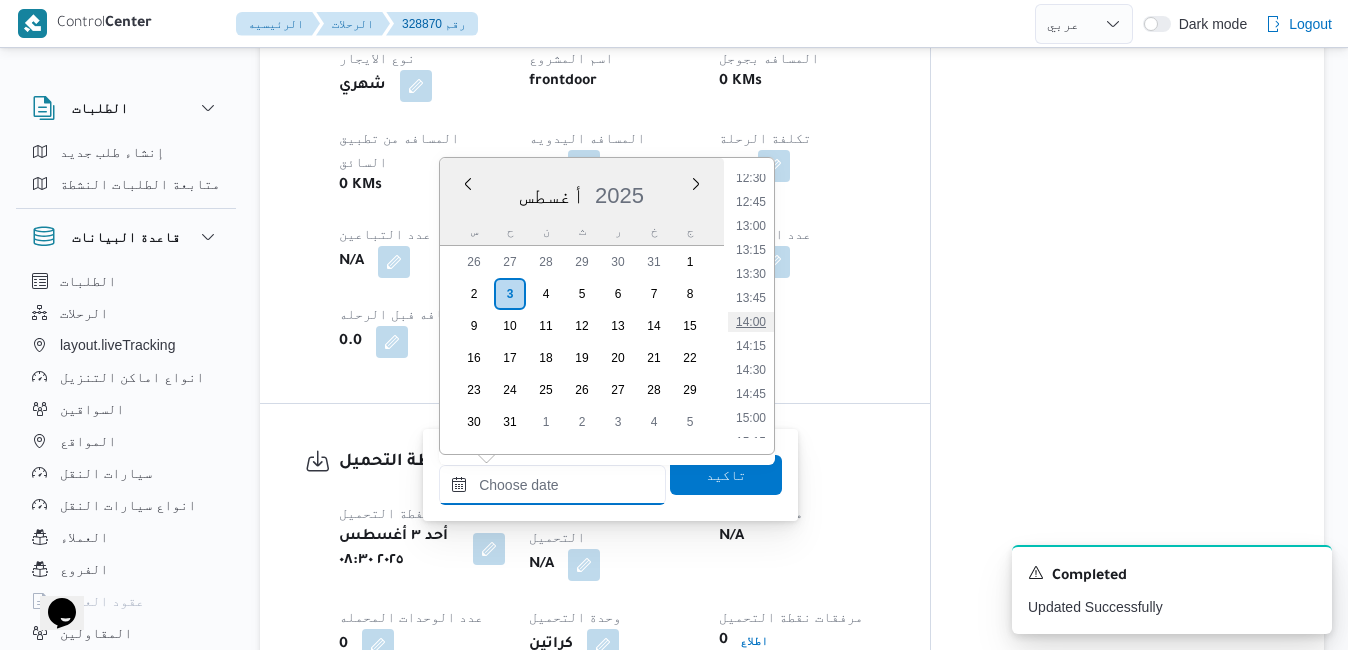 type on "٠٣/٠٨/٢٠٢٥ ١٤:٠٠" 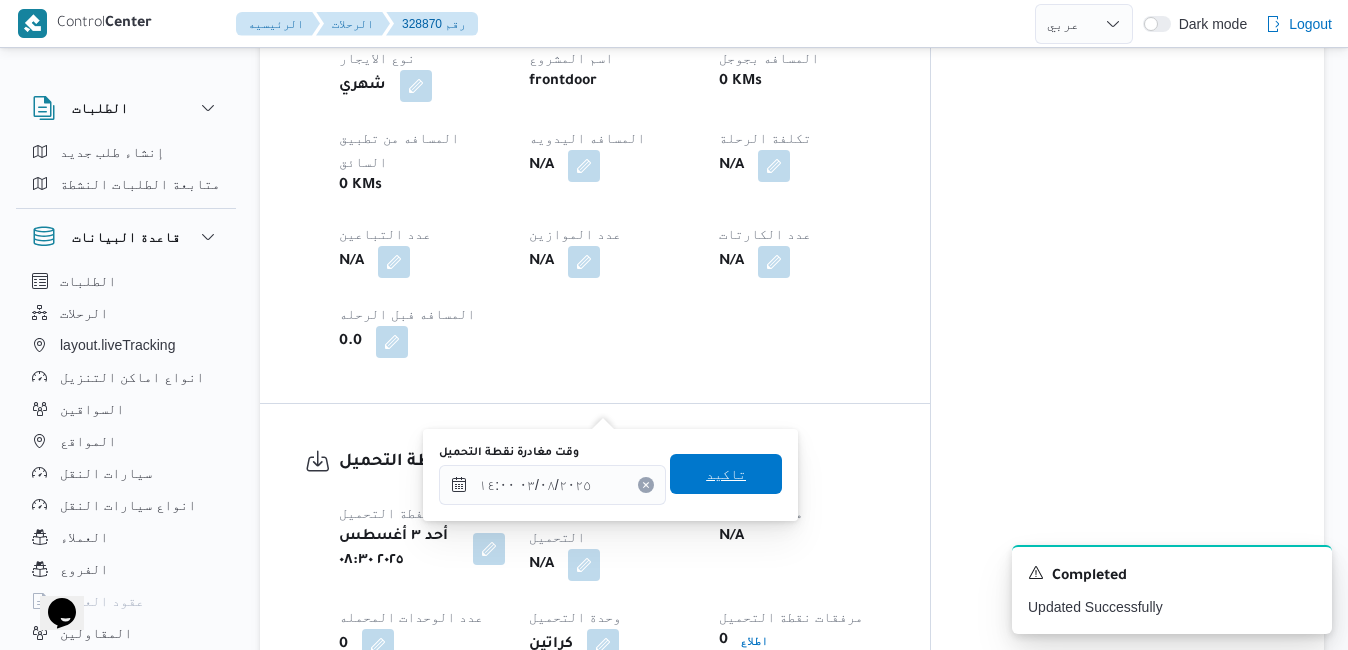 click on "تاكيد" at bounding box center [726, 474] 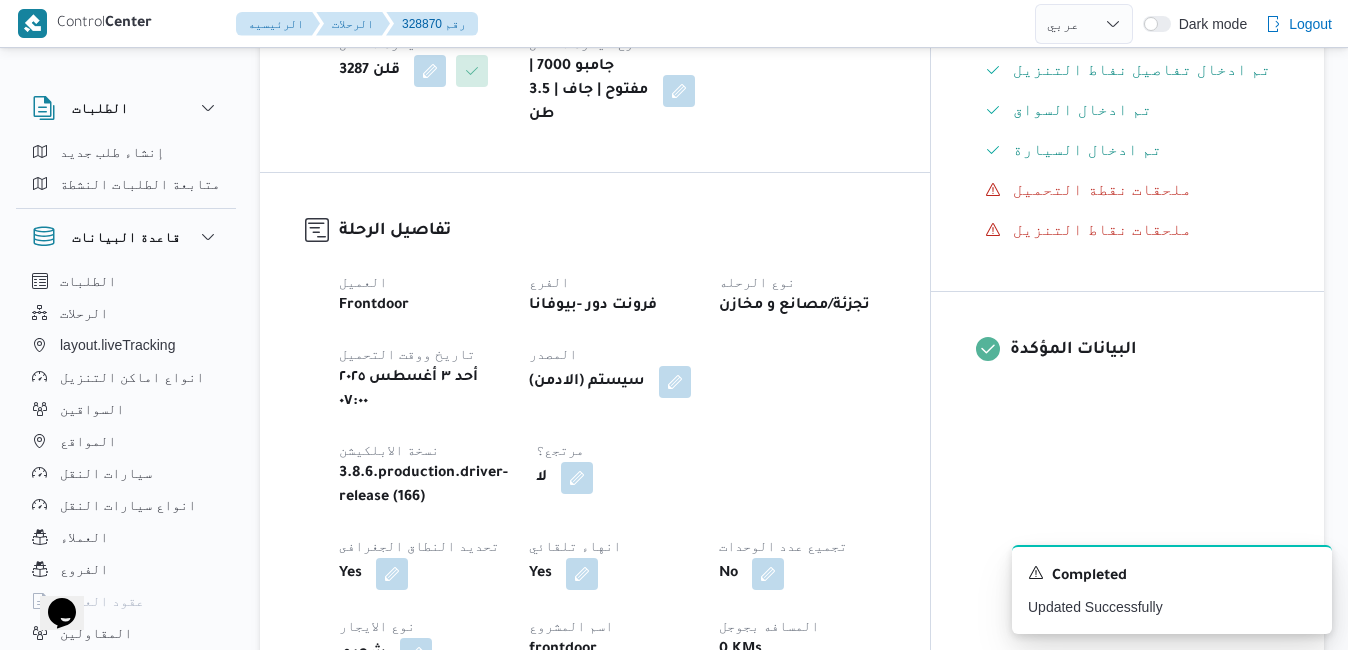 scroll, scrollTop: 0, scrollLeft: 0, axis: both 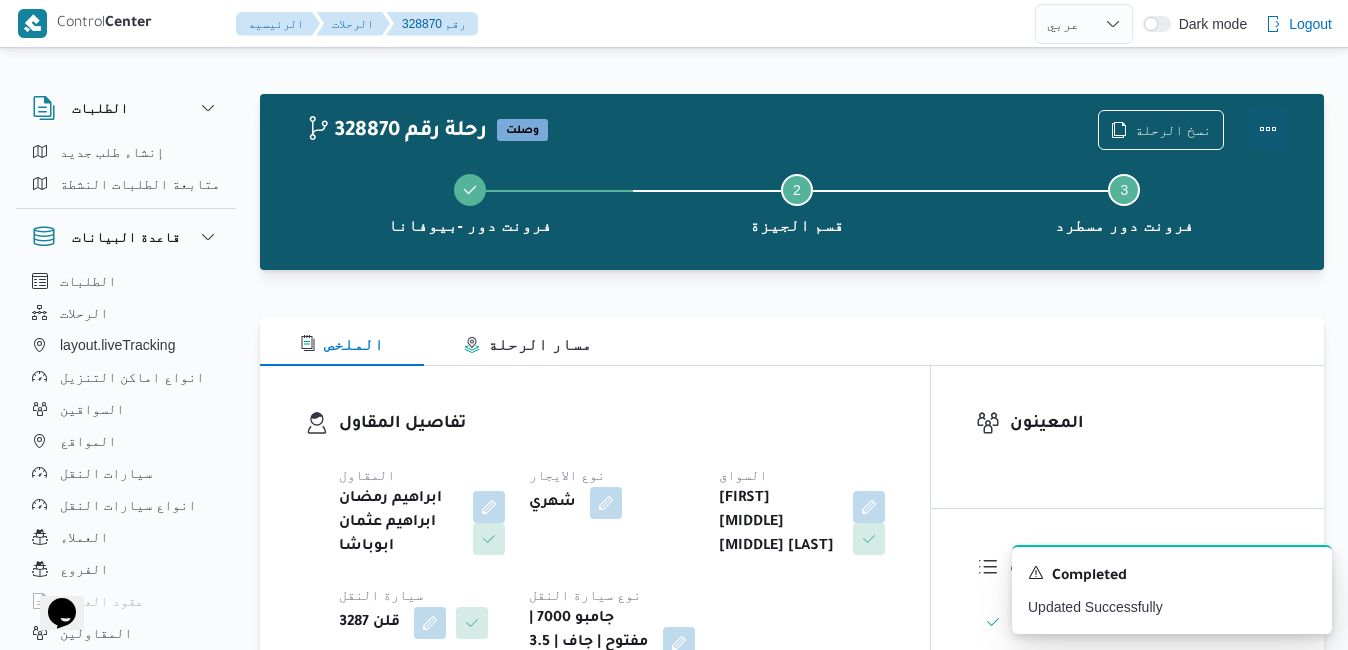 click at bounding box center (1268, 129) 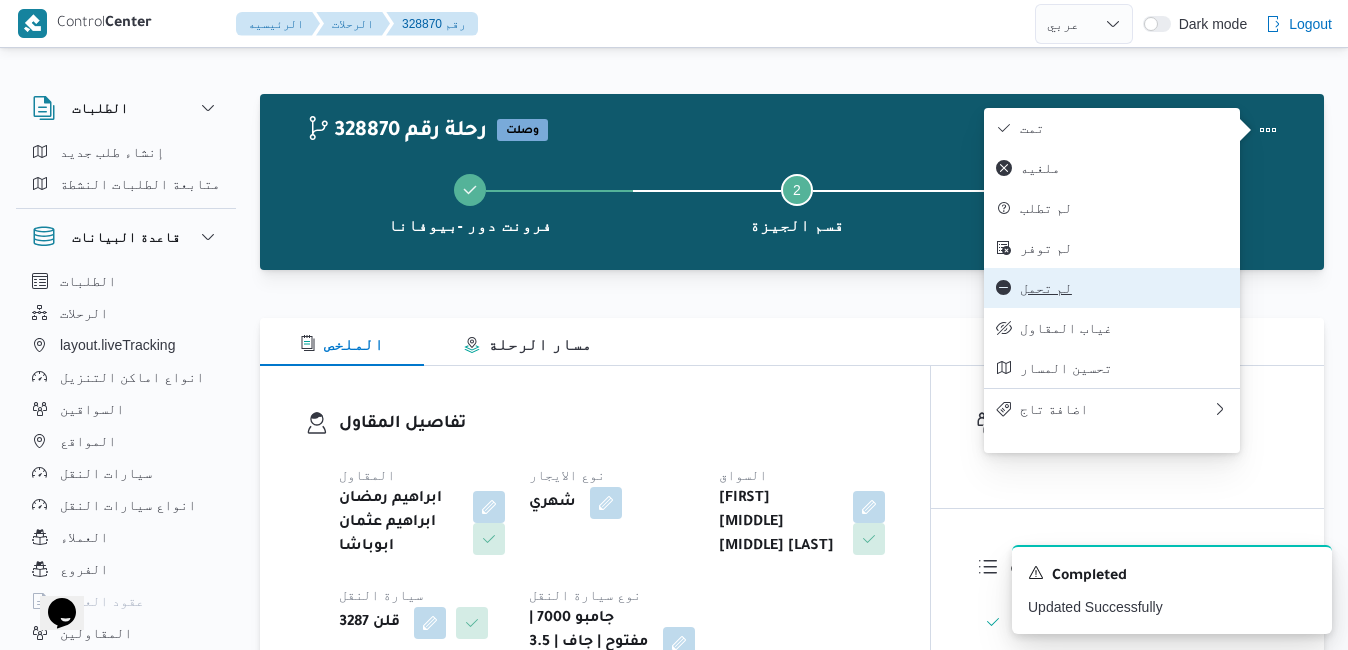 click on "لم تحمل" at bounding box center (1124, 288) 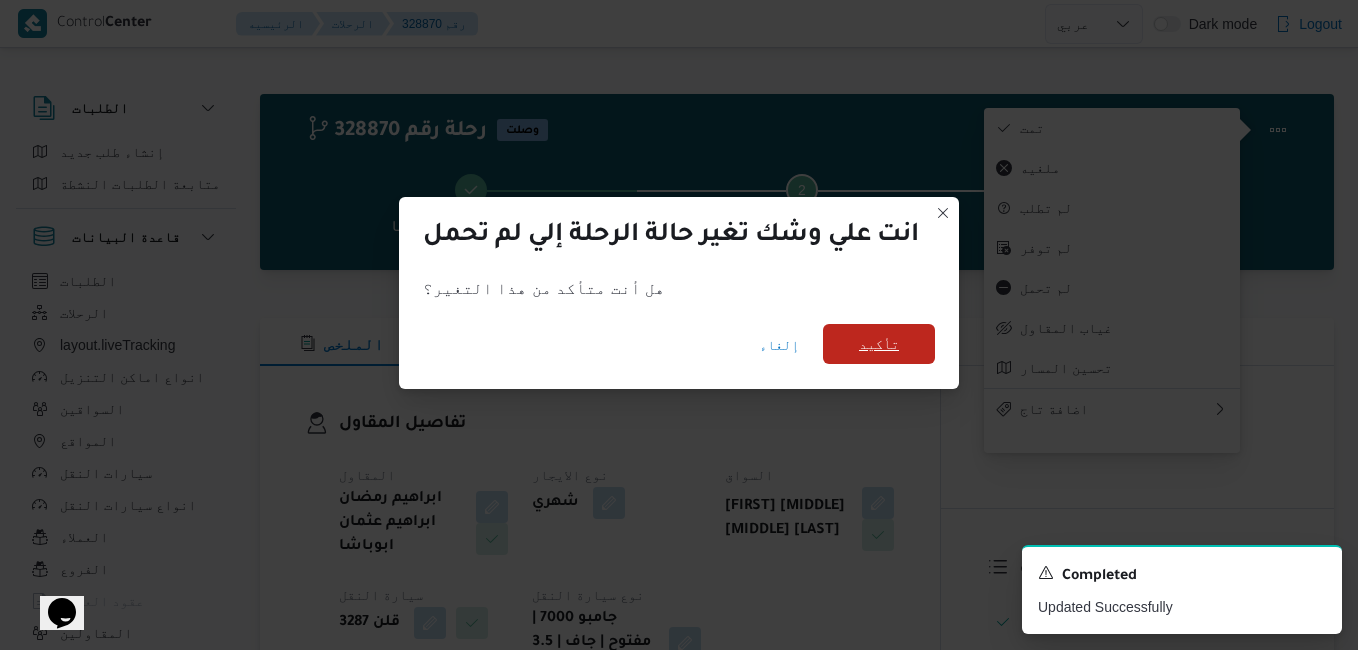 click on "تأكيد" at bounding box center (879, 344) 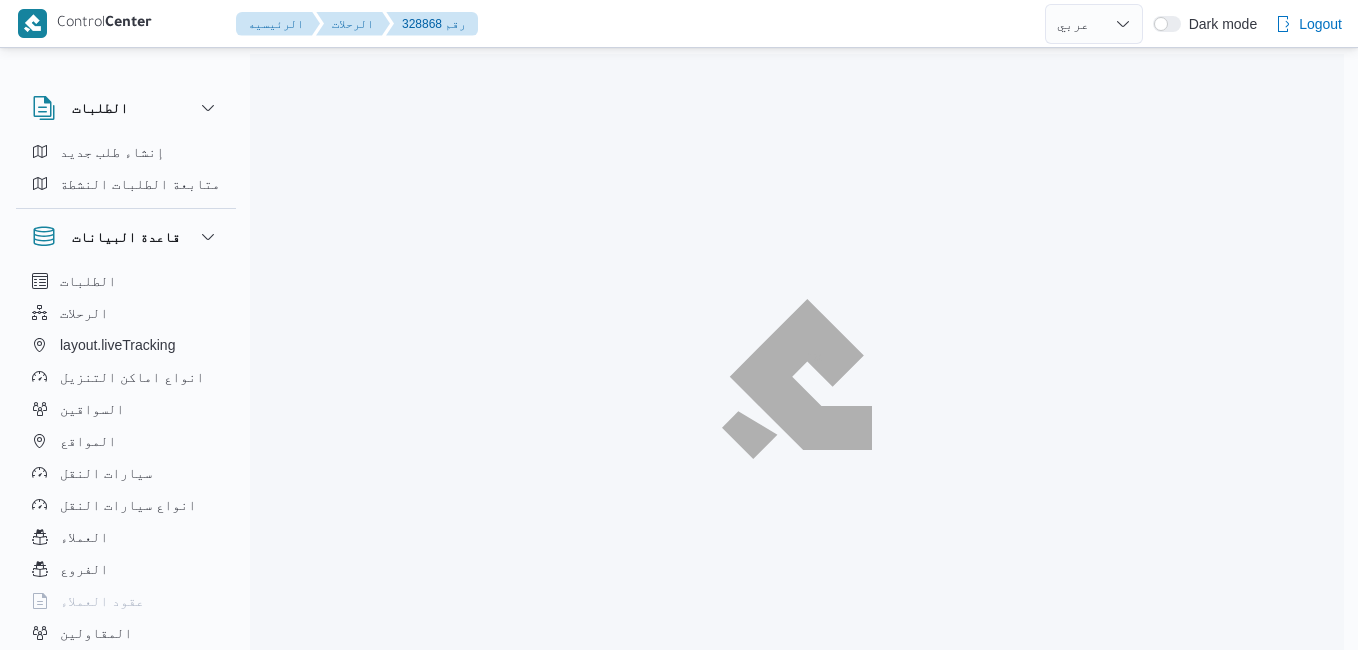 select on "ar" 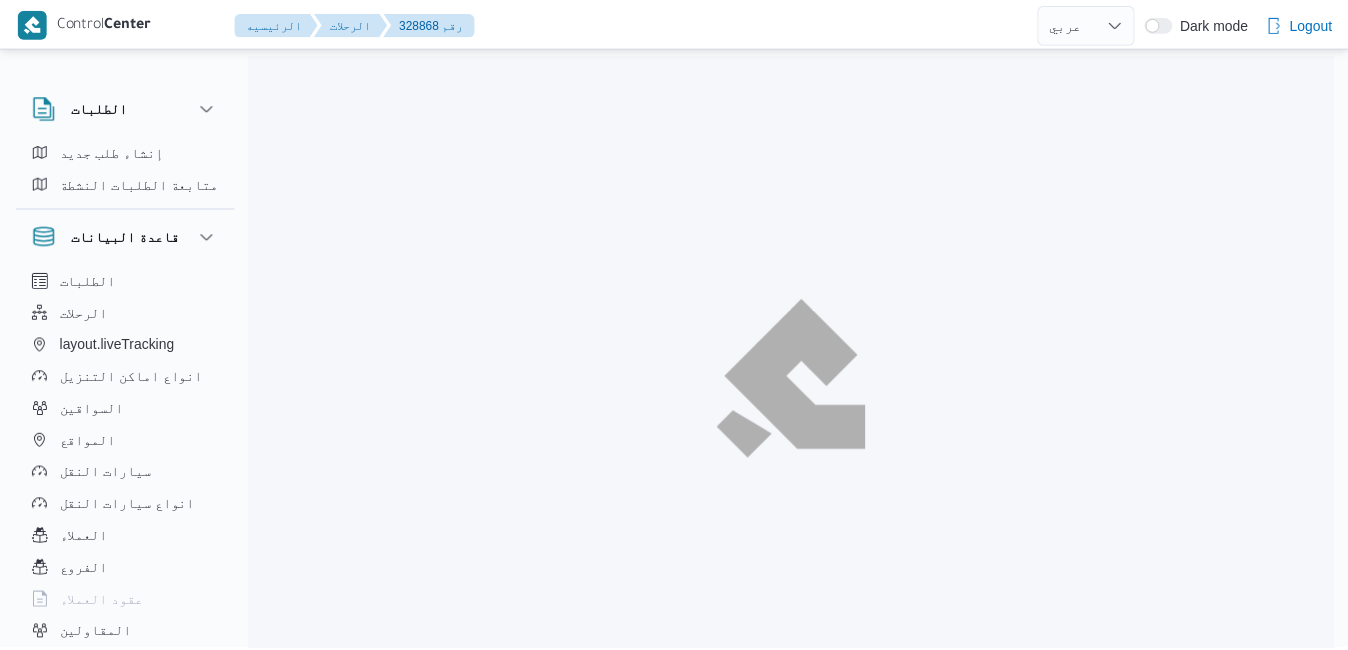 scroll, scrollTop: 0, scrollLeft: 0, axis: both 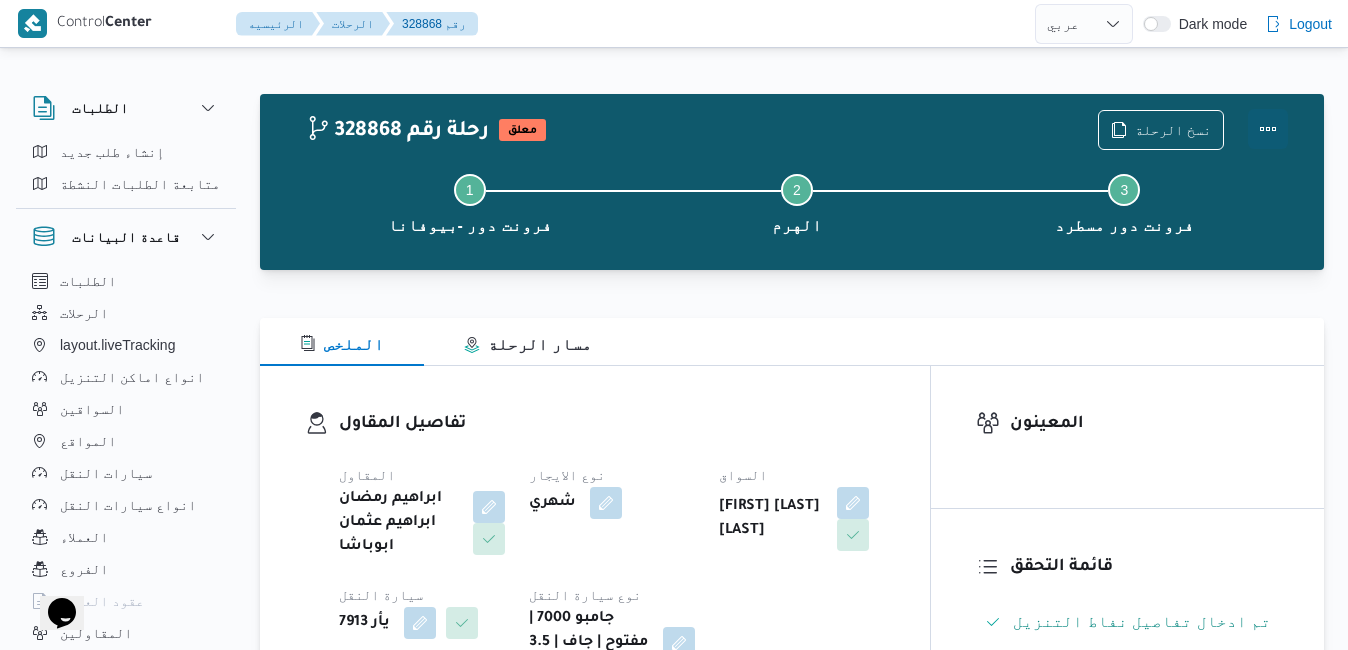 click at bounding box center (1268, 129) 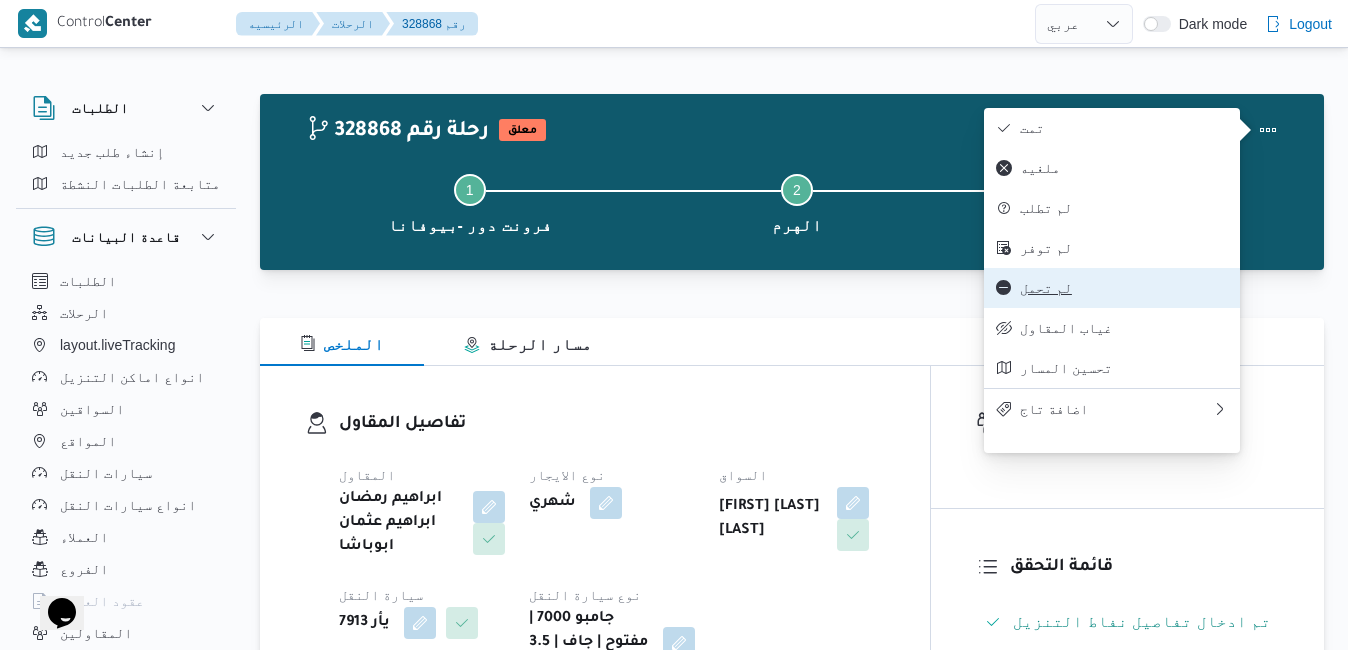 click on "لم تحمل" at bounding box center [1112, 288] 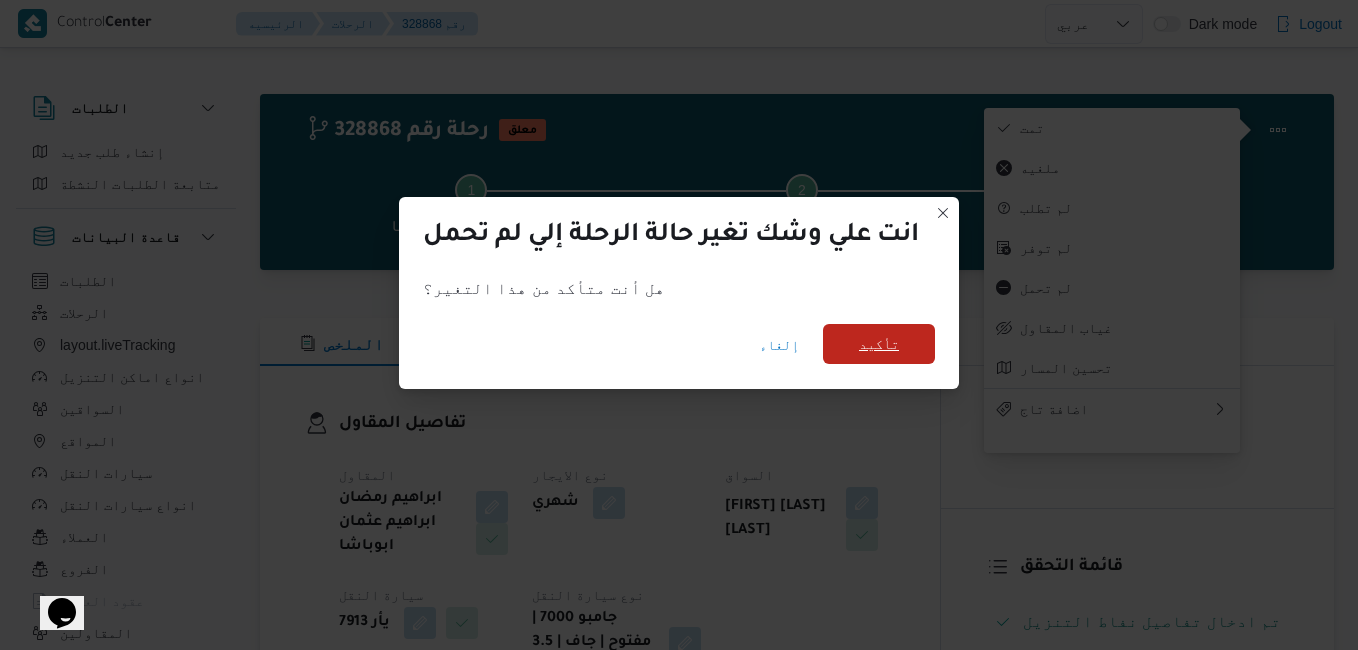 click on "تأكيد" at bounding box center [879, 344] 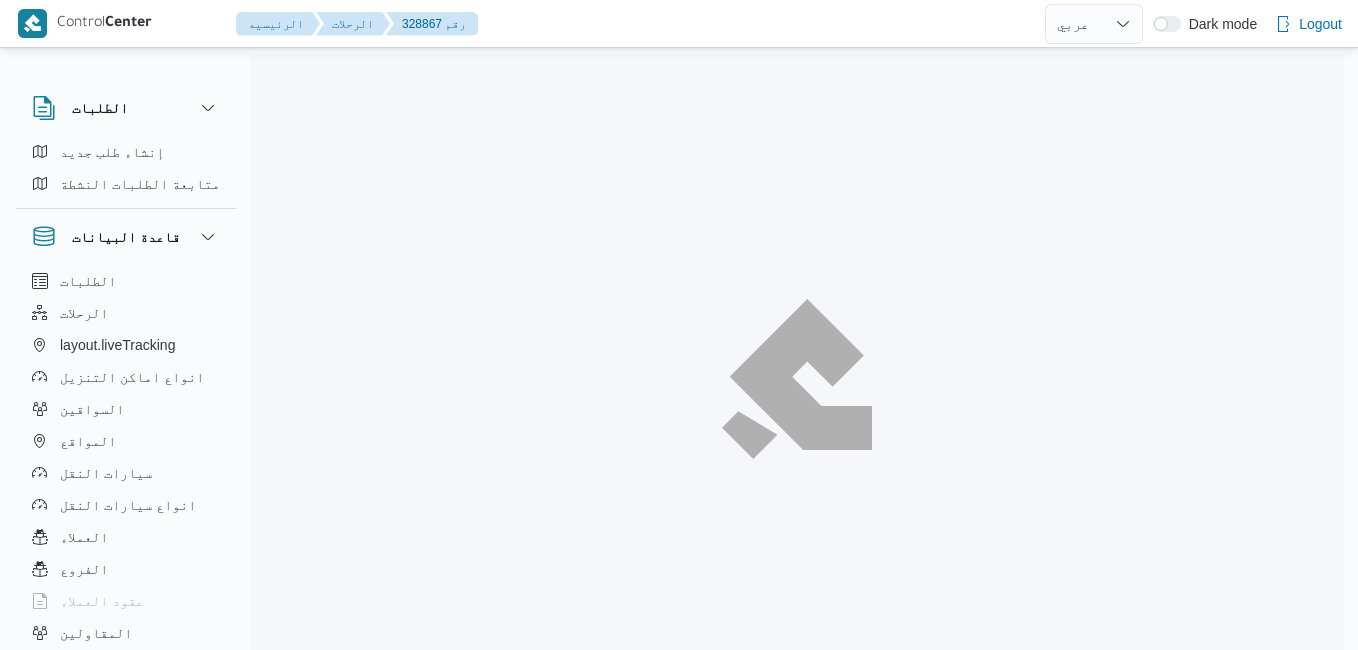 select on "ar" 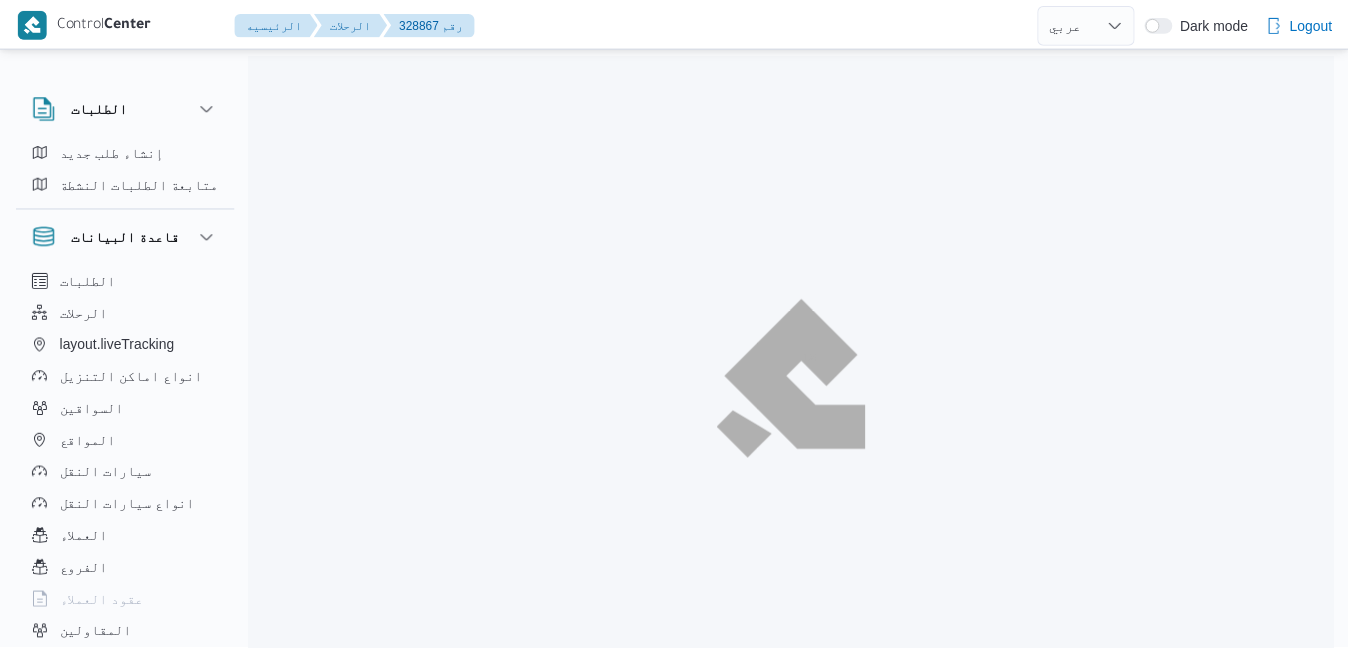 scroll, scrollTop: 0, scrollLeft: 0, axis: both 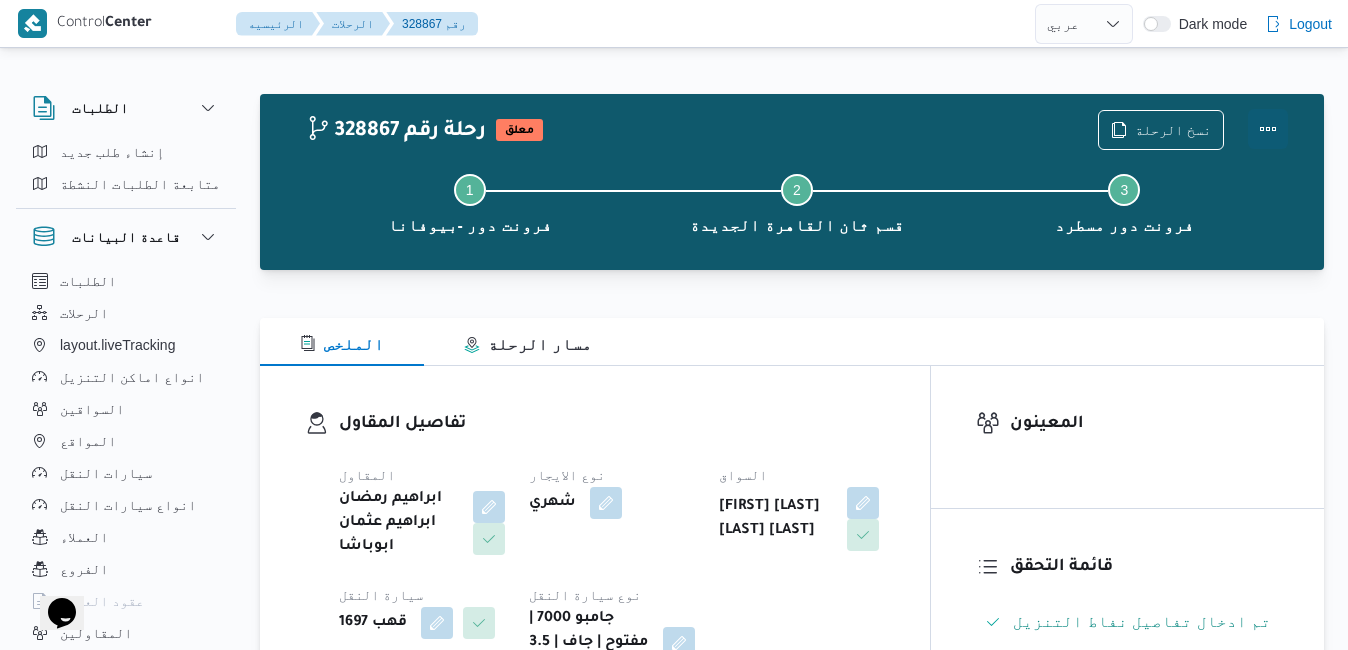click at bounding box center [1268, 129] 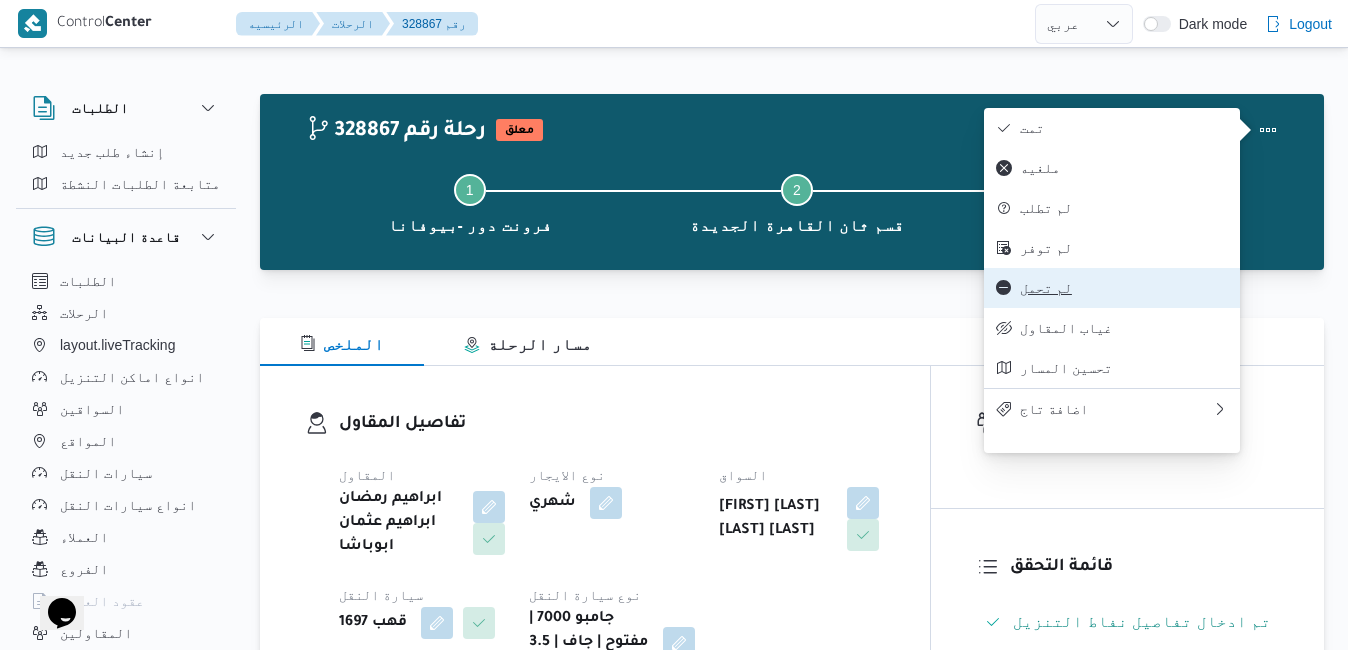 click on "لم تحمل" at bounding box center [1124, 288] 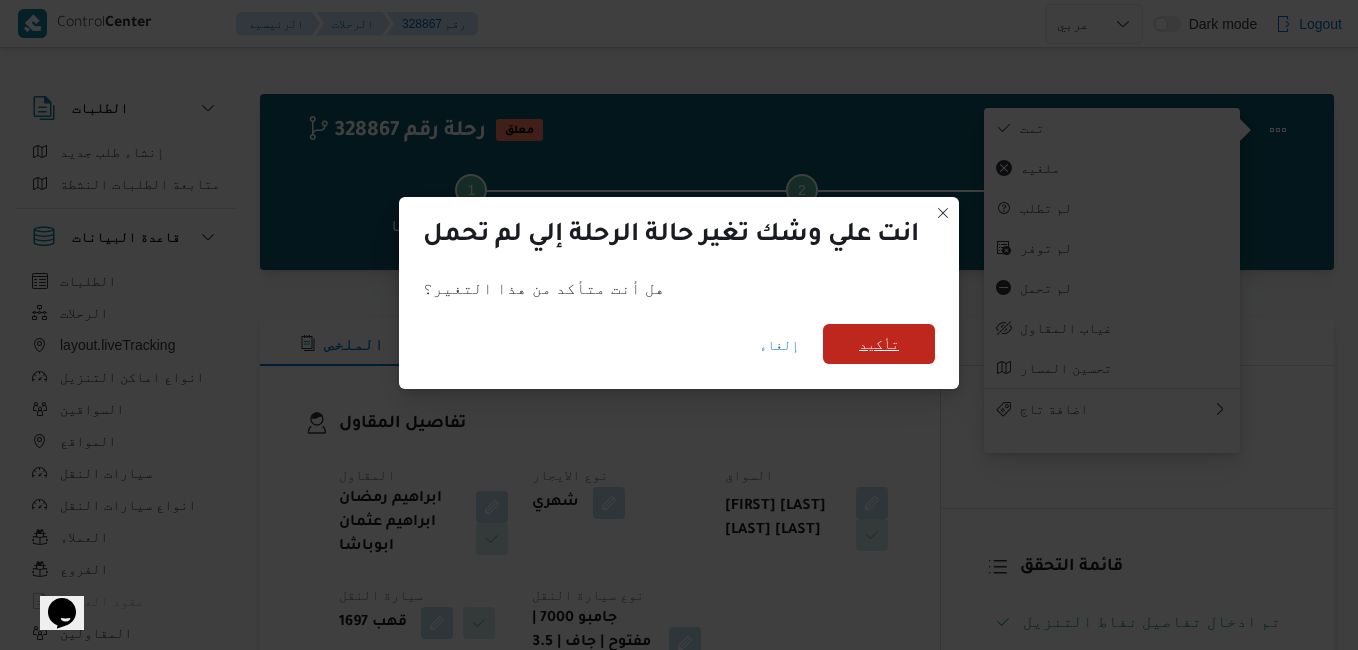 click on "تأكيد" at bounding box center [879, 344] 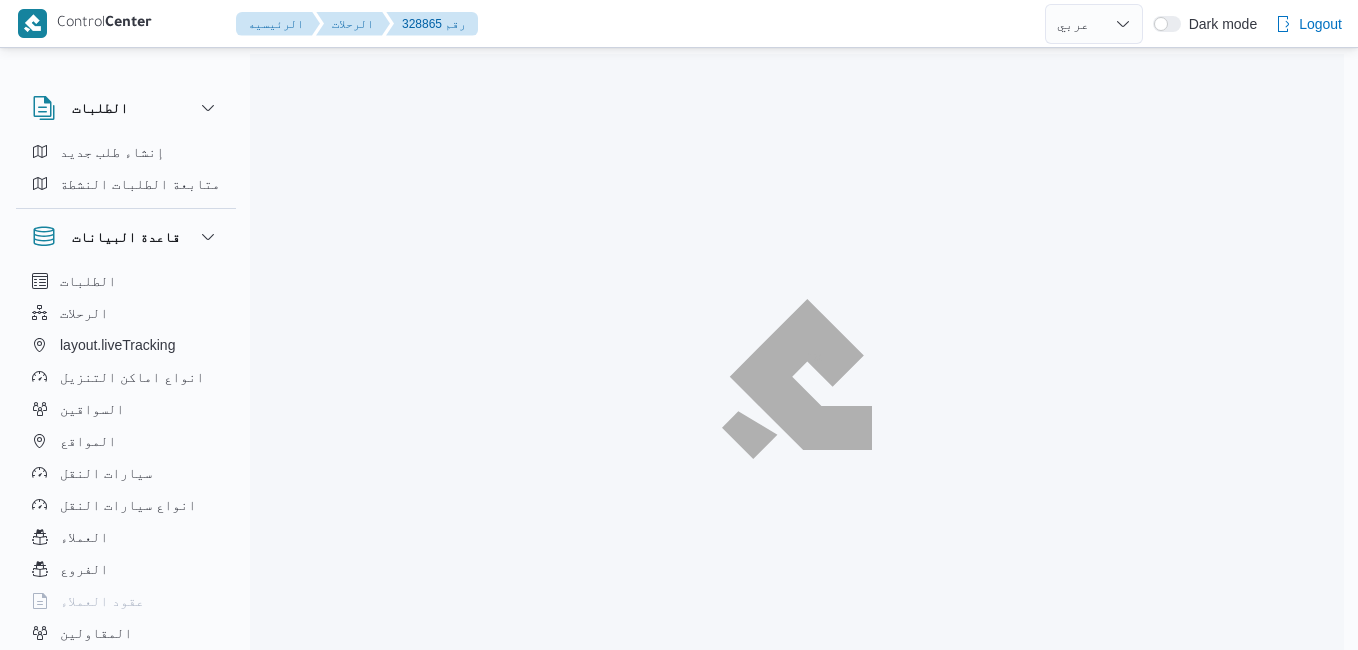 select on "ar" 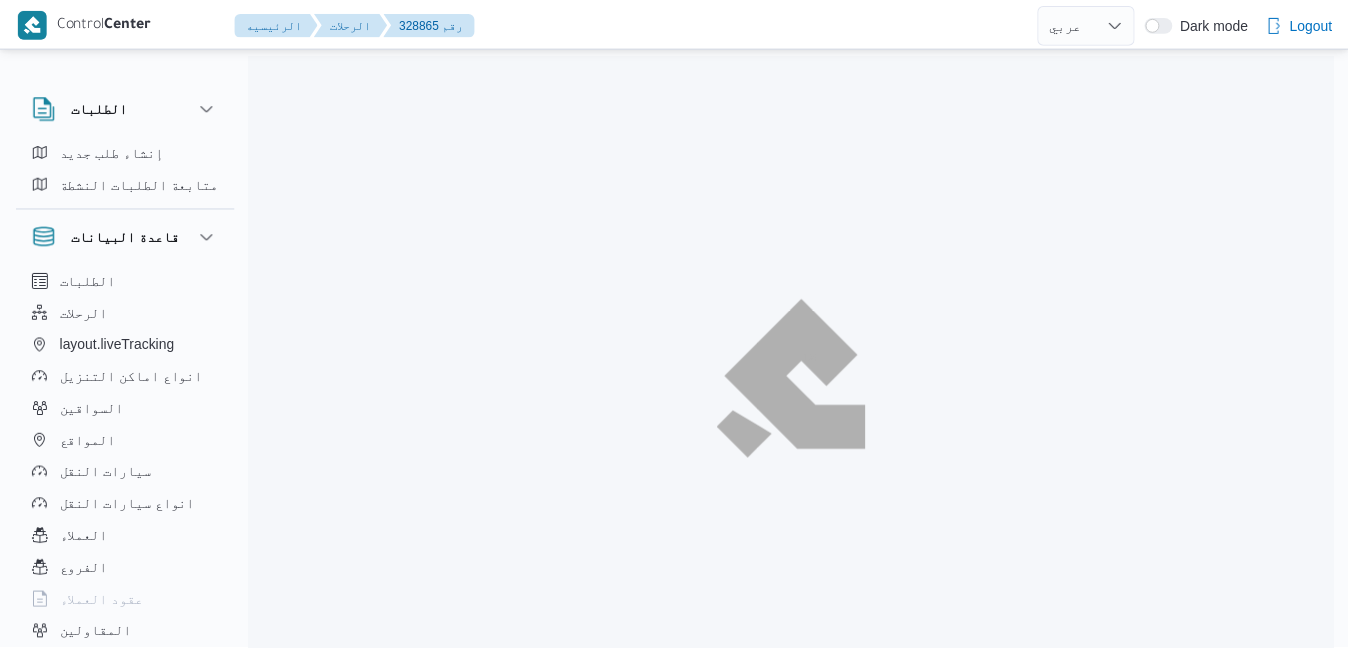 scroll, scrollTop: 0, scrollLeft: 0, axis: both 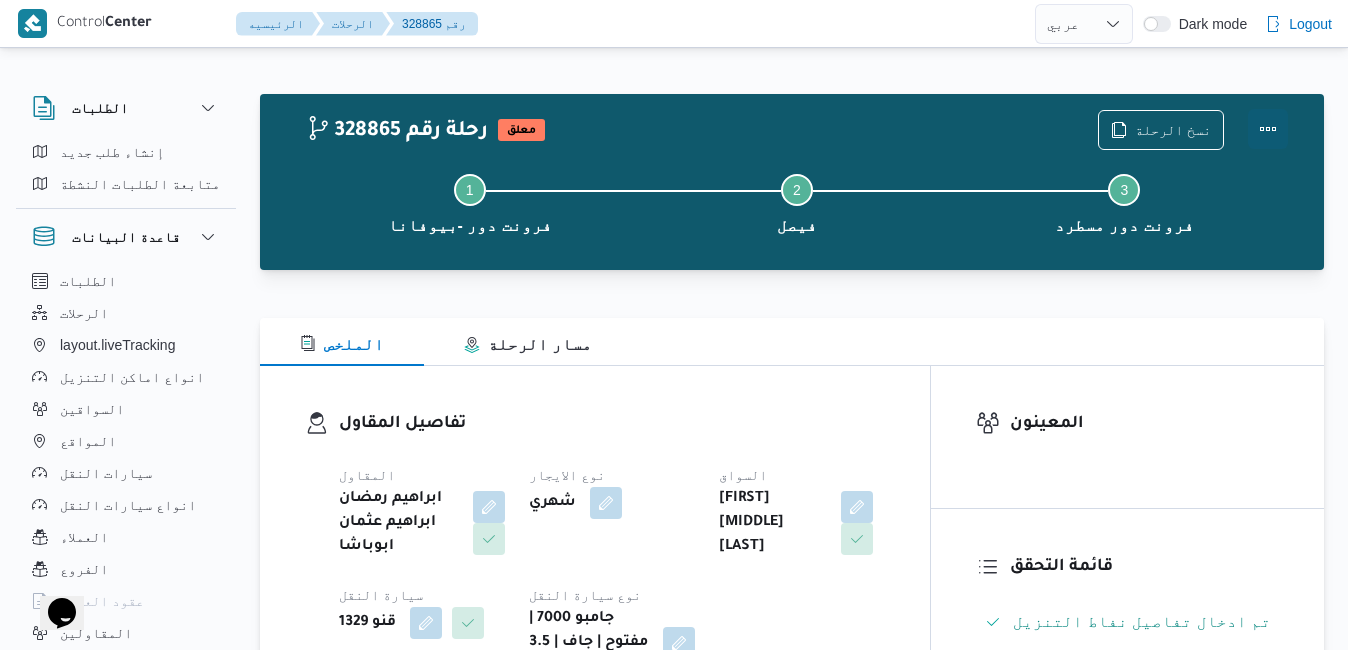 click at bounding box center (1268, 129) 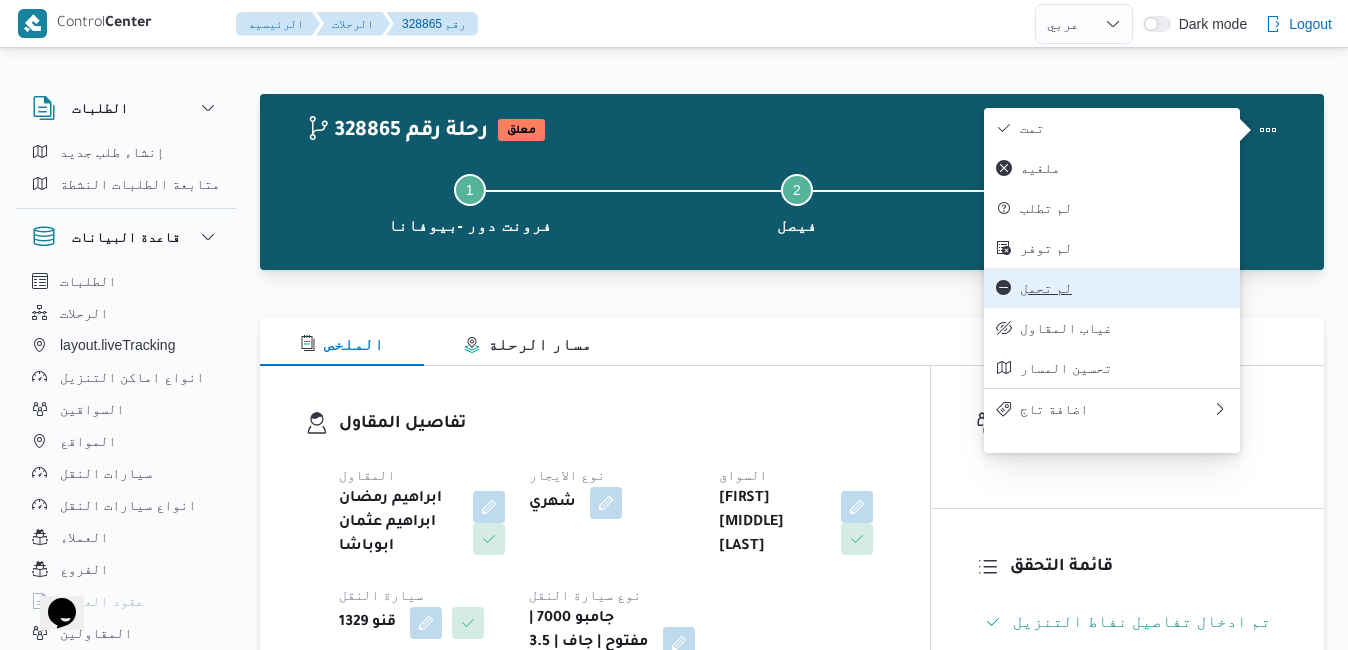 click on "لم تحمل" at bounding box center [1124, 288] 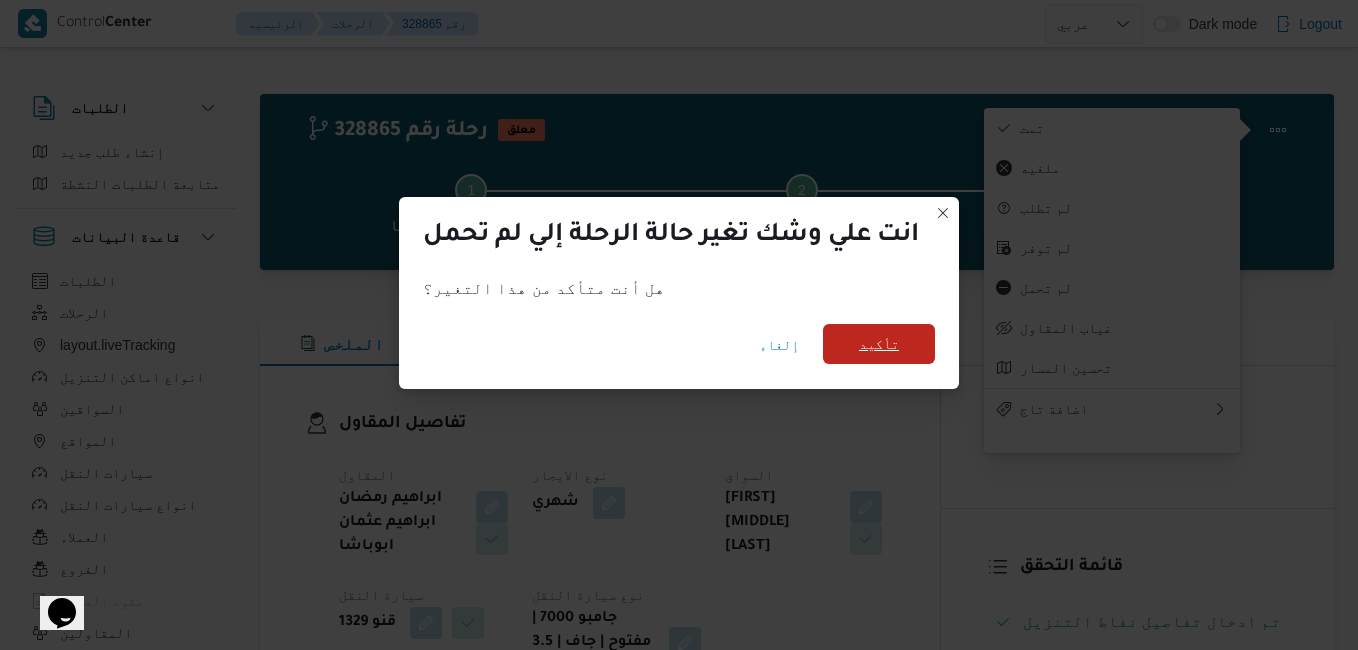click on "تأكيد" at bounding box center [879, 344] 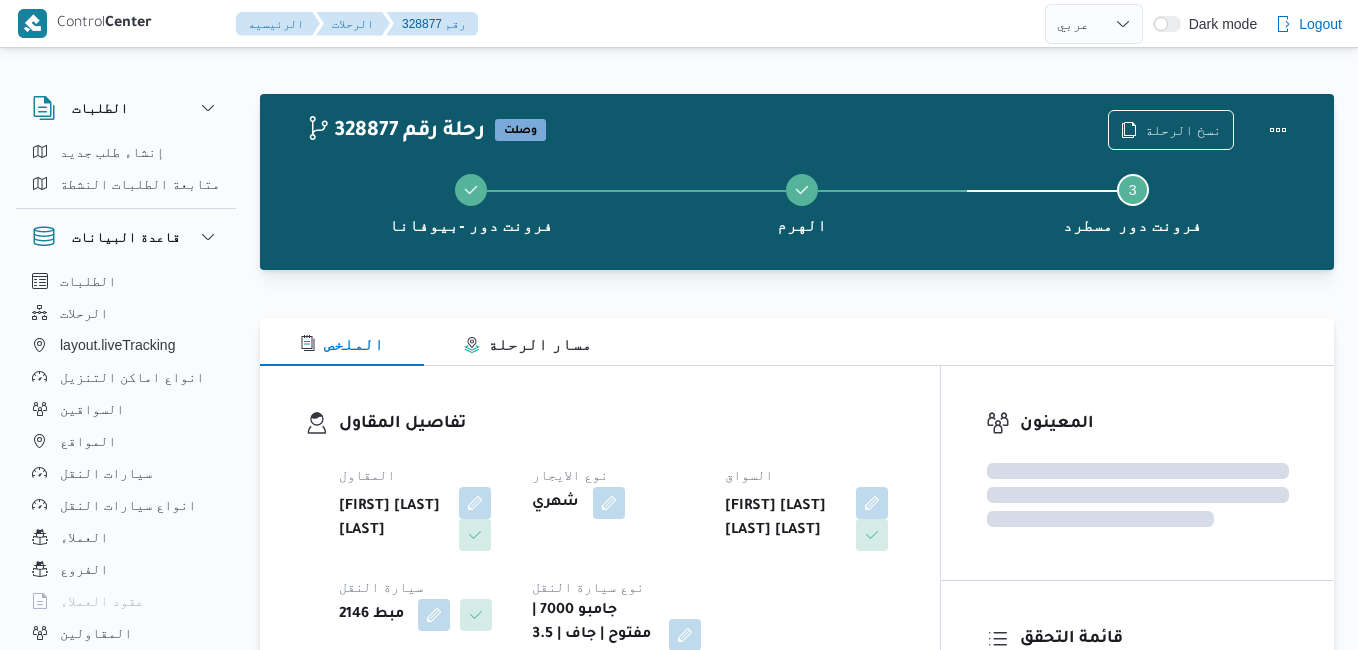 select on "ar" 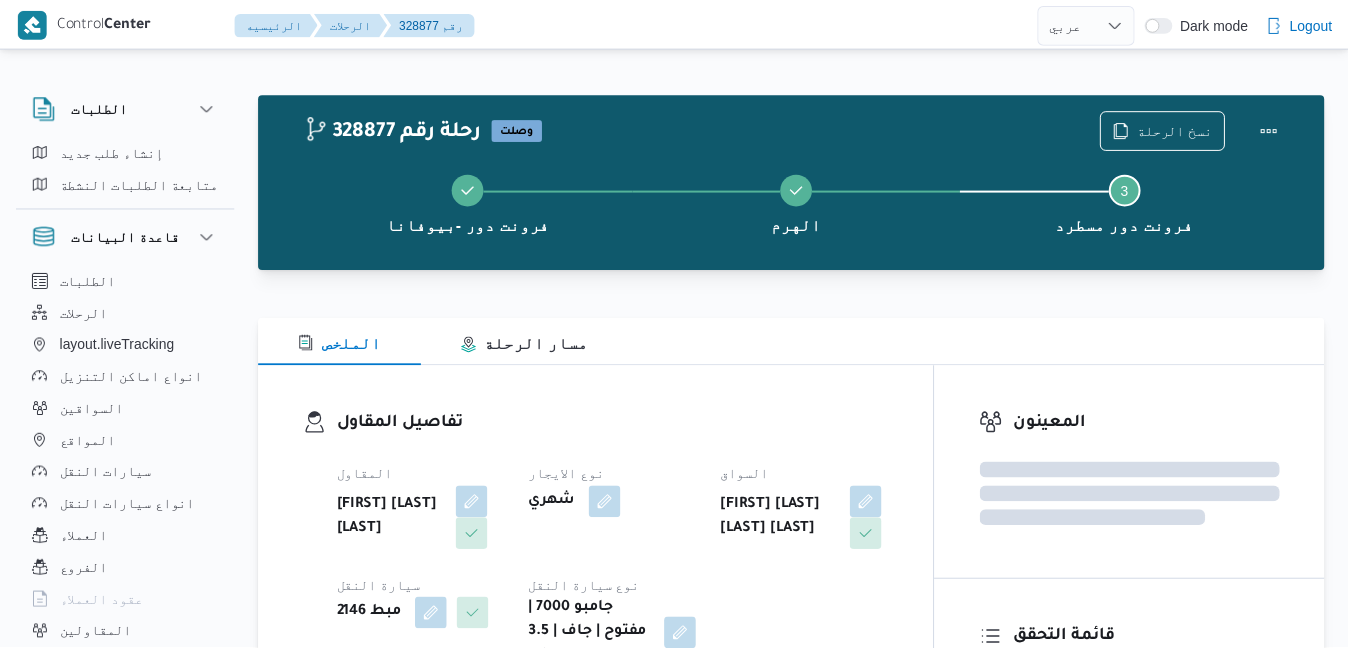scroll, scrollTop: 0, scrollLeft: 0, axis: both 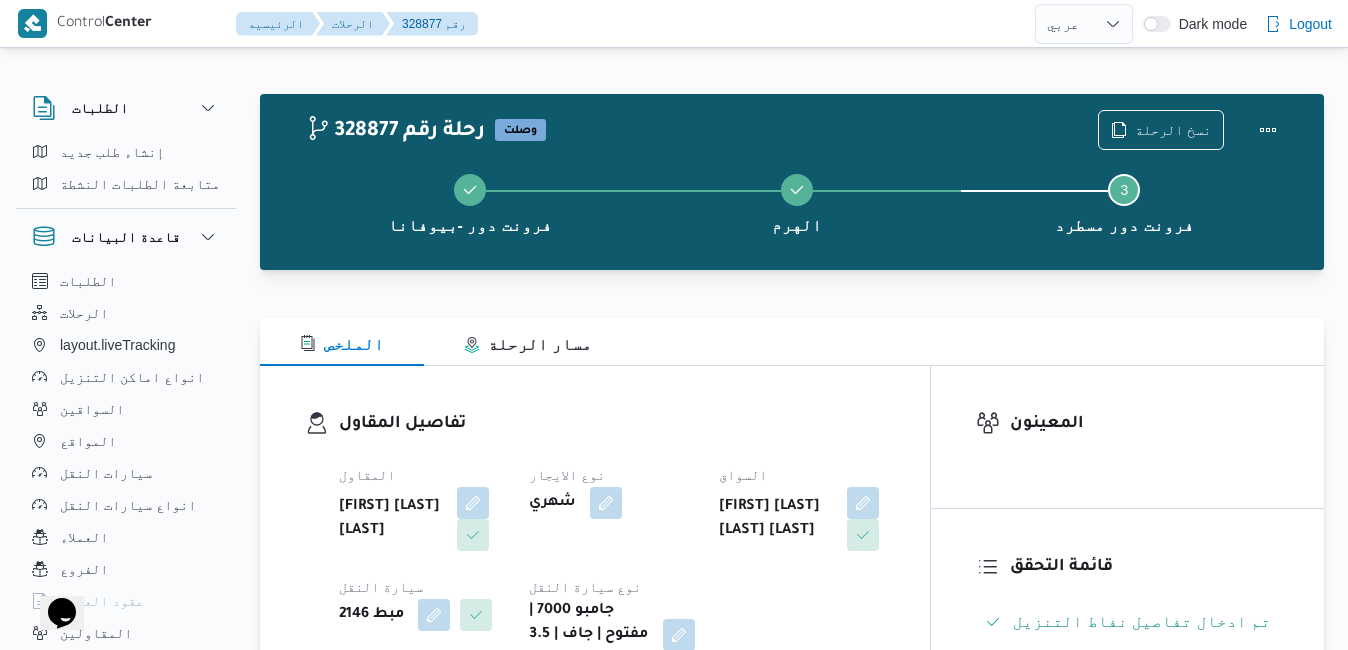 click at bounding box center [792, 282] 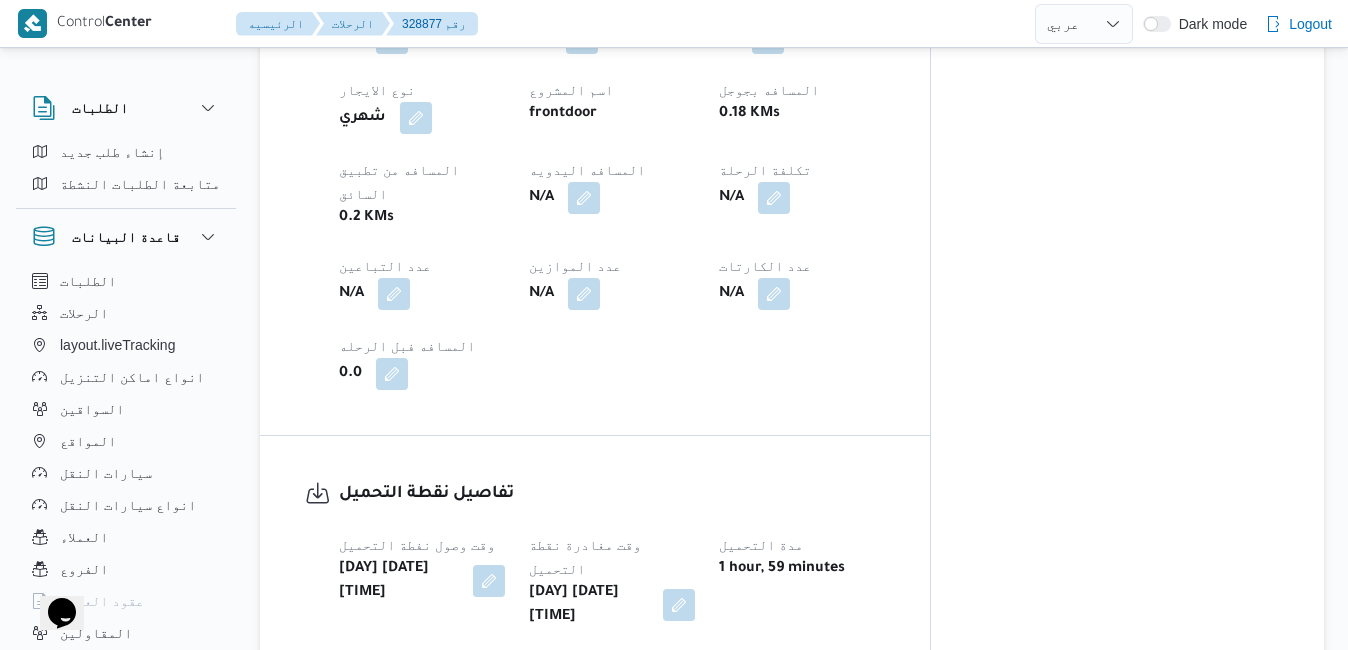 scroll, scrollTop: 1120, scrollLeft: 0, axis: vertical 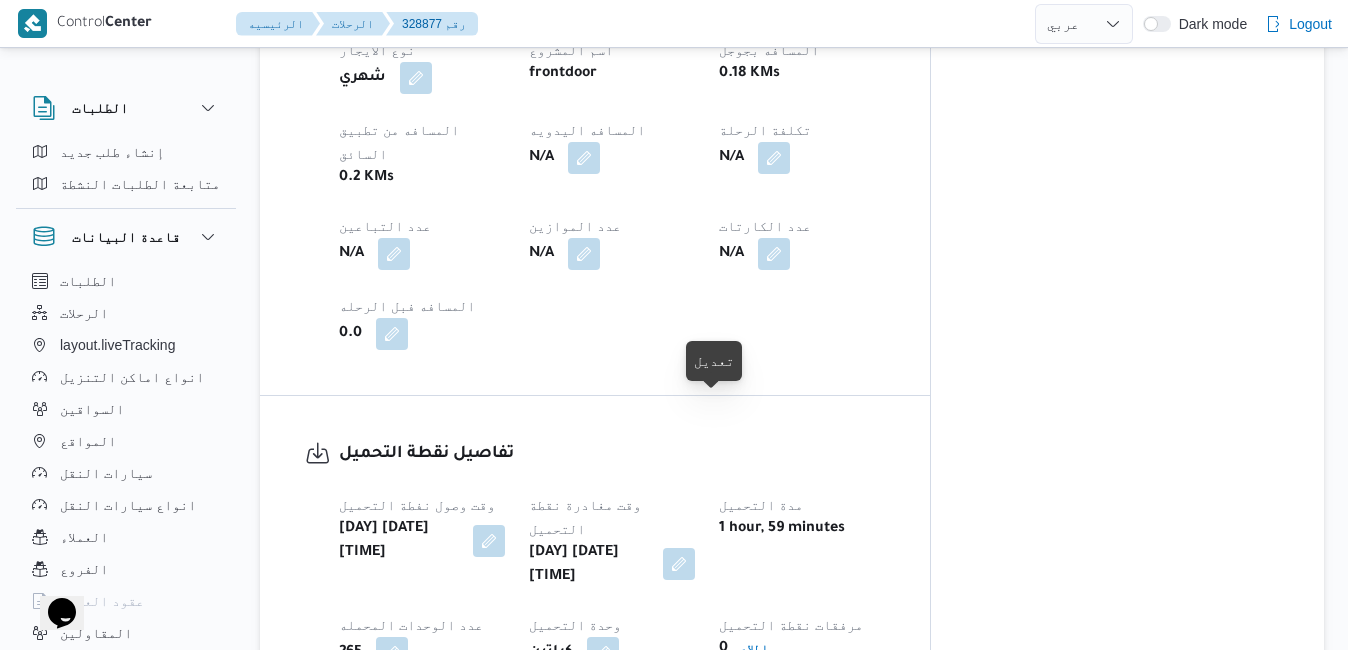 click at bounding box center [679, 564] 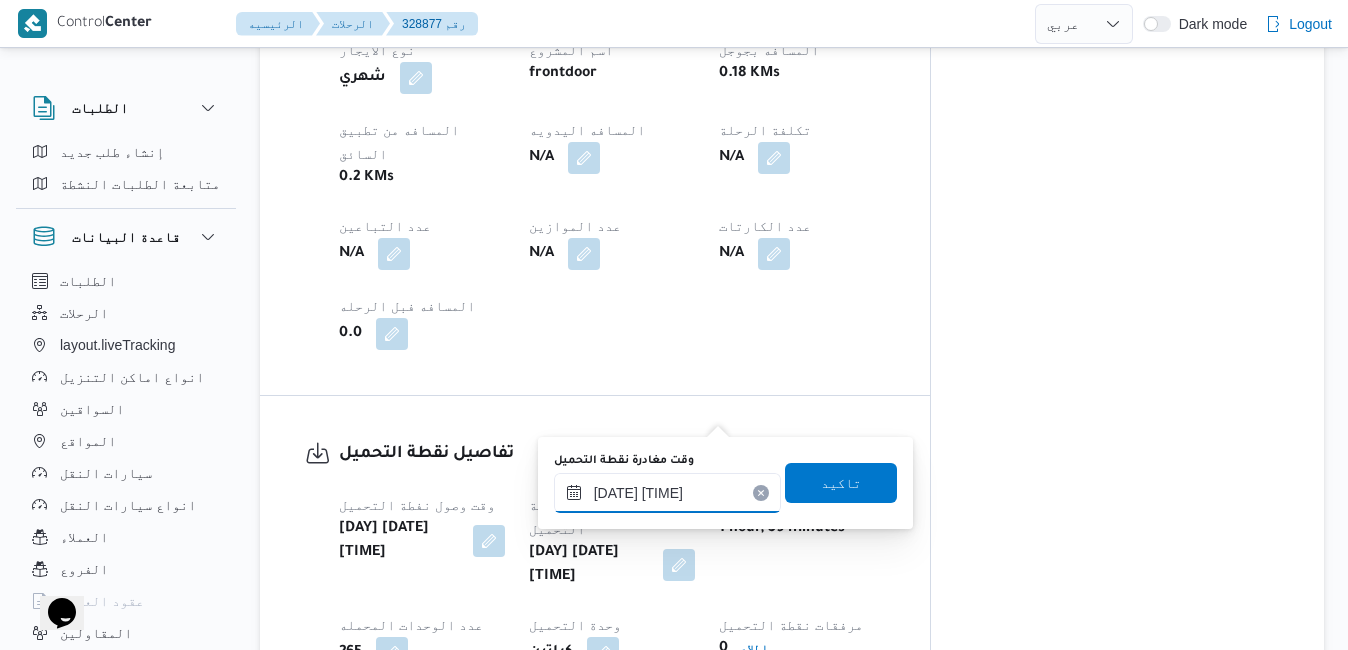 click on "٠٣/٠٨/٢٠٢٥ ١٠:٥١" at bounding box center (667, 493) 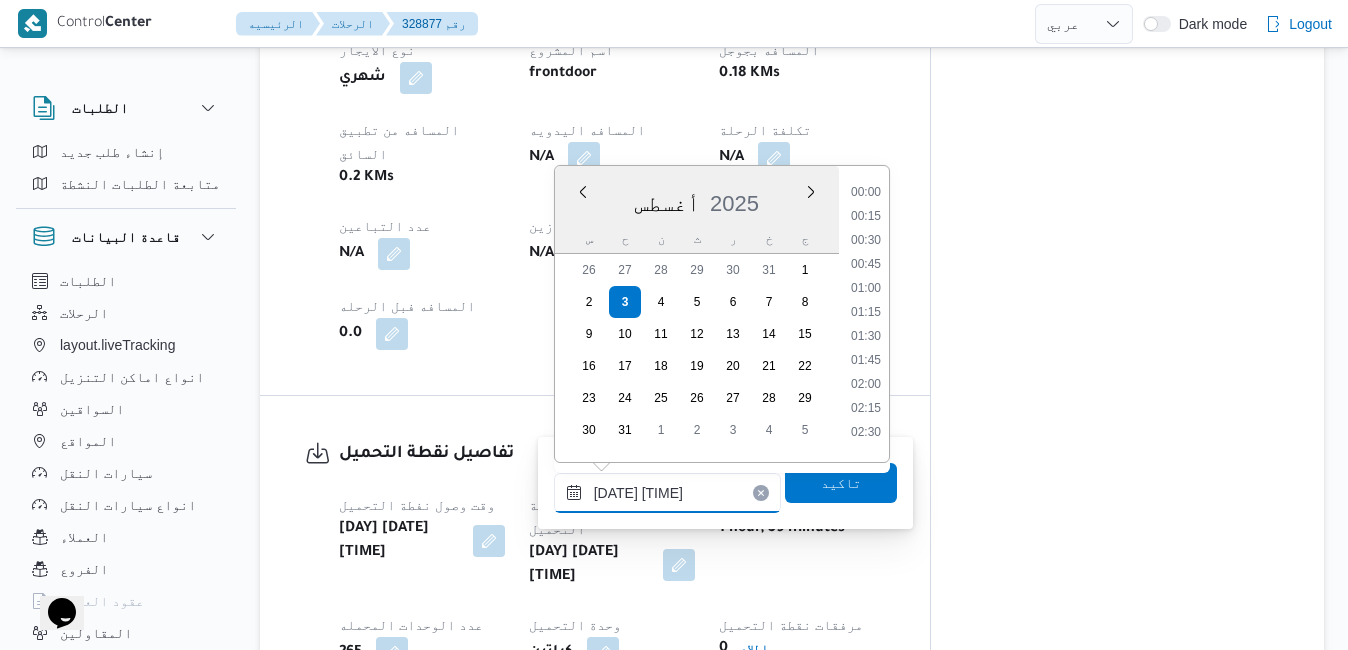 scroll, scrollTop: 894, scrollLeft: 0, axis: vertical 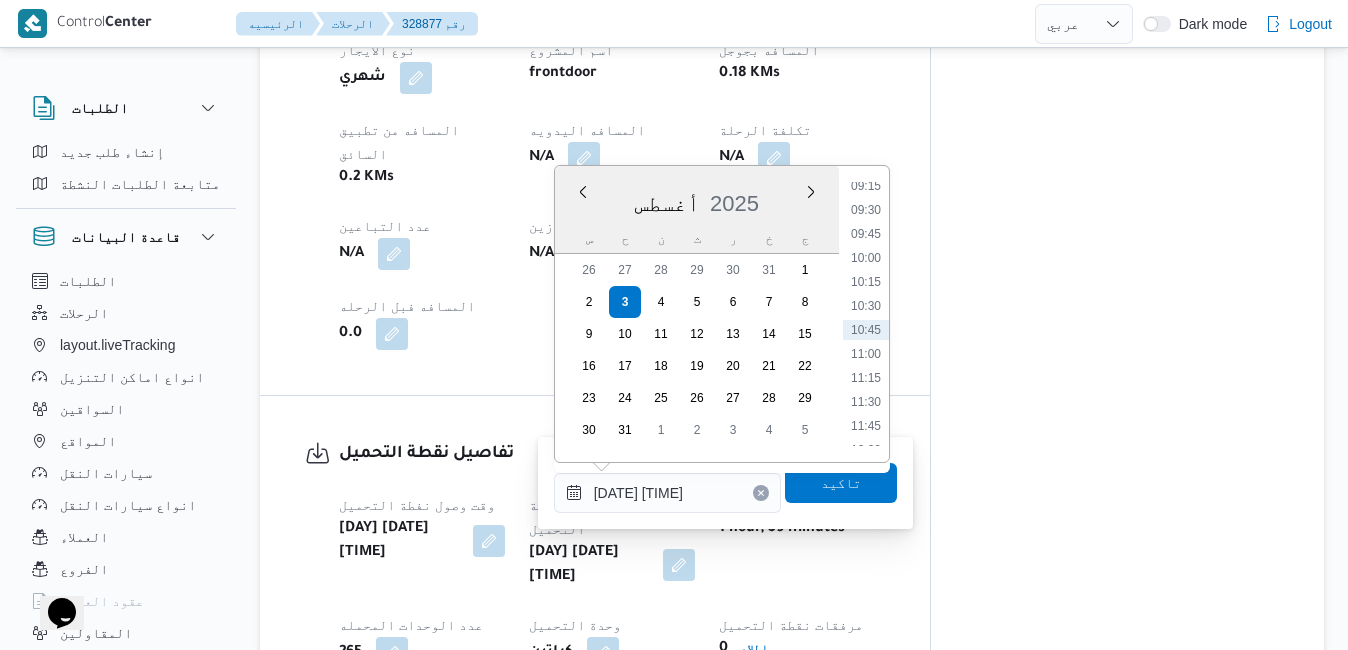 click on "مدة التحميل" at bounding box center (802, 505) 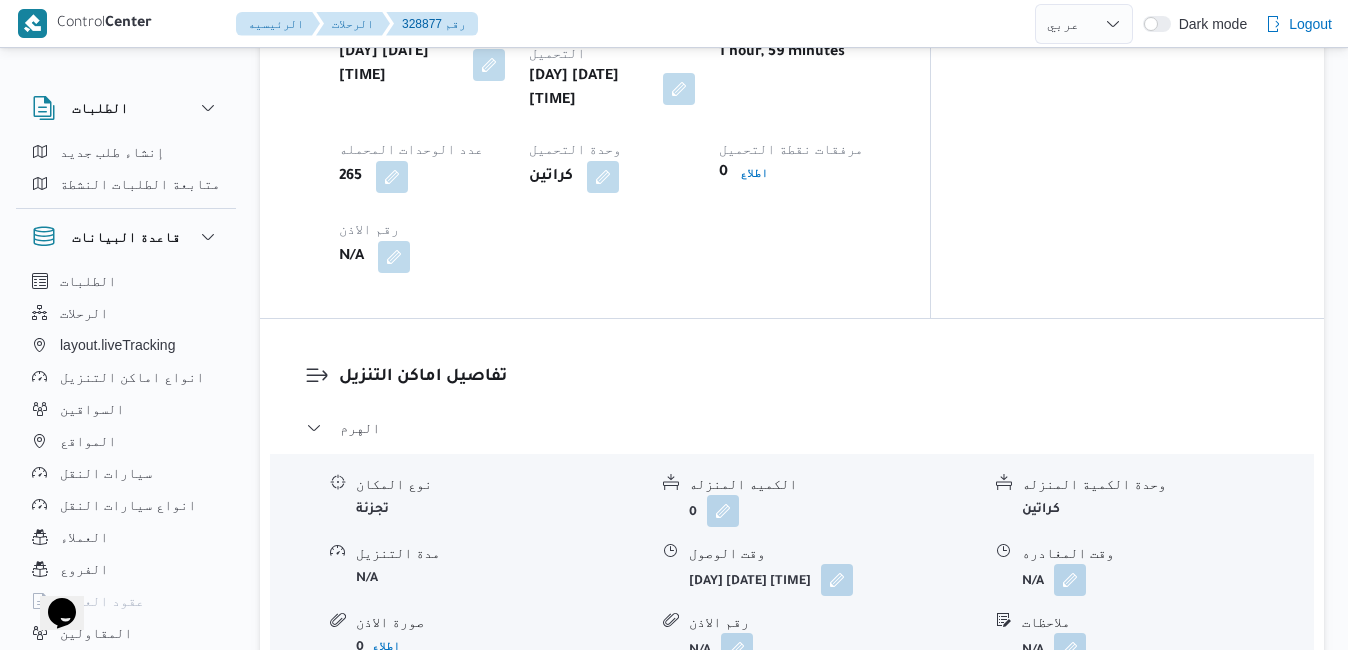 scroll, scrollTop: 1600, scrollLeft: 0, axis: vertical 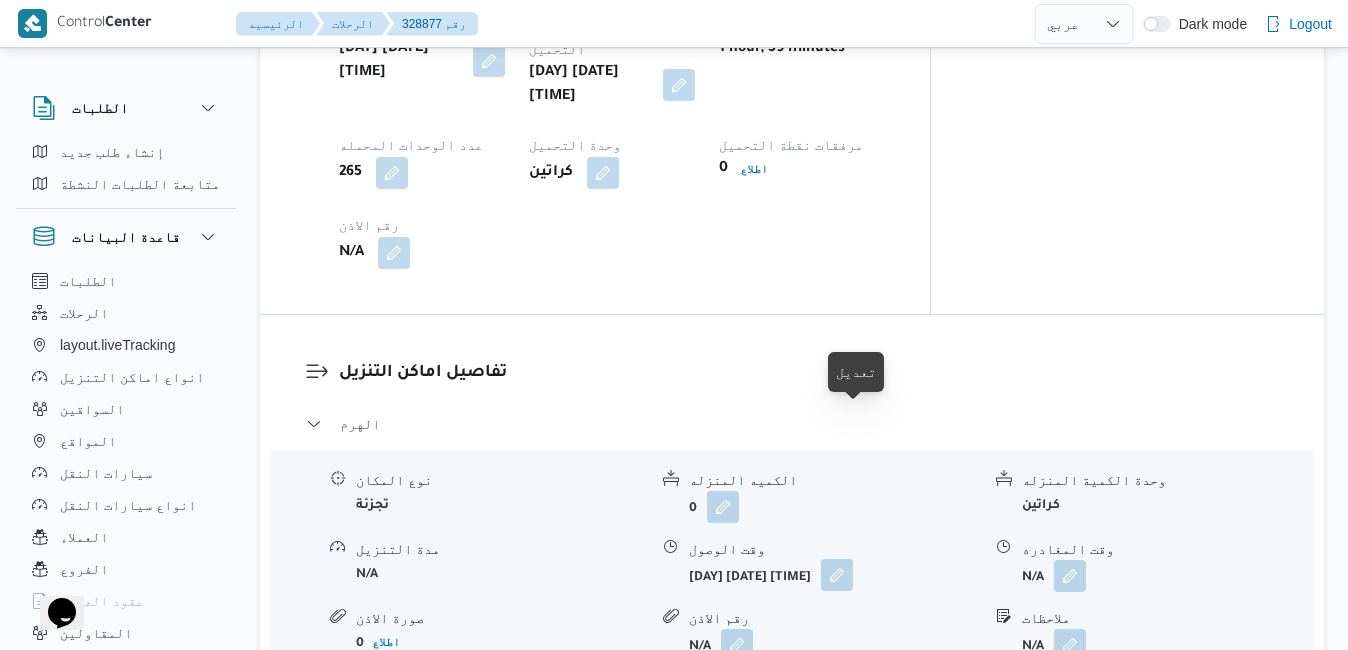 click at bounding box center (837, 575) 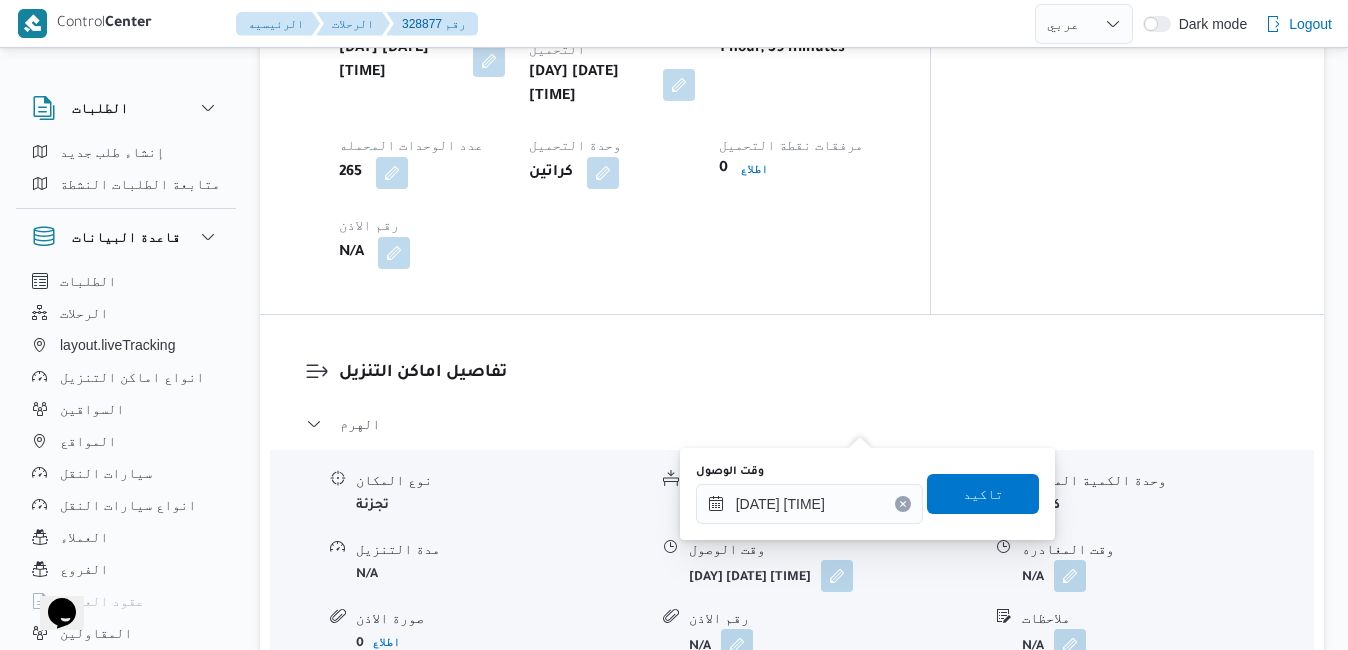 click 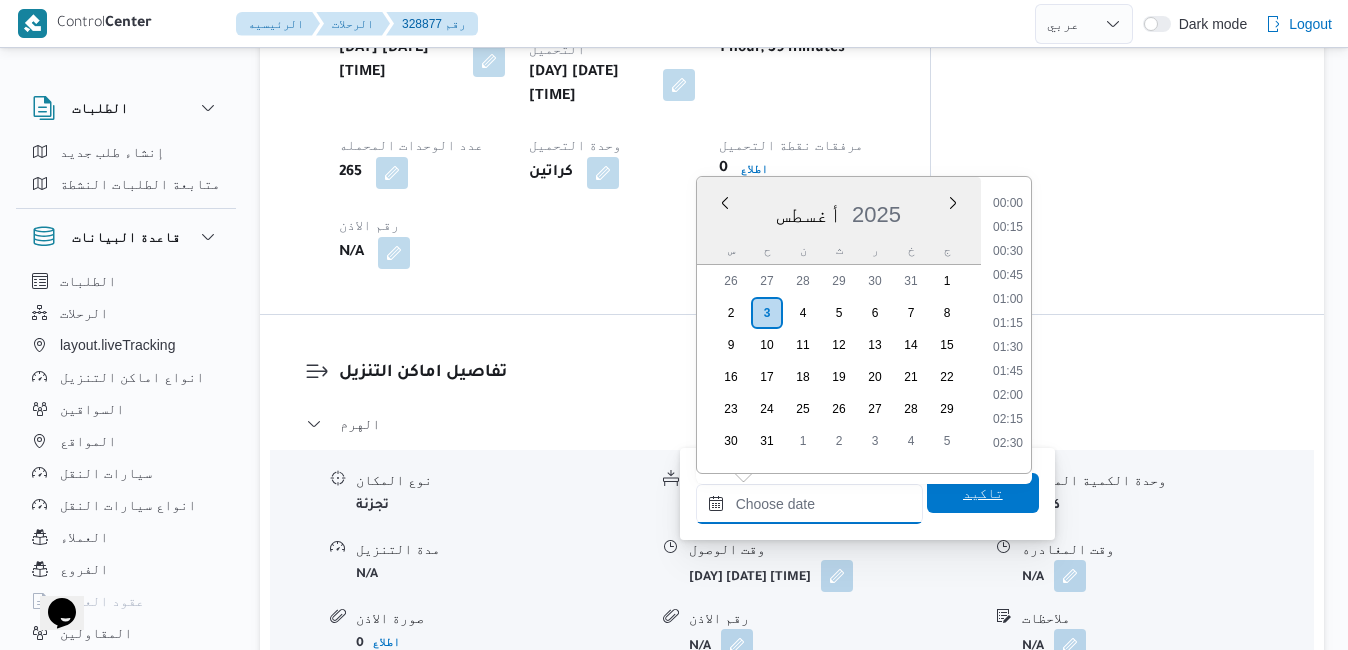 scroll, scrollTop: 1206, scrollLeft: 0, axis: vertical 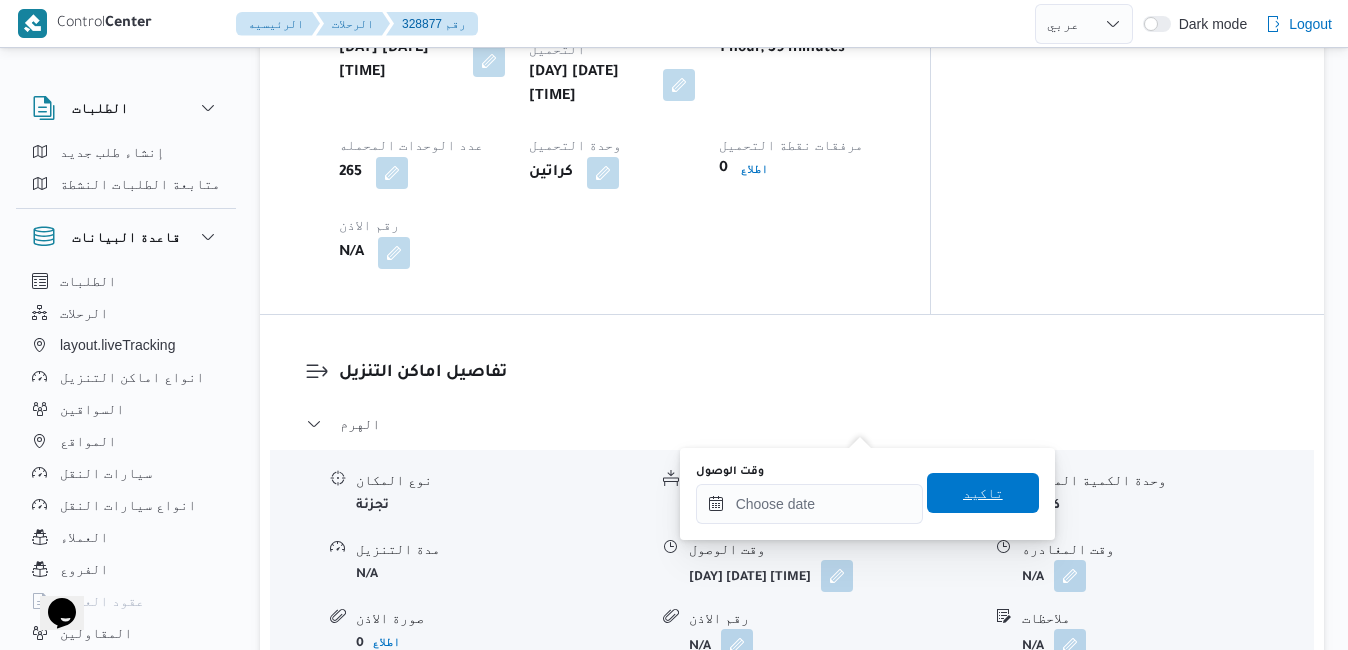 click on "تاكيد" at bounding box center [983, 493] 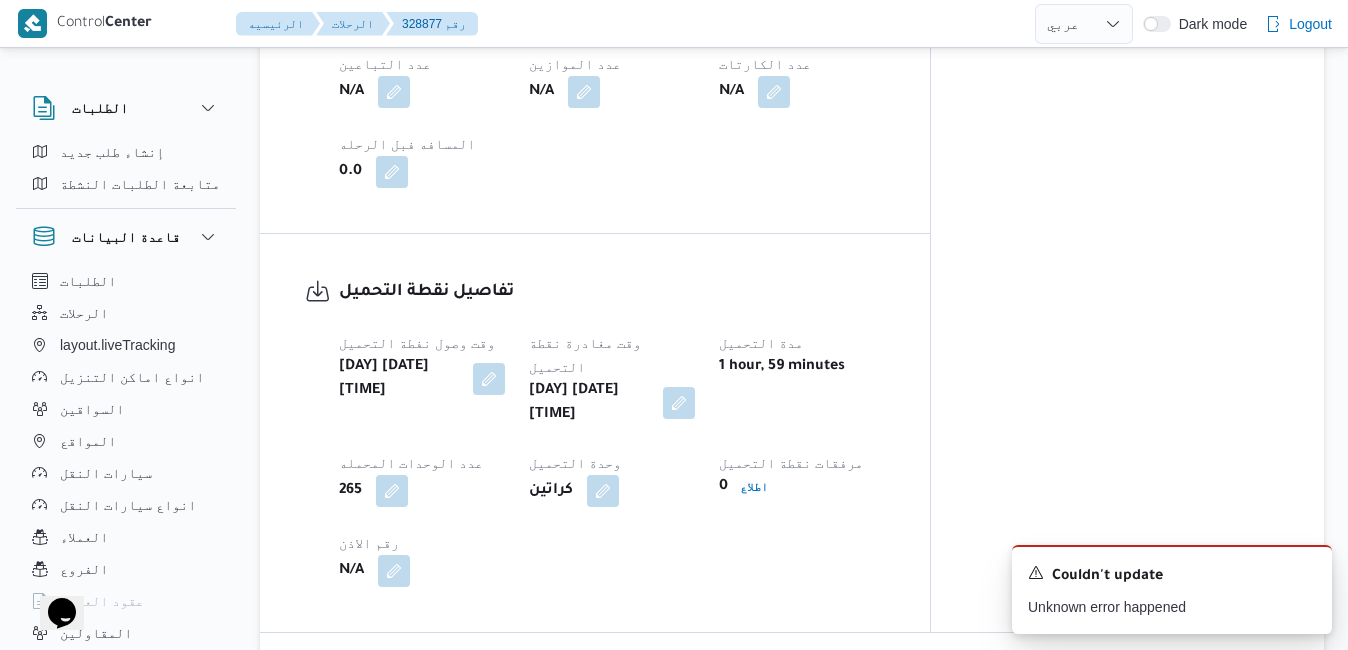 scroll, scrollTop: 1040, scrollLeft: 0, axis: vertical 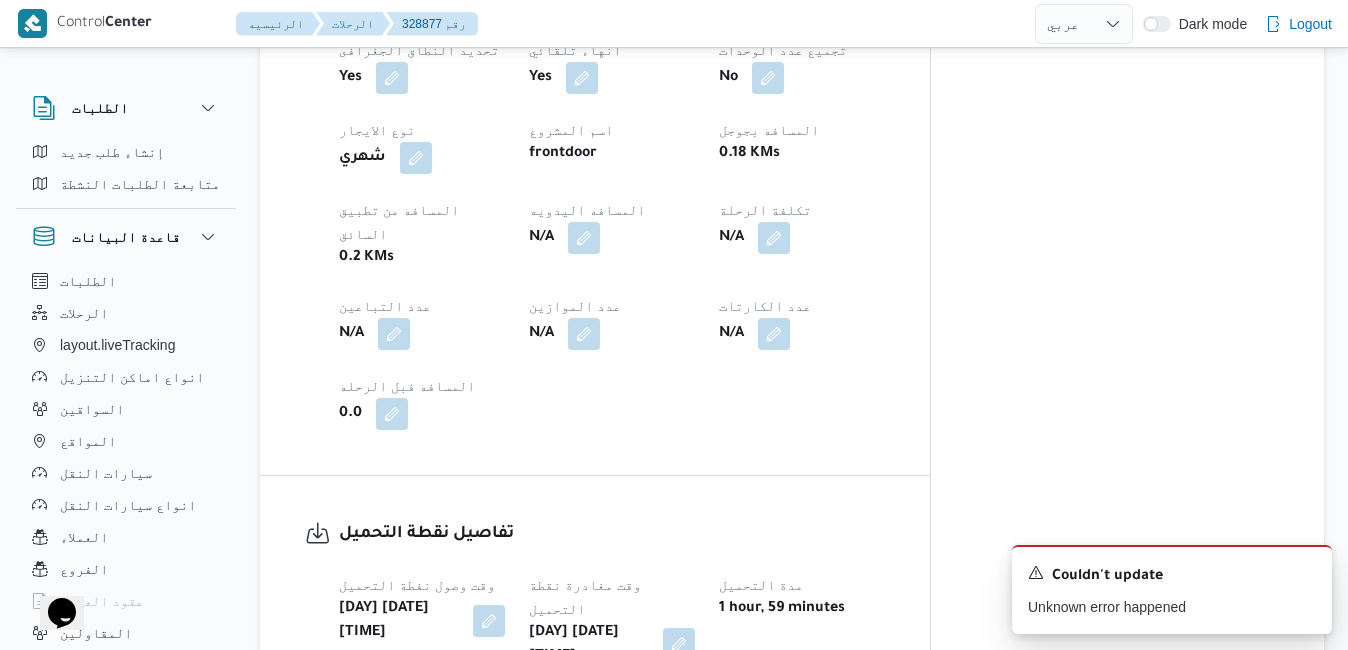 click at bounding box center [679, 644] 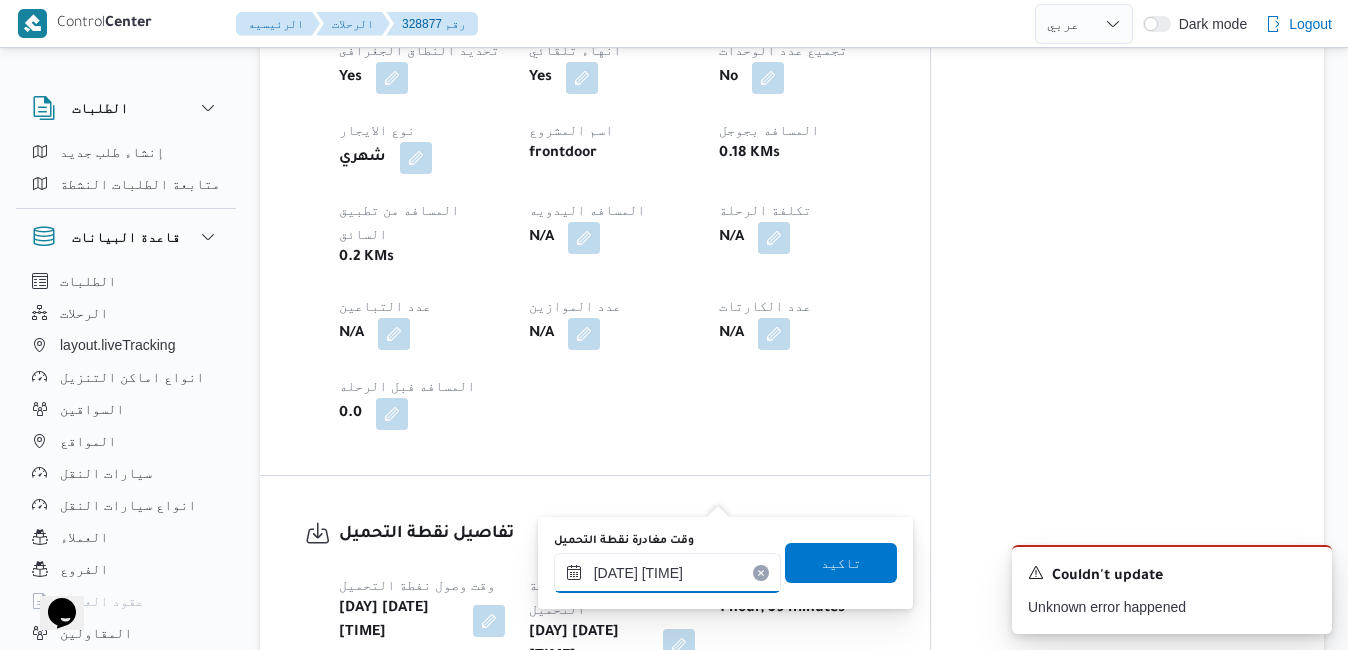 click on "٠٣/٠٨/٢٠٢٥ ١٠:٥١" at bounding box center (667, 573) 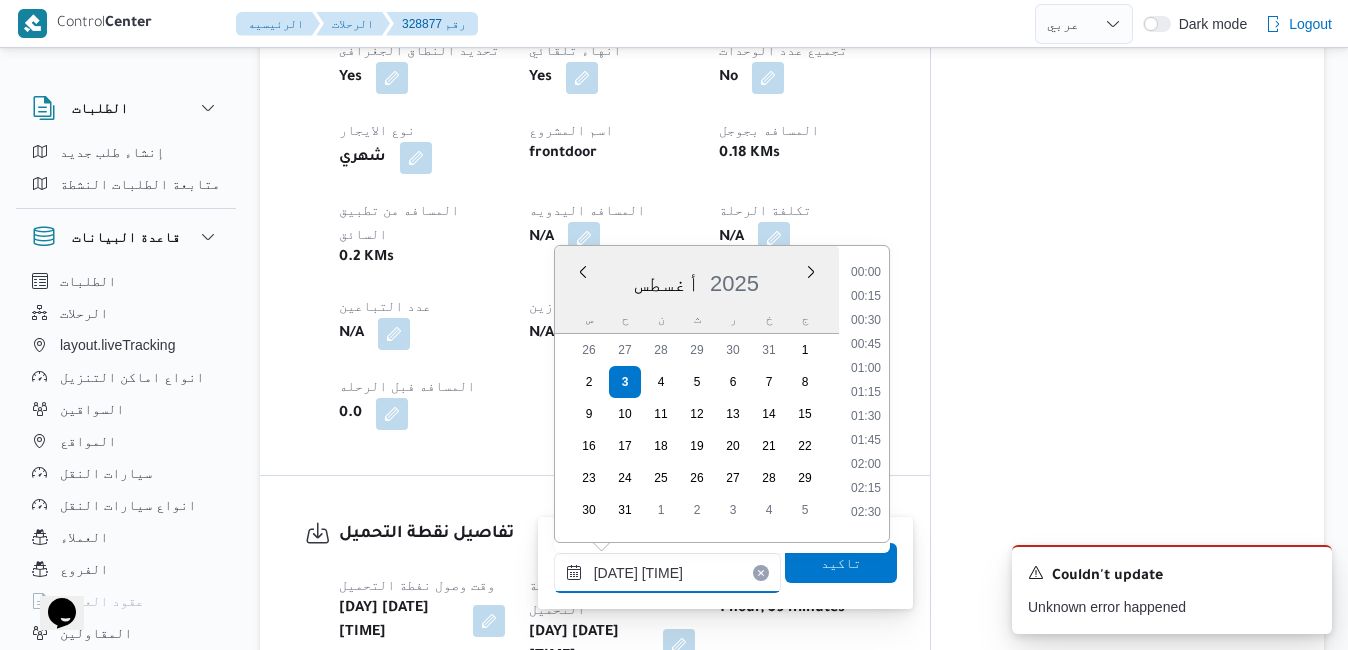 scroll, scrollTop: 894, scrollLeft: 0, axis: vertical 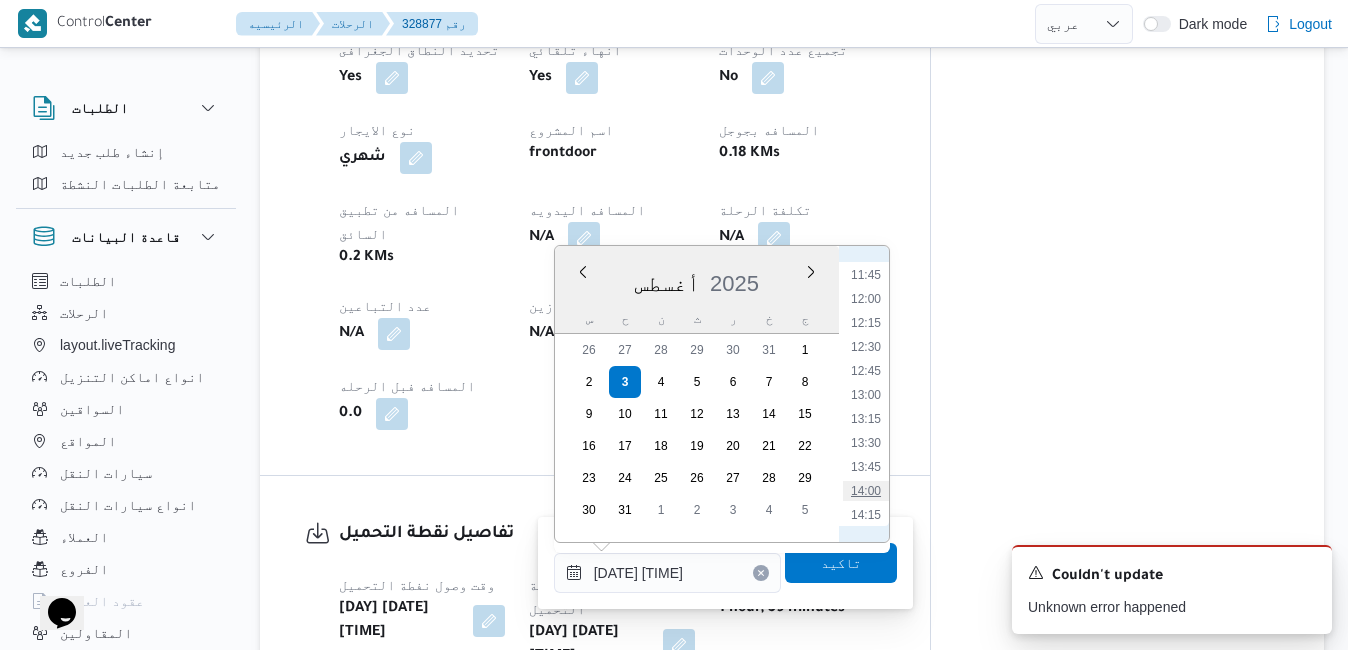 click on "14:00" at bounding box center (866, 491) 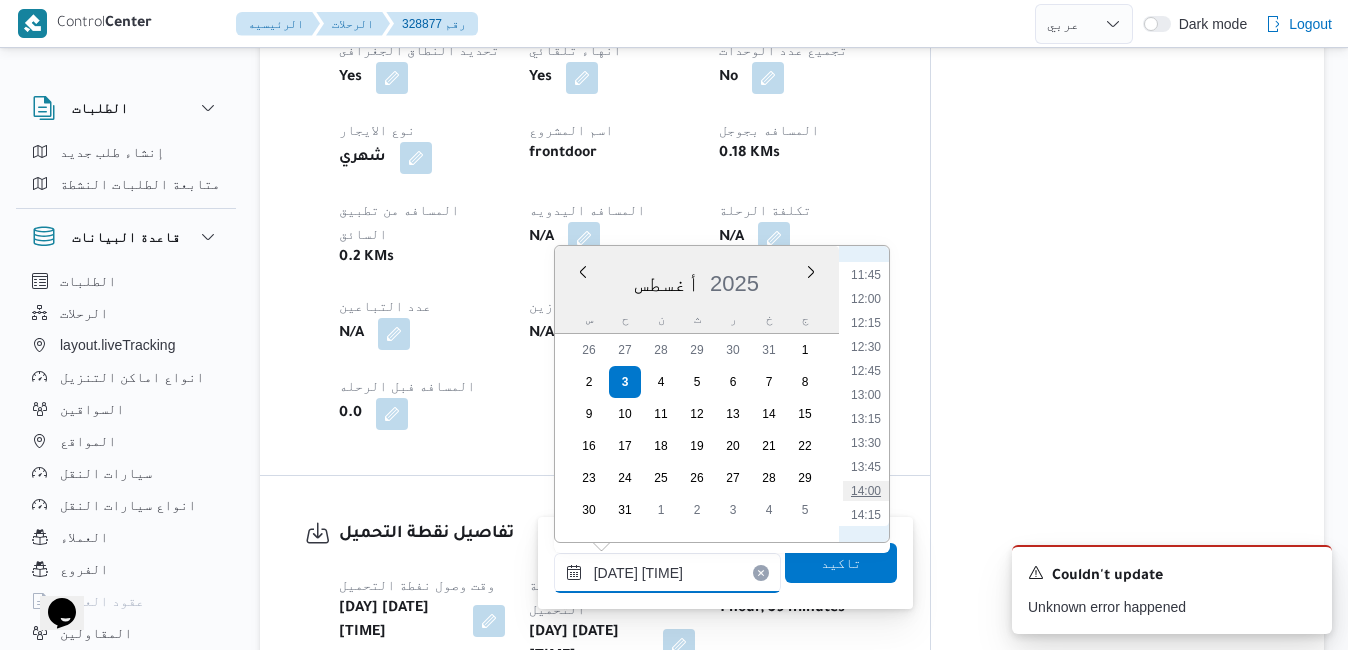 type on "٠٣/٠٨/٢٠٢٥ ١٤:٠٠" 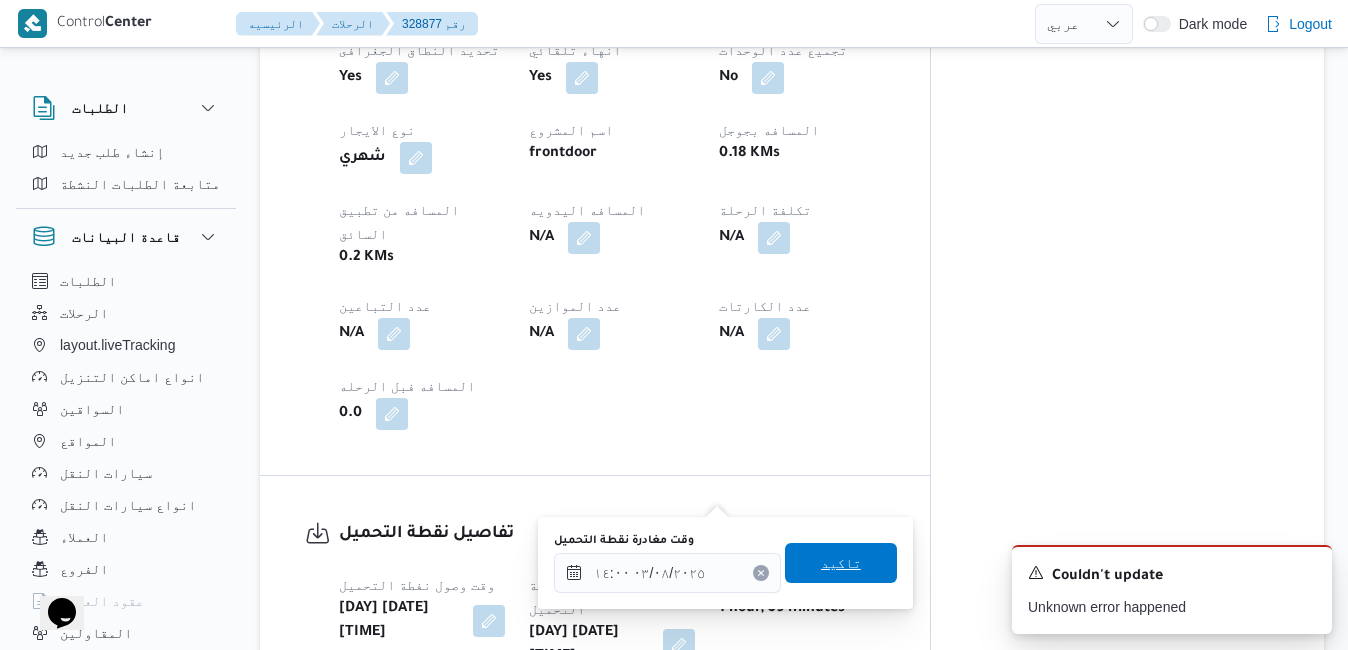 click on "تاكيد" at bounding box center (841, 563) 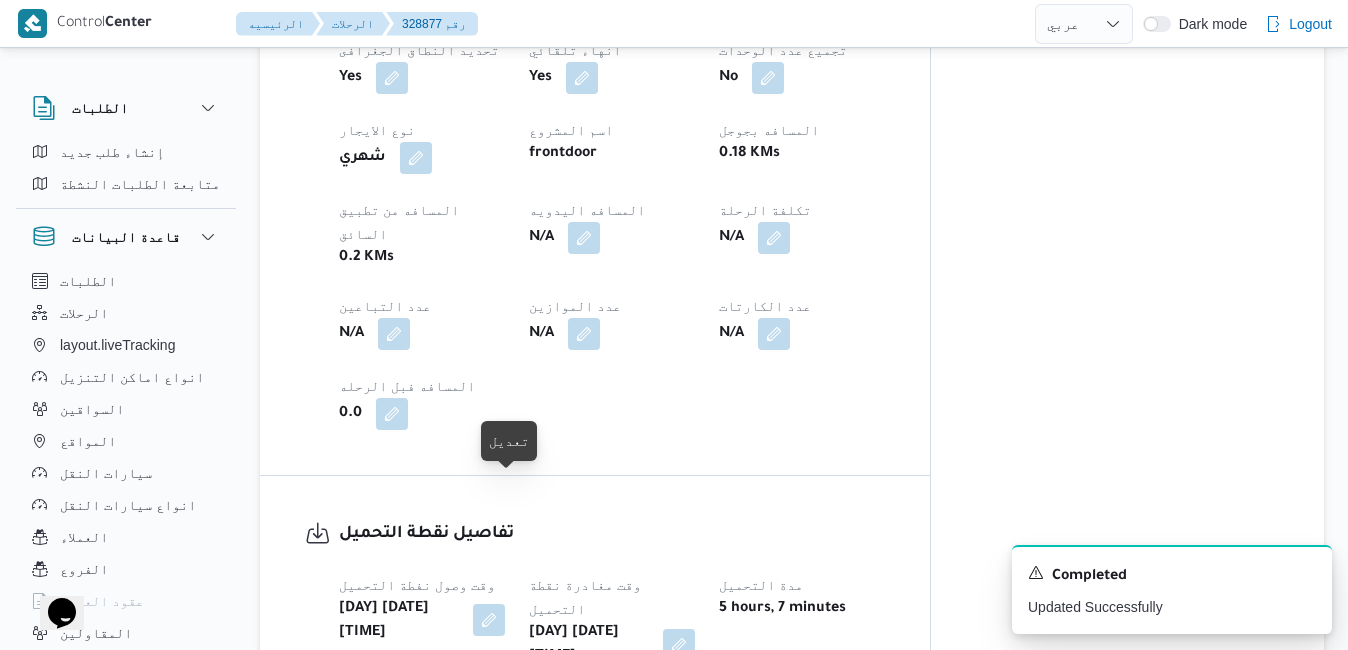click at bounding box center (489, 620) 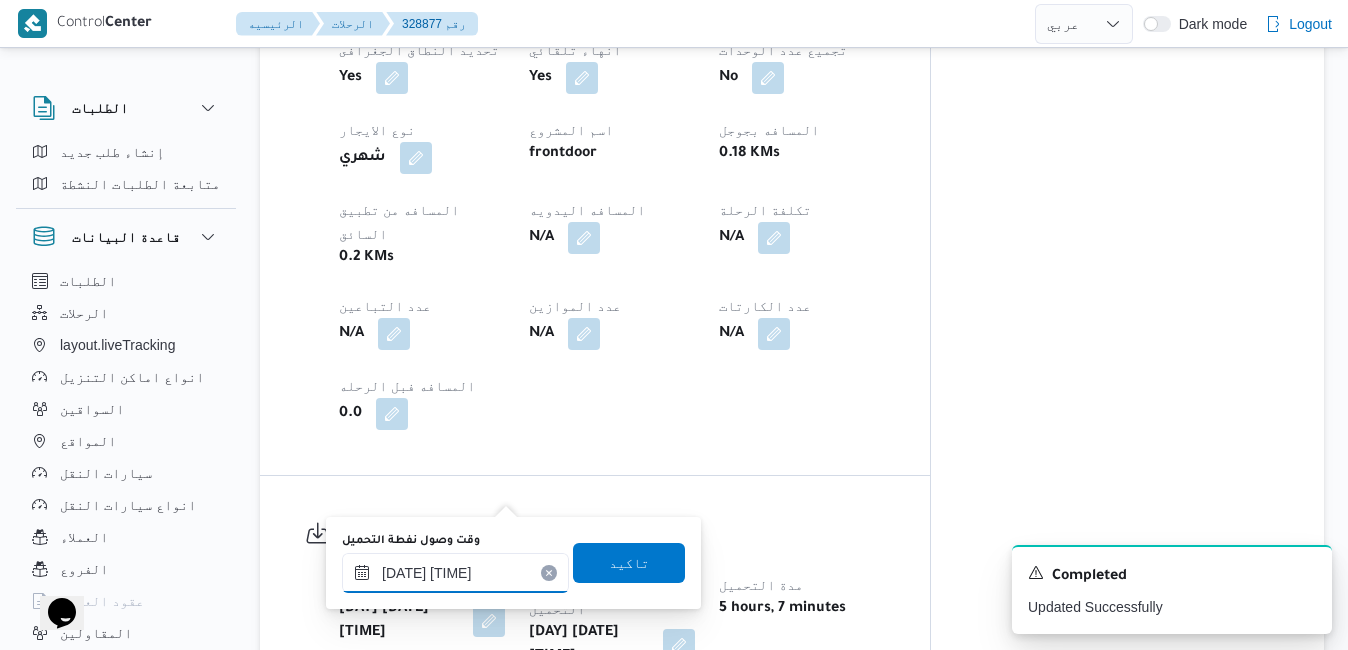 click on "٠٣/٠٨/٢٠٢٥ ٠٨:٥٢" at bounding box center (455, 573) 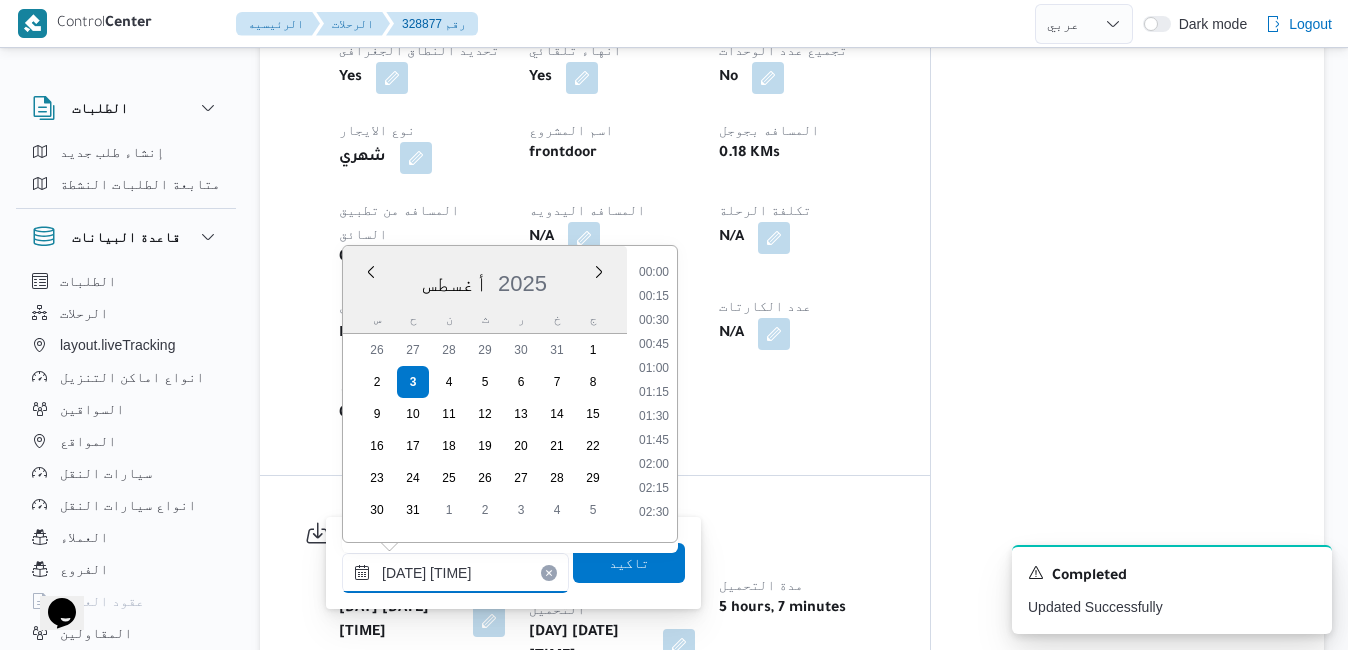scroll, scrollTop: 702, scrollLeft: 0, axis: vertical 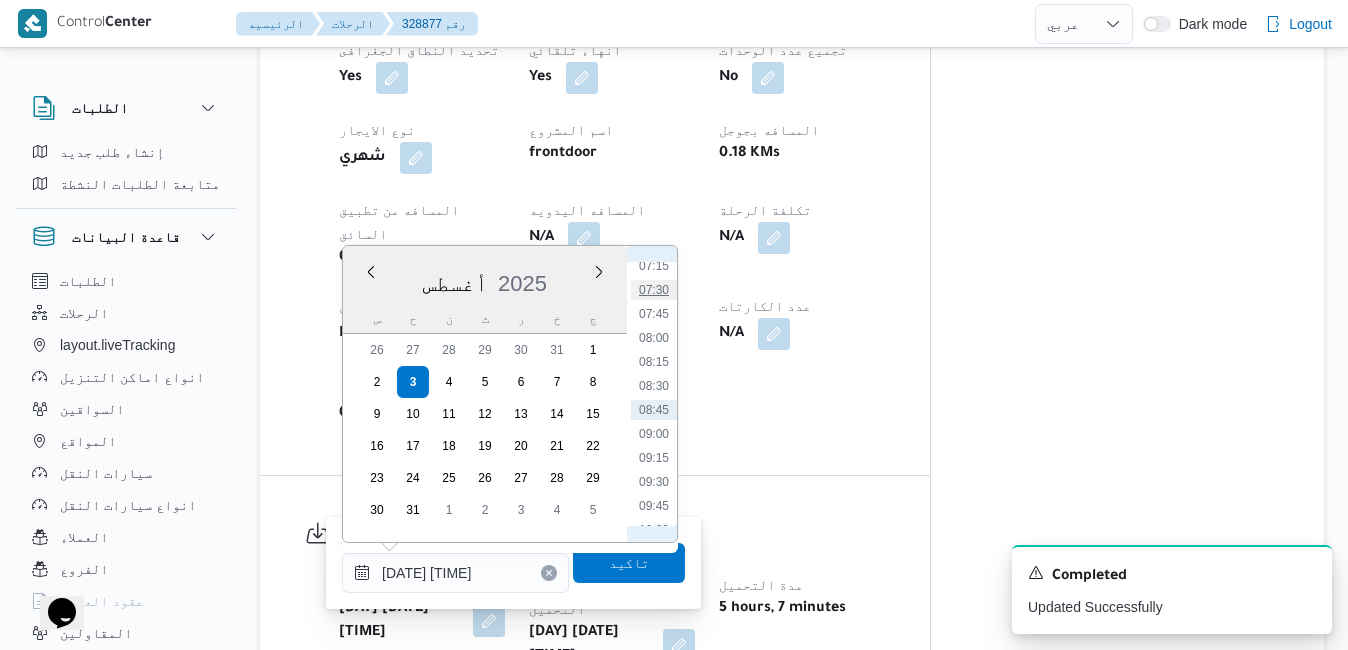 click on "07:30" at bounding box center (654, 290) 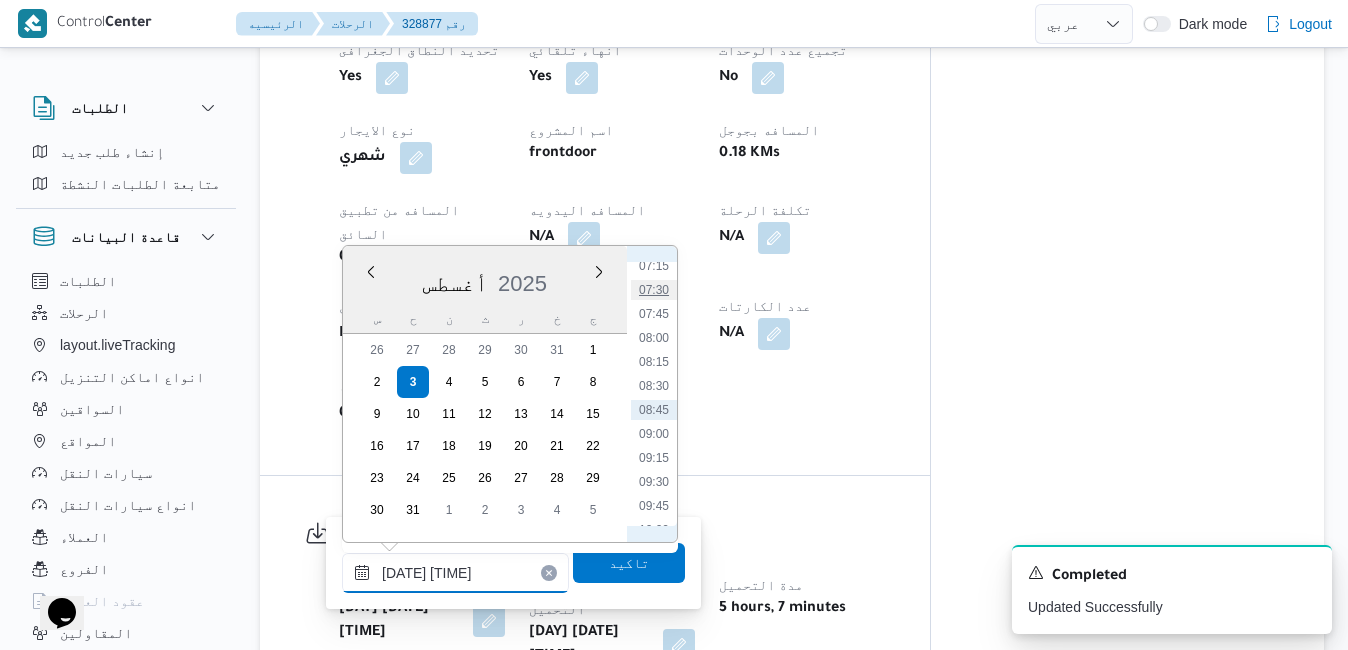 type on "٠٣/٠٨/٢٠٢٥ ٠٧:٣٠" 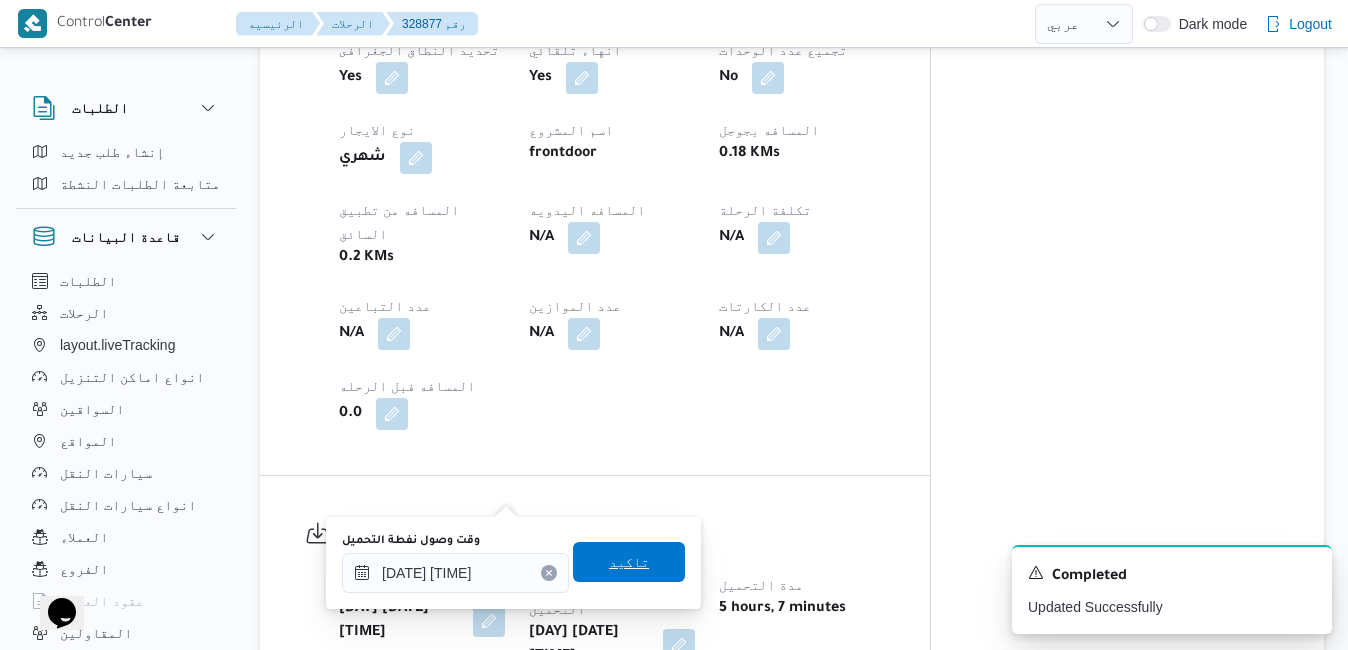 click on "تاكيد" at bounding box center [629, 562] 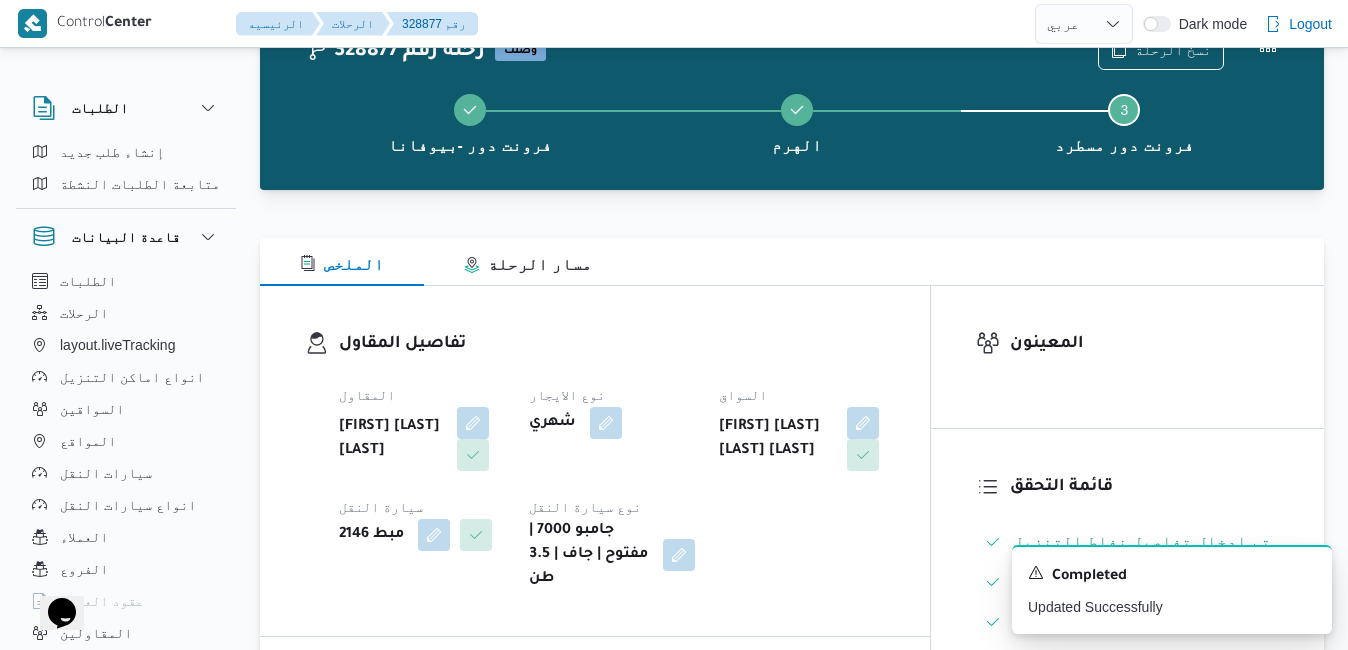 scroll, scrollTop: 0, scrollLeft: 0, axis: both 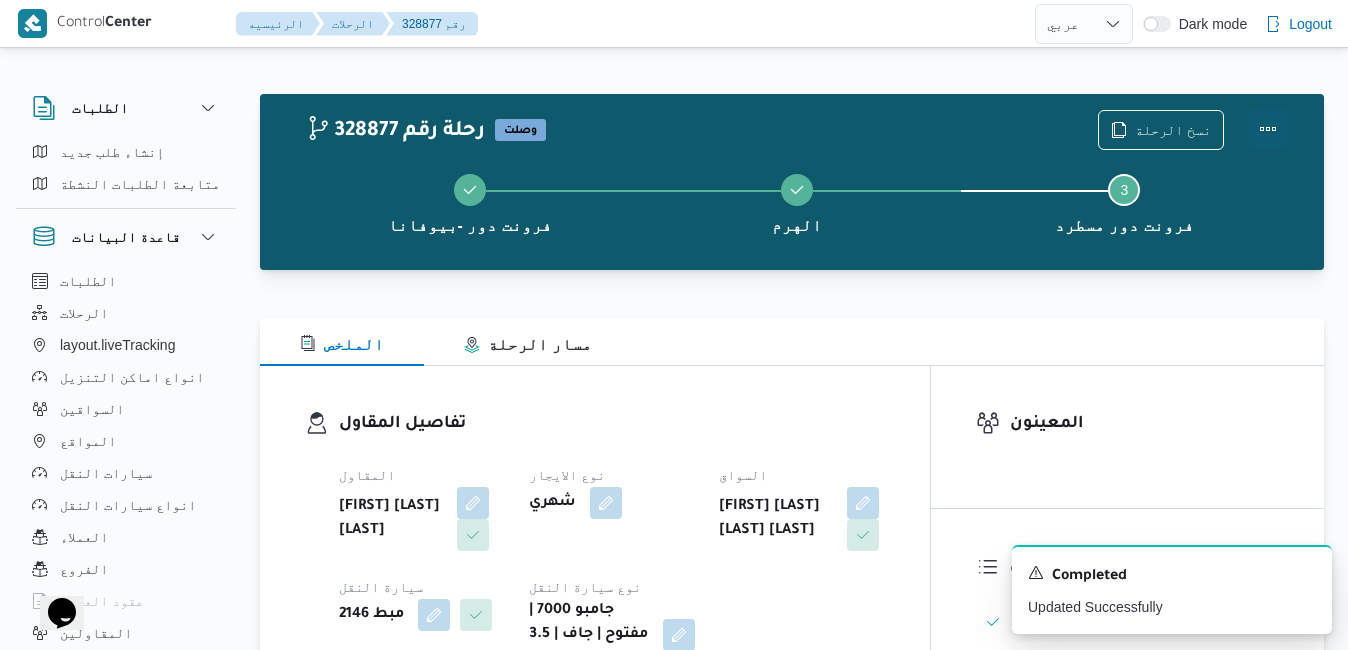 click at bounding box center (1268, 129) 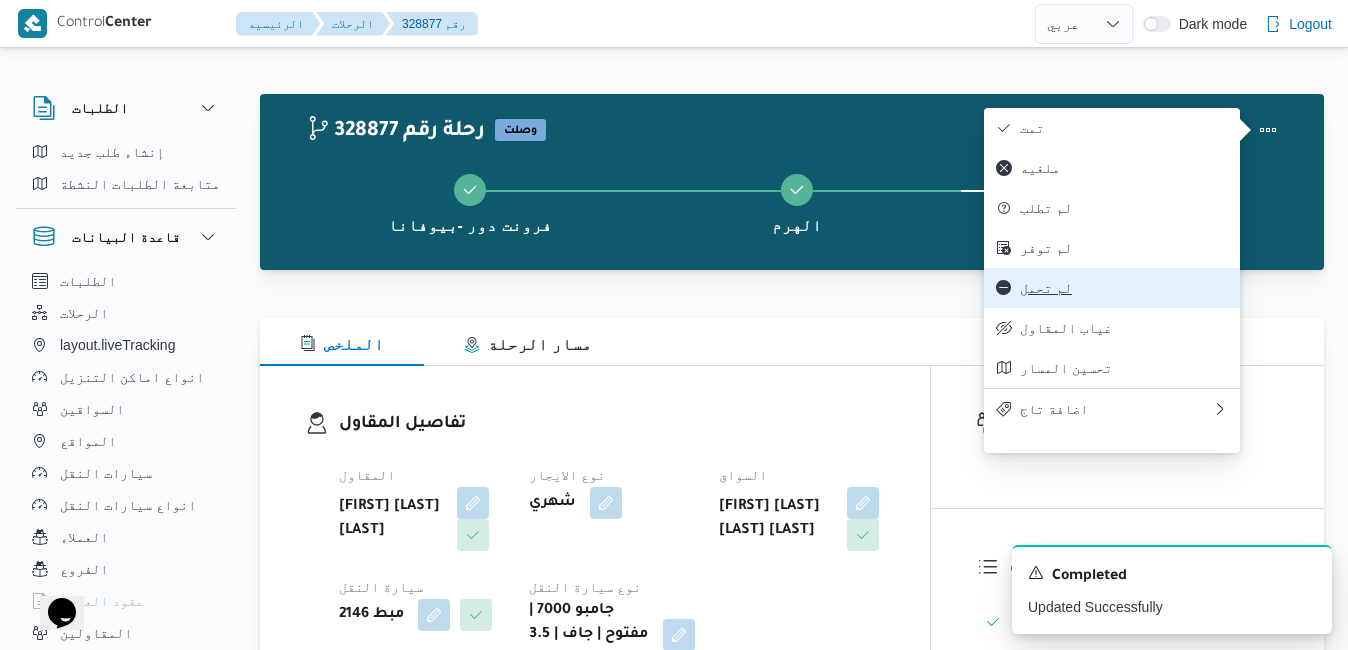 click on "لم تحمل" at bounding box center [1124, 288] 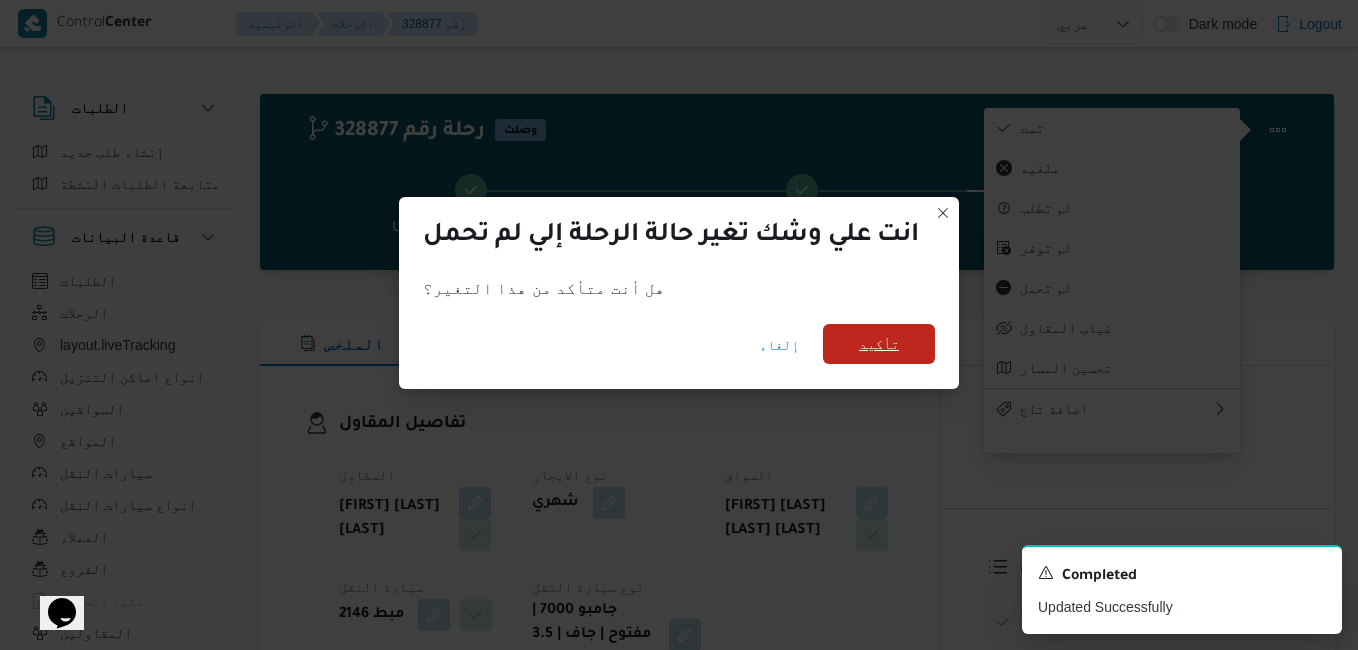 click on "تأكيد" at bounding box center [879, 344] 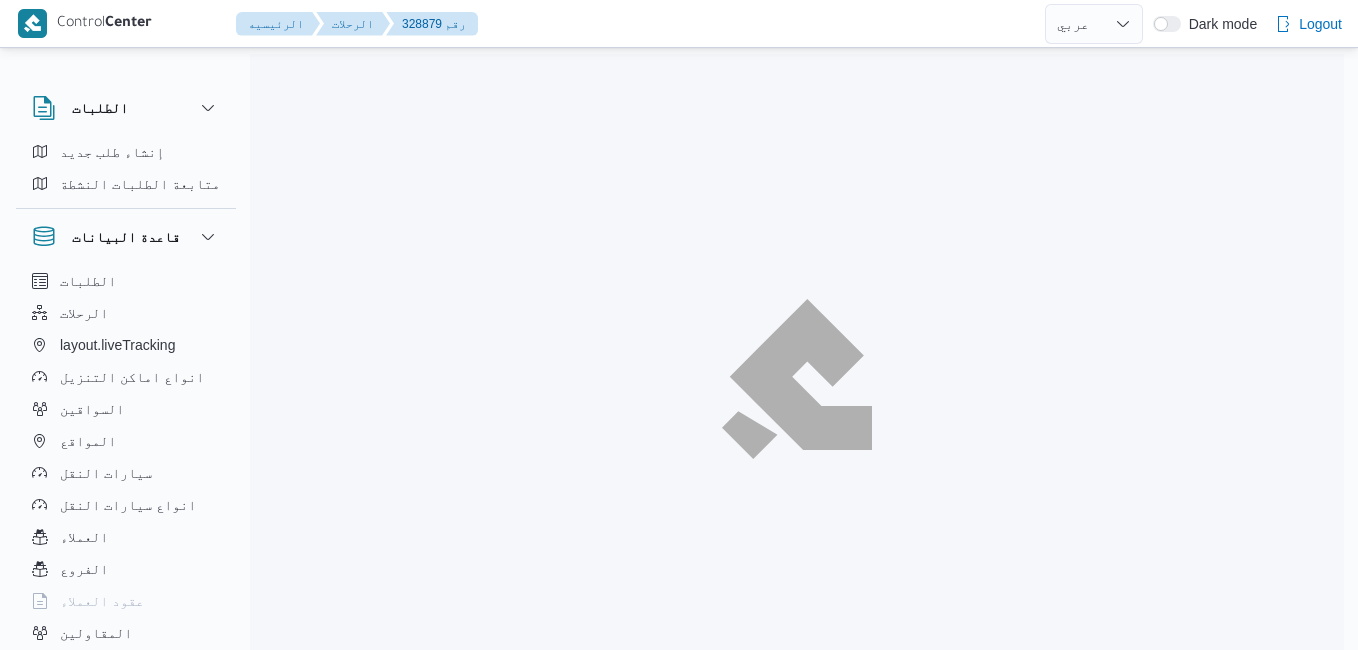 select on "ar" 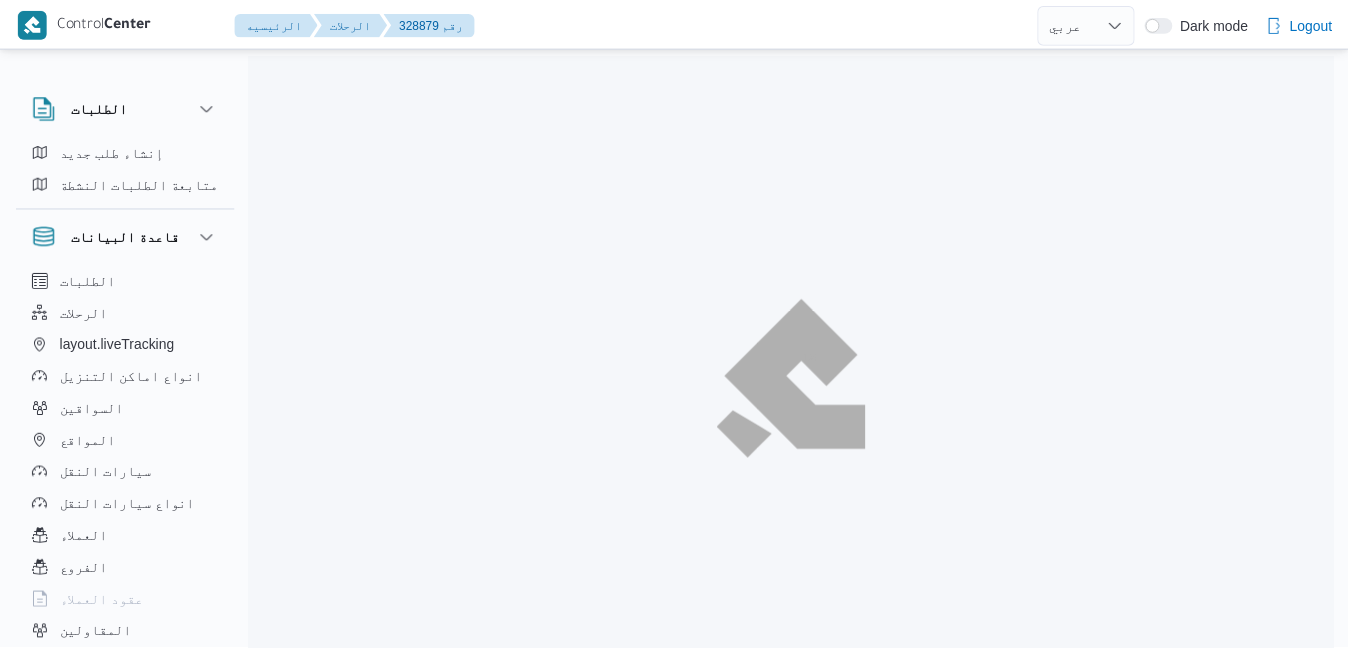 scroll, scrollTop: 0, scrollLeft: 0, axis: both 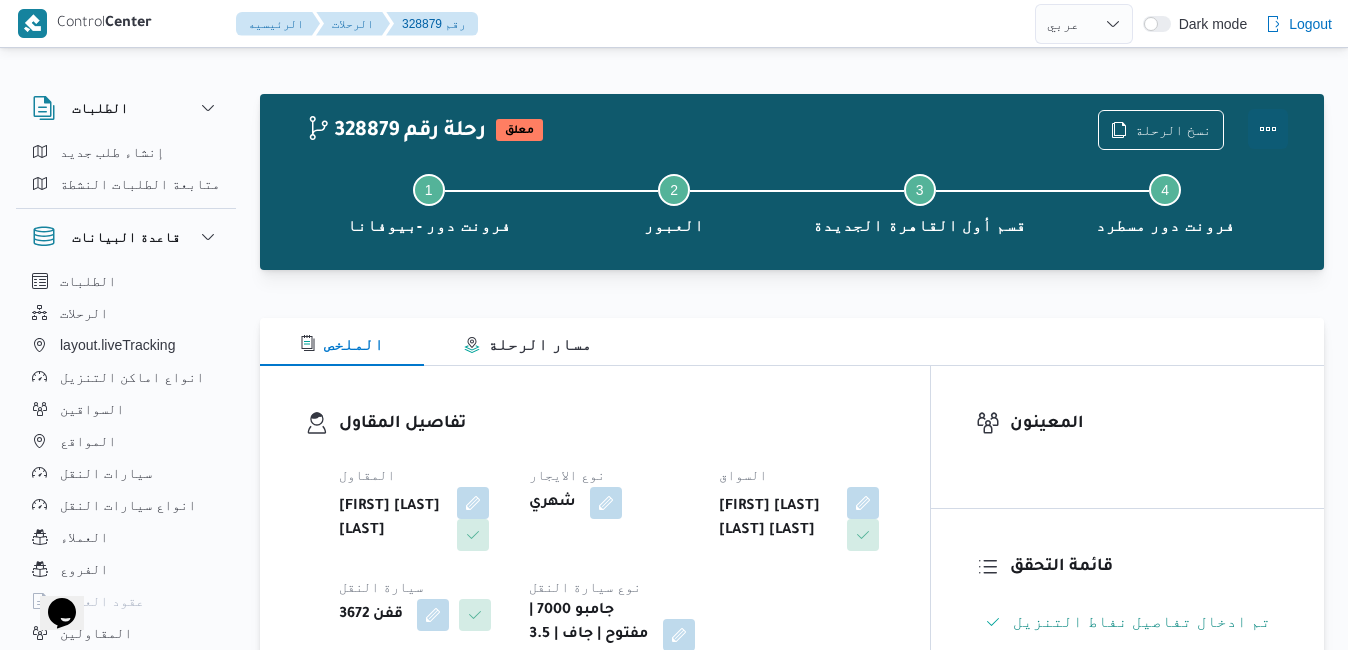 click at bounding box center [1268, 129] 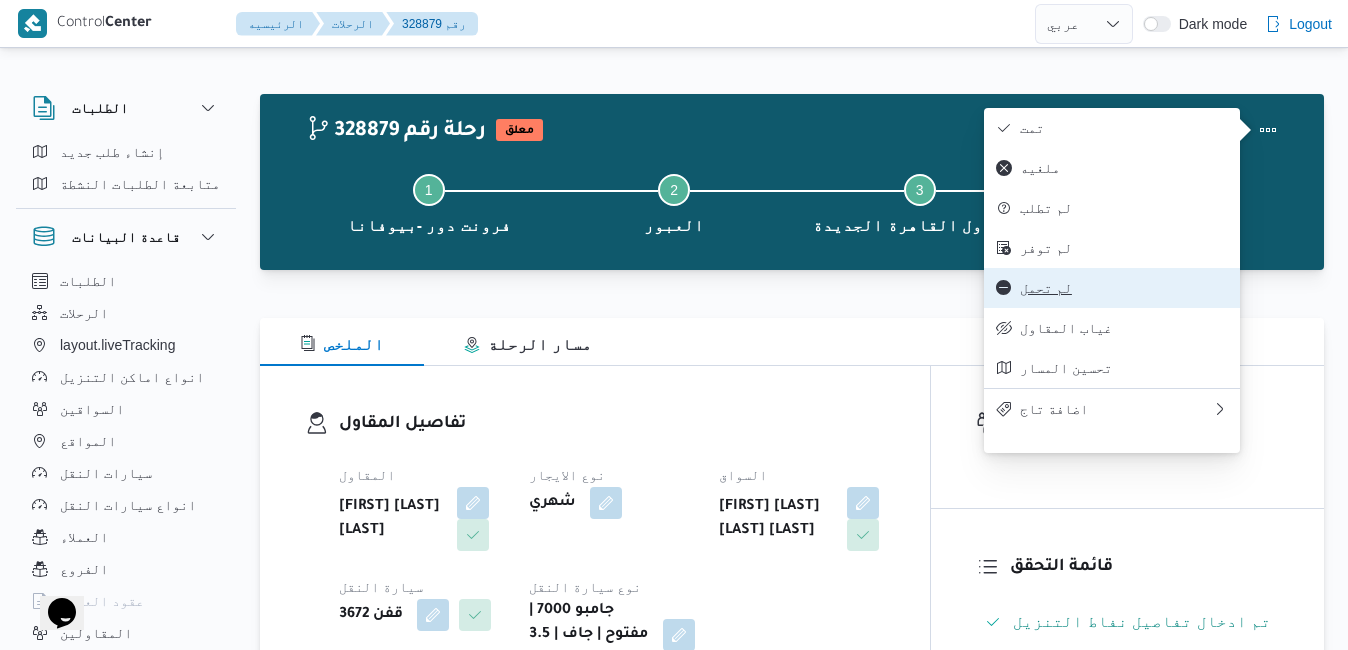 click on "لم تحمل" at bounding box center [1124, 288] 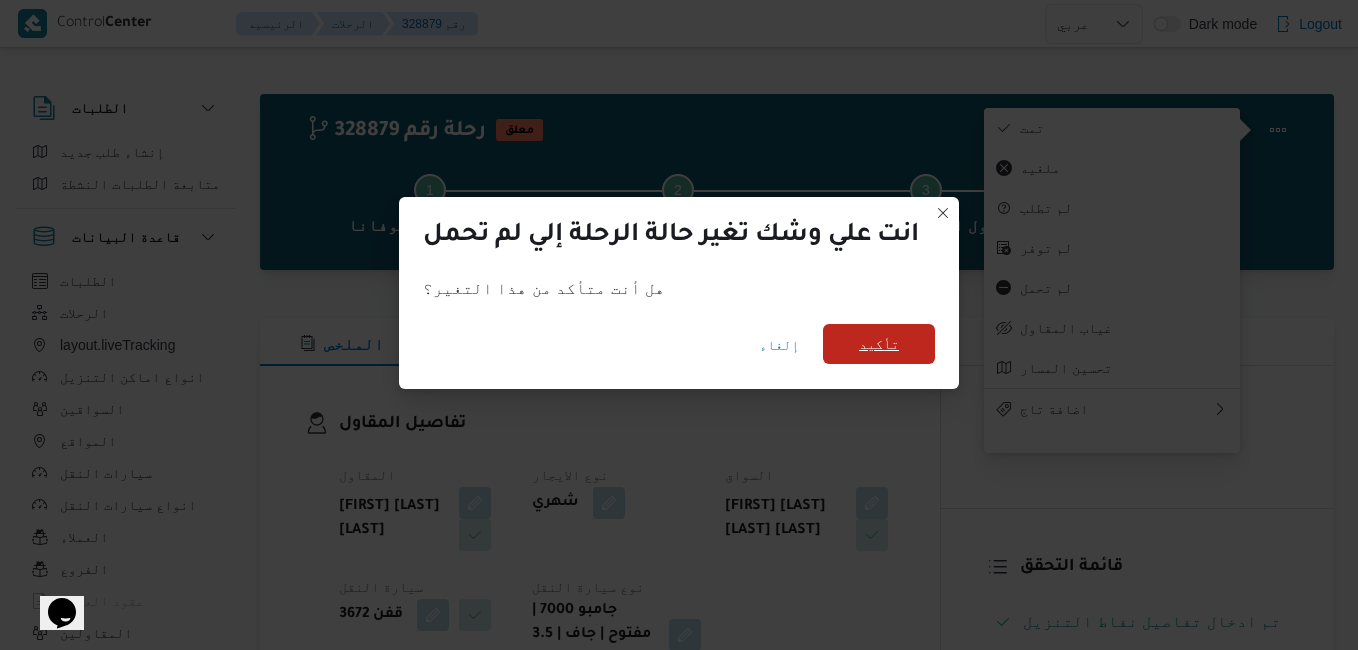 click on "تأكيد" at bounding box center (879, 344) 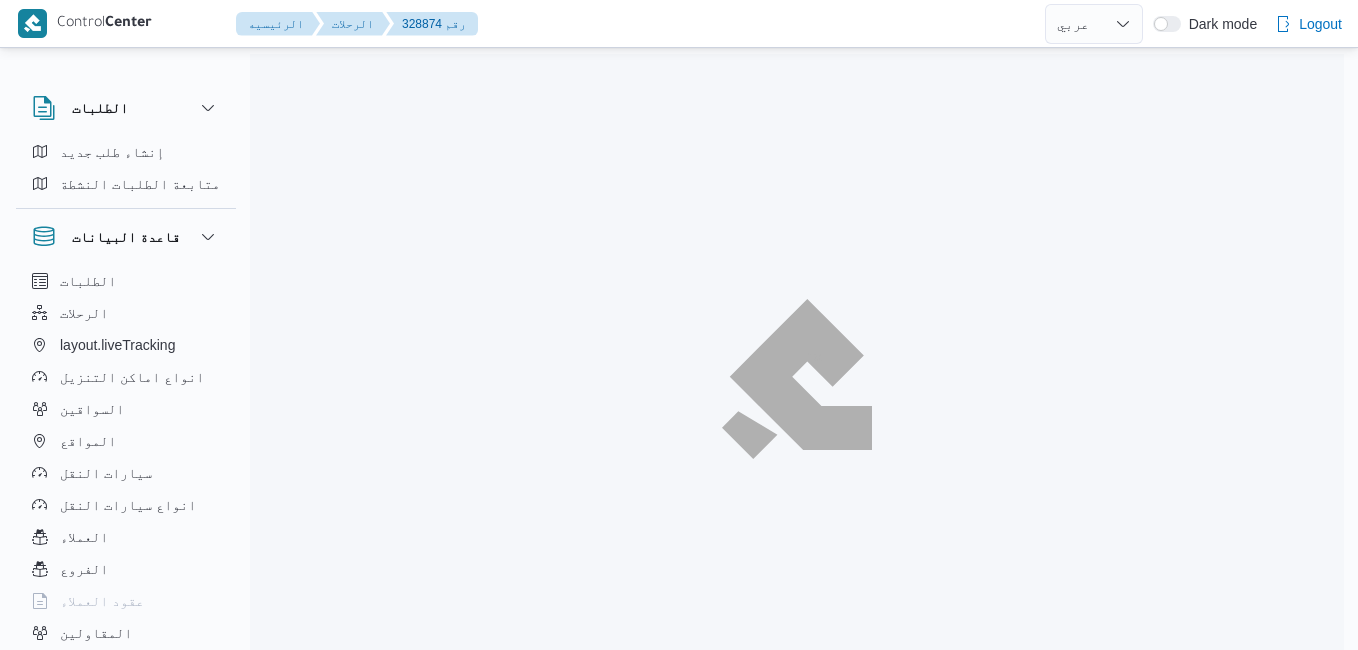 select on "ar" 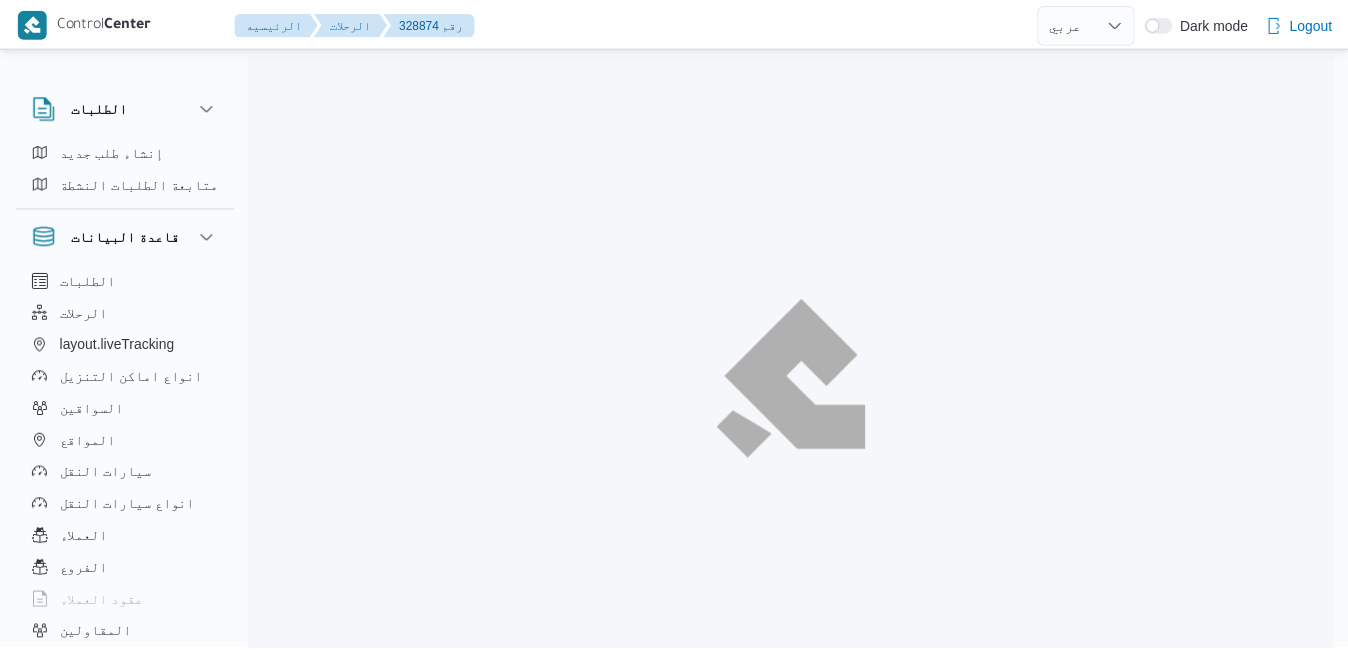 scroll, scrollTop: 0, scrollLeft: 0, axis: both 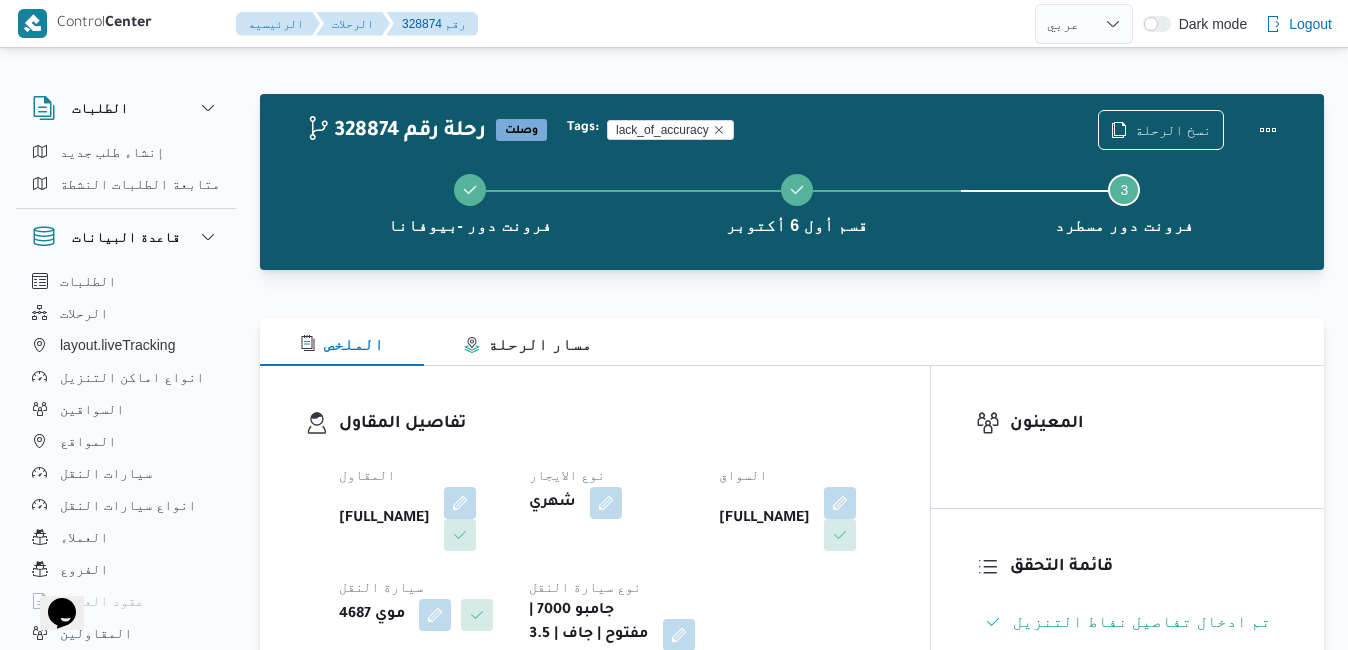 click on "الملخص مسار الرحلة" at bounding box center [792, 342] 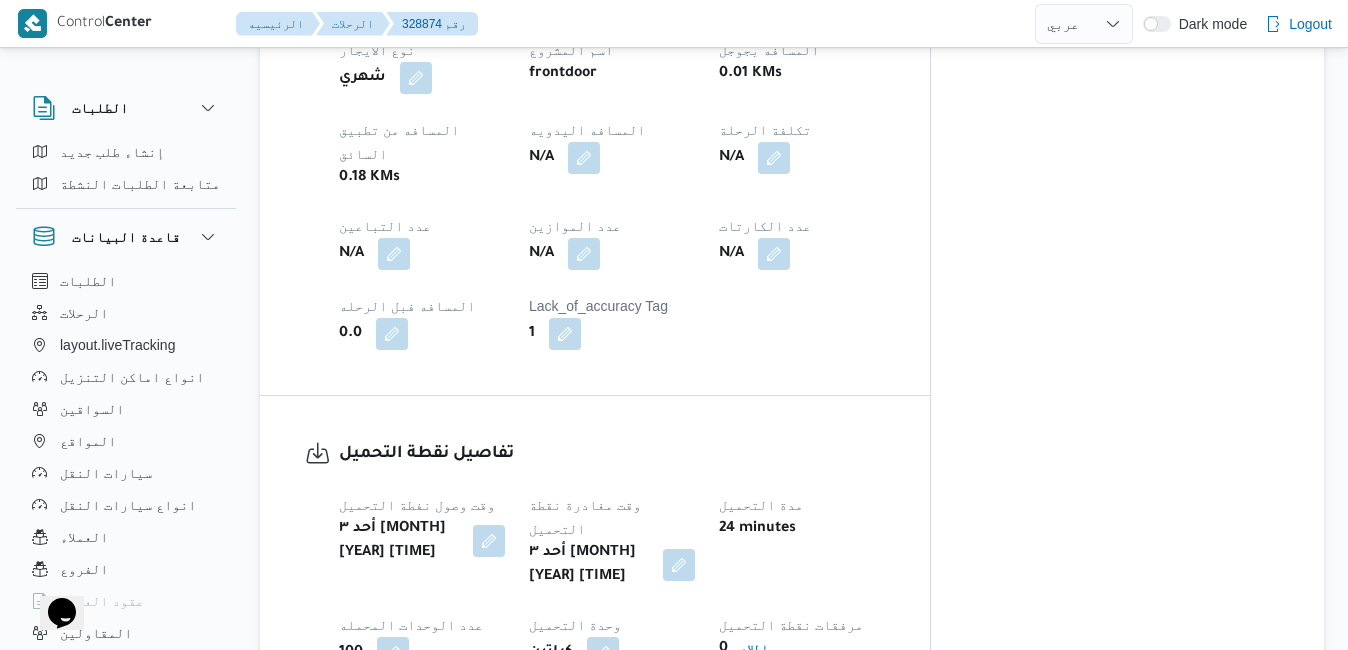 scroll, scrollTop: 1160, scrollLeft: 0, axis: vertical 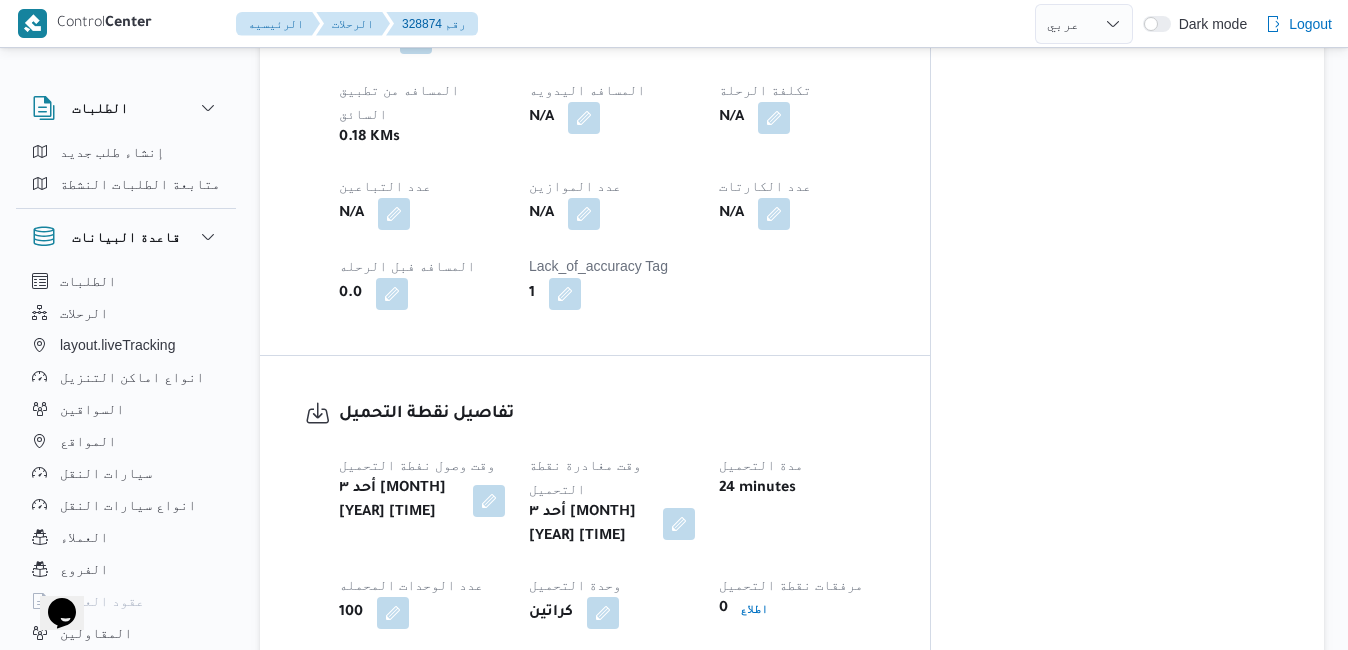 click at bounding box center [679, 524] 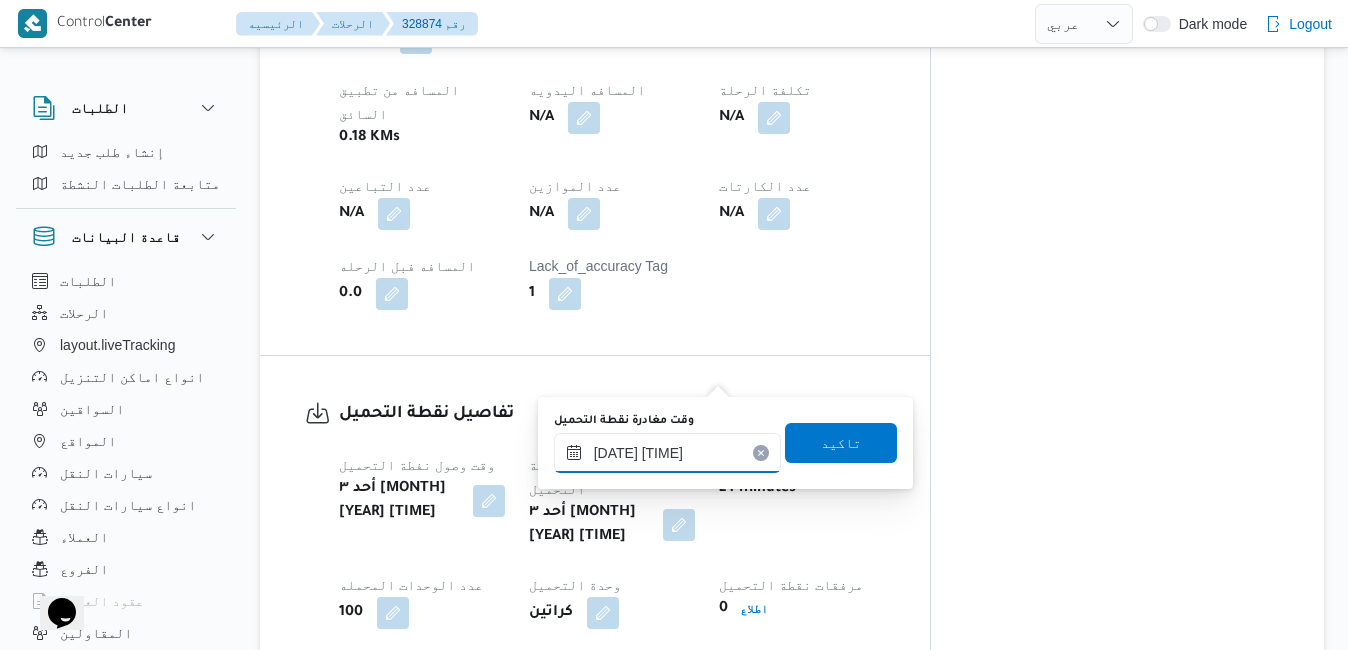 click on "[DATE] [TIME]" at bounding box center (667, 453) 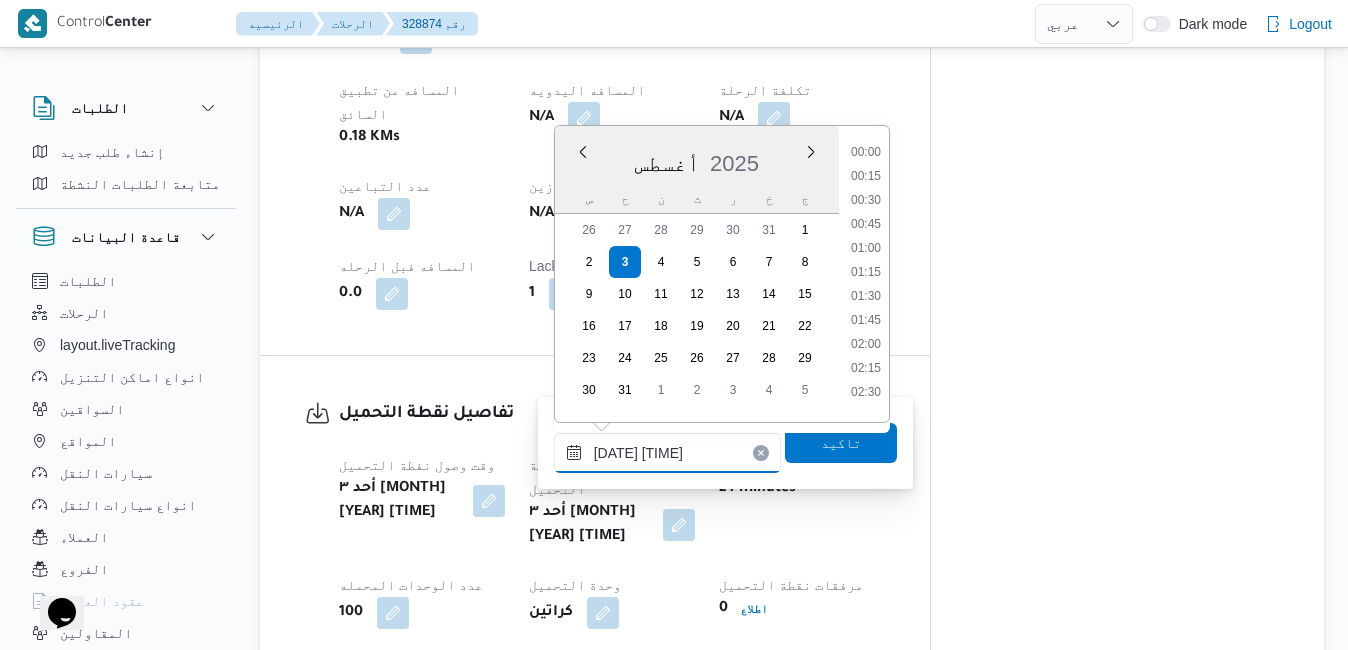 scroll, scrollTop: 750, scrollLeft: 0, axis: vertical 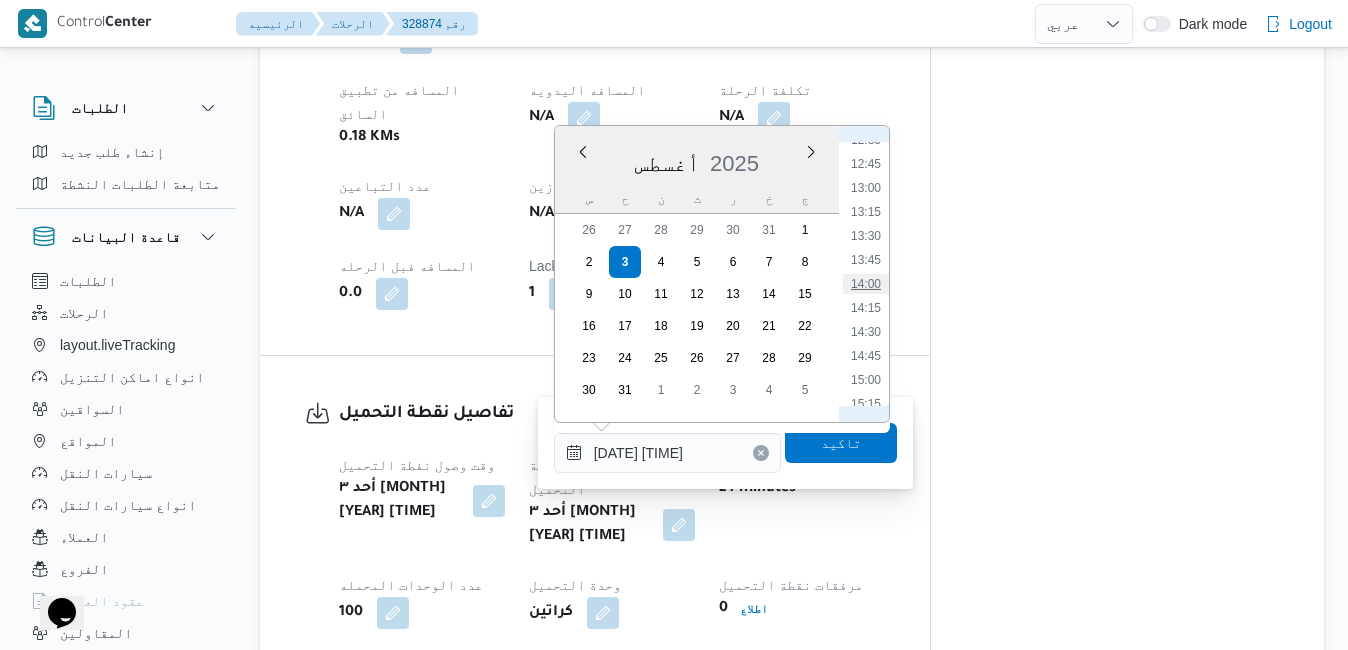click on "14:00" at bounding box center [866, 284] 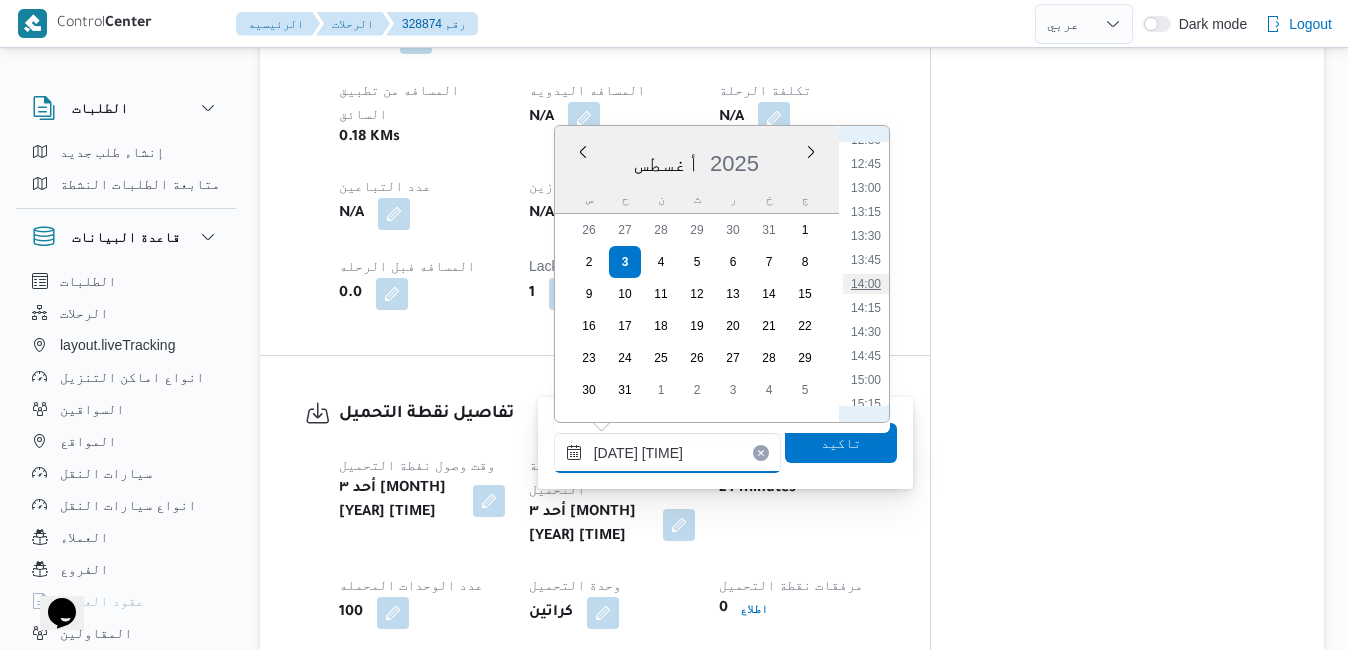 type on "٠٣/٠٨/٢٠٢٥ ١٤:٠٠" 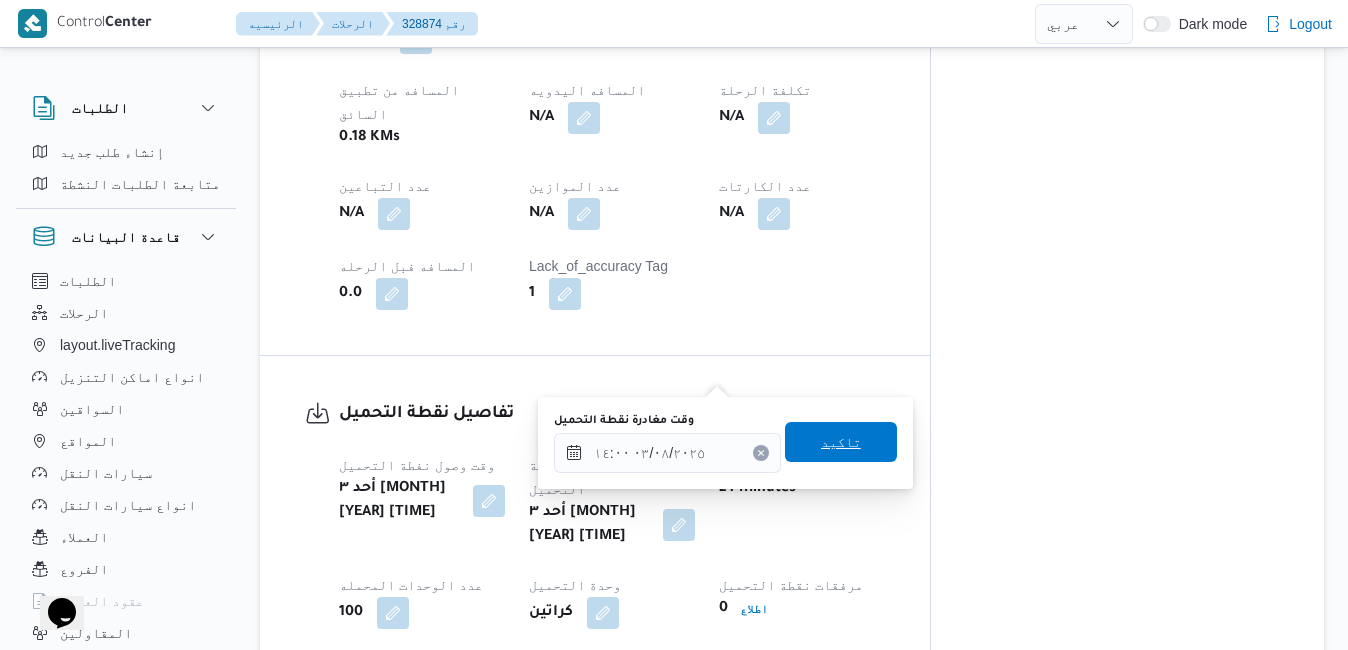 click on "تاكيد" at bounding box center (841, 442) 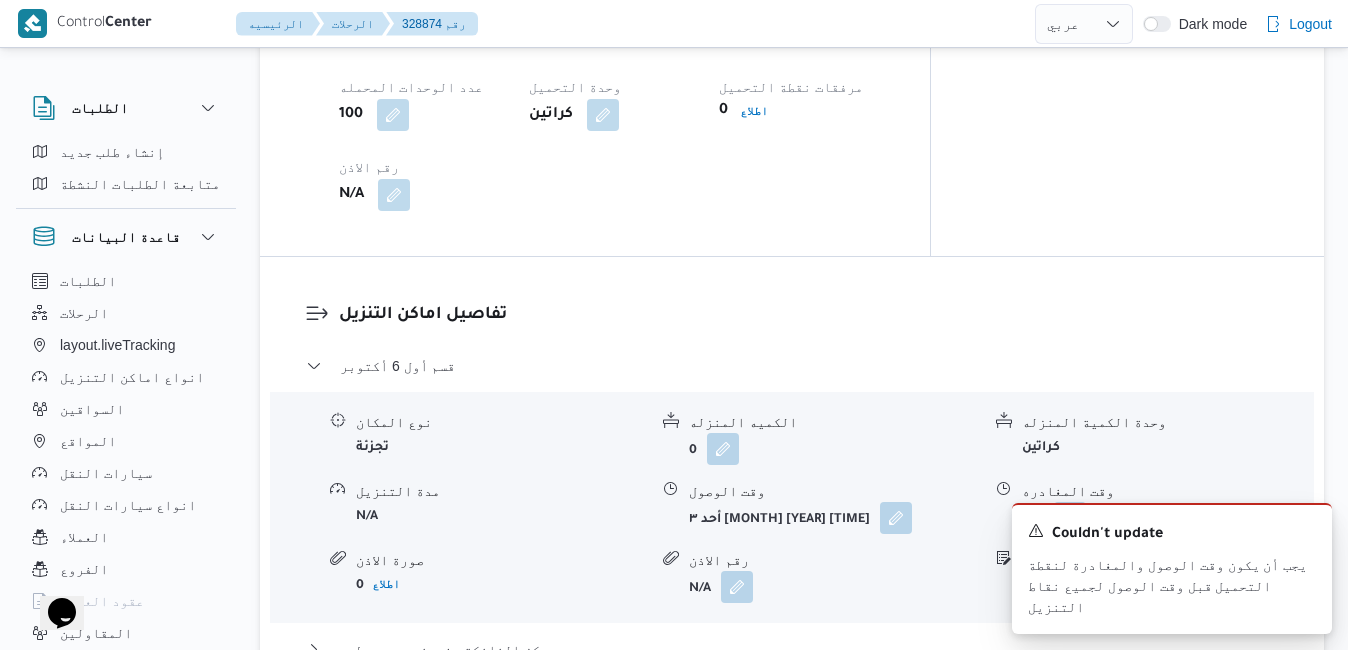 scroll, scrollTop: 1680, scrollLeft: 0, axis: vertical 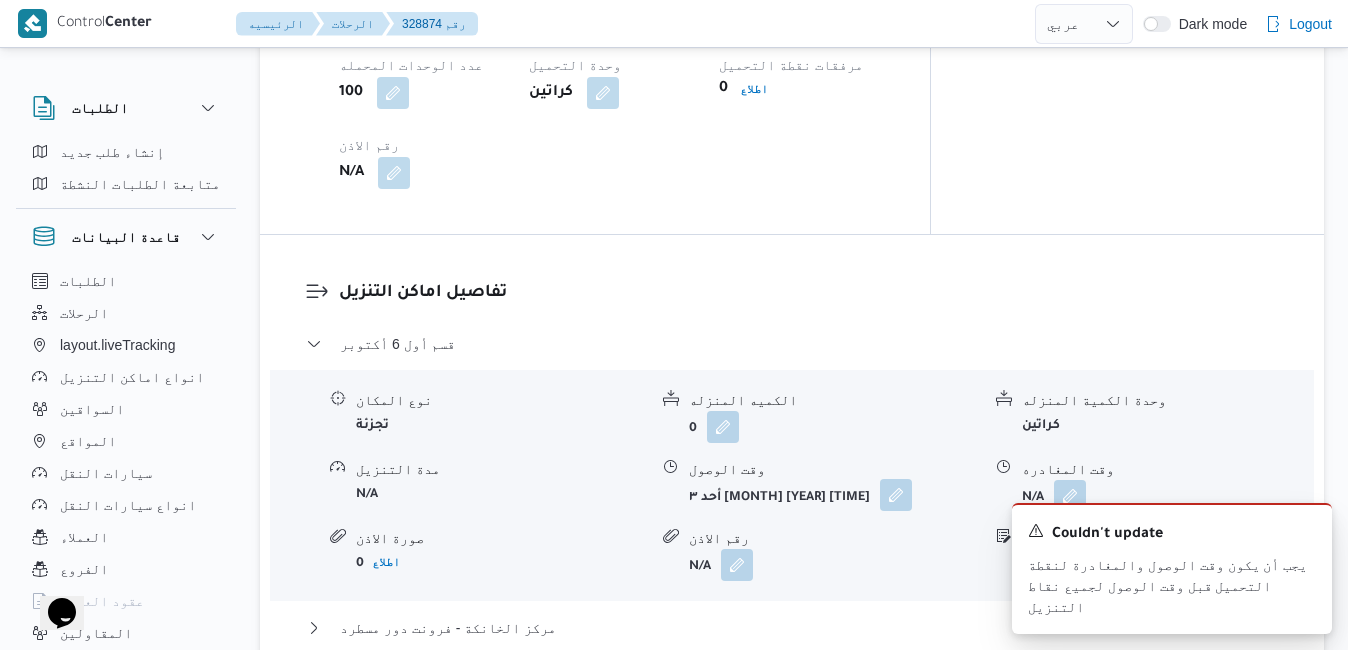 click at bounding box center (896, 495) 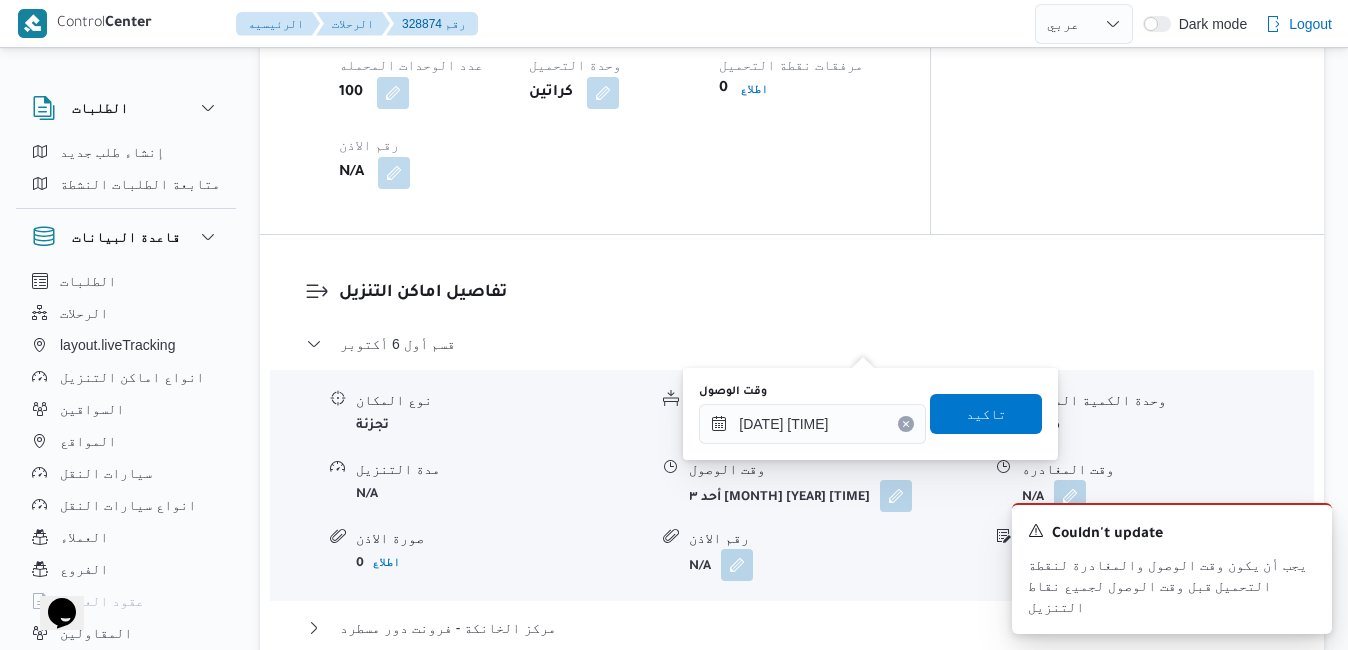 click 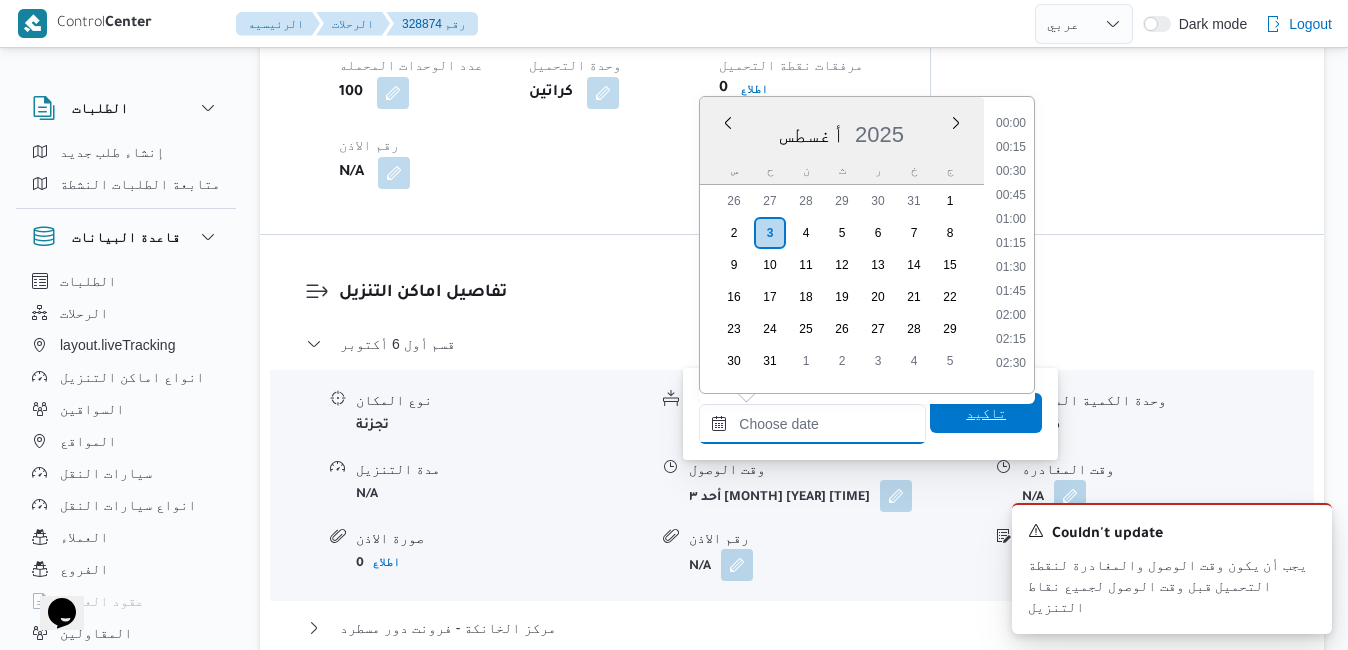 scroll, scrollTop: 1206, scrollLeft: 0, axis: vertical 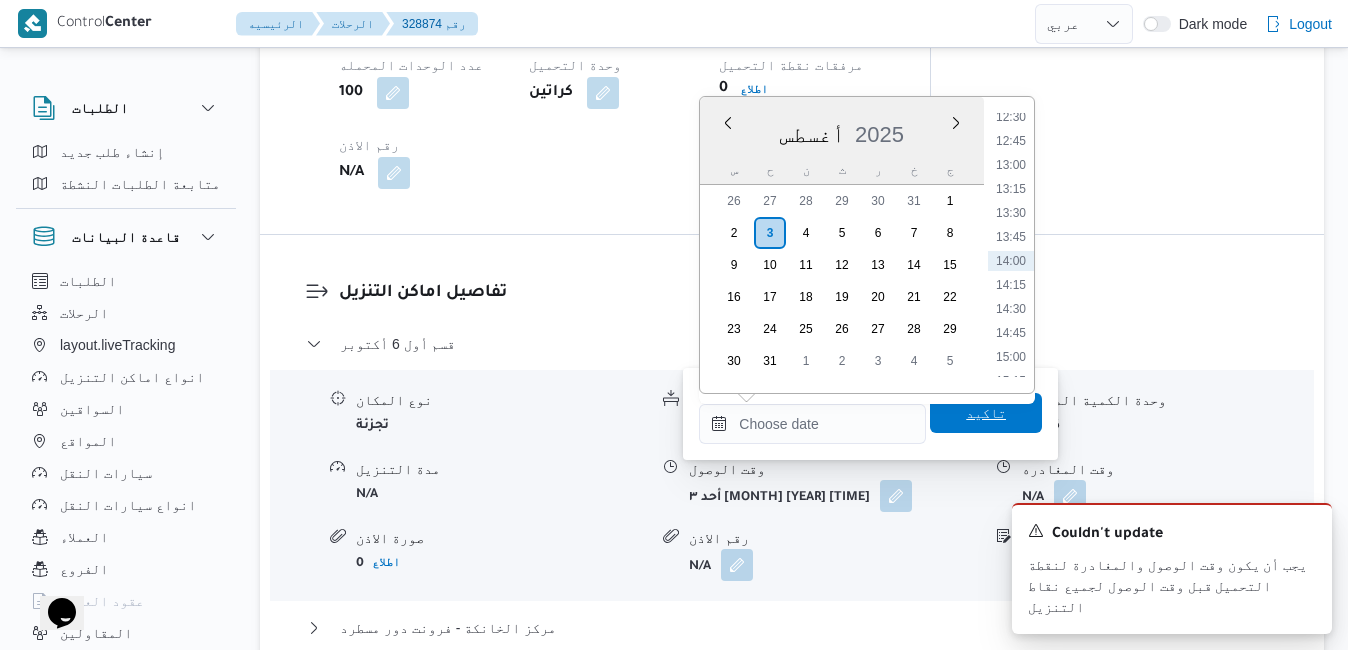 click on "تاكيد" at bounding box center (986, 413) 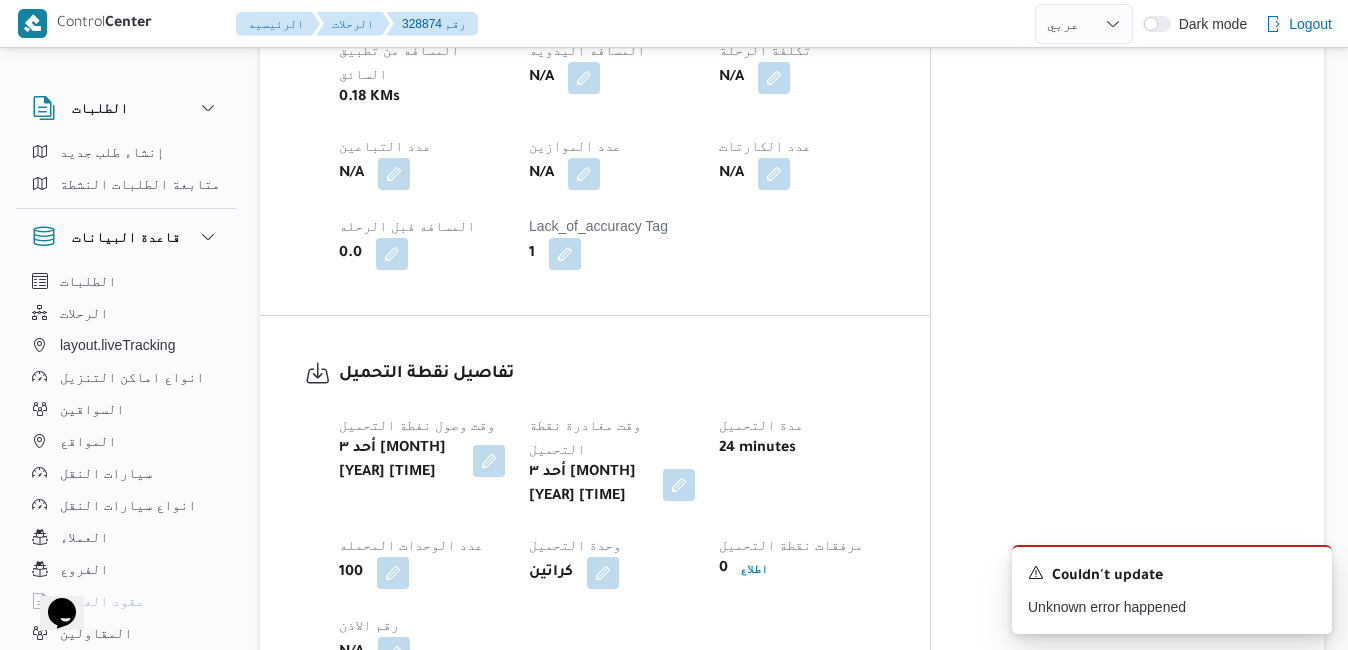 scroll, scrollTop: 1160, scrollLeft: 0, axis: vertical 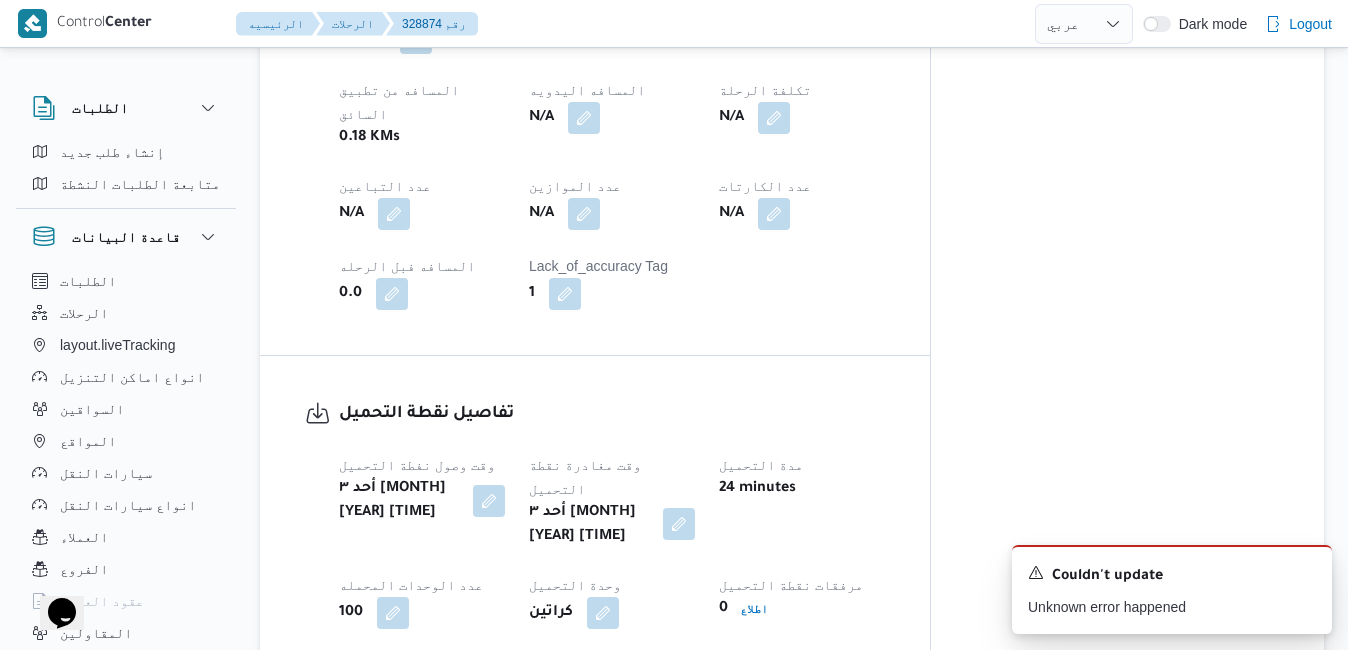 click at bounding box center (679, 524) 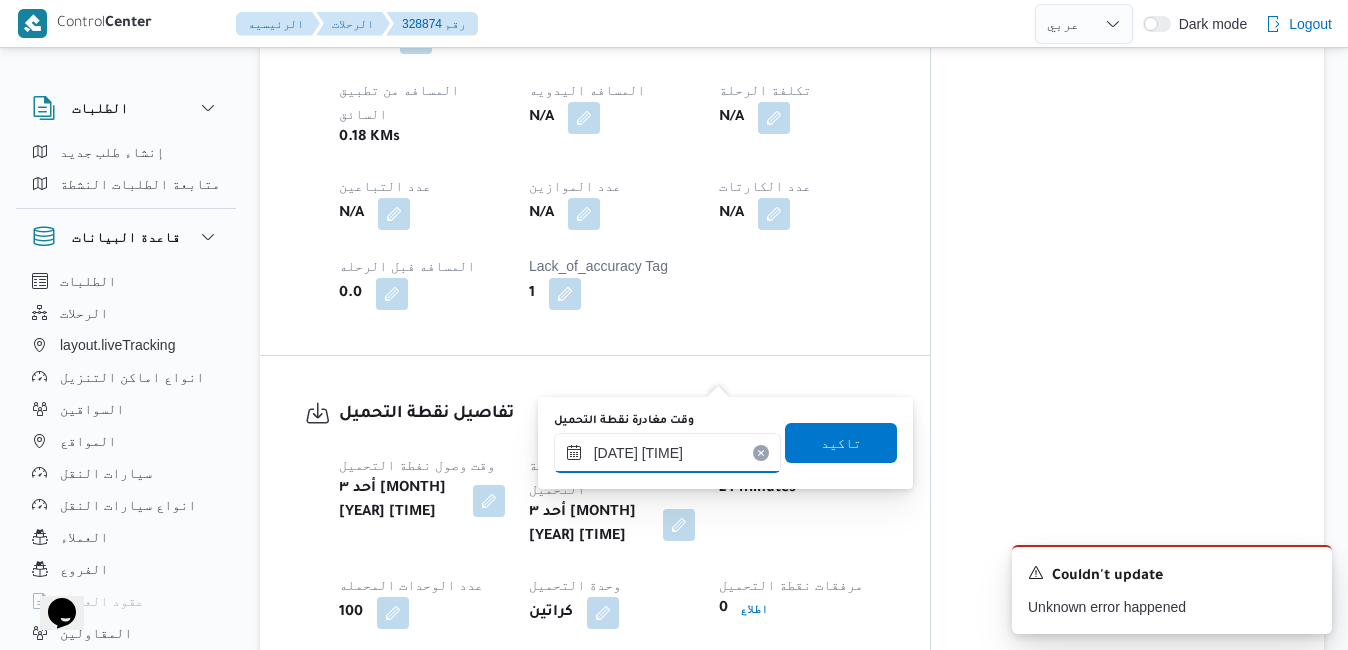 click on "٠٣/٠٨/٢٠٢٥ ٠٩:١٨" at bounding box center [667, 453] 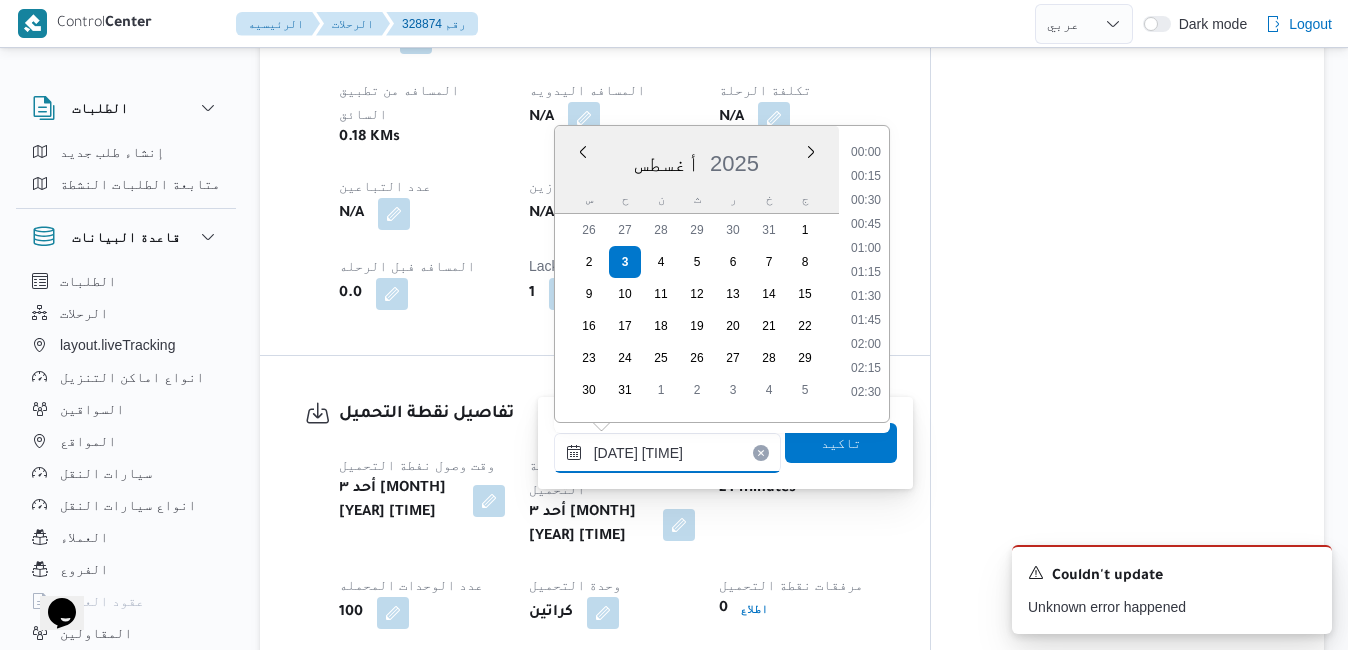 scroll, scrollTop: 750, scrollLeft: 0, axis: vertical 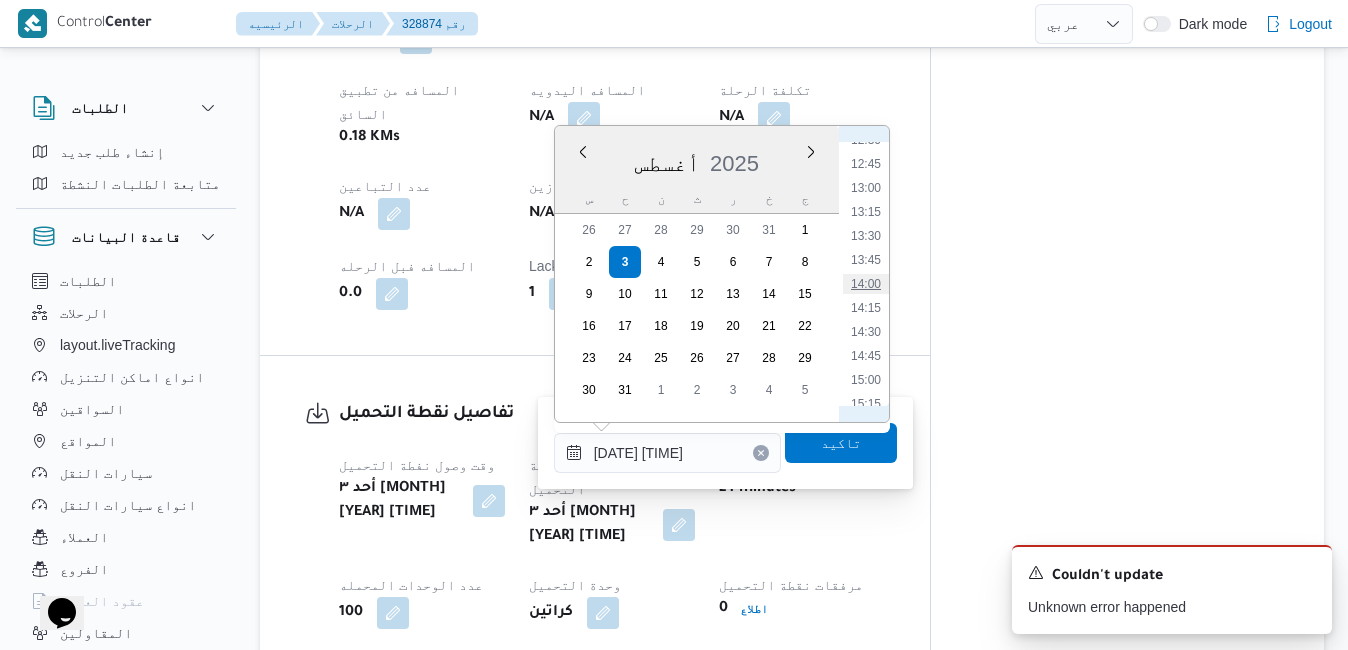 click on "14:00" at bounding box center [866, 284] 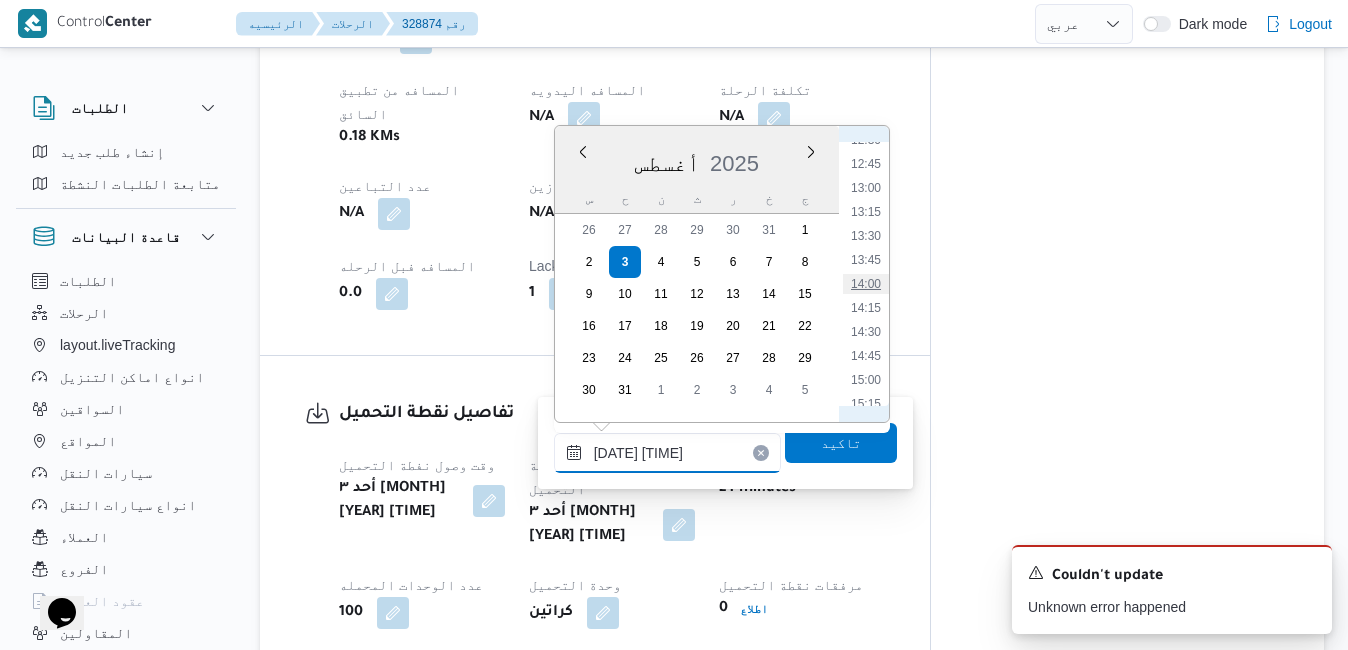 type on "٠٣/٠٨/٢٠٢٥ ٠٩:١٨" 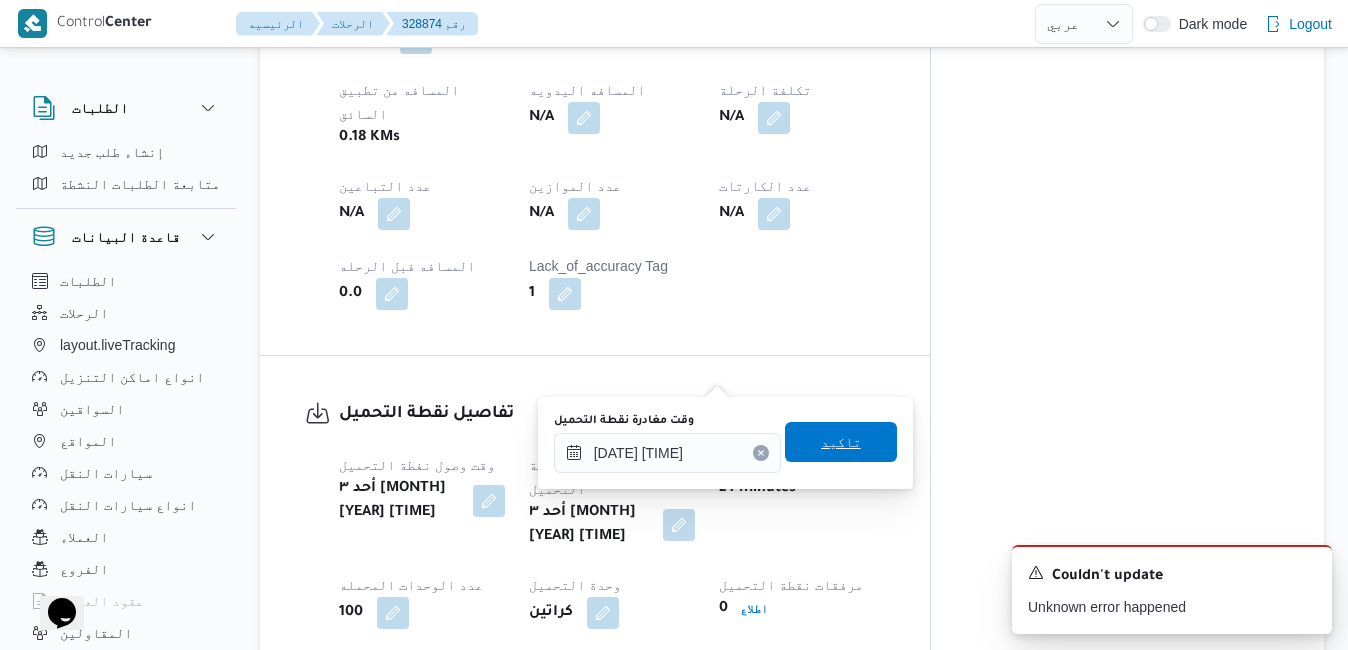 click on "تاكيد" at bounding box center [841, 442] 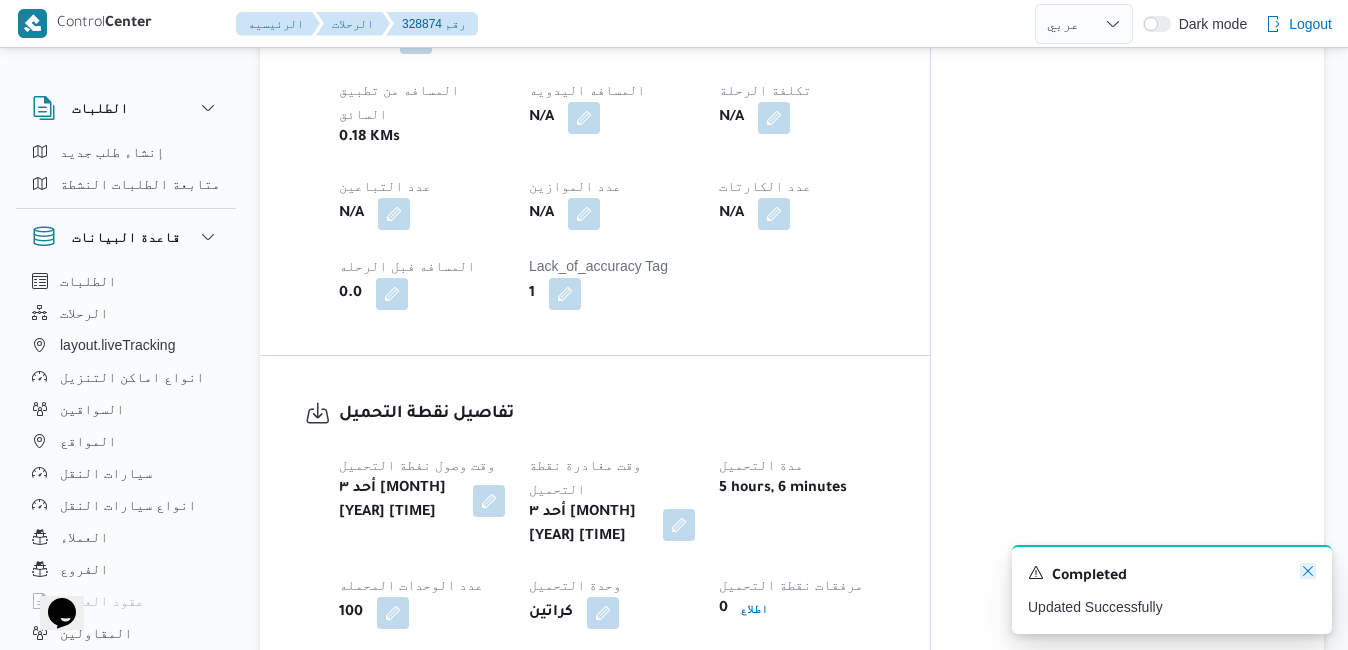 click 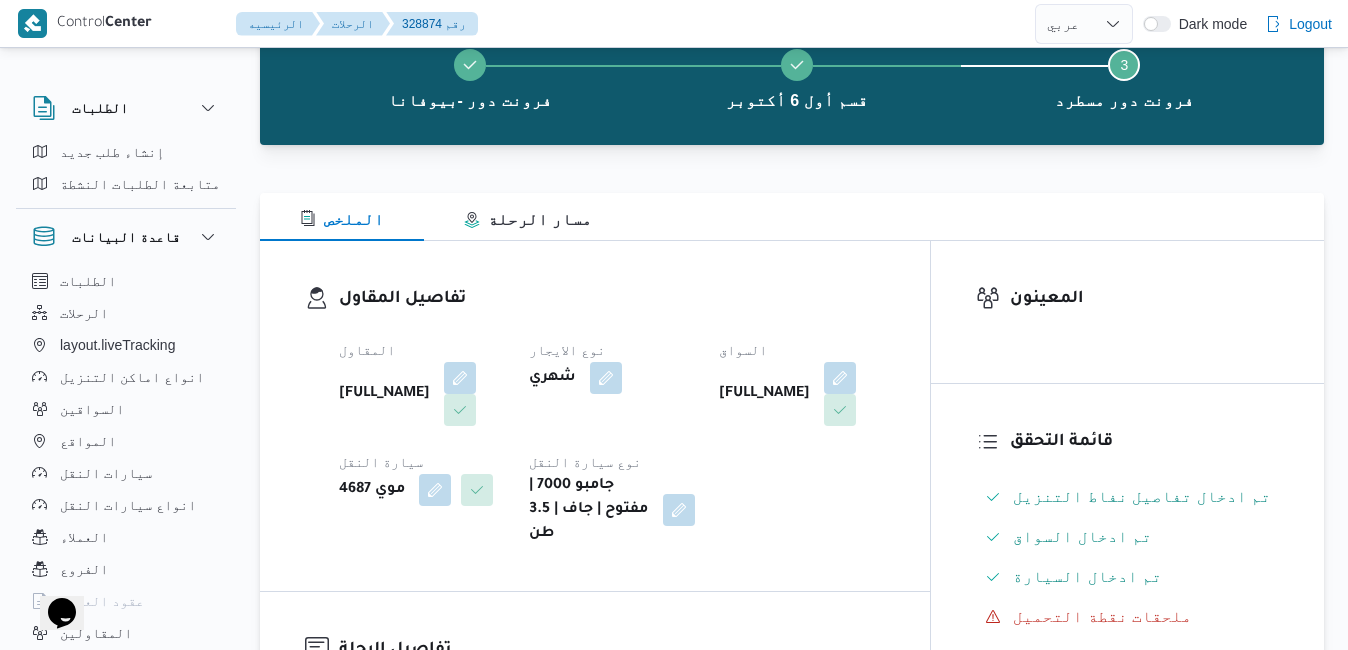 scroll, scrollTop: 0, scrollLeft: 0, axis: both 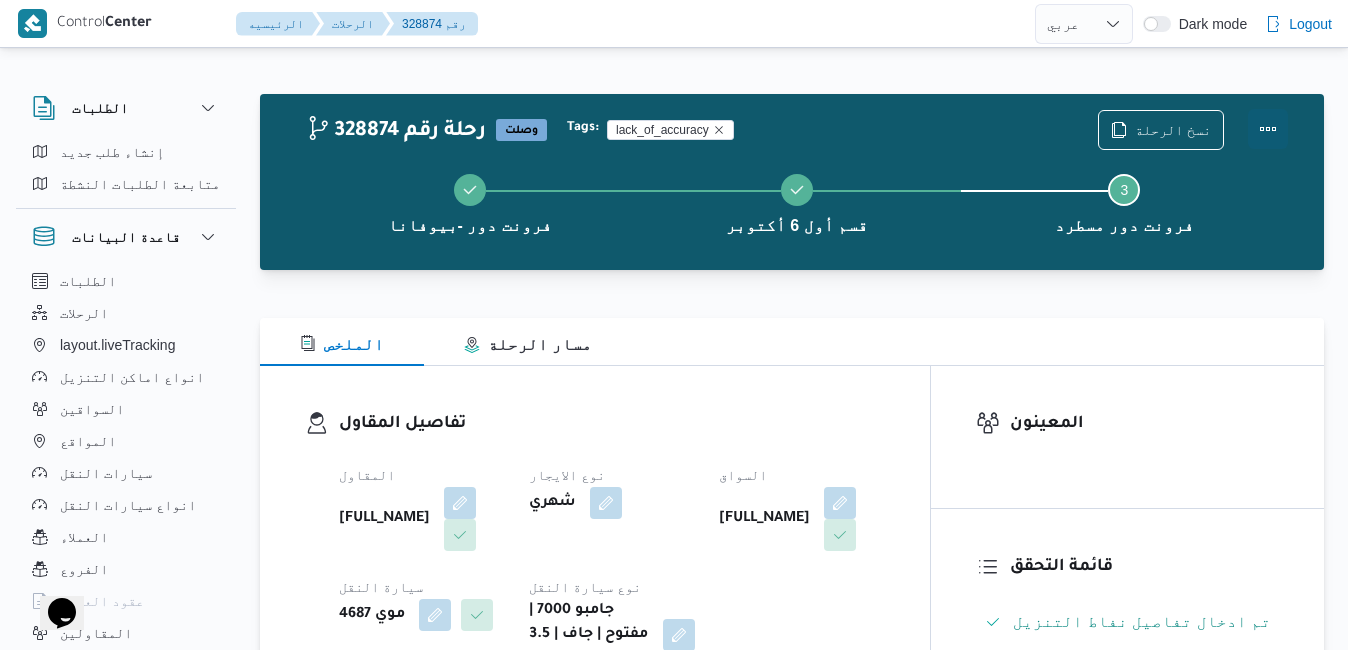 click at bounding box center (1268, 129) 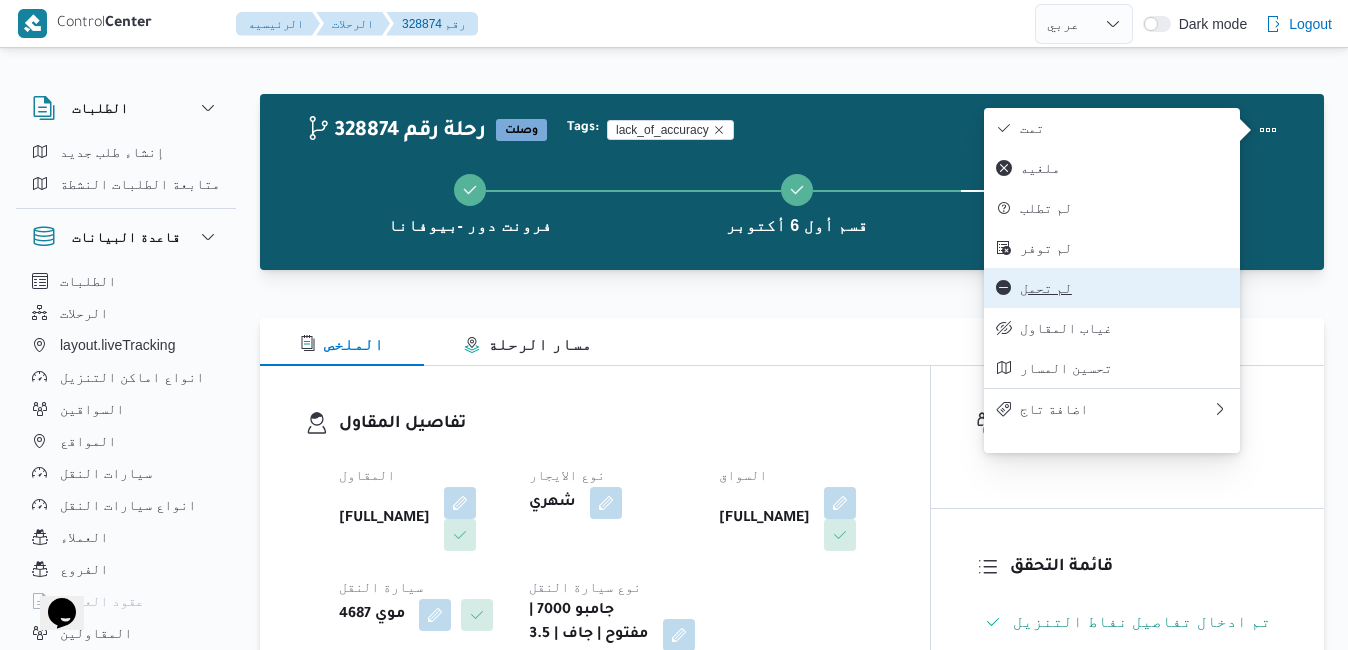 click on "لم تحمل" at bounding box center (1124, 288) 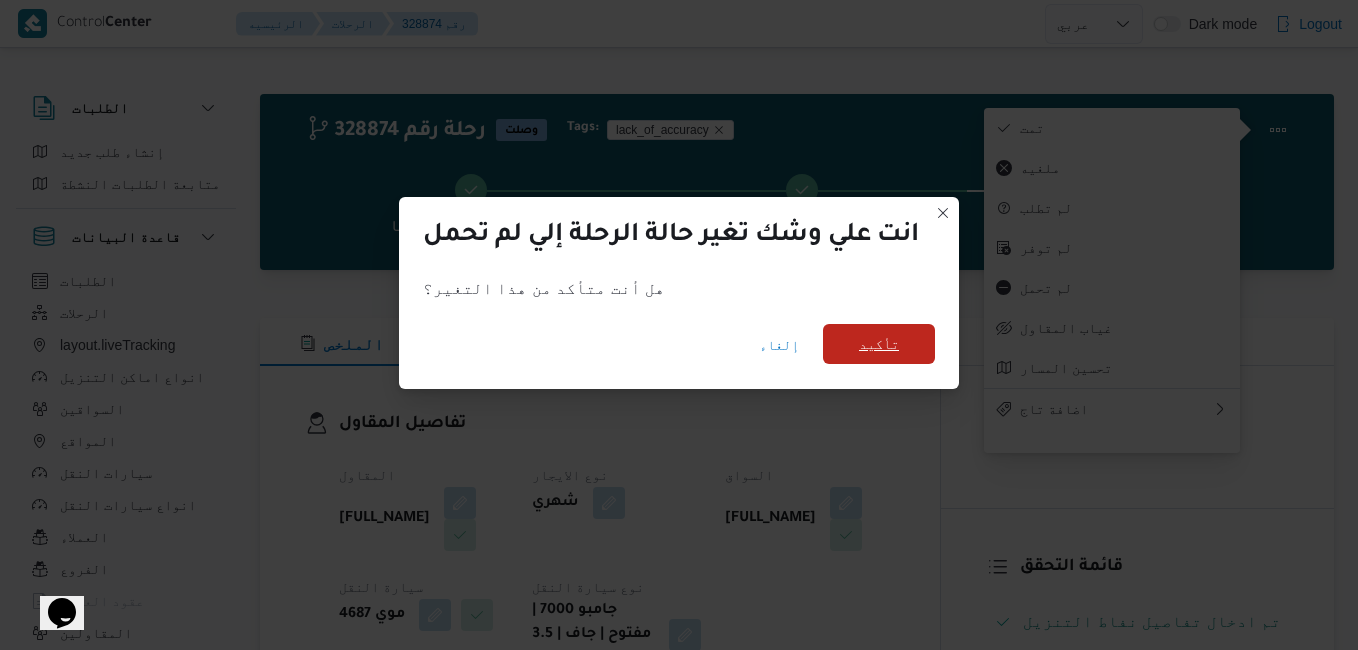click on "تأكيد" at bounding box center [879, 344] 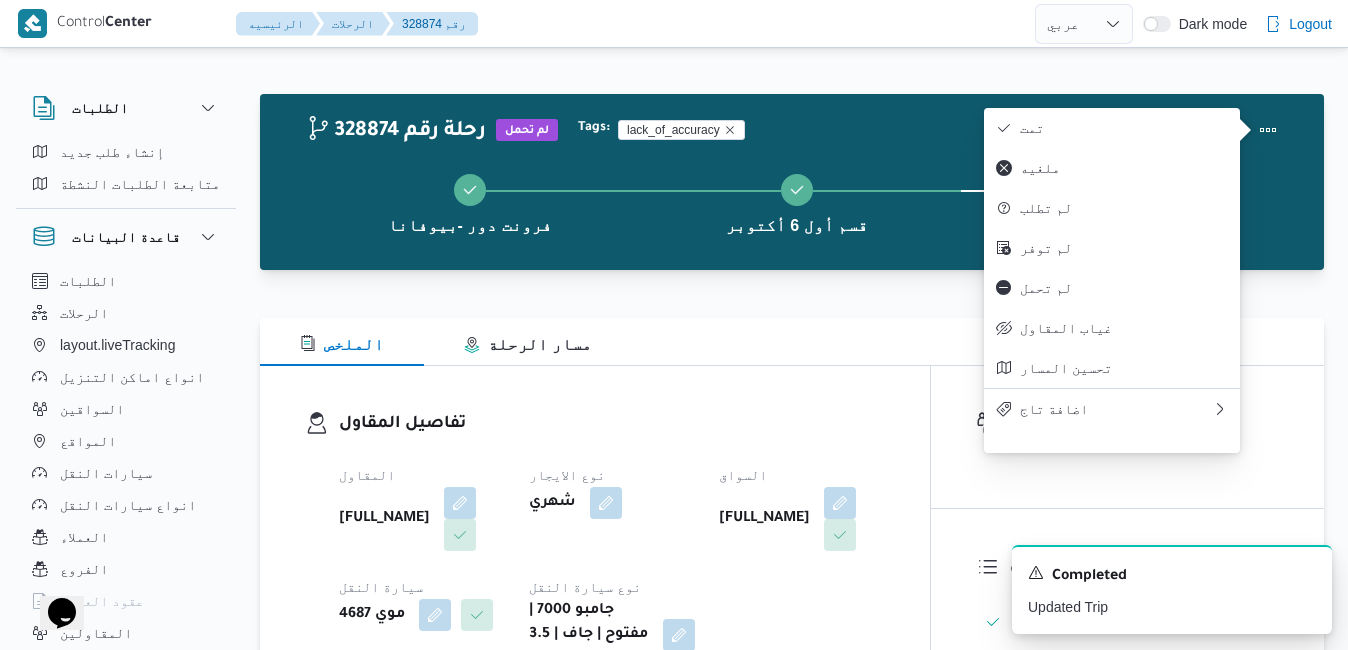 click on "الملخص مسار الرحلة" at bounding box center [792, 342] 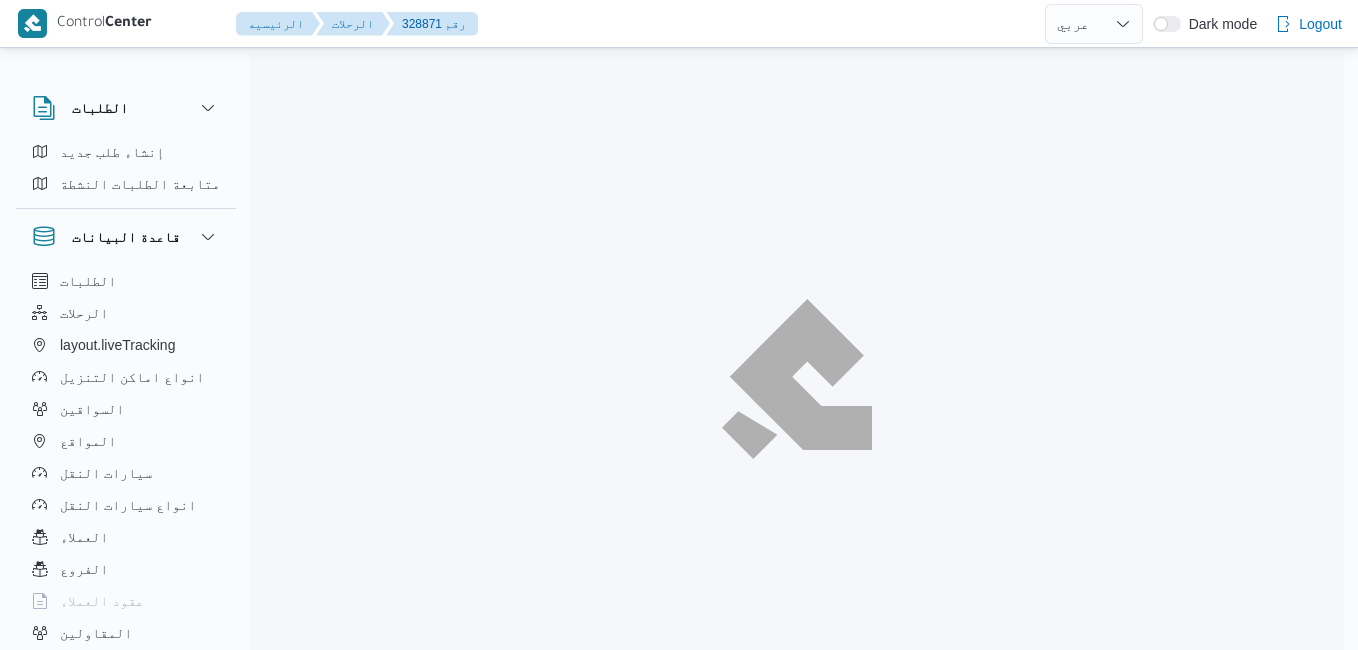 select on "ar" 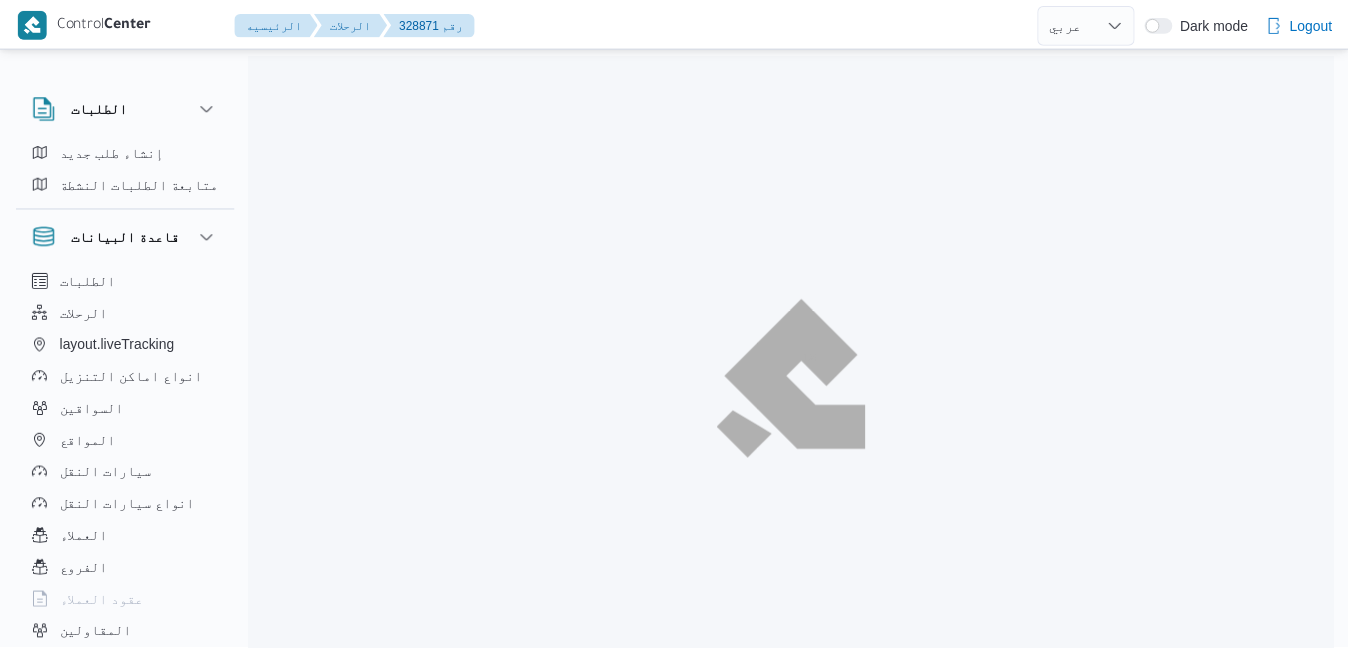 scroll, scrollTop: 0, scrollLeft: 0, axis: both 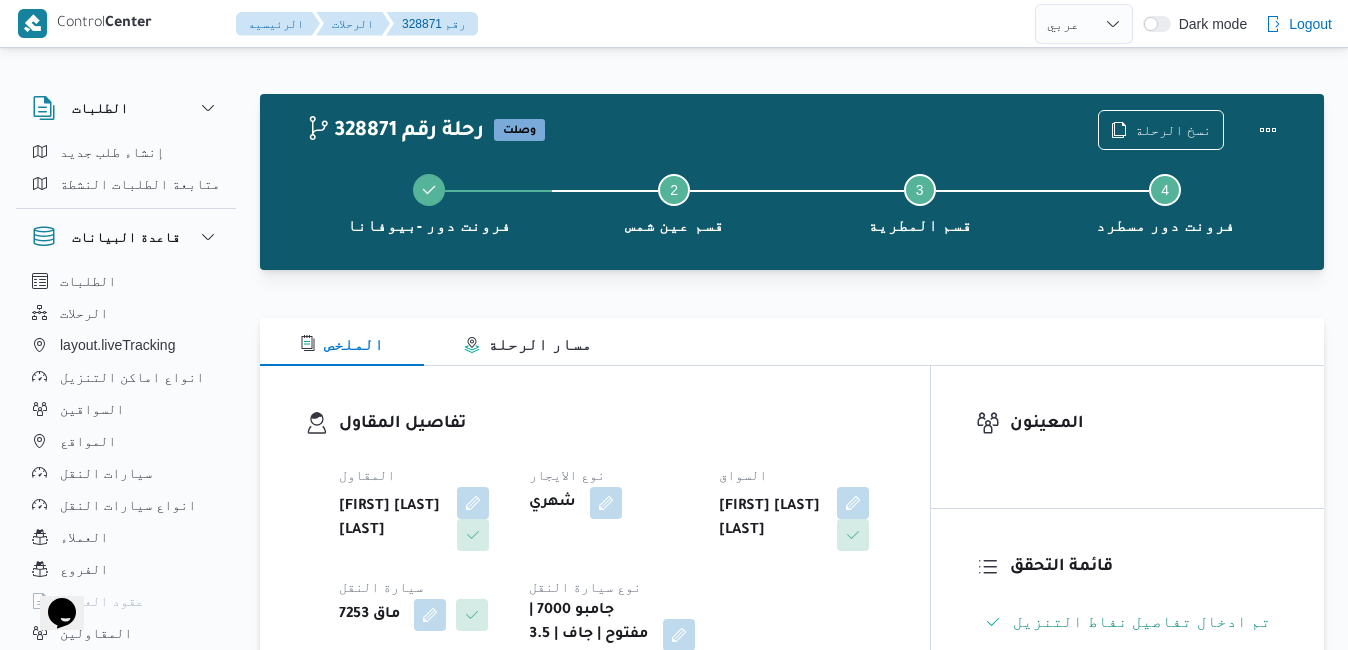click on "تفاصيل المقاول المقاول [FIRST] [LAST] [LAST] نوع الايجار شهري السواق [FIRST] [LAST] [LAST] سيارة النقل ماق 7253 نوع سيارة النقل جامبو 7000 | مفتوح | جاف | 3.5 طن" at bounding box center (595, 541) 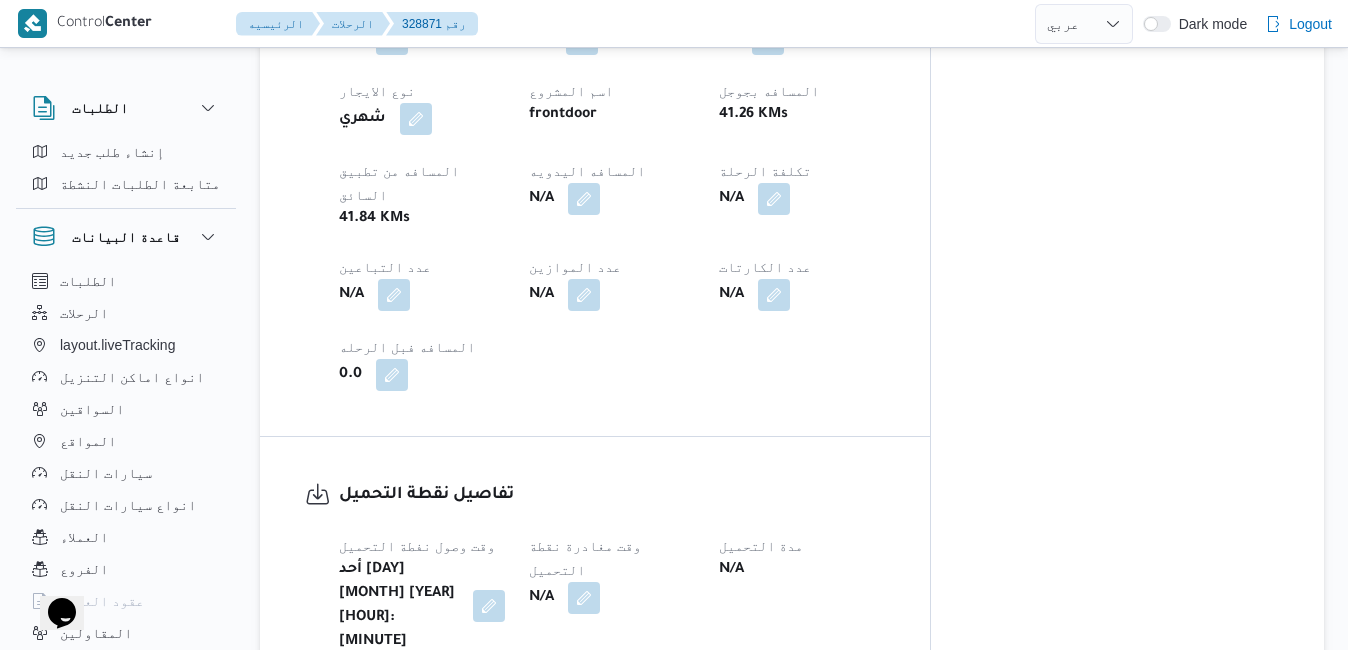 scroll, scrollTop: 1080, scrollLeft: 0, axis: vertical 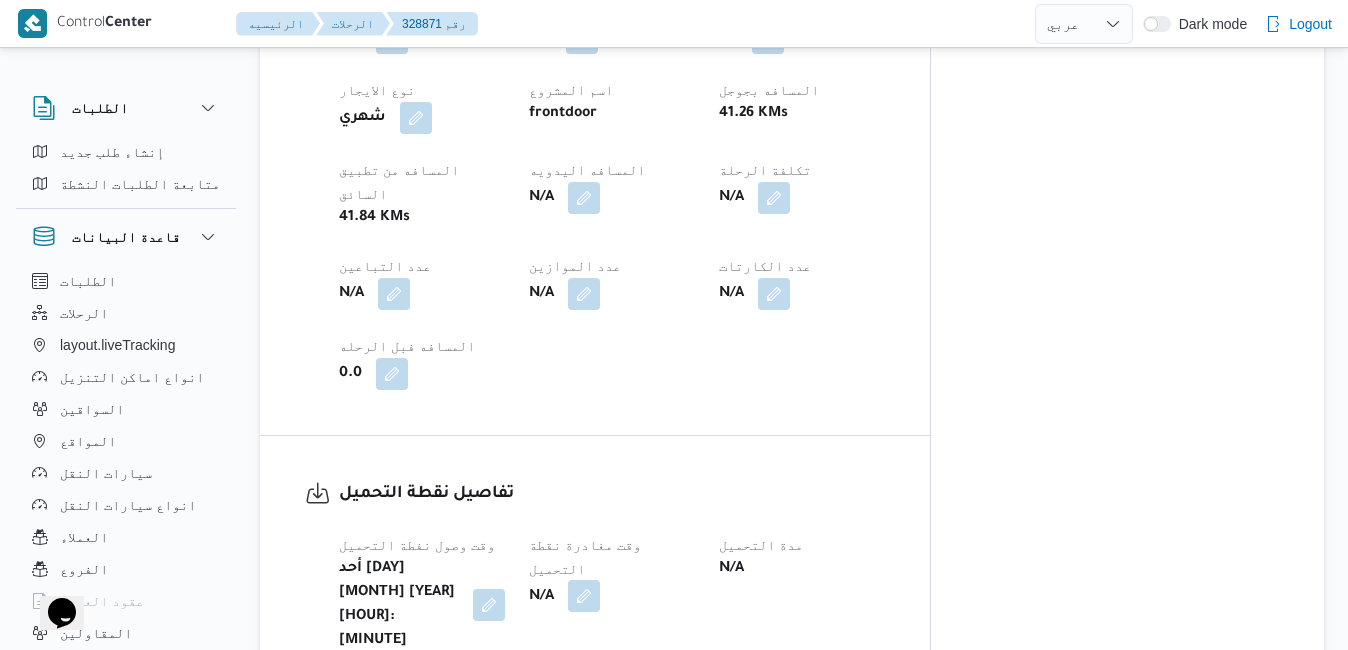 click at bounding box center [584, 596] 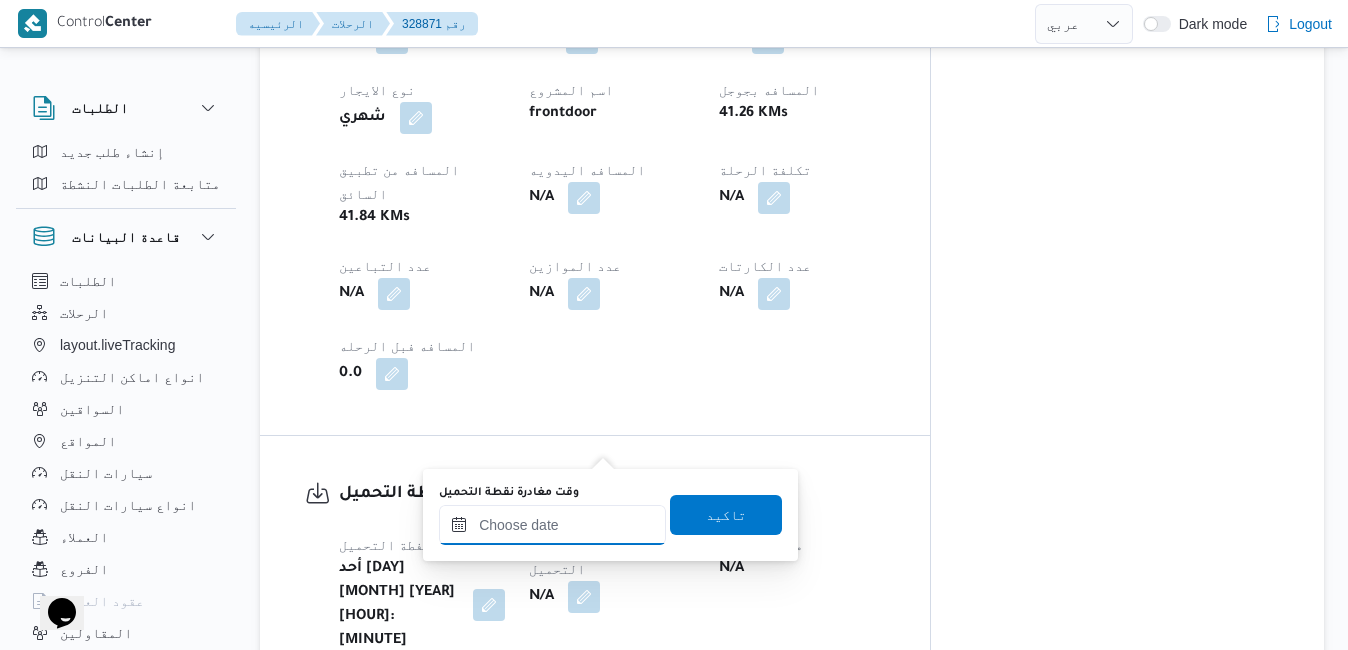 click on "وقت مغادرة نقطة التحميل" at bounding box center [552, 525] 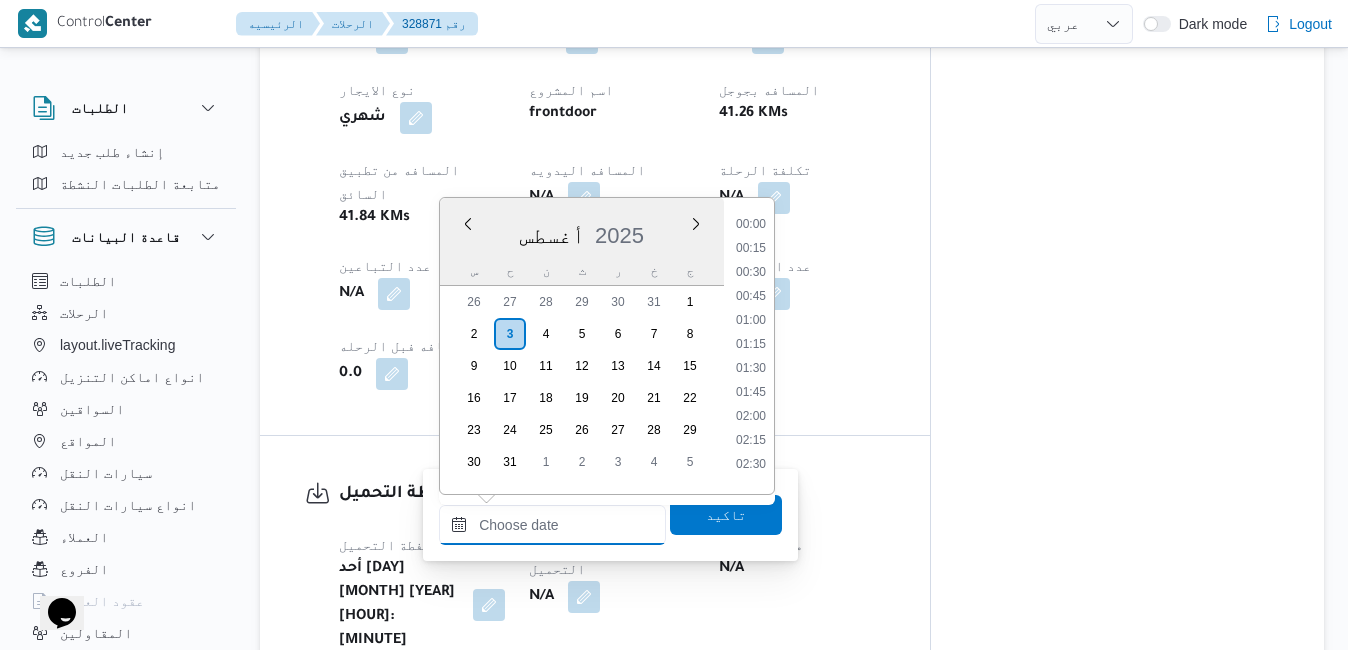 scroll, scrollTop: 1206, scrollLeft: 0, axis: vertical 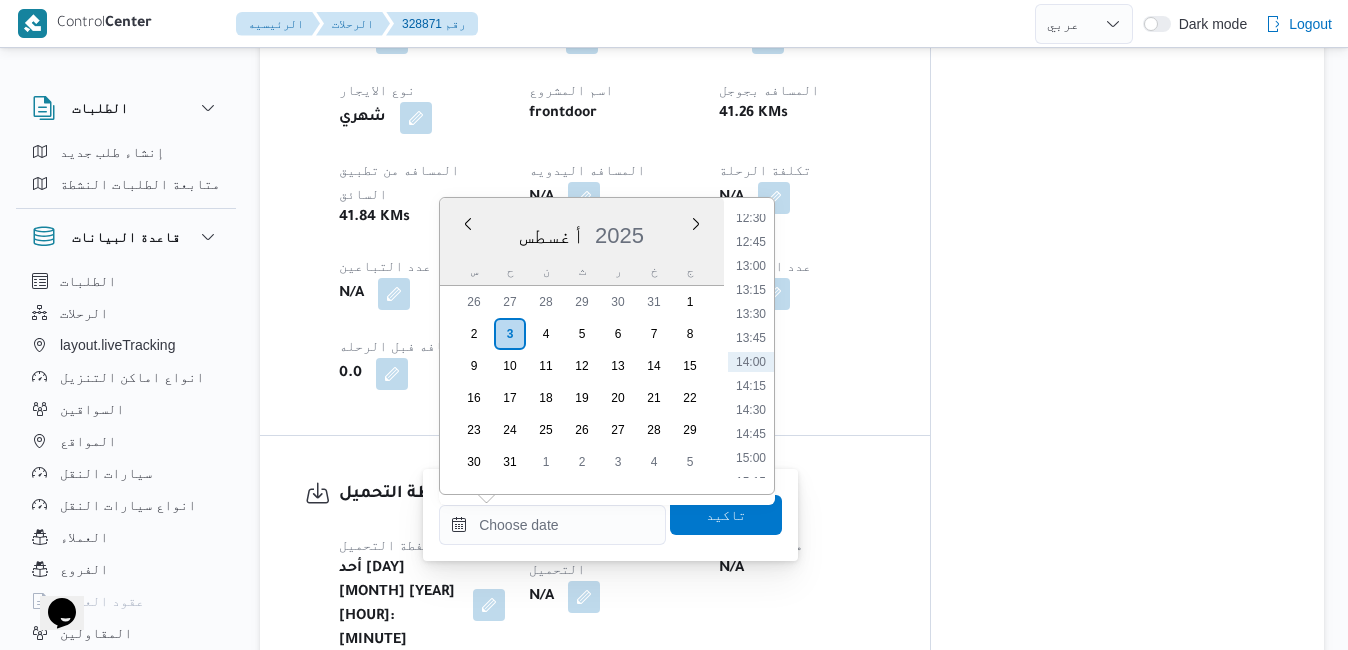 click on "[MONTH] [YEAR]" at bounding box center [582, 231] 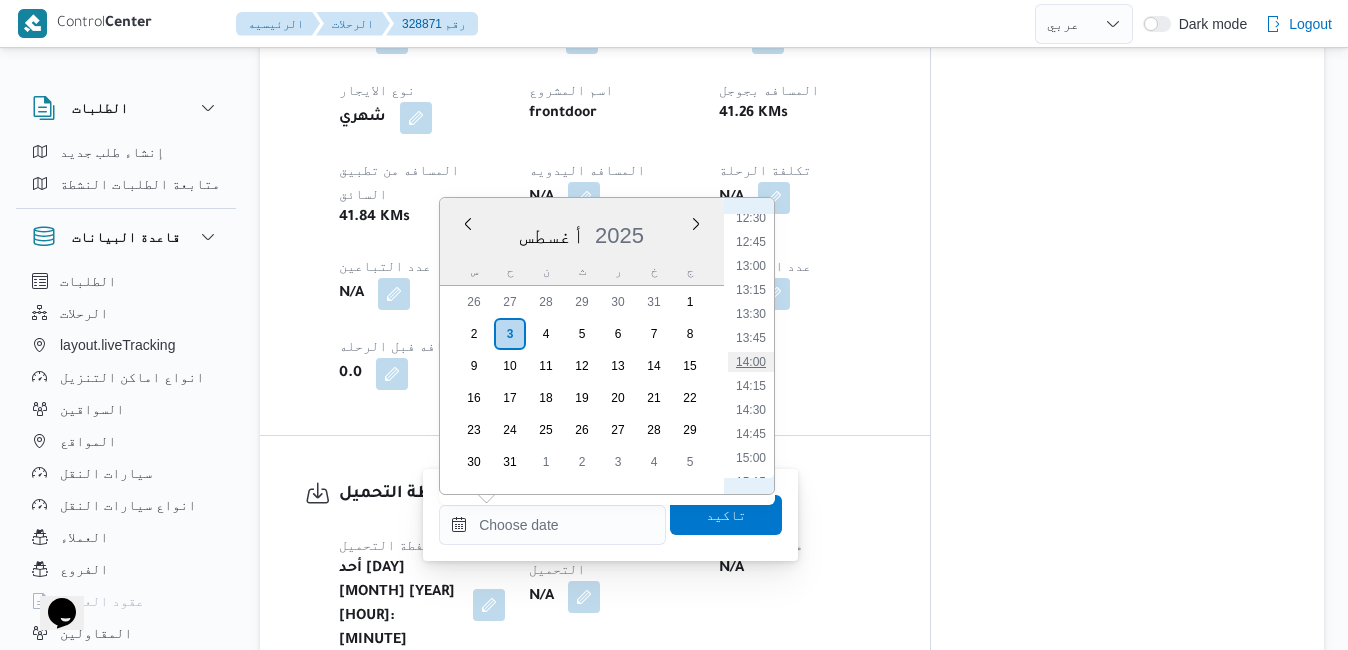 click on "14:00" at bounding box center (751, 362) 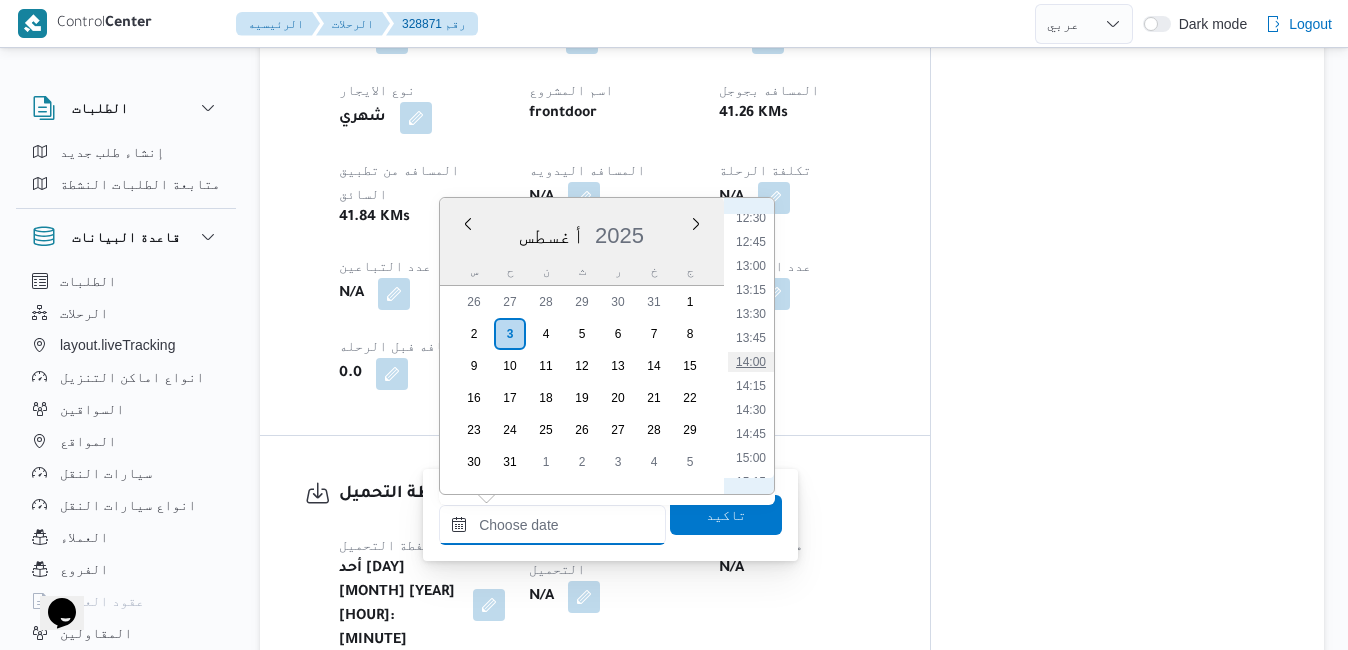 type on "٠٣/٠٨/٢٠٢٥ ١٤:٠٠" 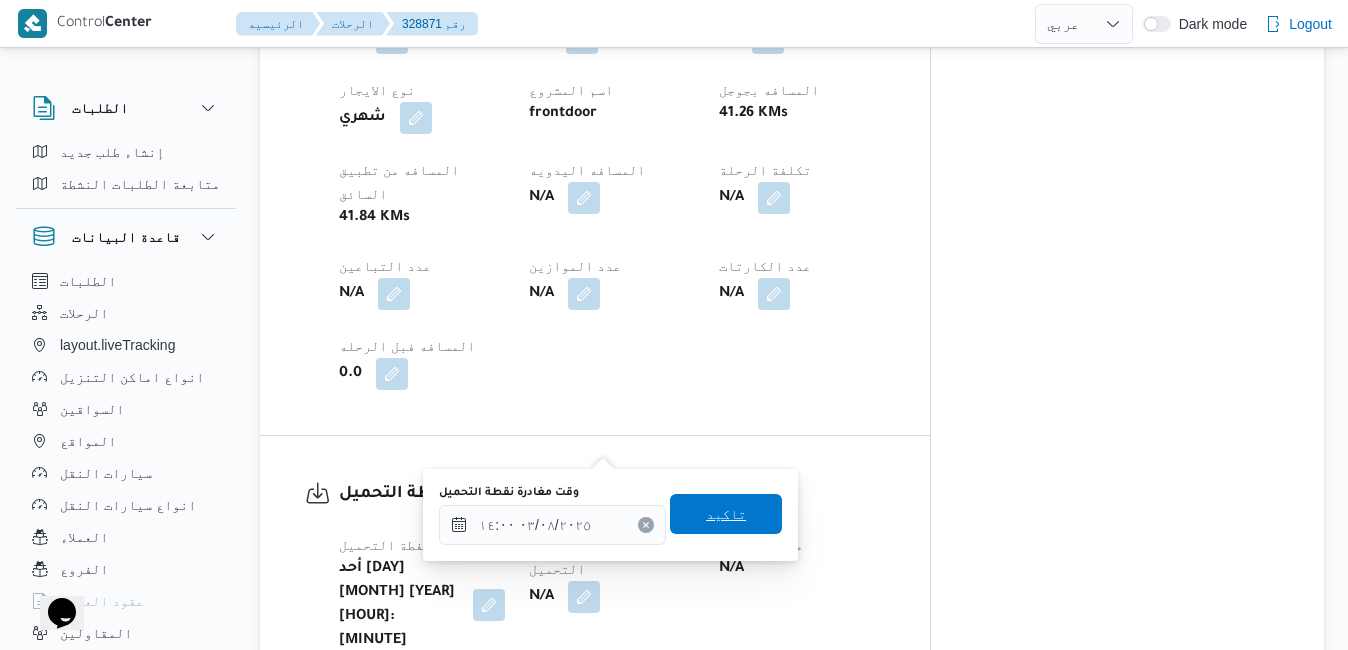 click on "تاكيد" at bounding box center (726, 514) 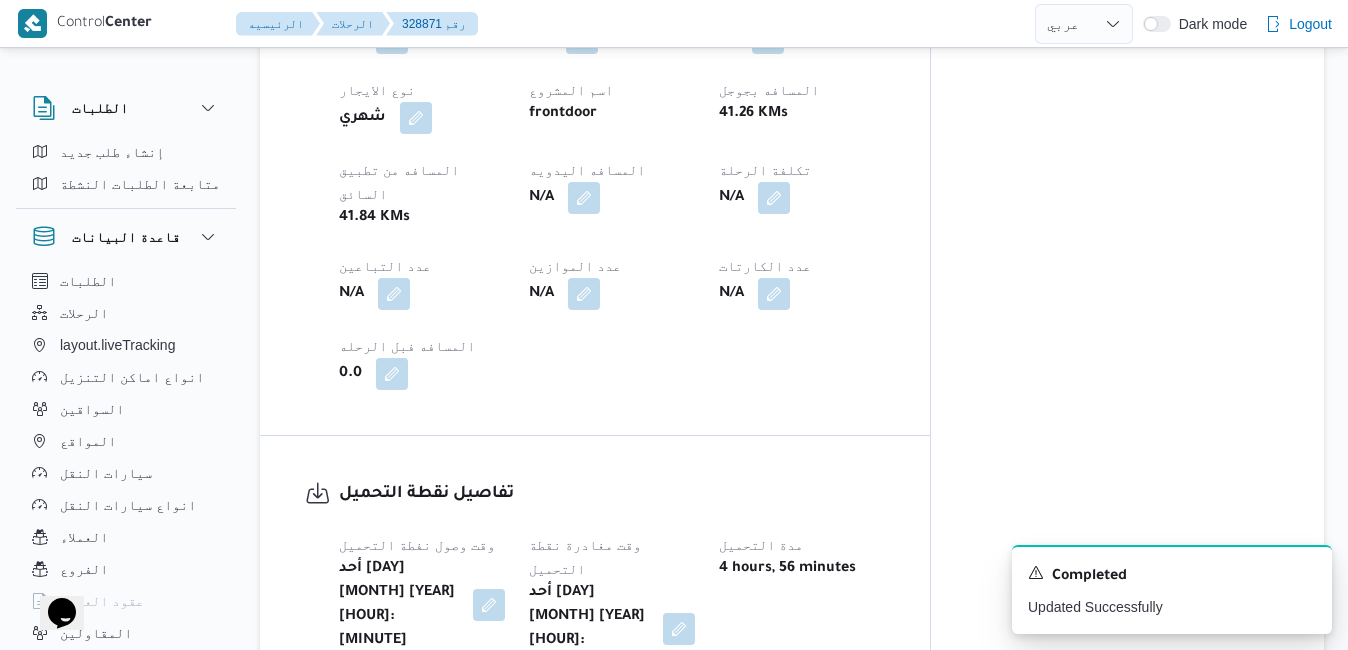 click on "تفاصيل الرحلة العميل Frontdoor الفرع فرونت دور -بيوفانا نوع الرحله تجزئة/مصانع و مخازن تاريخ ووقت التحميل أحد [DAY] [MONTH] [YEAR] [HOUR]:[MINUTE] المصدر (سيستم (الادمن نسخة الابلكيشن 3.8.6.production.driver-release (166) مرتجع؟ لا تحديد النطاق الجغرافى Yes انهاء تلقائي Yes تجميع عدد الوحدات No نوع الايجار شهري اسم المشروع frontdoor المسافه بجوجل 41.26 KMs المسافه من تطبيق السائق 41.84 KMs المسافه اليدويه N/A تكلفة الرحلة N/A عدد التباعين N/A عدد الموازين N/A عدد الكارتات N/A المسافه فبل الرحله 0.0" at bounding box center (595, 36) 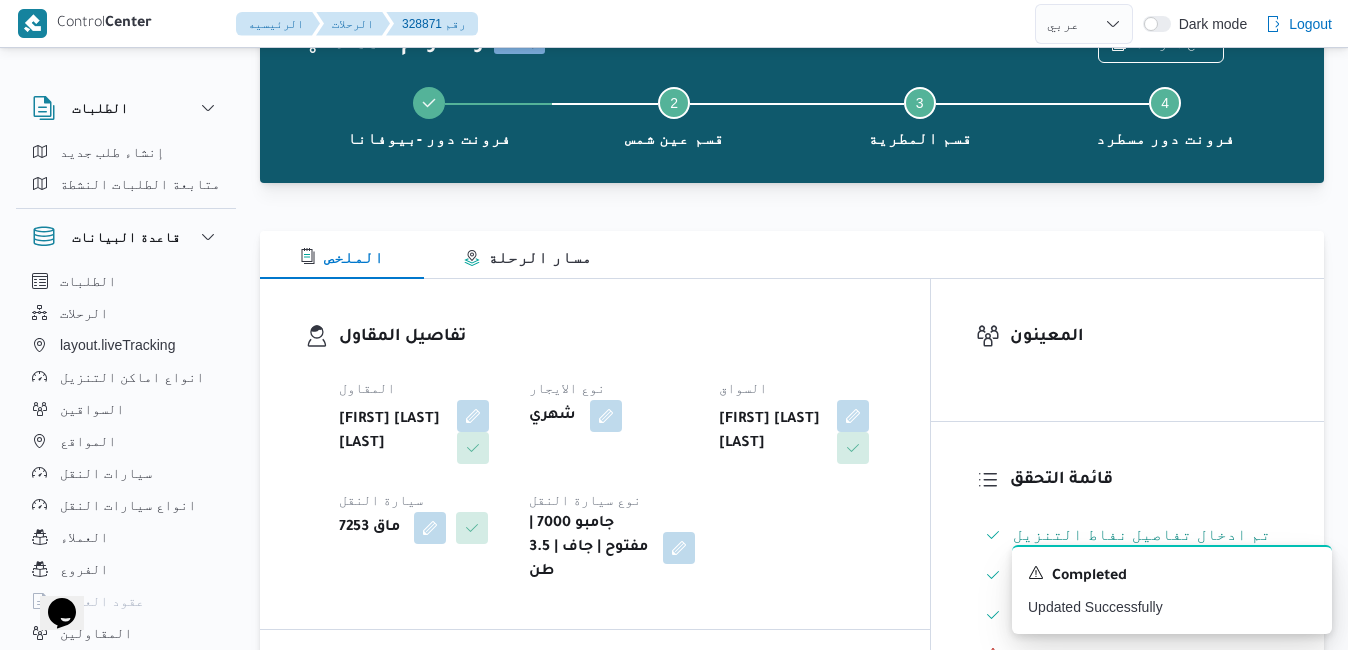 scroll, scrollTop: 0, scrollLeft: 0, axis: both 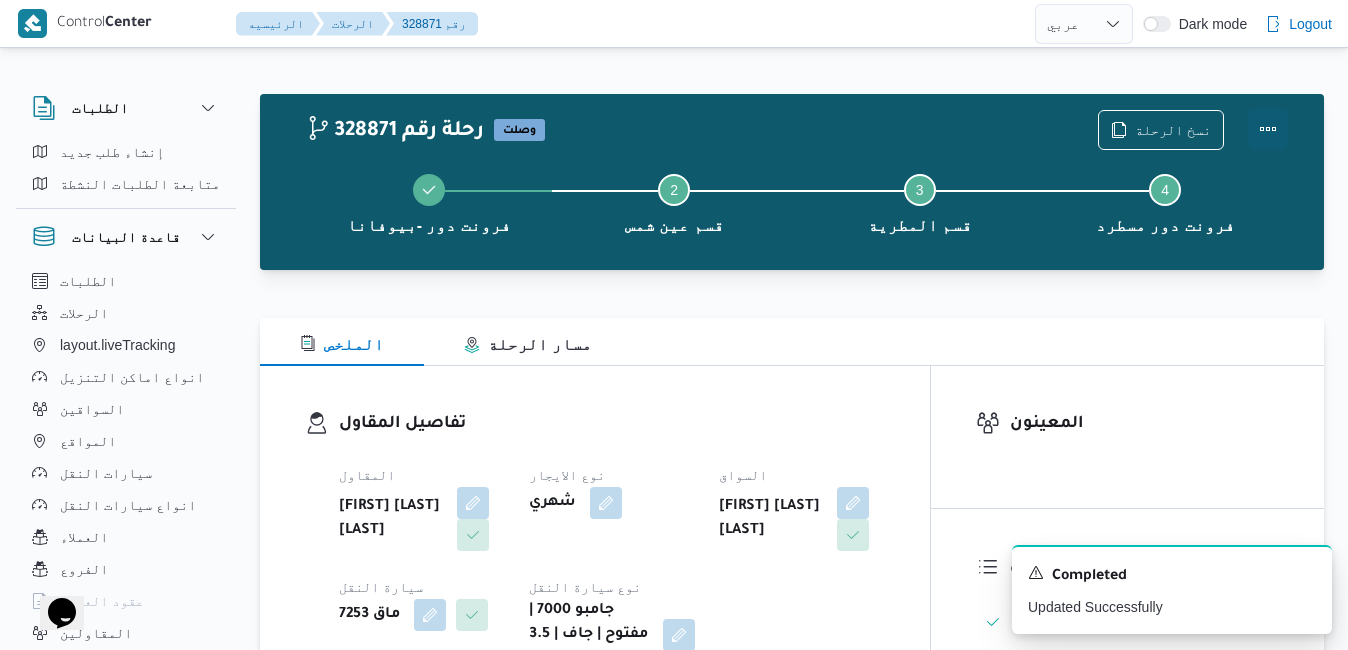 click at bounding box center (1268, 129) 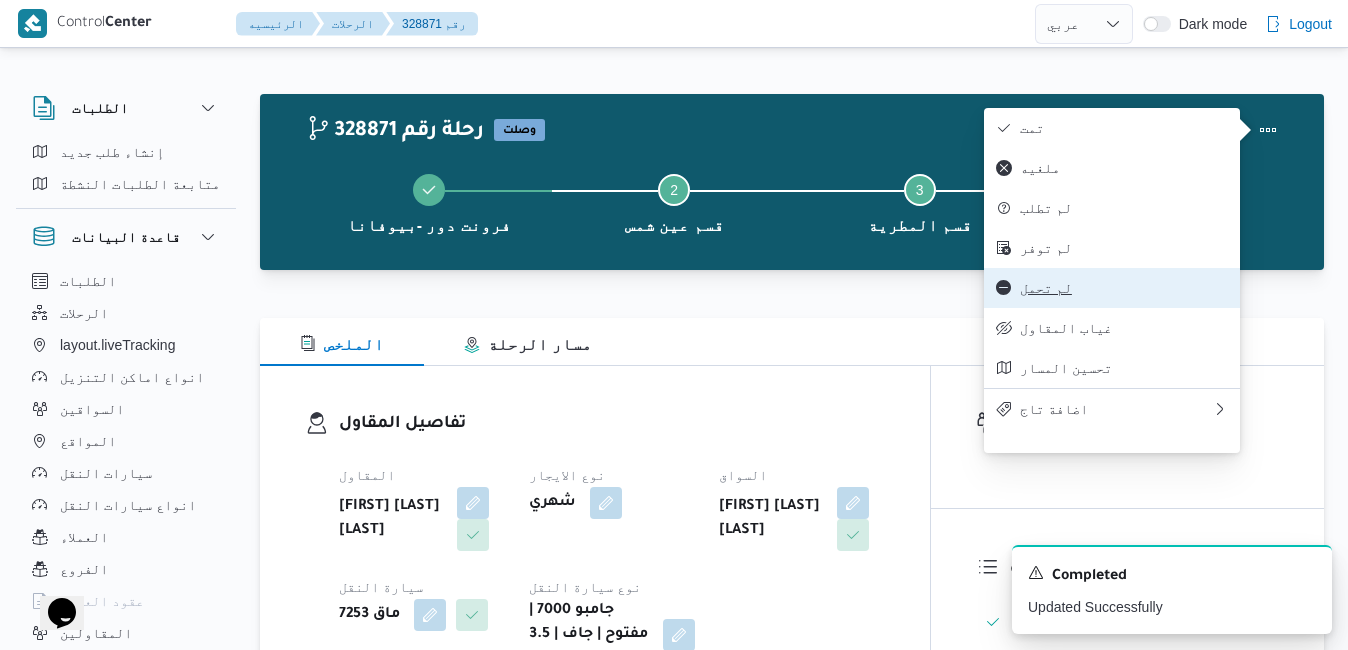 click on "لم تحمل" at bounding box center [1124, 288] 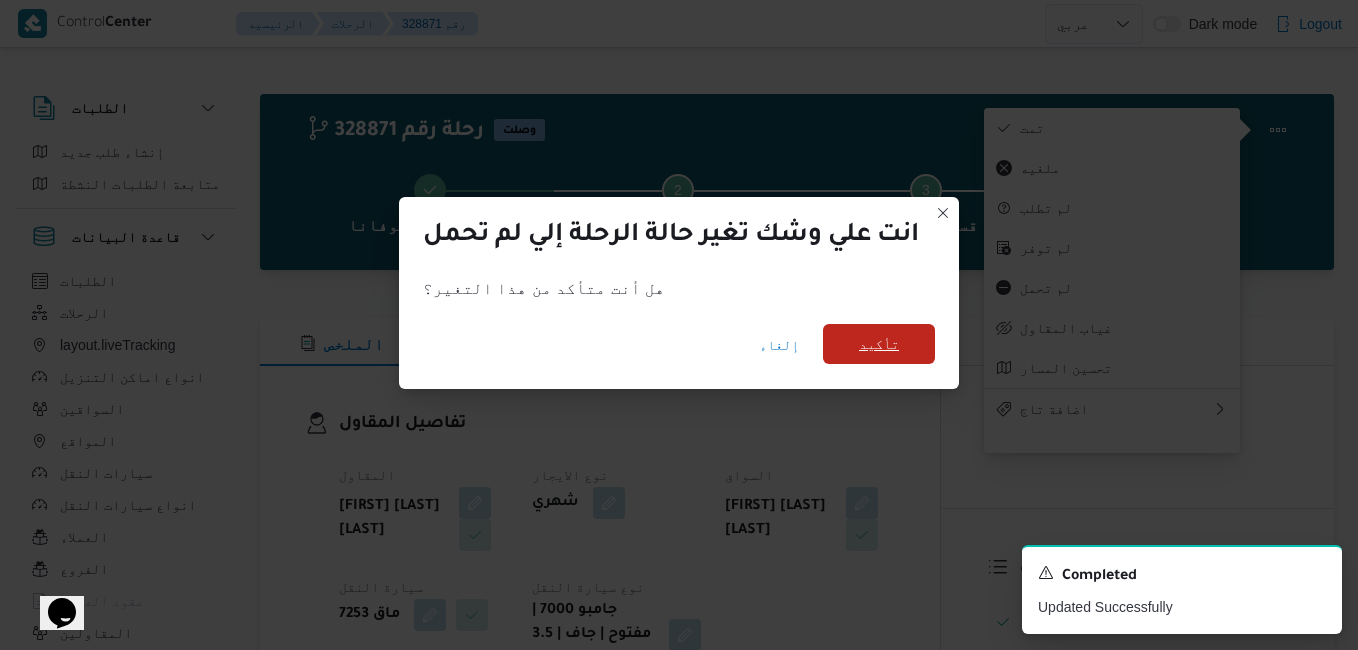 click on "تأكيد" at bounding box center (879, 344) 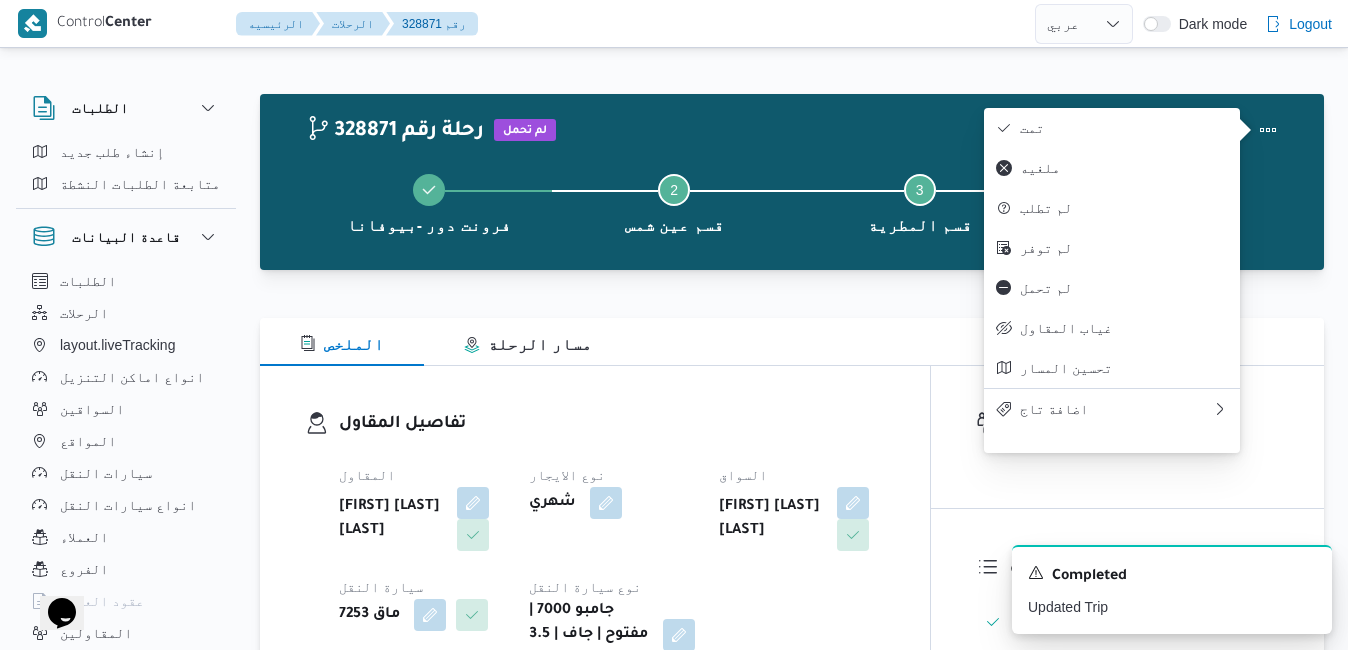 click on "الملخص مسار الرحلة" at bounding box center (792, 342) 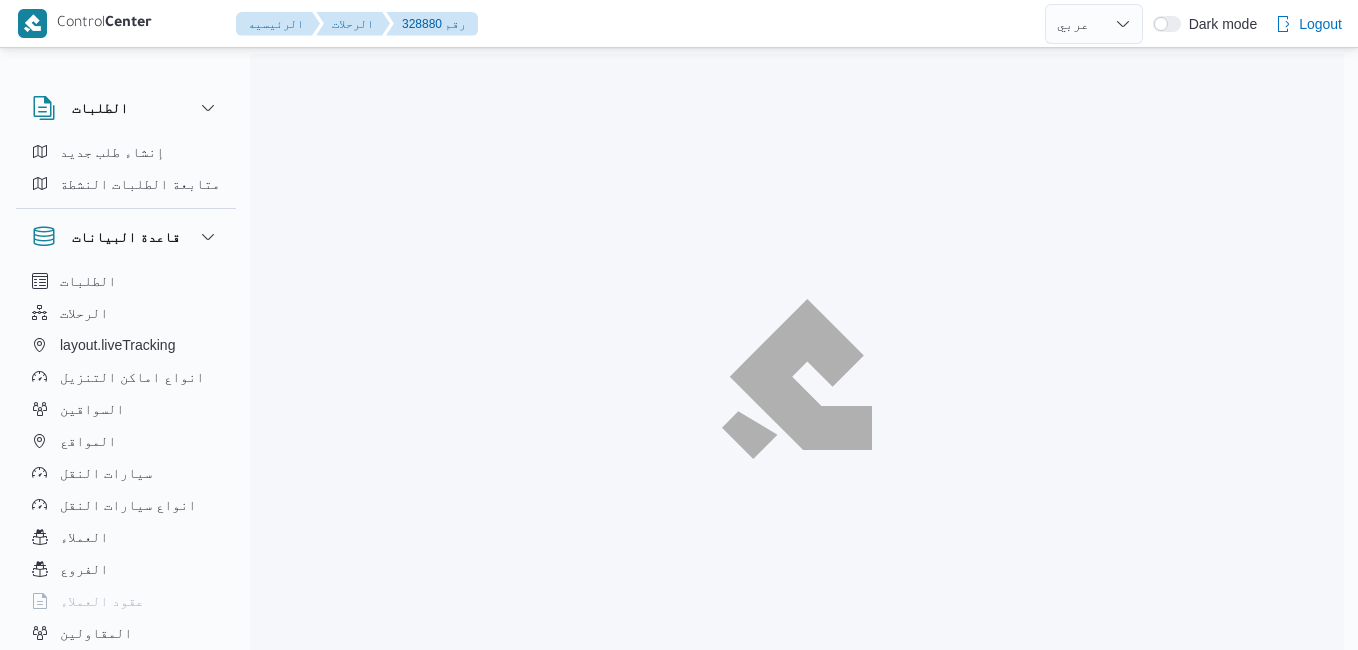 select on "ar" 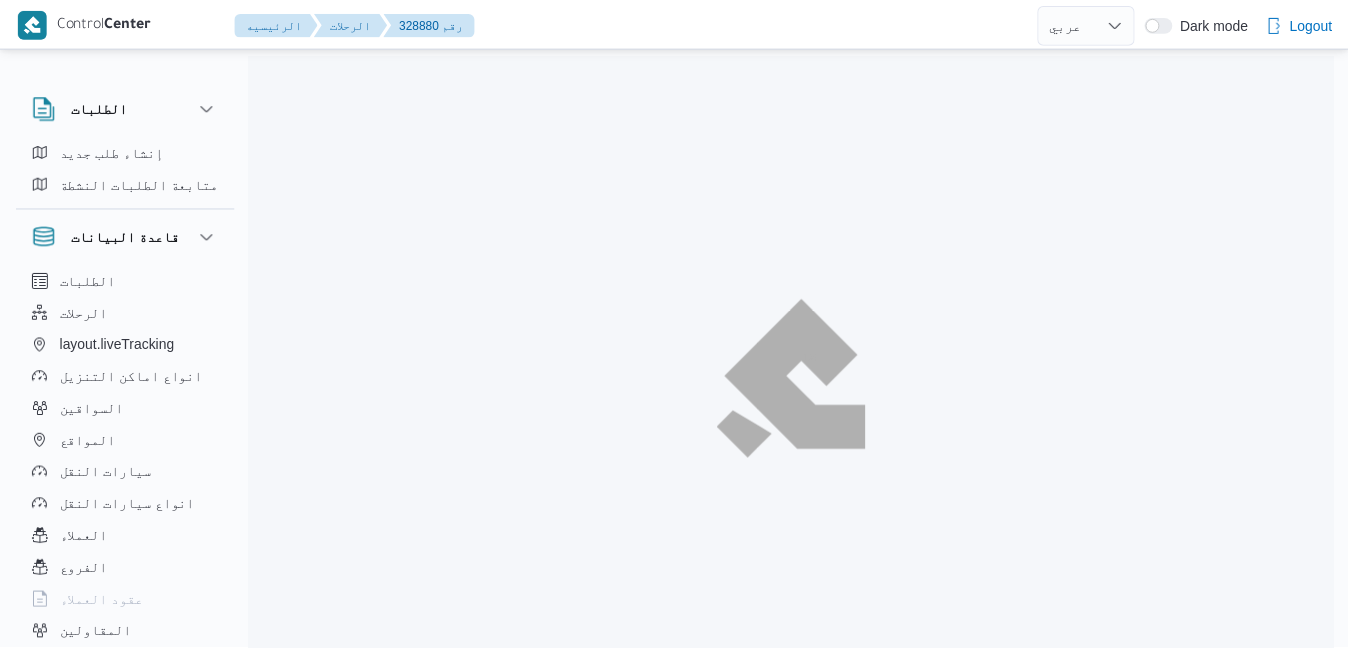 scroll, scrollTop: 0, scrollLeft: 0, axis: both 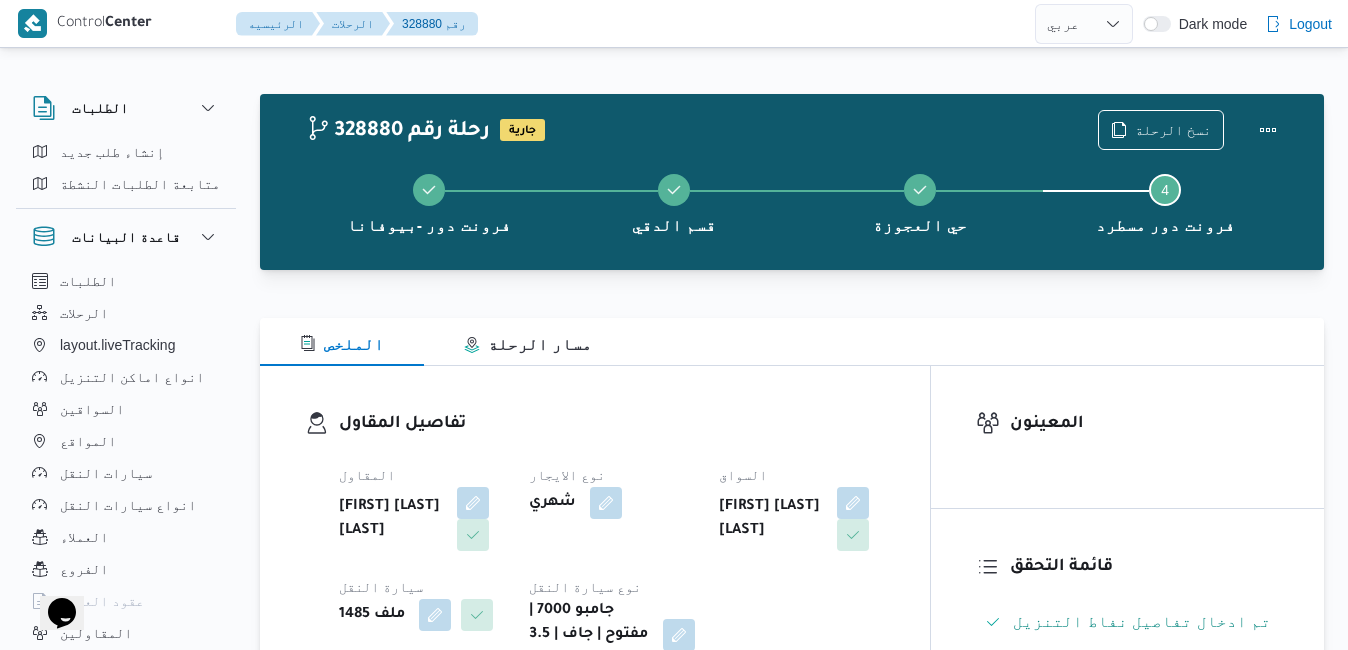 click on "الملخص مسار الرحلة" at bounding box center (792, 342) 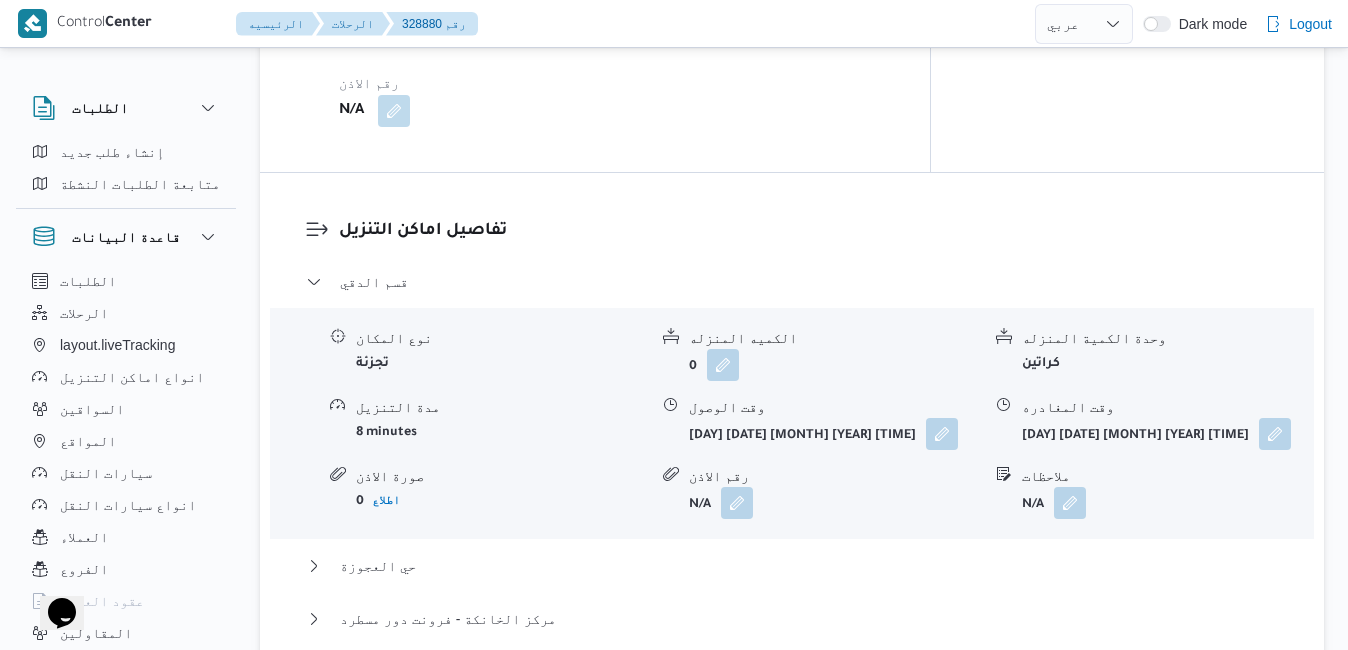 scroll, scrollTop: 1800, scrollLeft: 0, axis: vertical 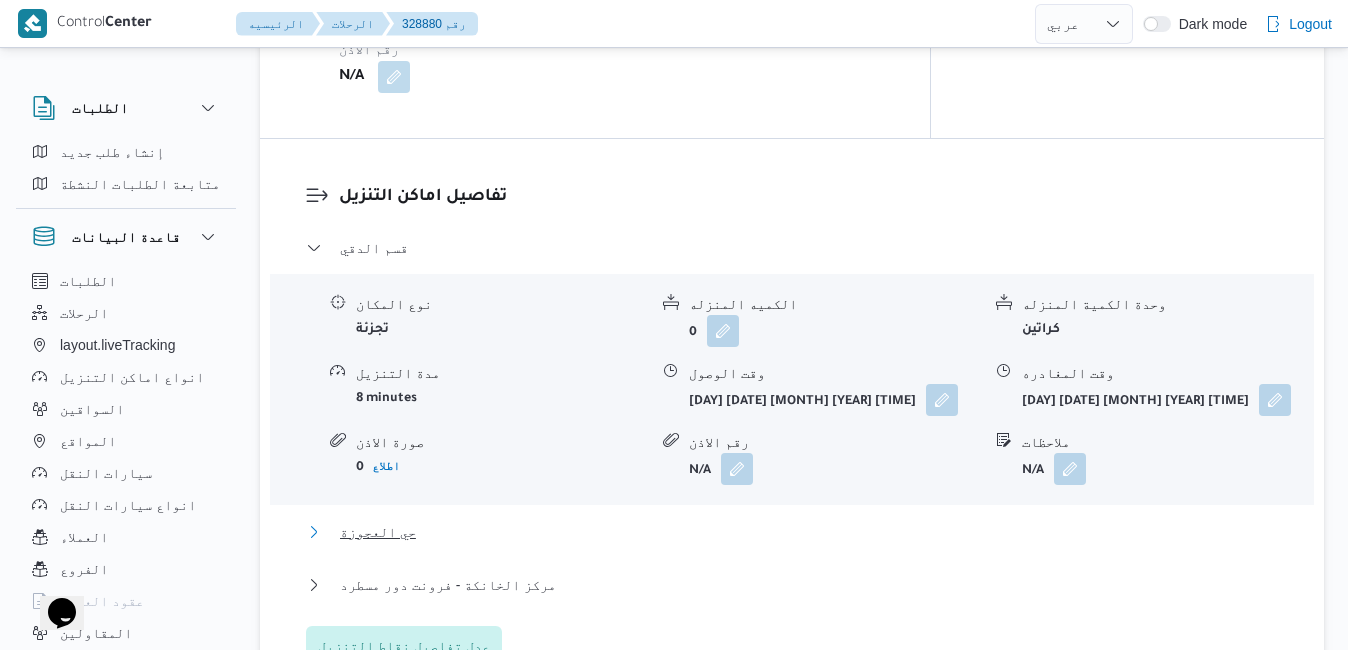 click on "حي العجوزة" at bounding box center [792, 532] 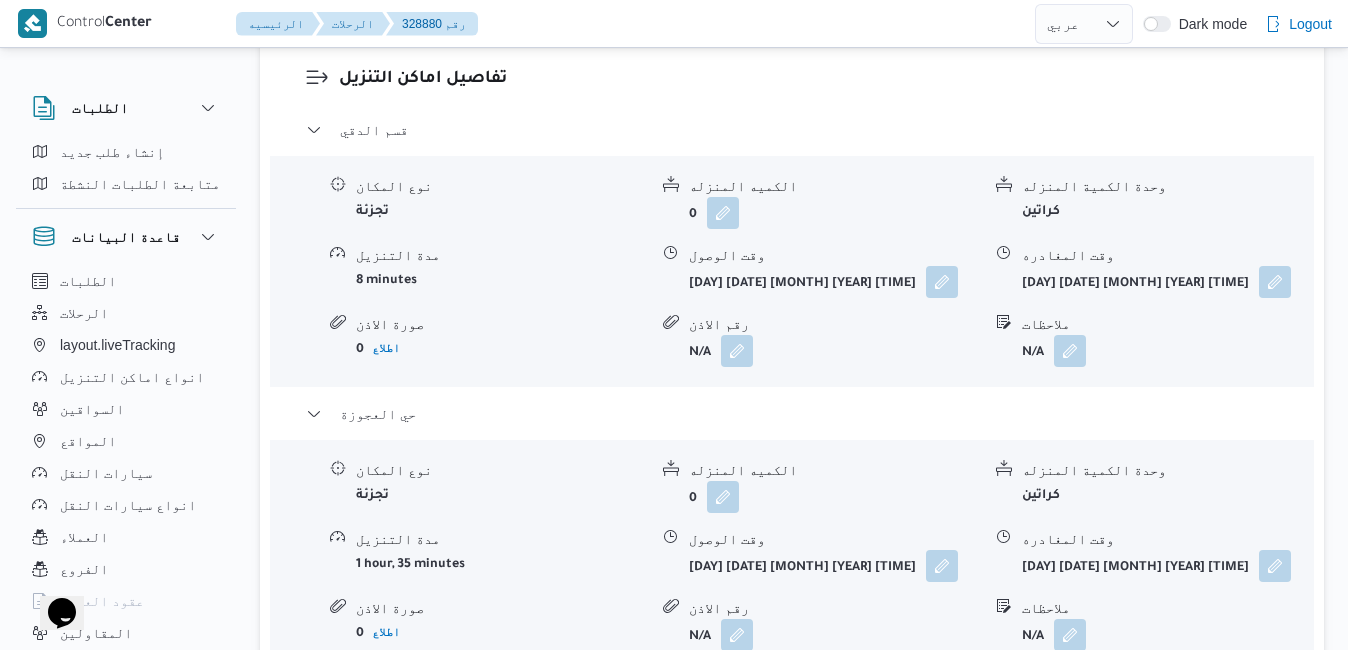 scroll, scrollTop: 2040, scrollLeft: 0, axis: vertical 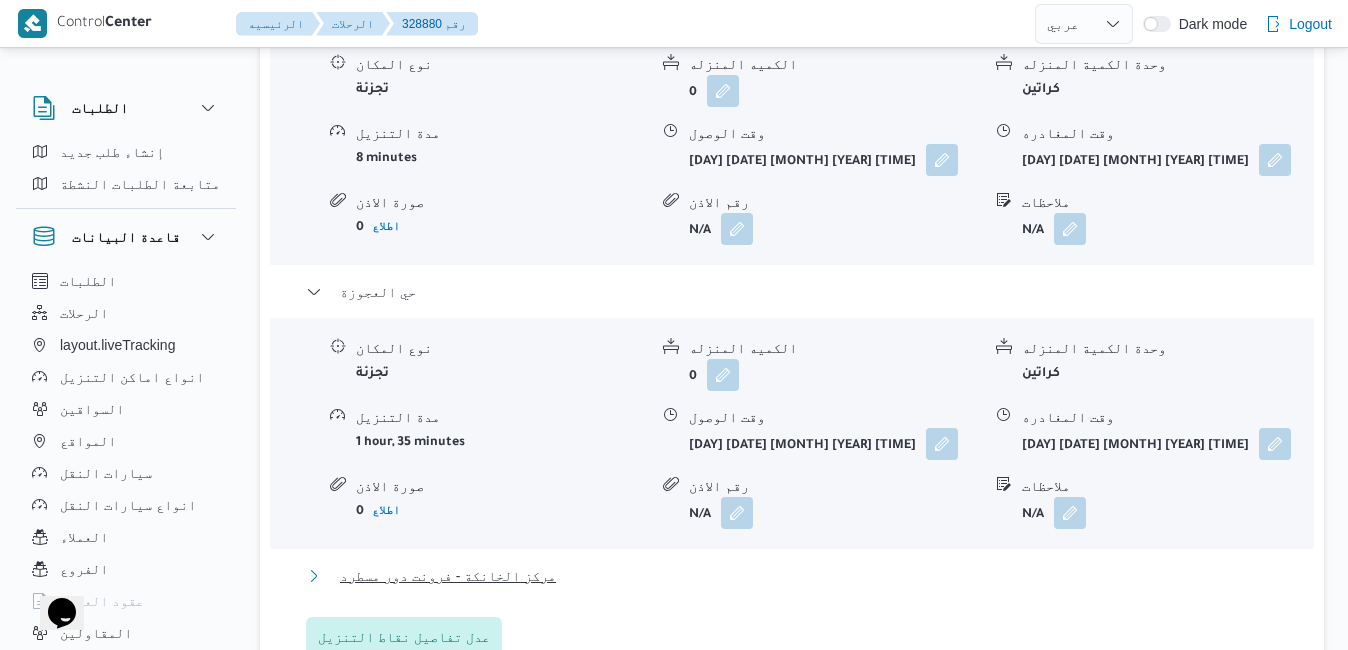 click on "مركز الخانكة -
فرونت دور مسطرد" at bounding box center (792, 576) 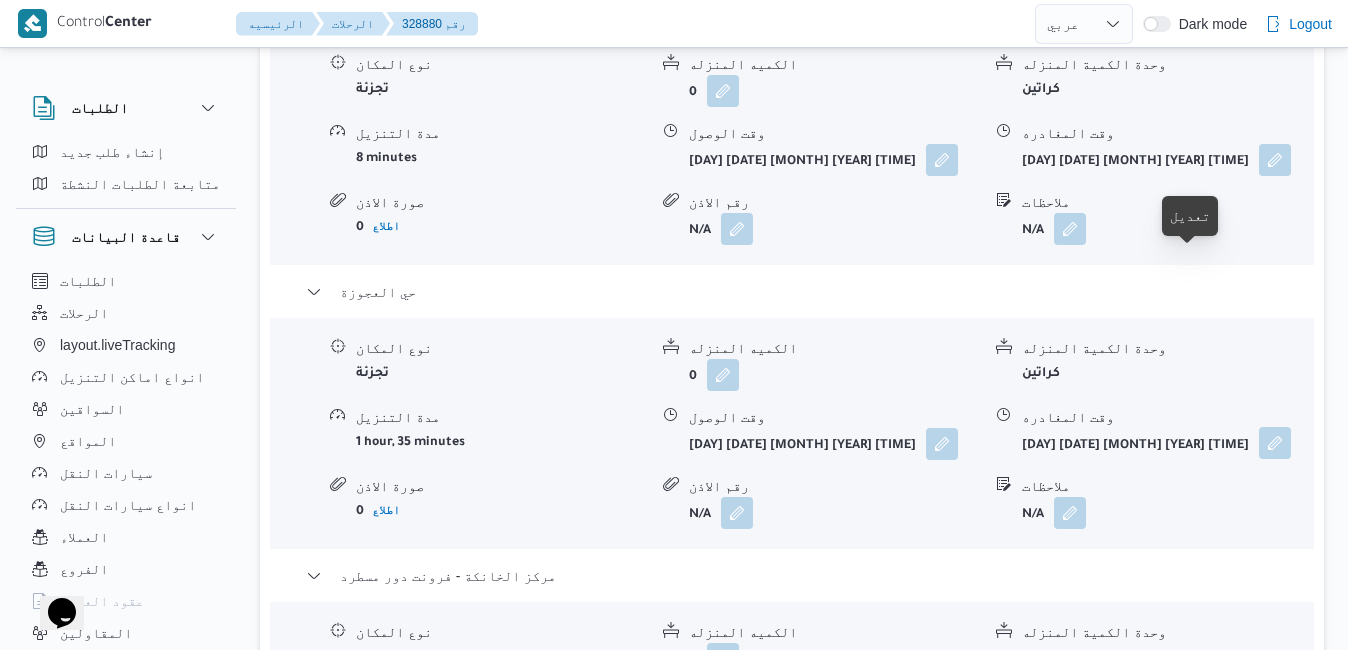 click at bounding box center (1275, 443) 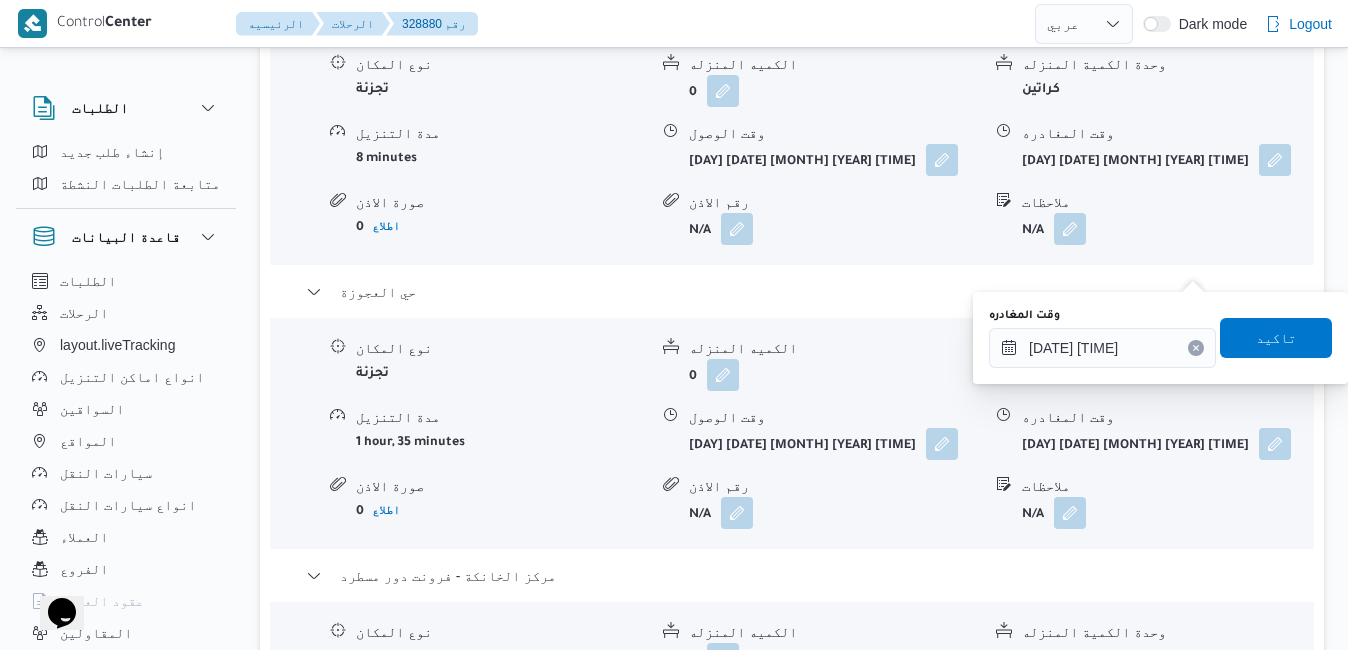 click 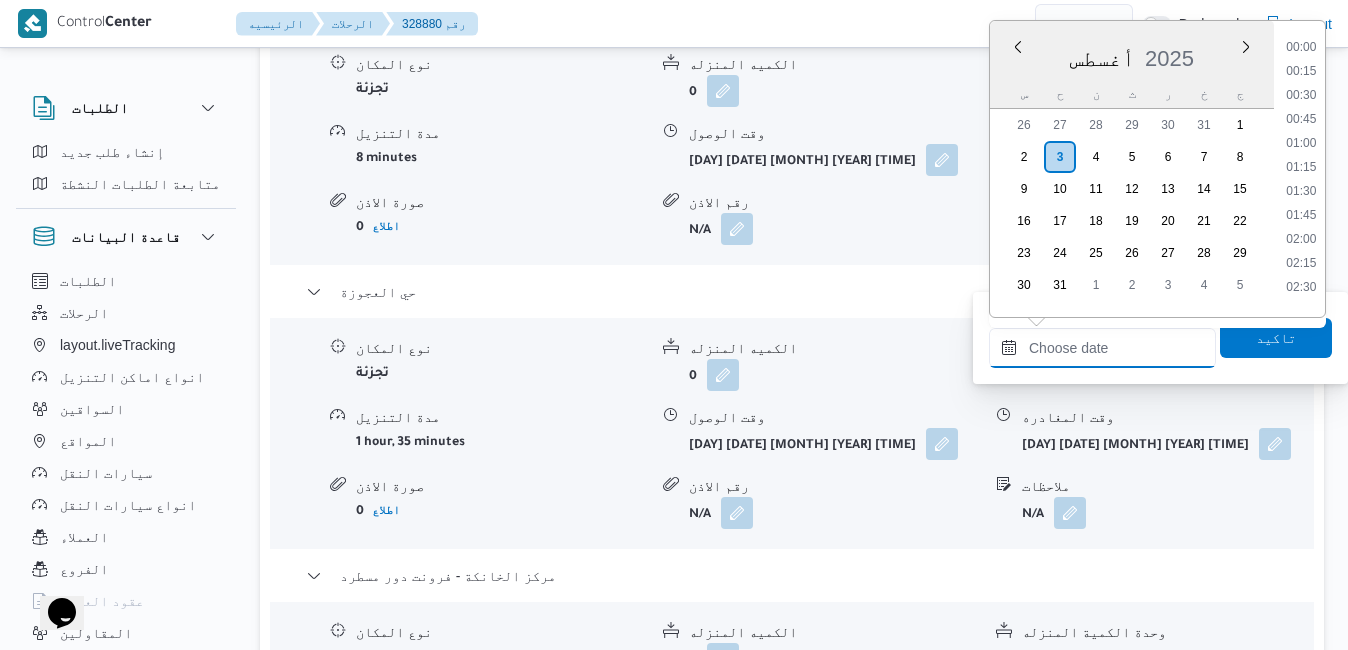 scroll, scrollTop: 1230, scrollLeft: 0, axis: vertical 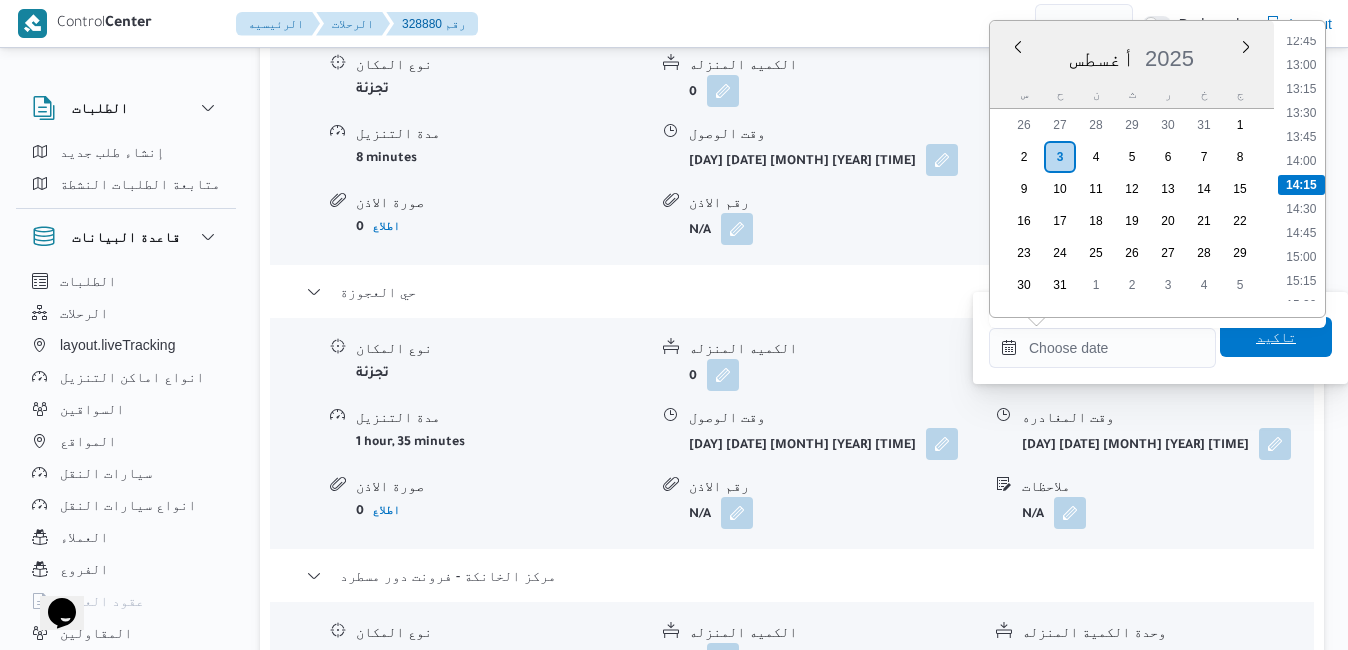 click on "تاكيد" at bounding box center [1276, 337] 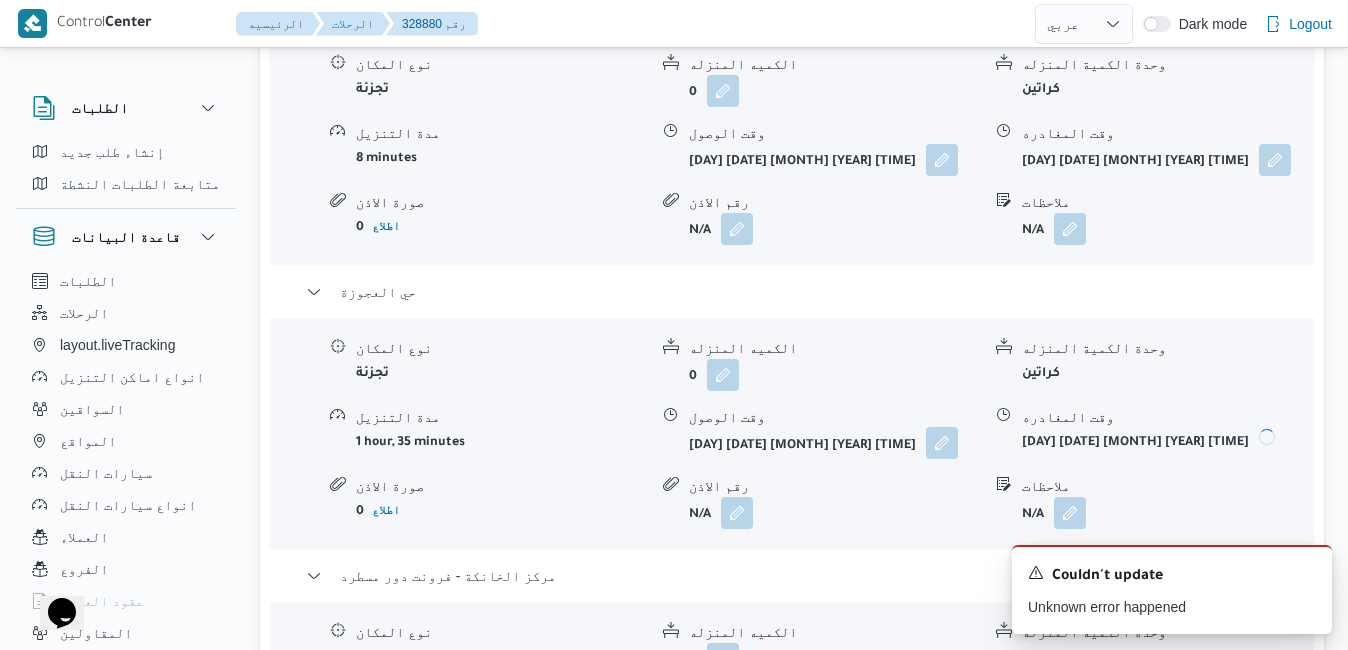 click at bounding box center [942, 443] 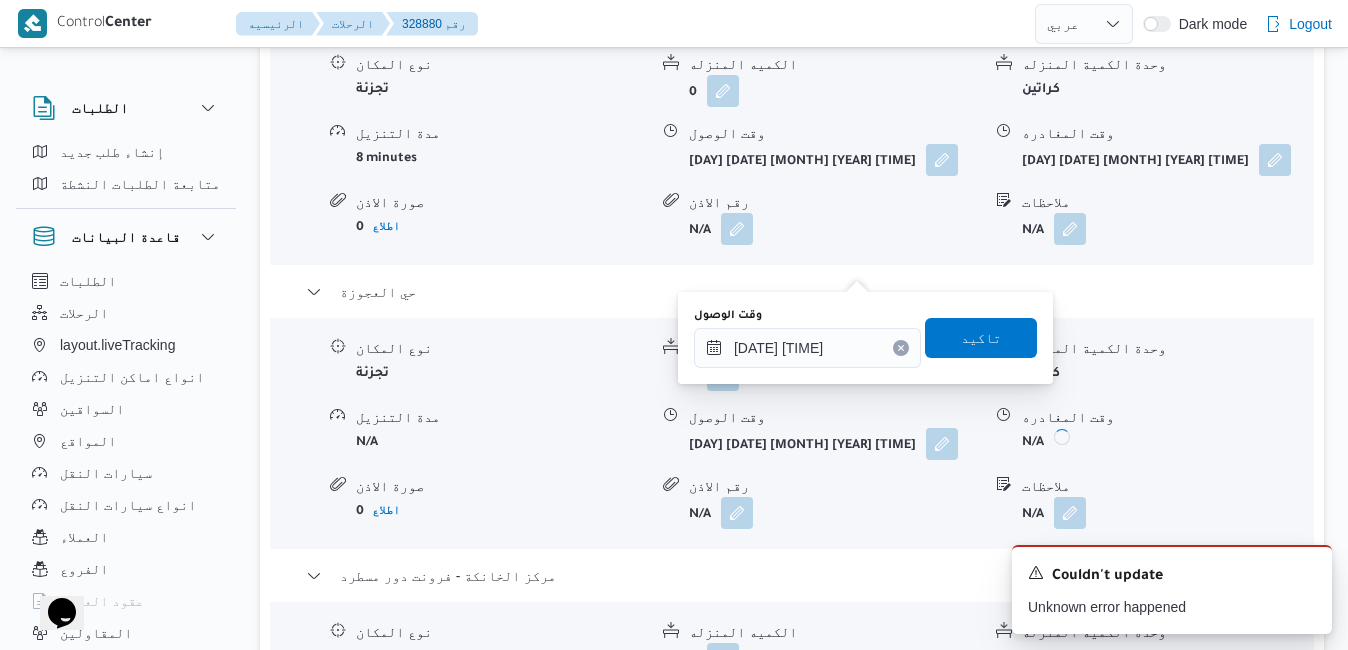 click 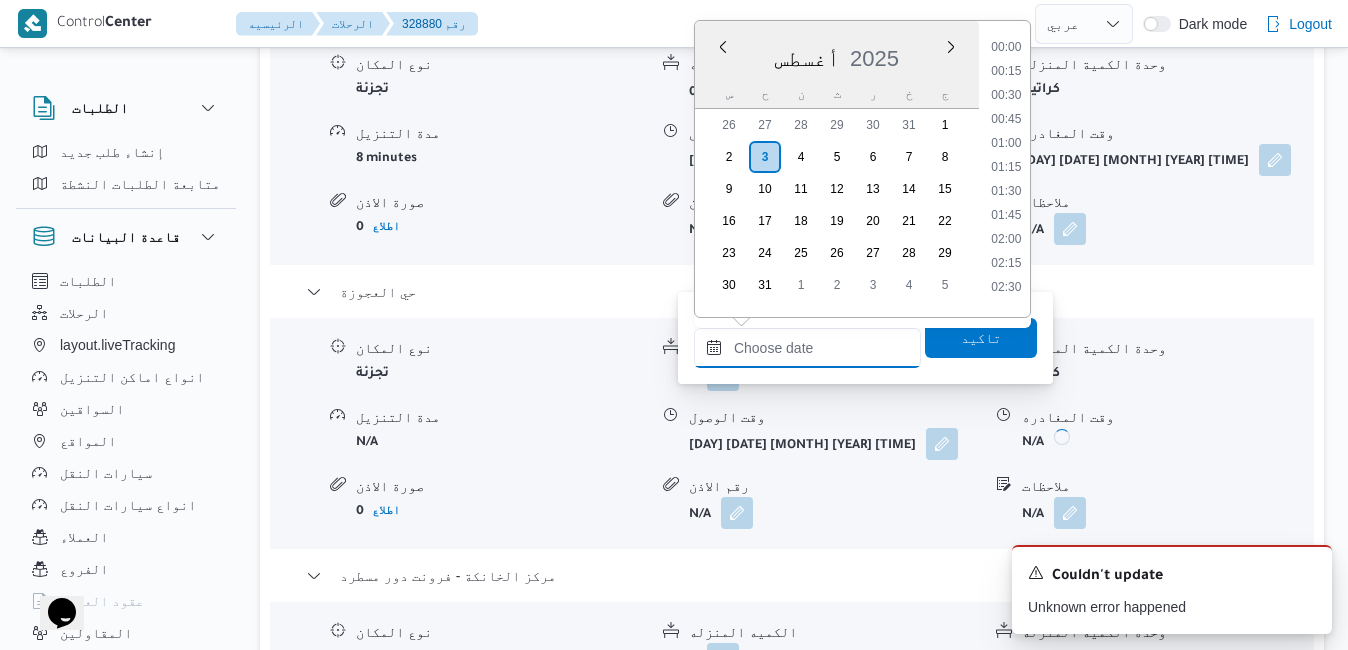 scroll, scrollTop: 1230, scrollLeft: 0, axis: vertical 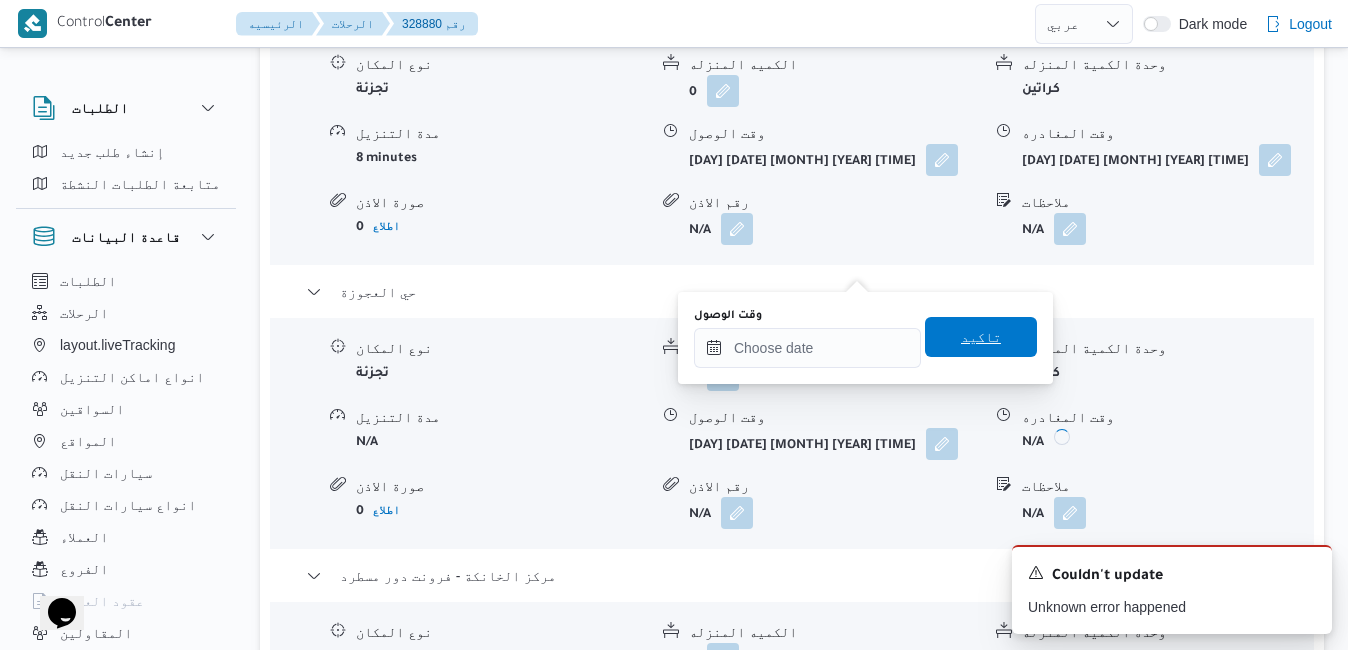 click on "تاكيد" at bounding box center (981, 337) 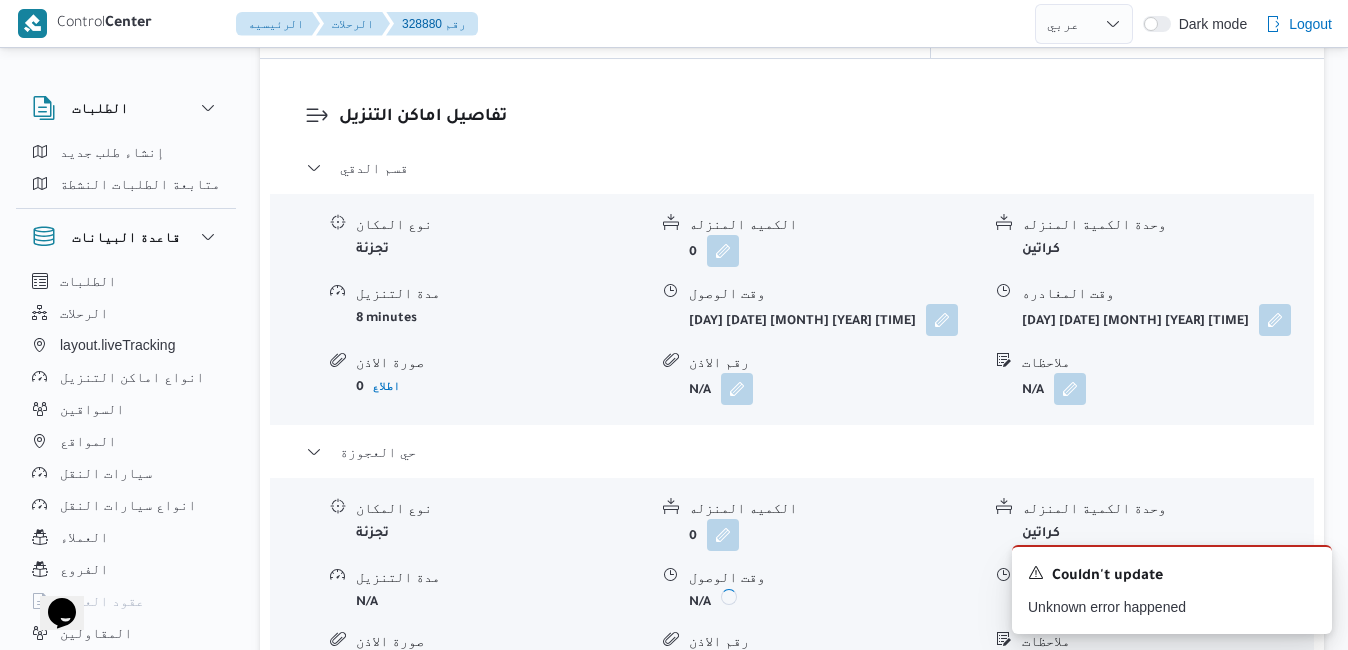 scroll, scrollTop: 1840, scrollLeft: 0, axis: vertical 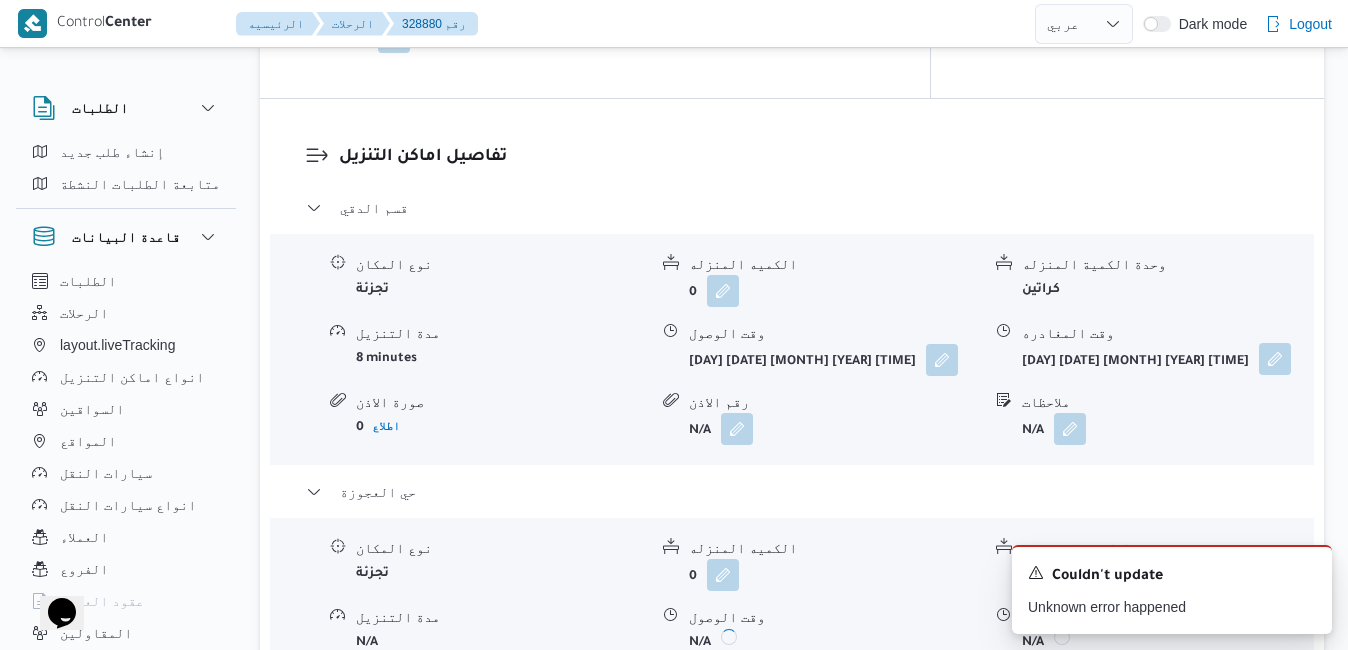 click at bounding box center [1275, 359] 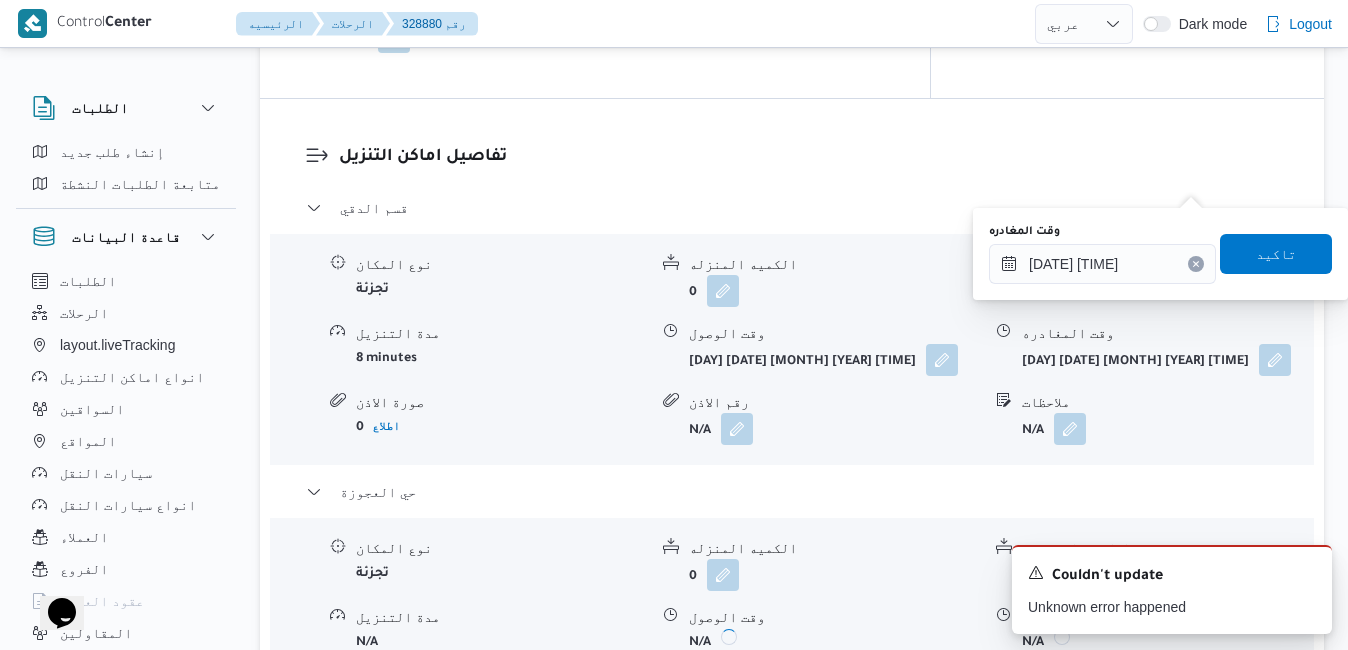 click 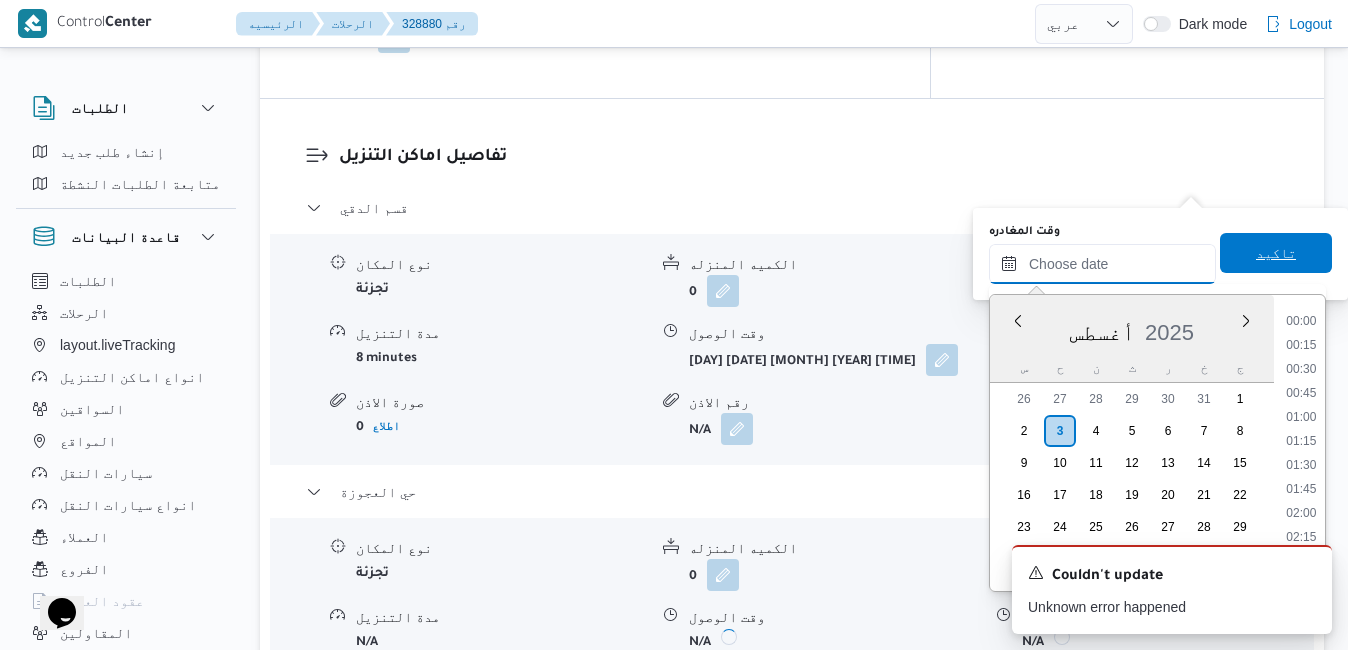 scroll, scrollTop: 1230, scrollLeft: 0, axis: vertical 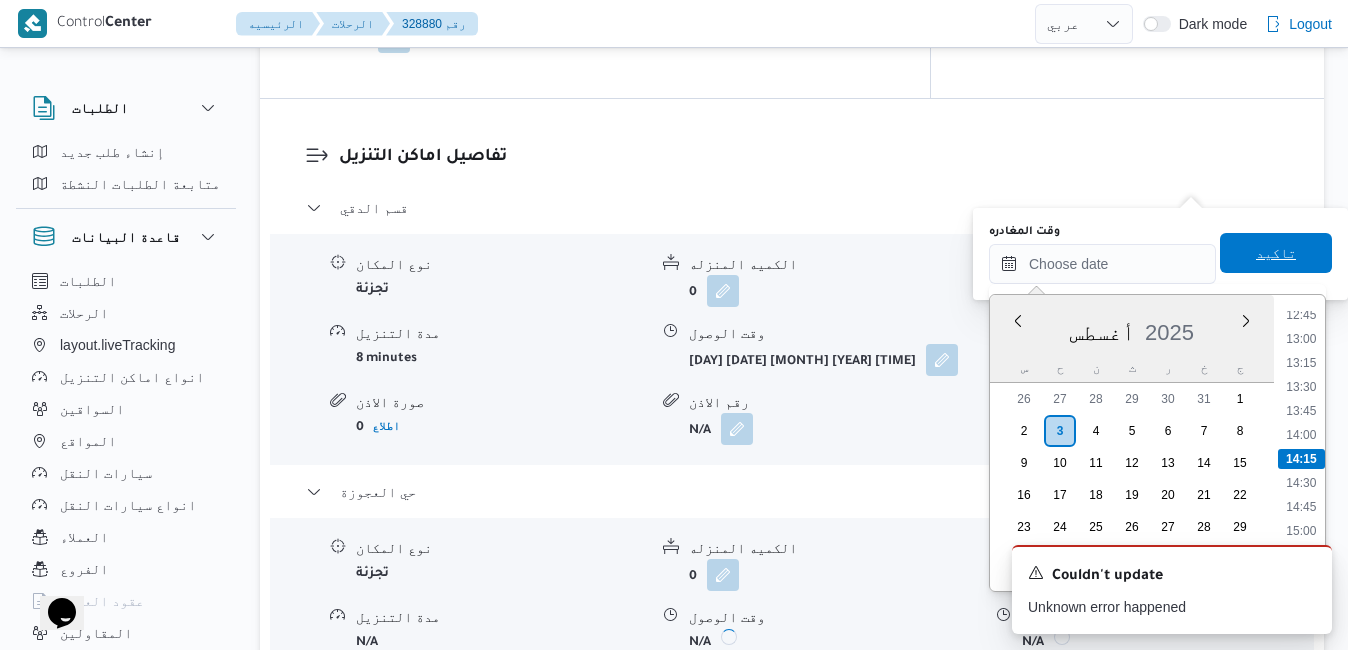 click on "تاكيد" at bounding box center (1276, 253) 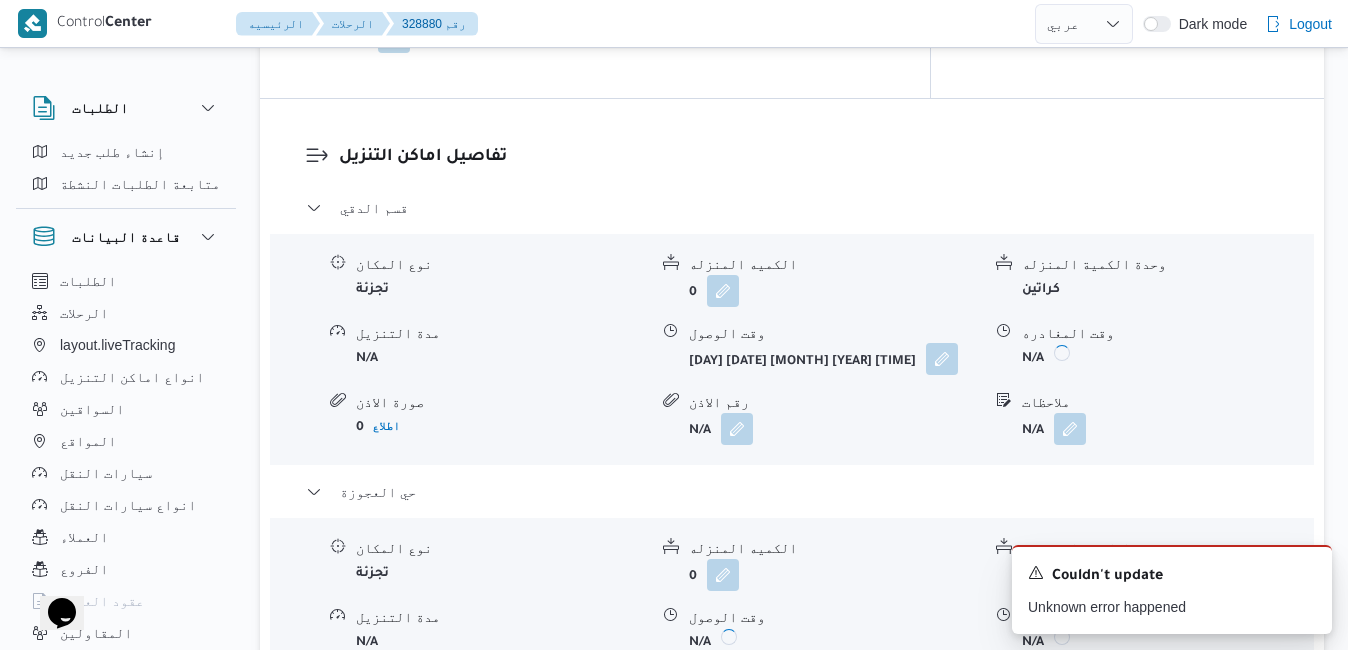 click at bounding box center [942, 359] 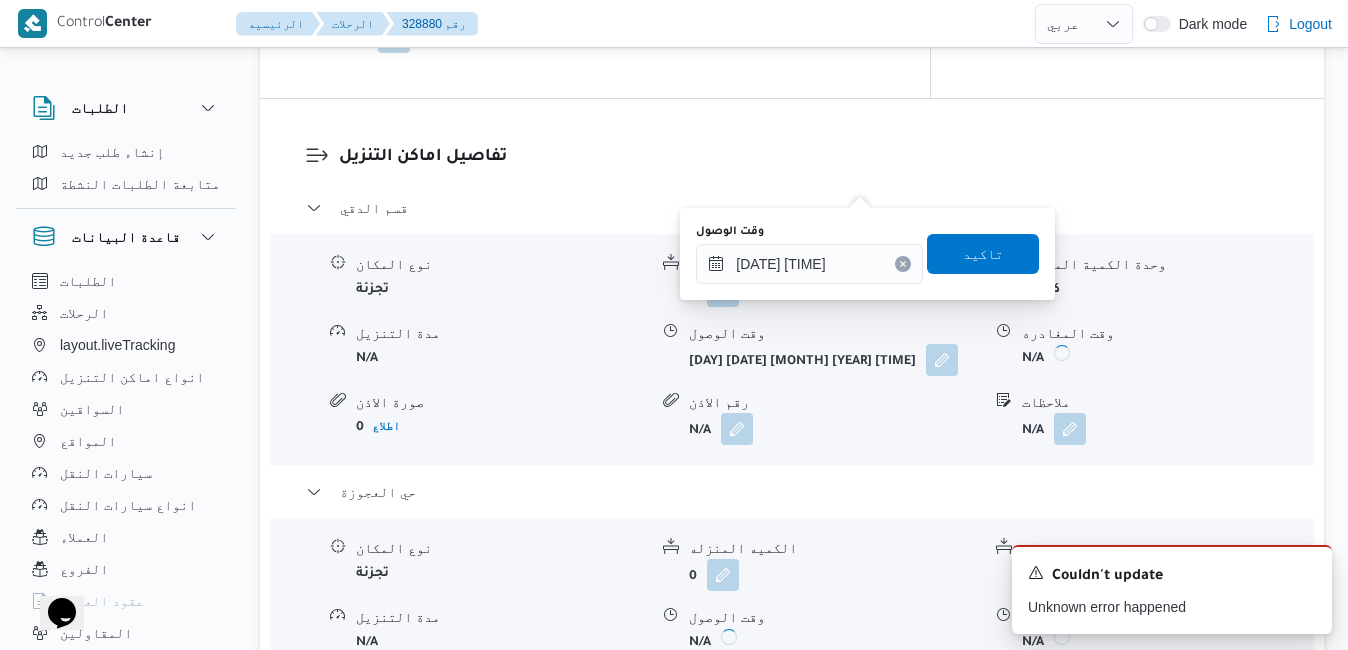 click 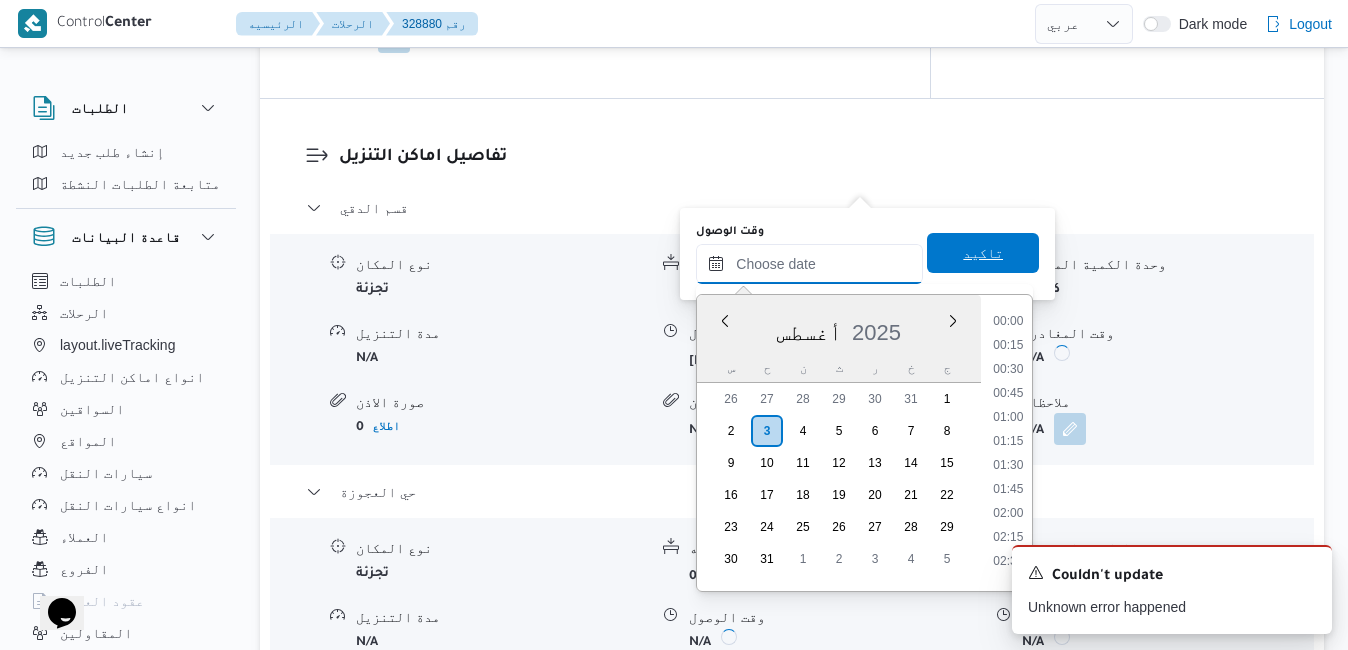 scroll, scrollTop: 1230, scrollLeft: 0, axis: vertical 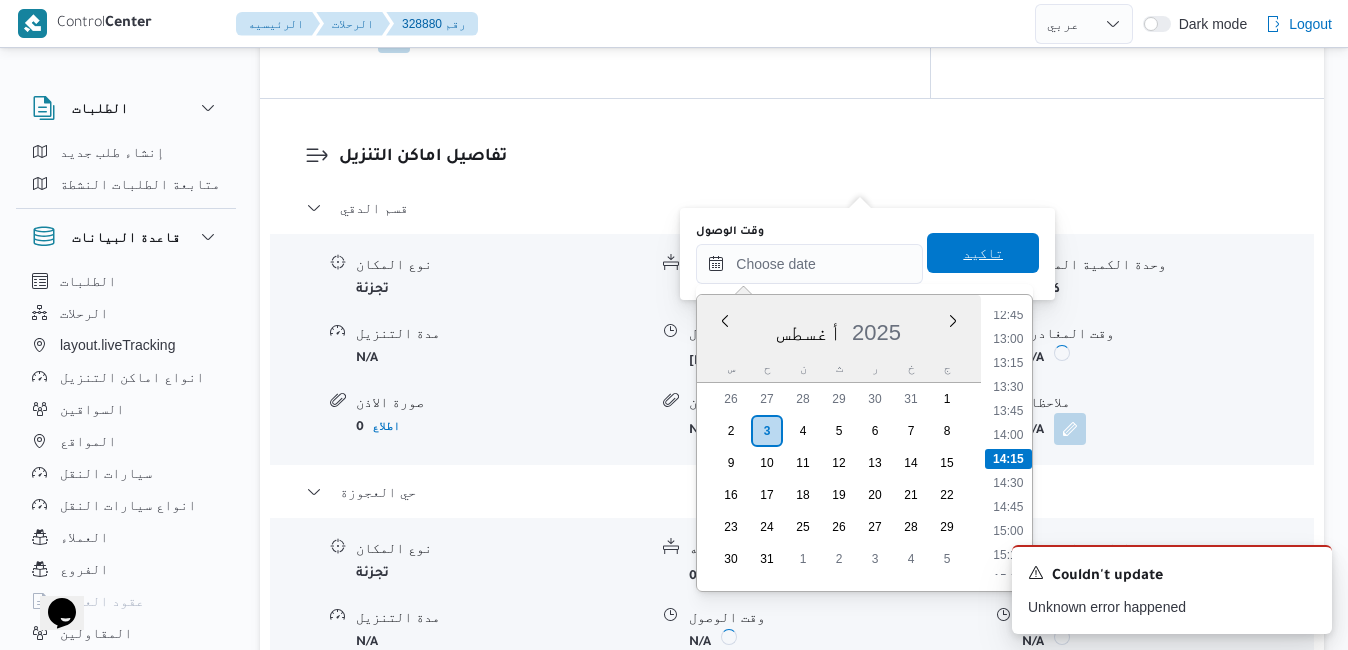 click on "تاكيد" at bounding box center [983, 253] 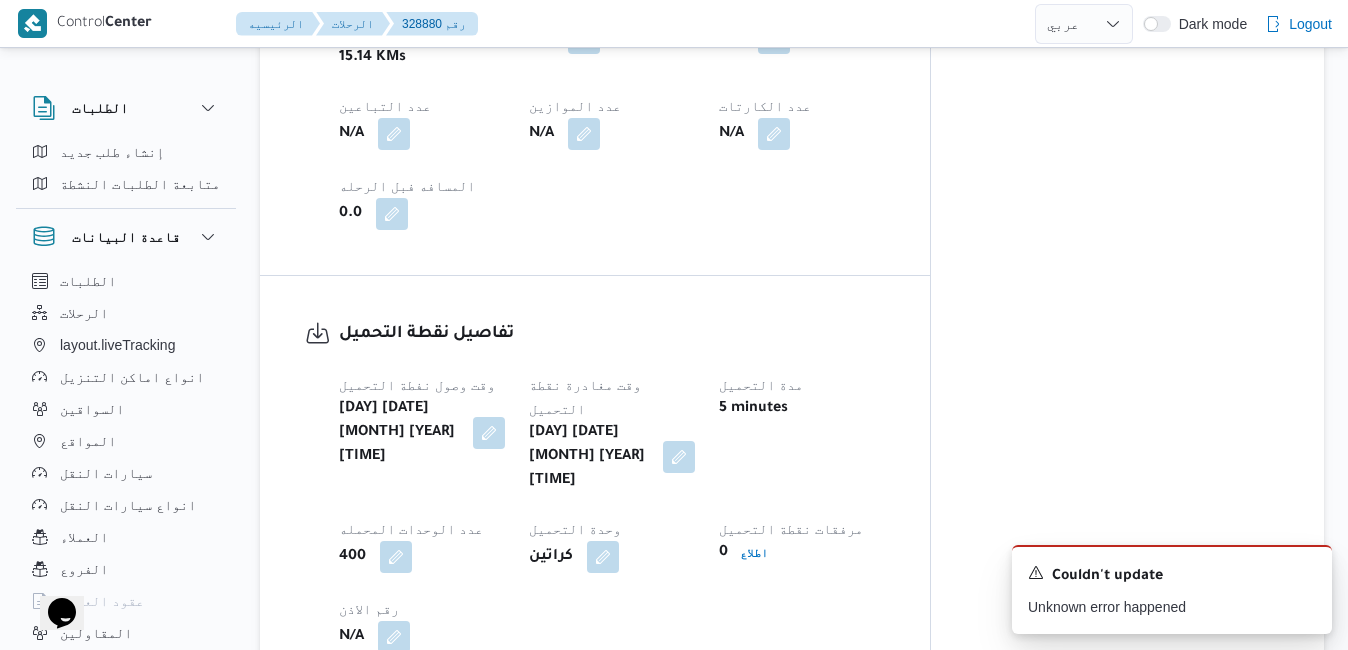 scroll, scrollTop: 1200, scrollLeft: 0, axis: vertical 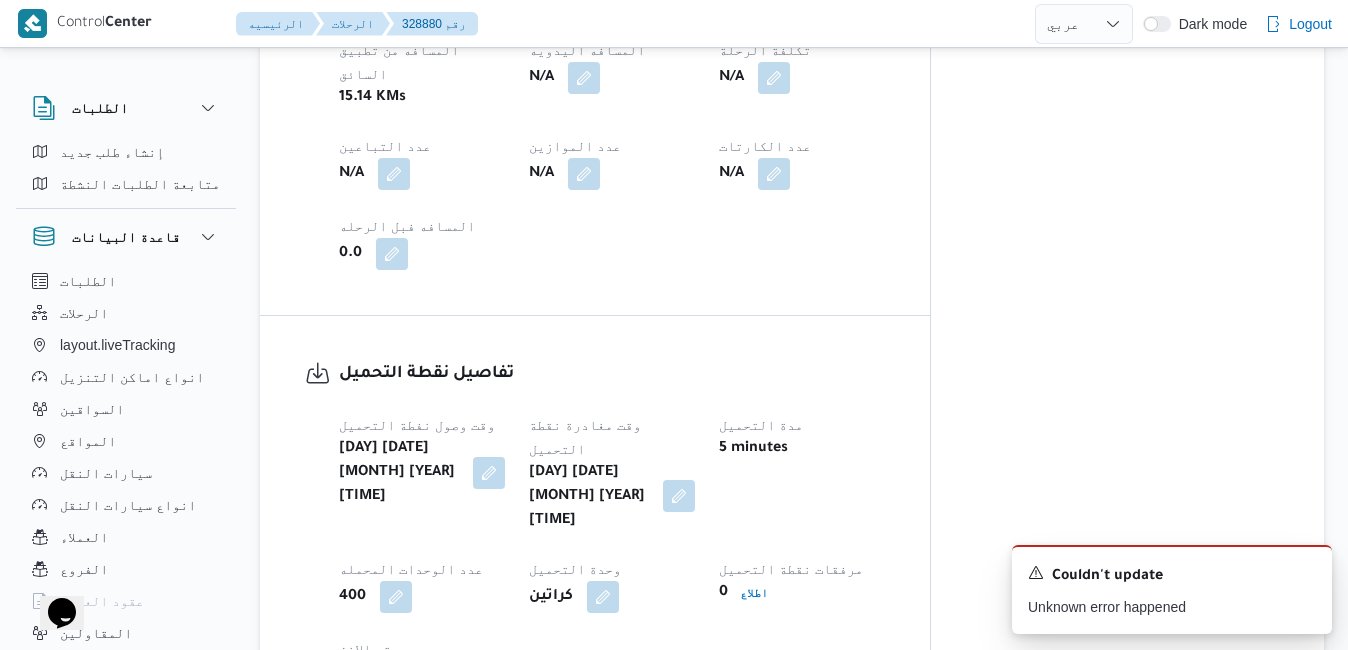 click at bounding box center [679, 496] 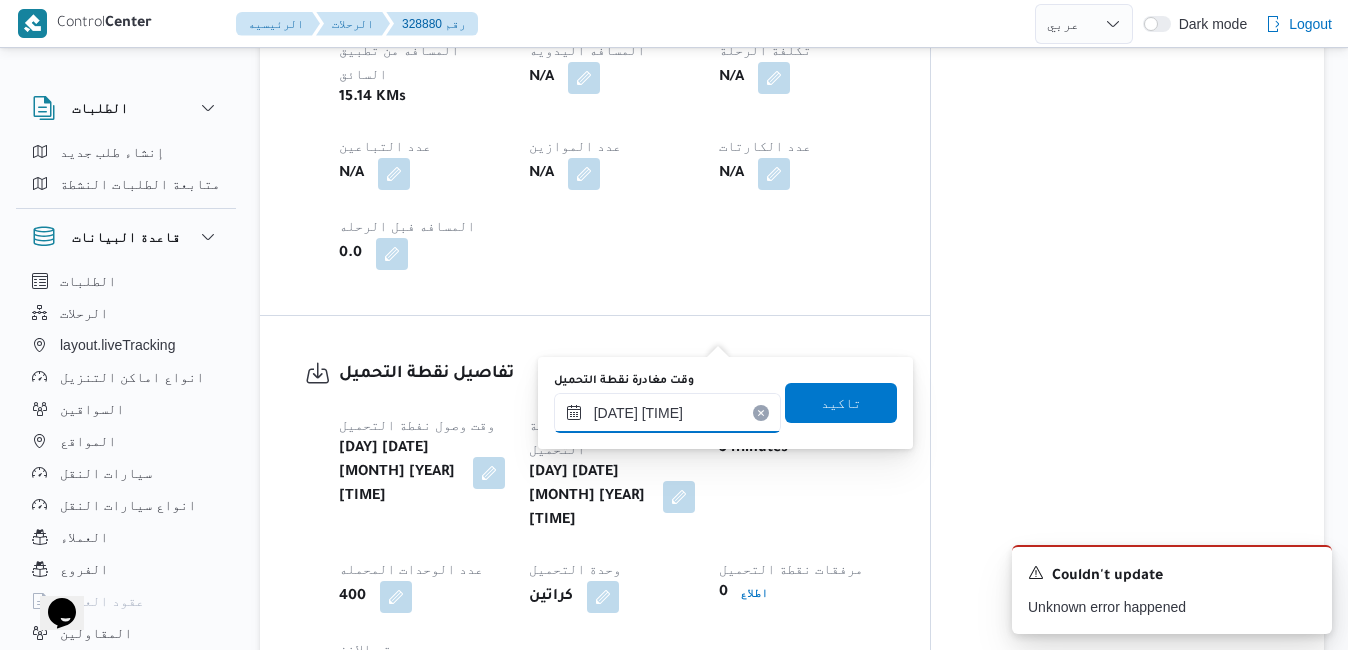 click on "٠٣/٠٨/٢٠٢٥ ٠٩:٠٩" at bounding box center (667, 413) 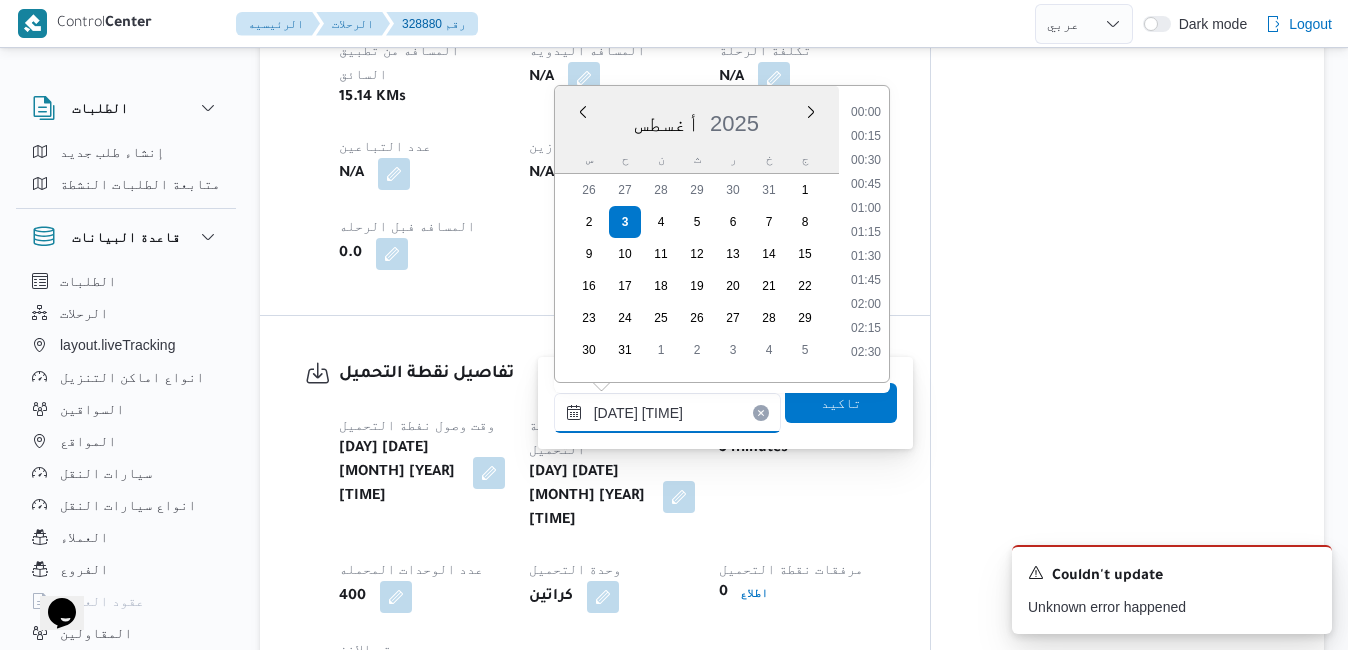 scroll, scrollTop: 726, scrollLeft: 0, axis: vertical 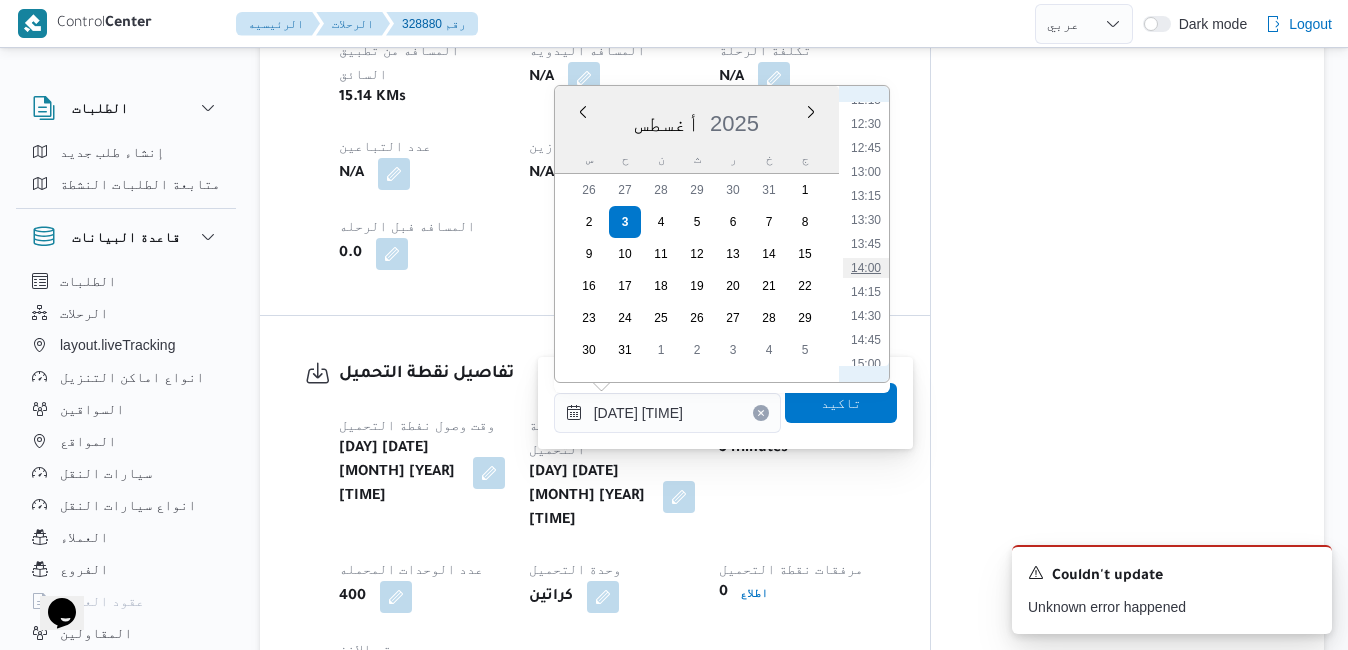 click on "14:00" at bounding box center (866, 268) 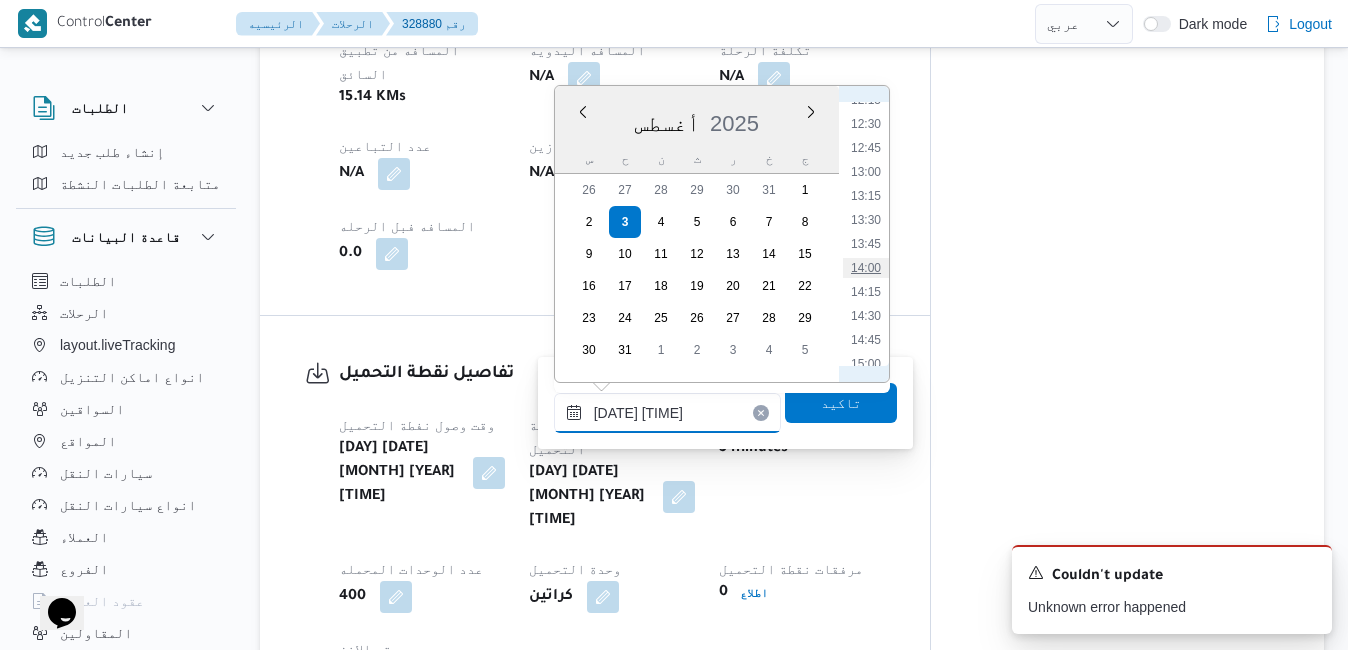 type on "٠٣/٠٨/٢٠٢٥ ١٤:٠٠" 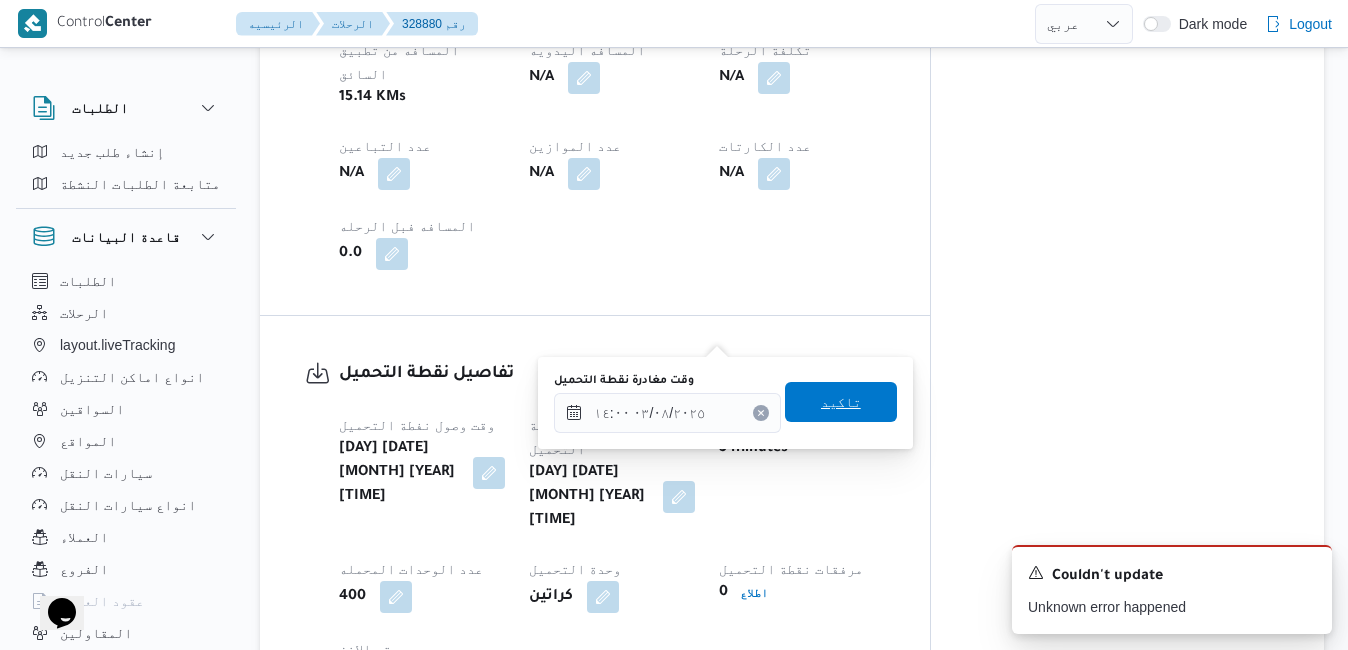 click on "تاكيد" at bounding box center (841, 402) 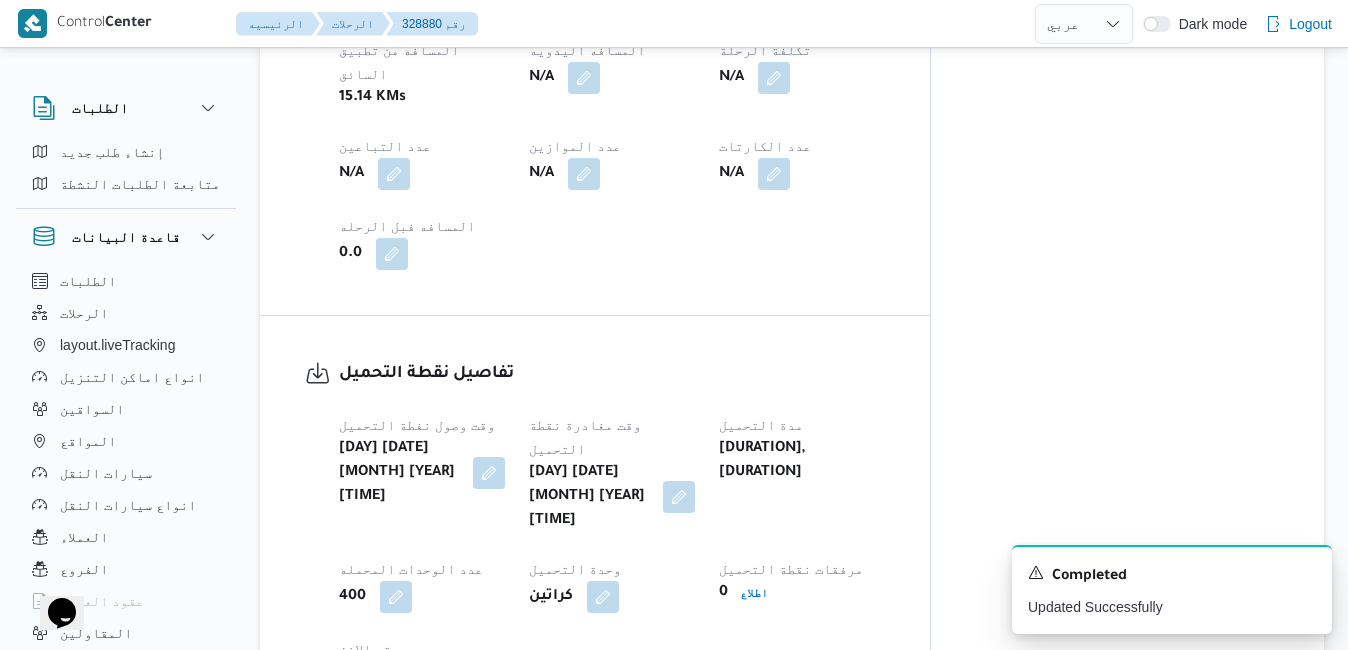 click on "وقت وصول نفطة التحميل أحد ٣ أغسطس ٢٠٢٥ ٠٩:٠٤ وقت مغادرة نقطة التحميل أحد ٣ أغسطس ٢٠٢٥ ١٤:٠٠ مدة التحميل 4 hours, 55 minutes عدد الوحدات المحمله 400 وحدة التحميل كراتين مرفقات نقطة التحميل 0 اطلاع رقم الاذن N/A" at bounding box center (612, 553) 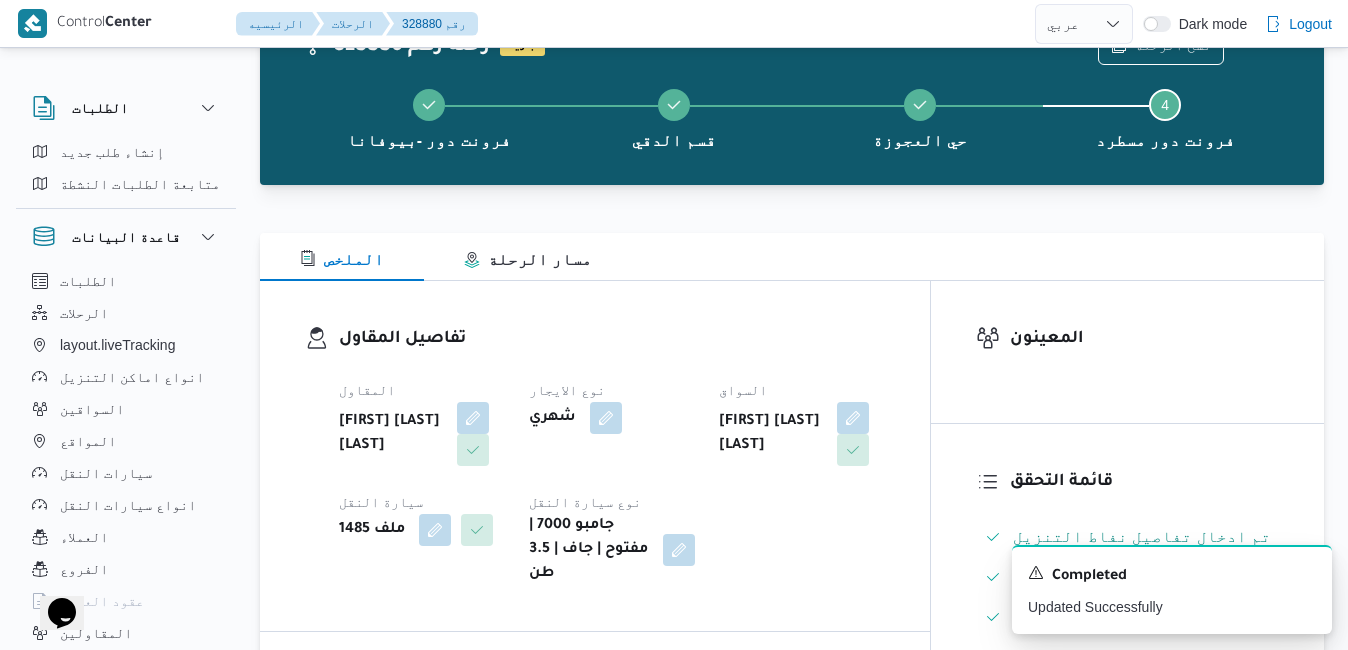scroll, scrollTop: 0, scrollLeft: 0, axis: both 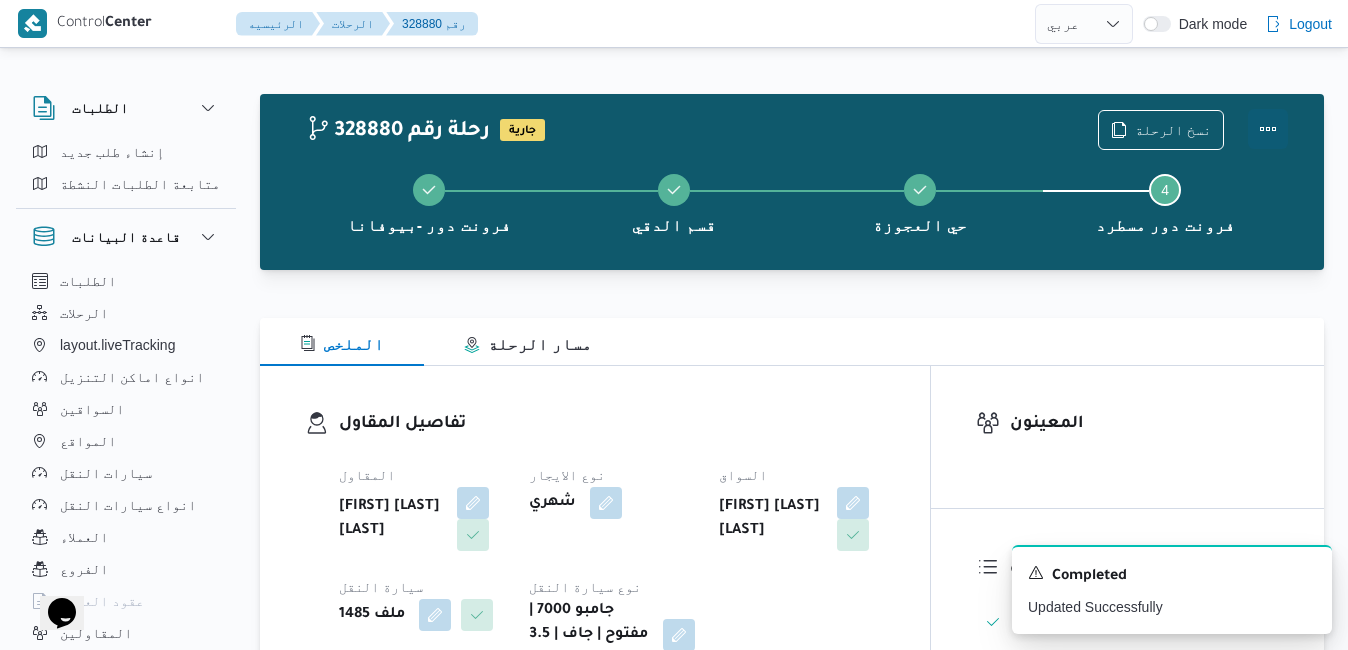 click at bounding box center [1268, 129] 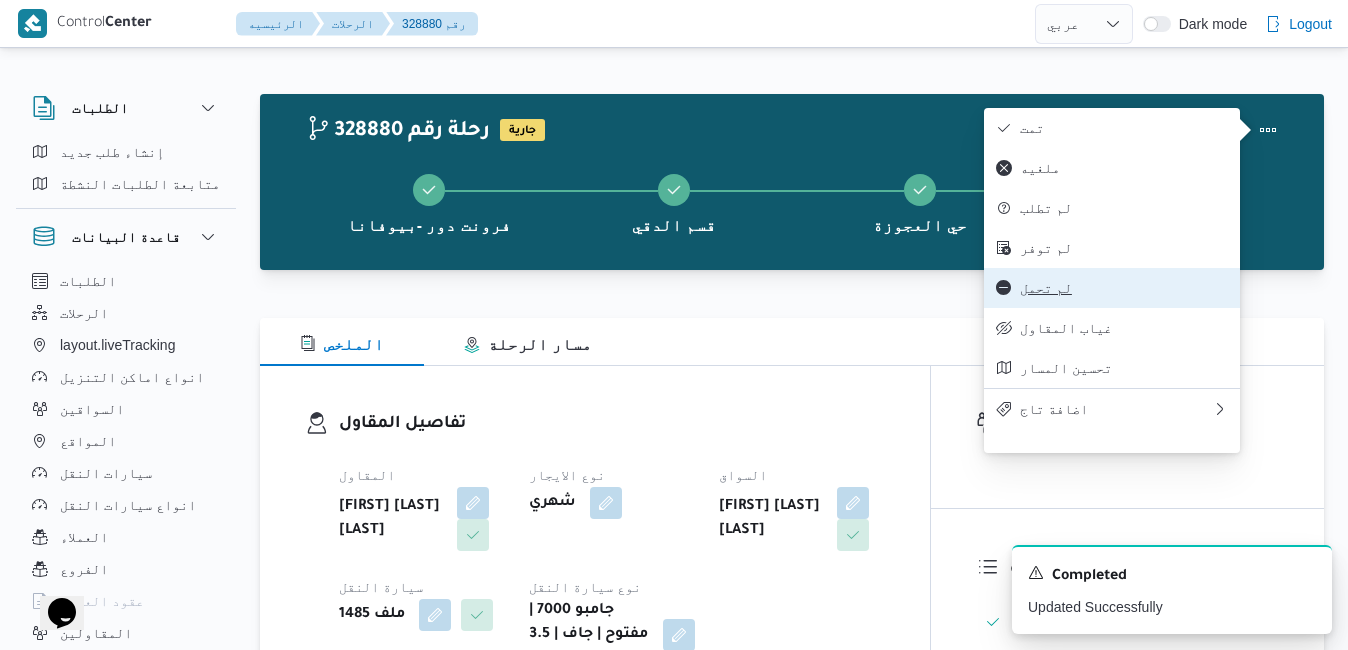 click on "لم تحمل" at bounding box center (1124, 288) 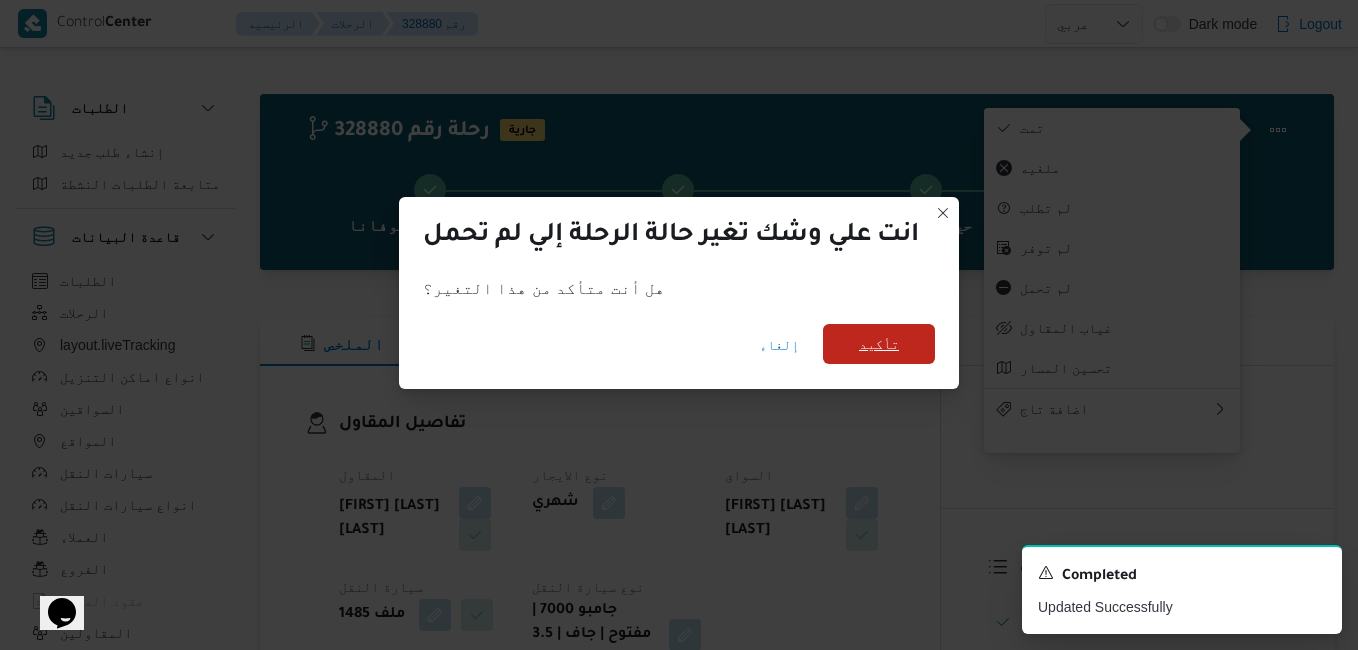 click on "تأكيد" at bounding box center [879, 344] 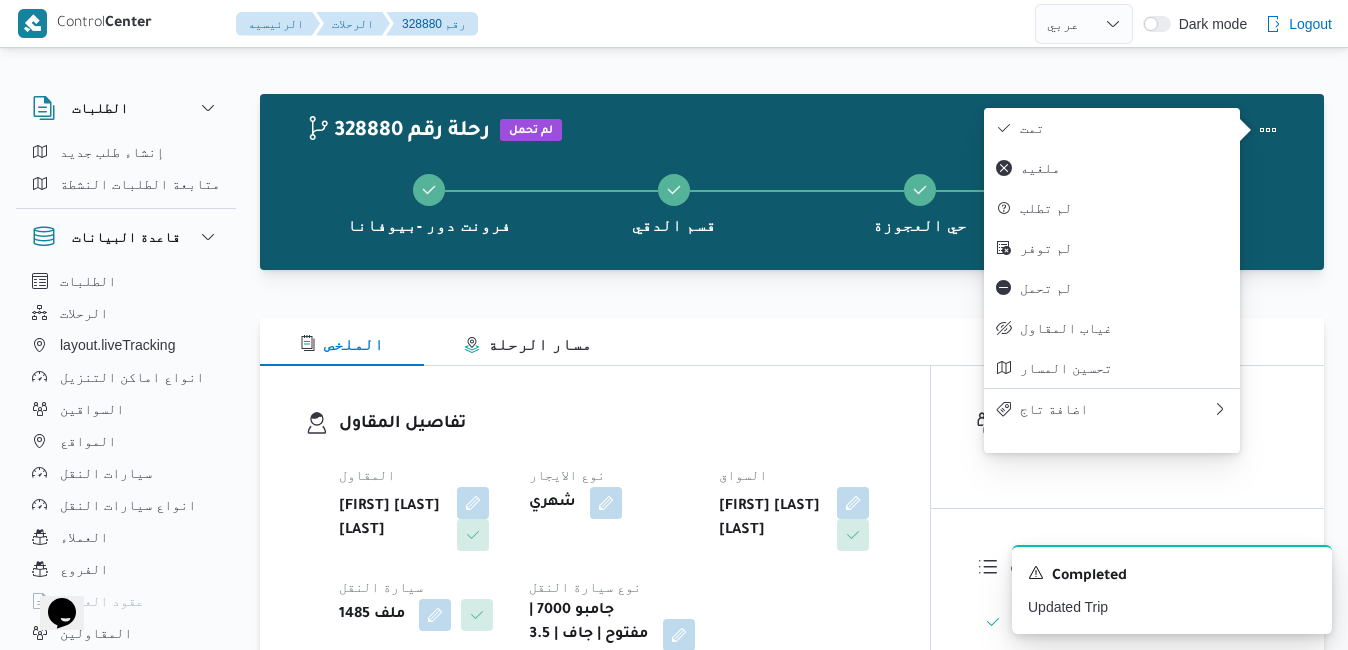 click on "تفاصيل المقاول المقاول محمد صلاح عبداللطيف الشريف نوع الايجار شهري السواق علي حسن محمد سليمان سيارة النقل ملف 1485 نوع سيارة النقل جامبو 7000 | مفتوح | جاف | 3.5 طن" at bounding box center [595, 541] 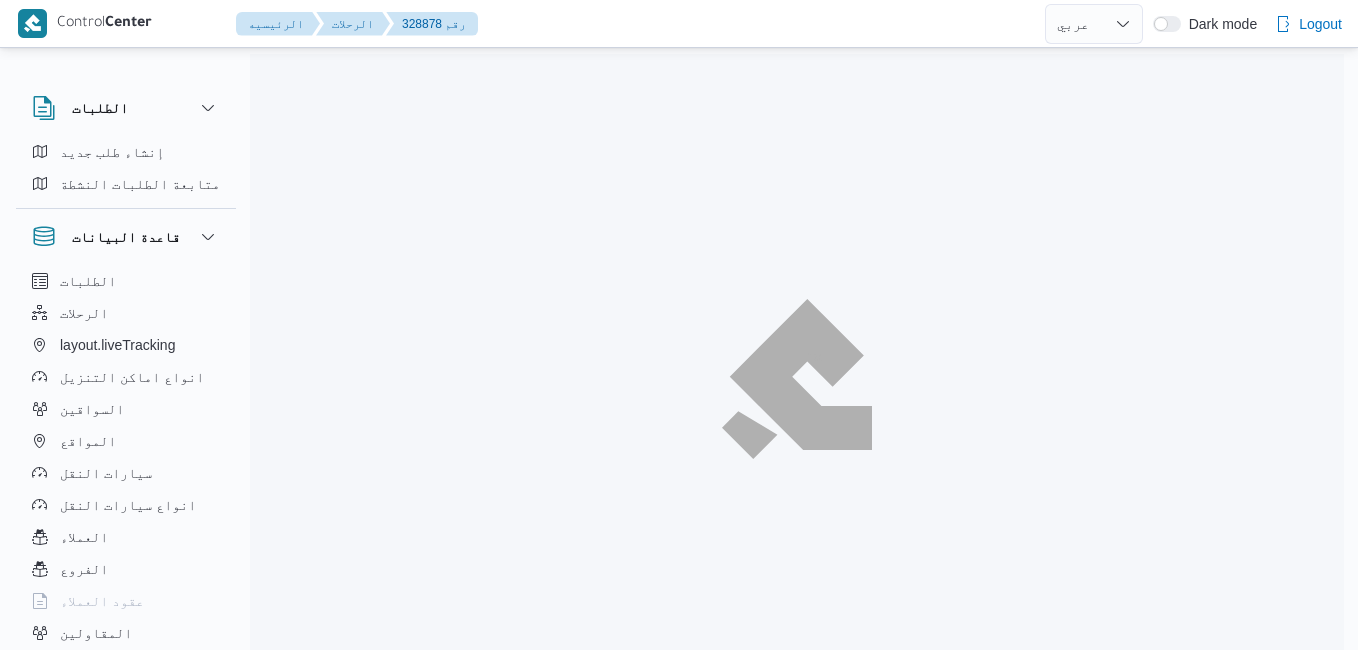 select on "ar" 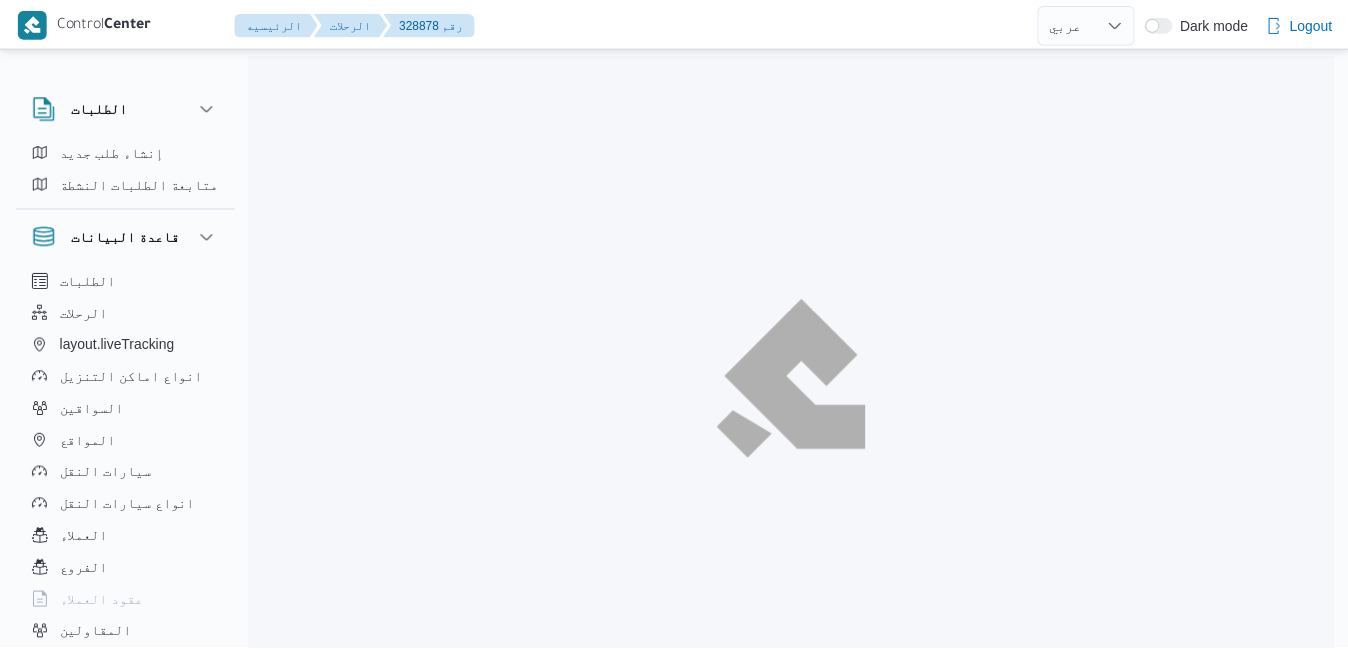 scroll, scrollTop: 0, scrollLeft: 0, axis: both 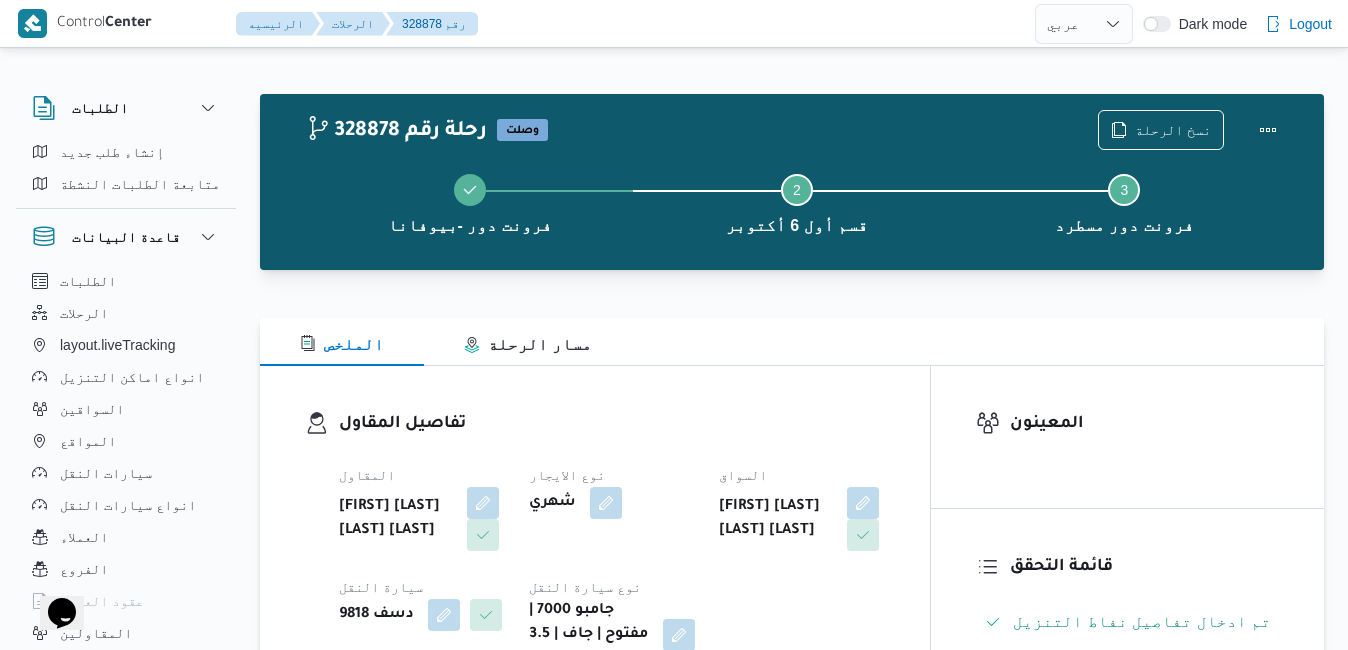 click on "تفاصيل المقاول المقاول محمد صلاح عبداللطيف الشريف نوع الايجار شهري السواق محمد احمد عبدالفتاح محمد سيارة النقل دسف 9818 نوع سيارة النقل جامبو 7000 | مفتوح | جاف | 3.5 طن" at bounding box center [595, 541] 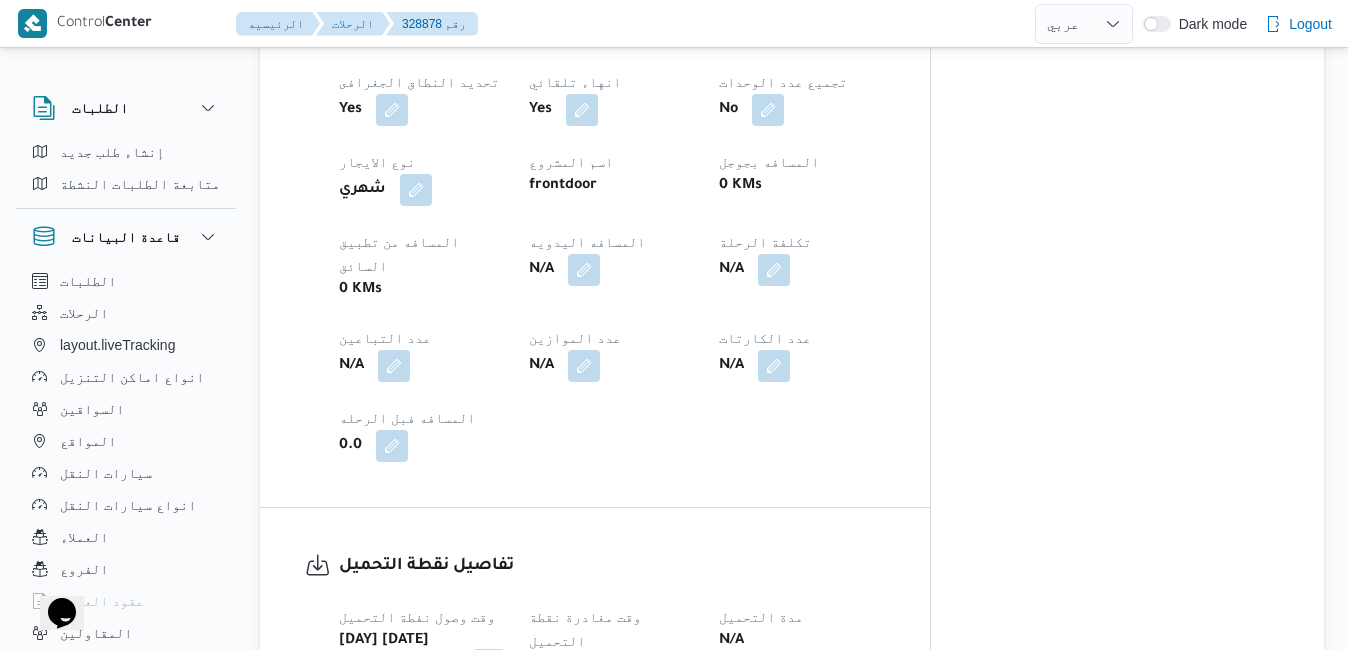 scroll, scrollTop: 1040, scrollLeft: 0, axis: vertical 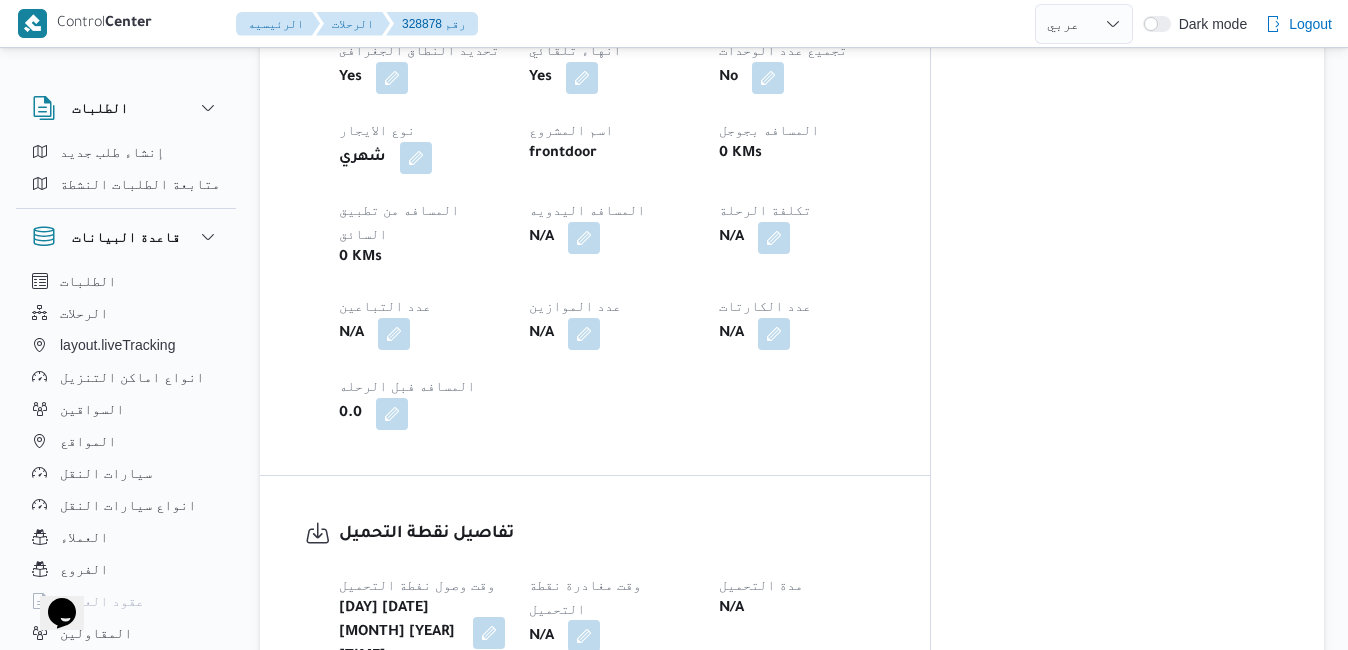 click at bounding box center [584, 636] 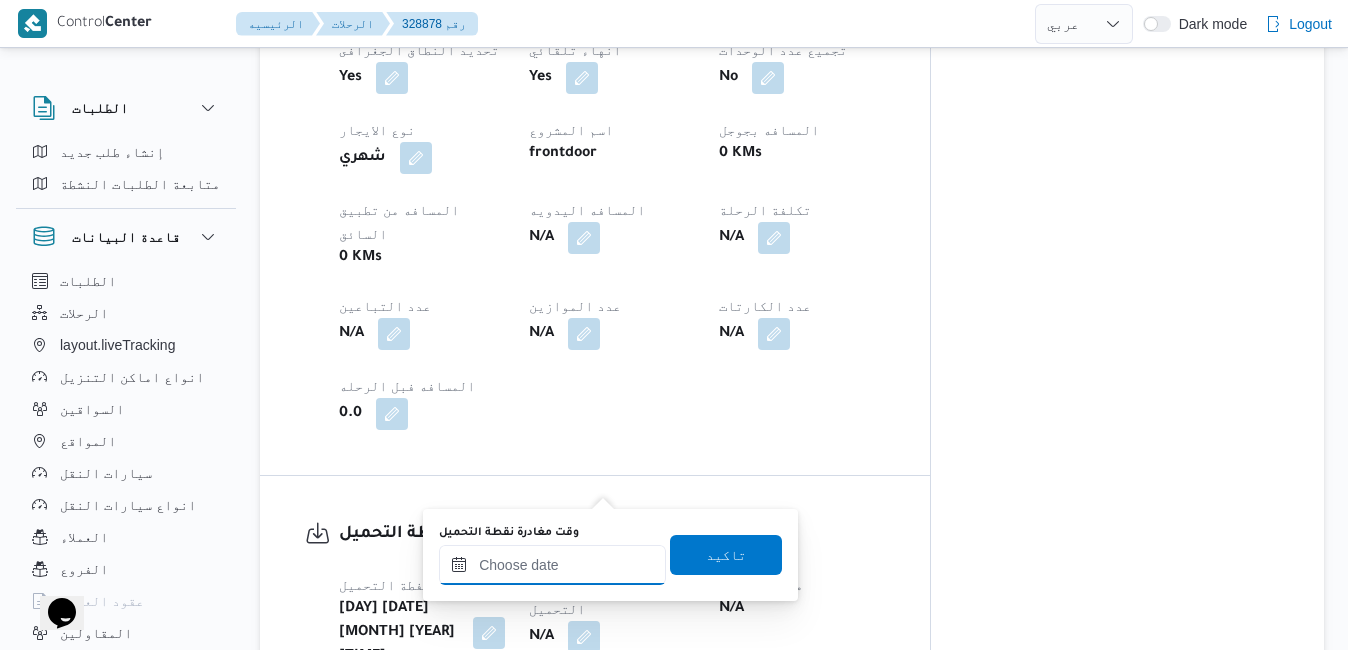 click on "وقت مغادرة نقطة التحميل" at bounding box center [552, 565] 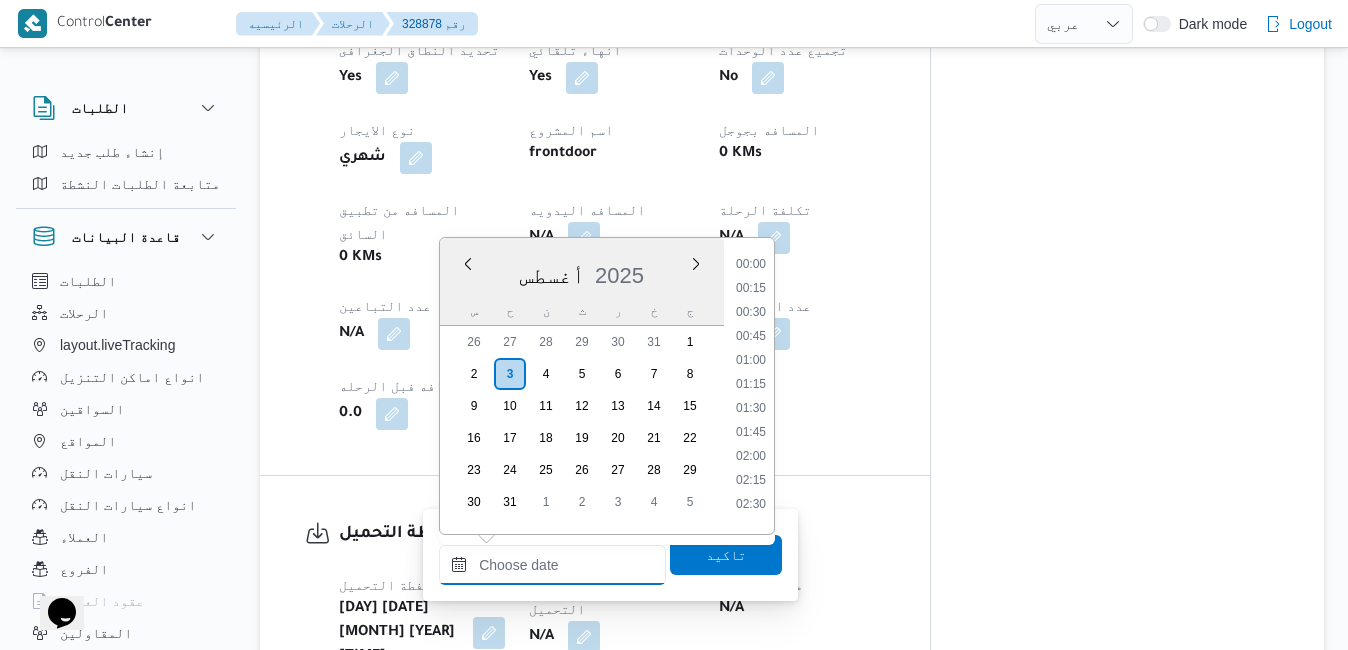 scroll, scrollTop: 1230, scrollLeft: 0, axis: vertical 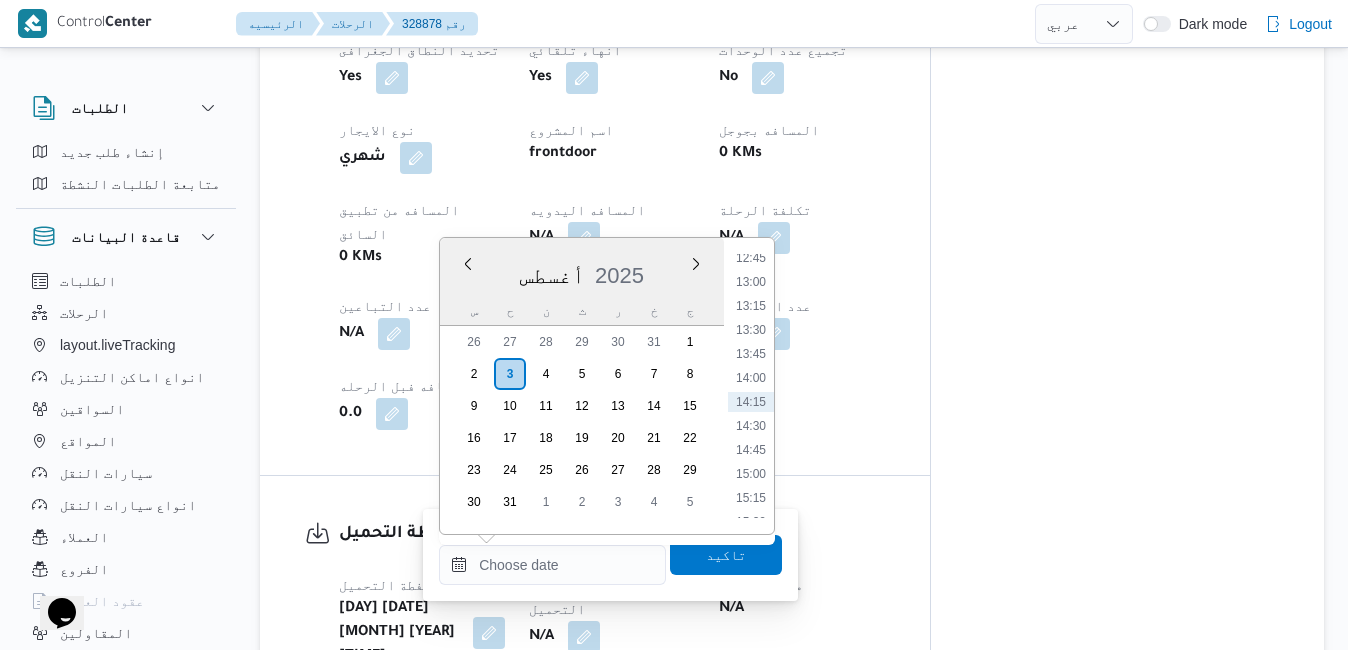 click on "أغسطس 2025" at bounding box center (582, 271) 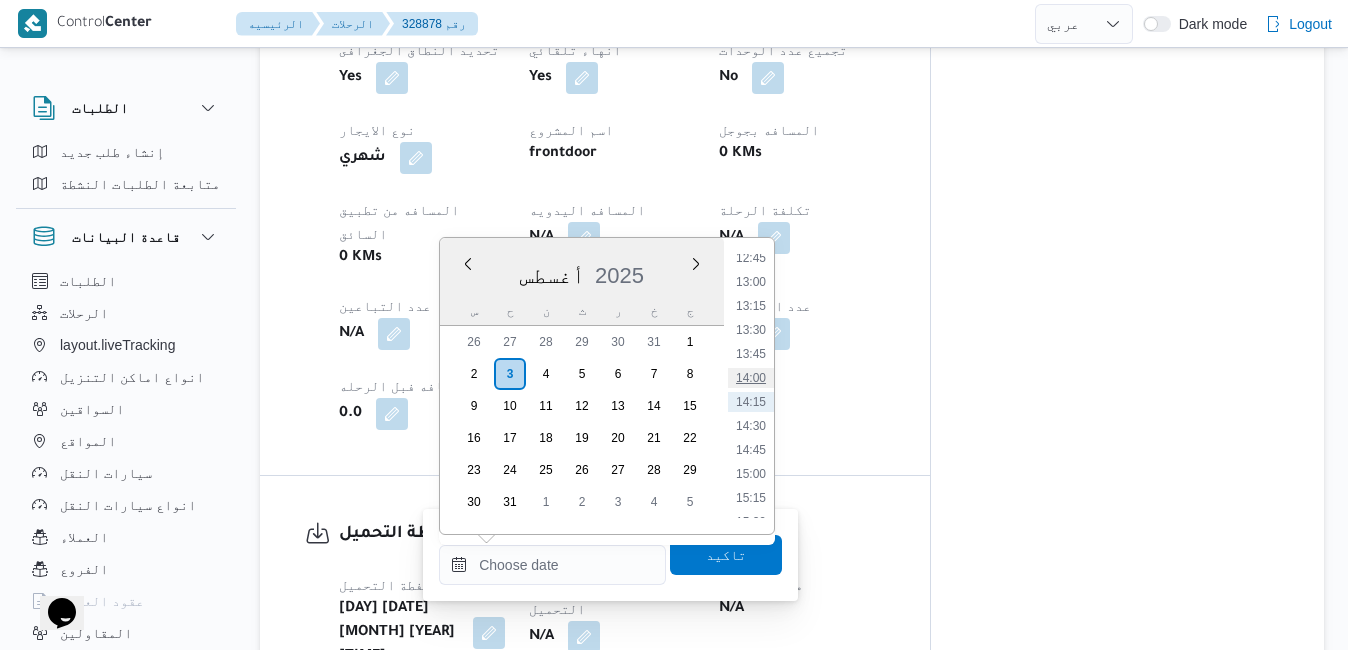 click on "14:00" at bounding box center (751, 378) 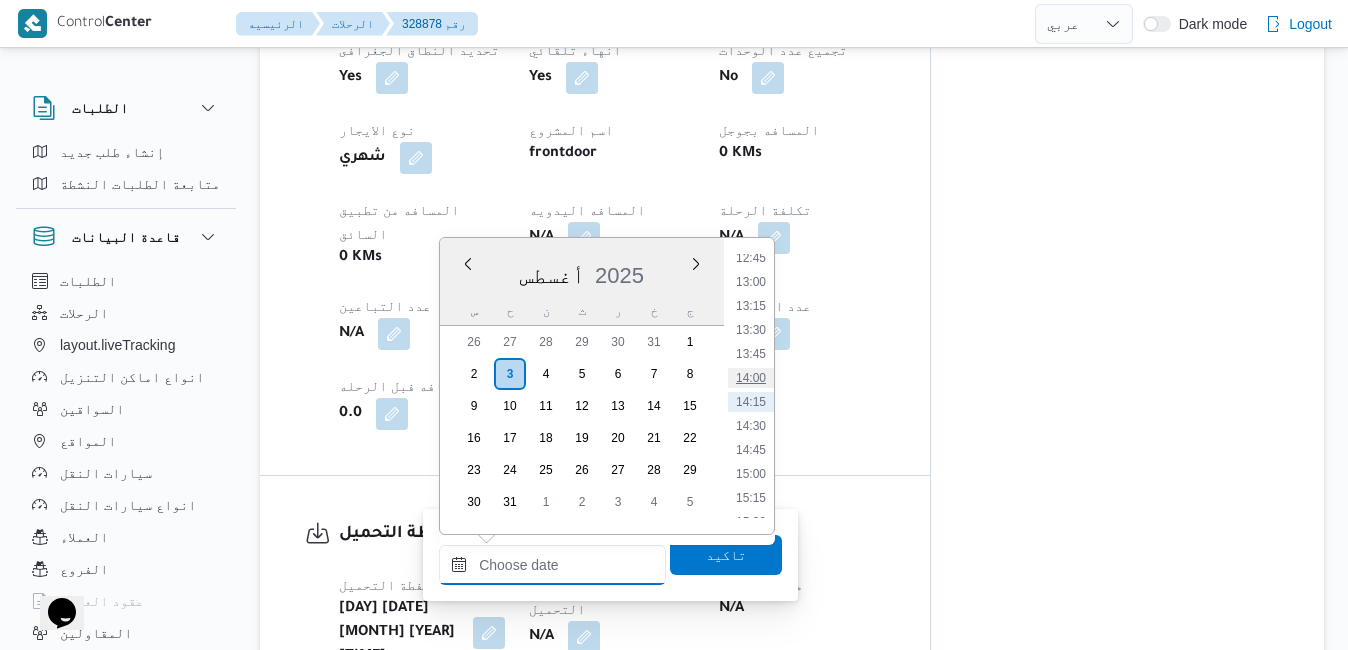 type on "٠٣/٠٨/٢٠٢٥ ١٤:٠٠" 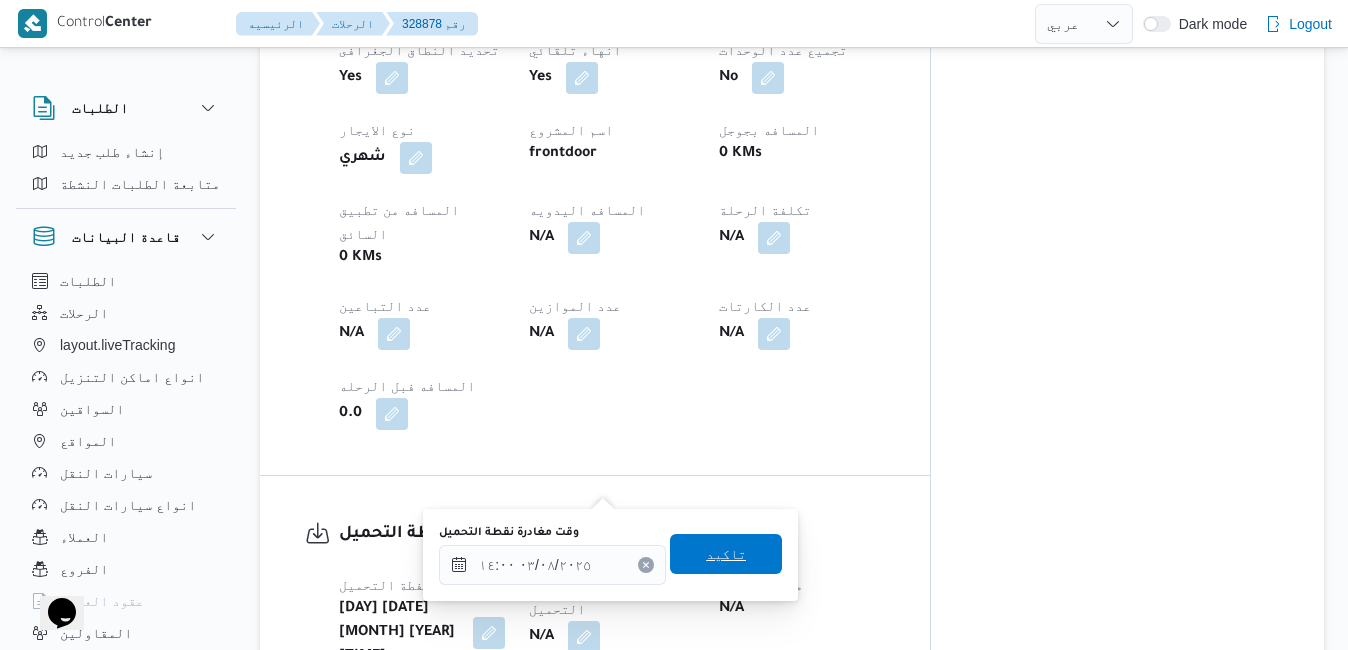 click on "تاكيد" at bounding box center (726, 554) 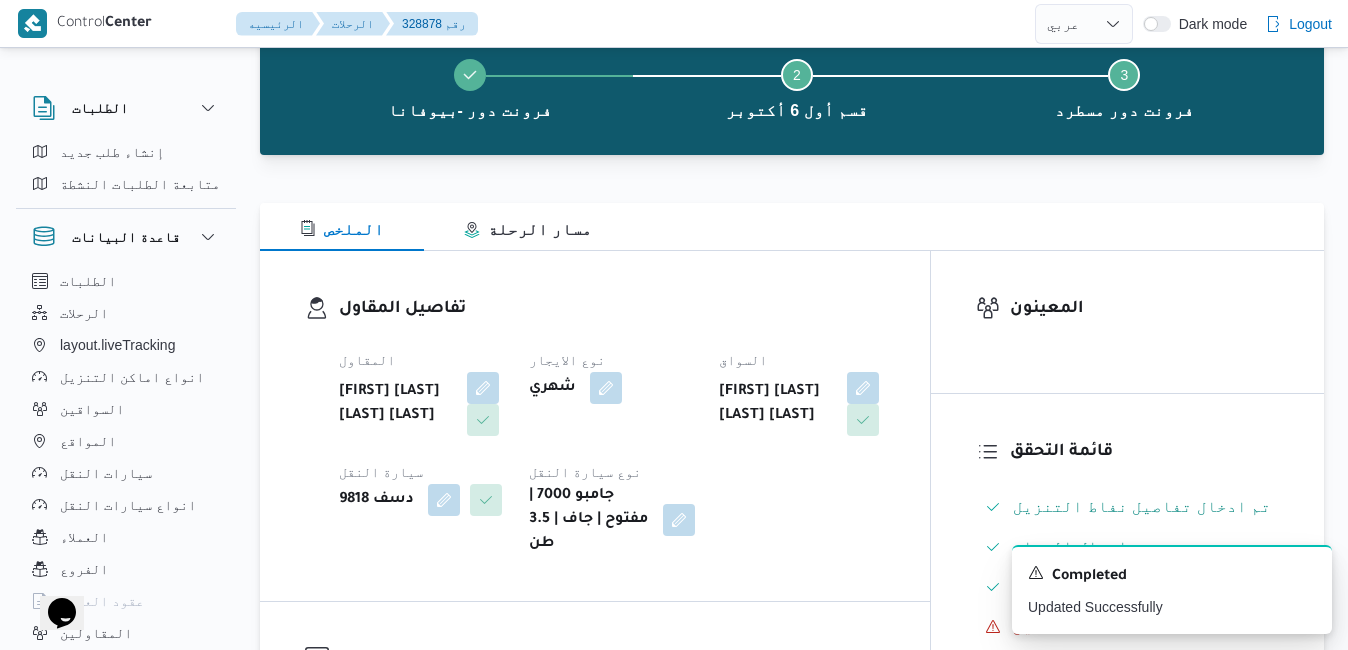 scroll, scrollTop: 0, scrollLeft: 0, axis: both 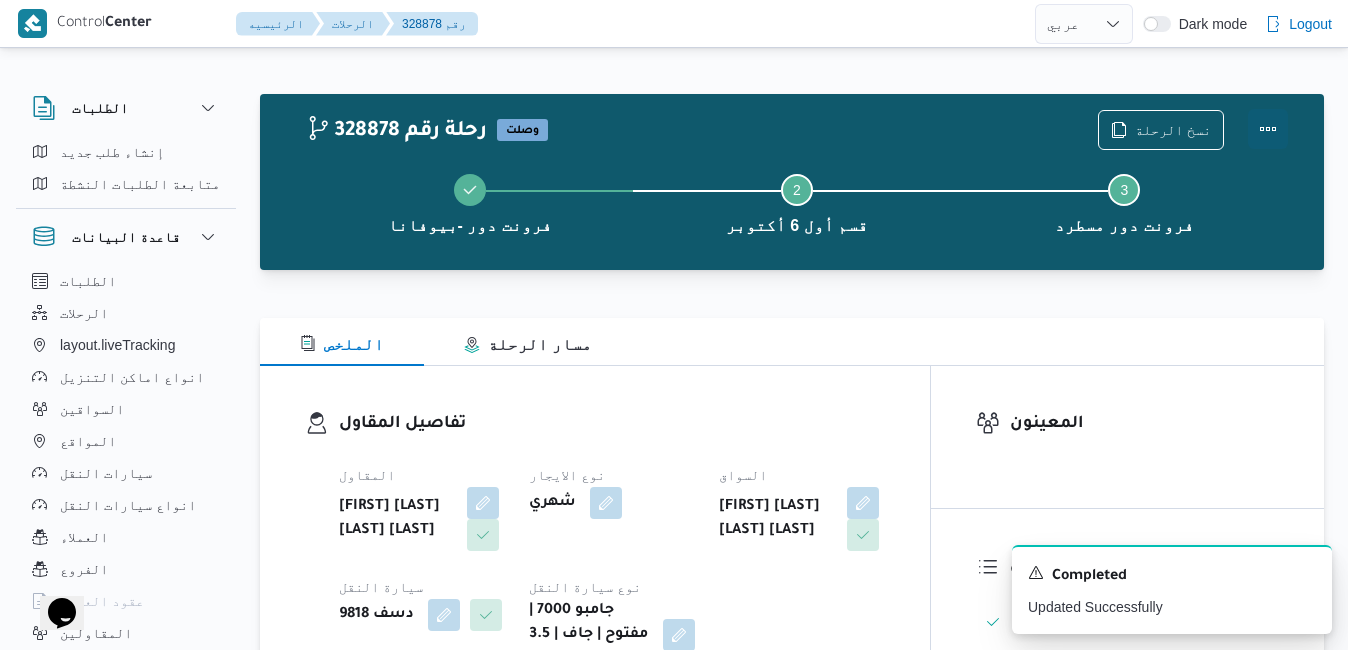 click at bounding box center (1268, 129) 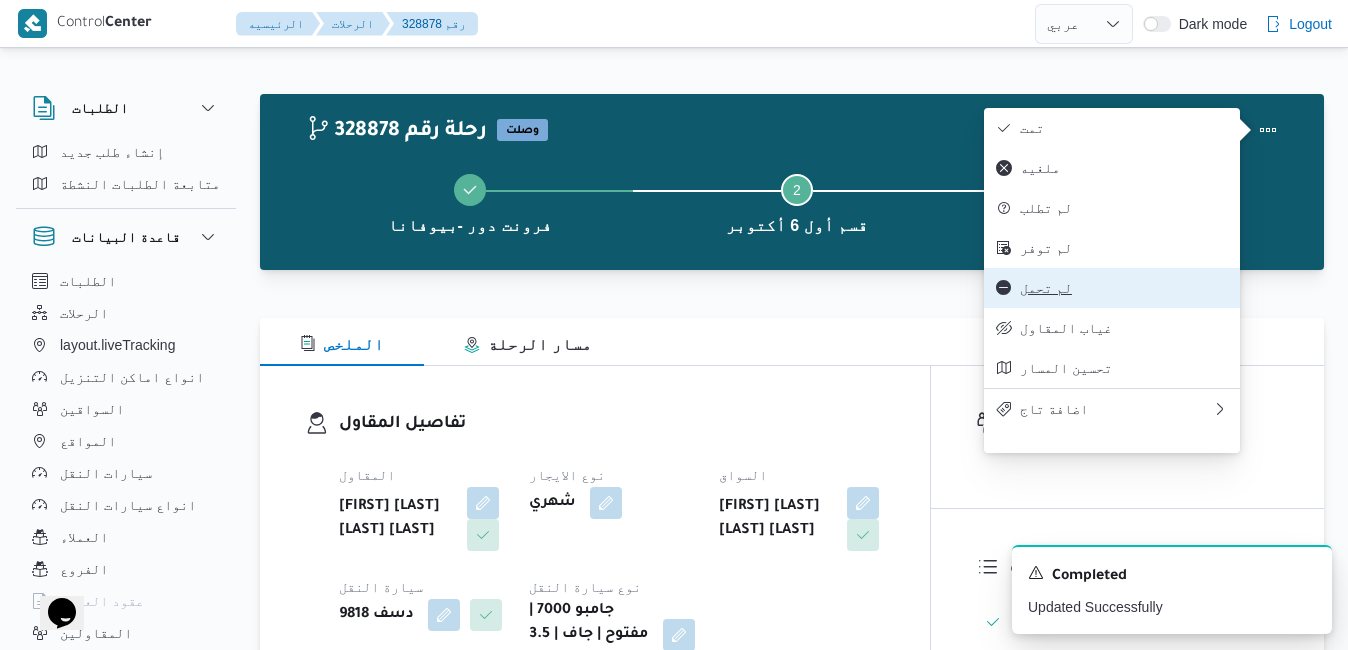 click on "لم تحمل" at bounding box center (1112, 288) 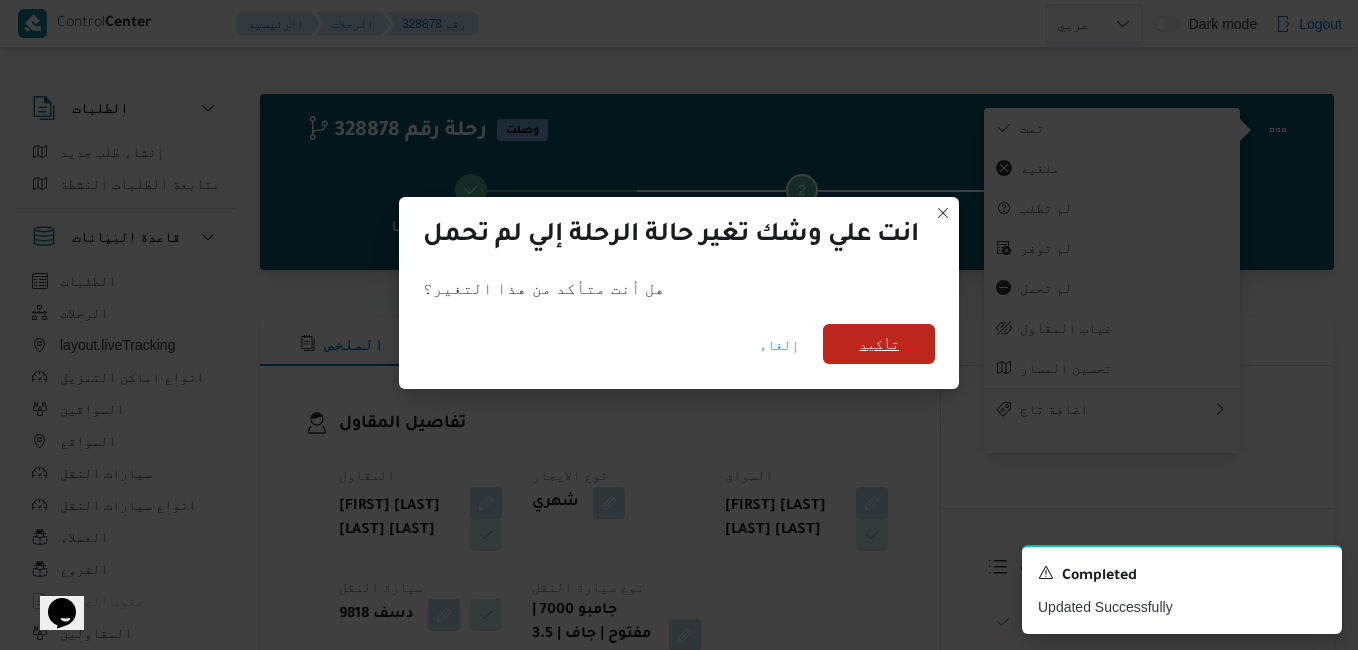 click on "تأكيد" at bounding box center (879, 344) 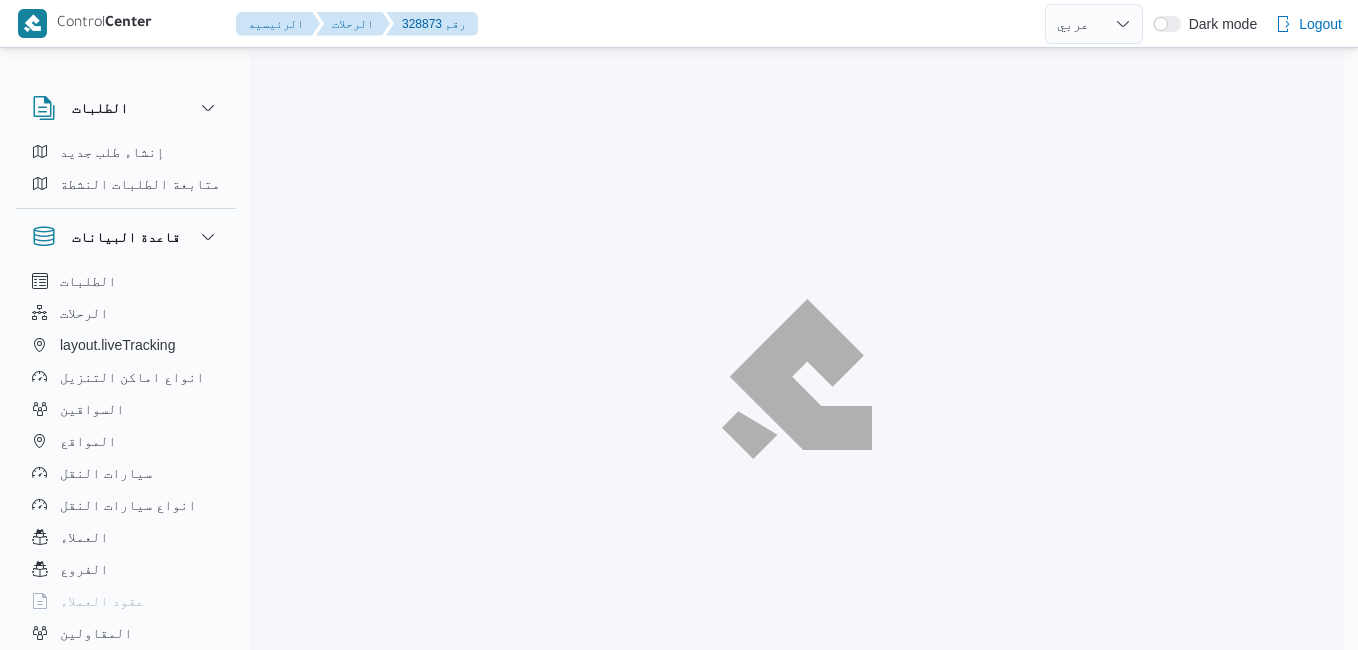 select on "ar" 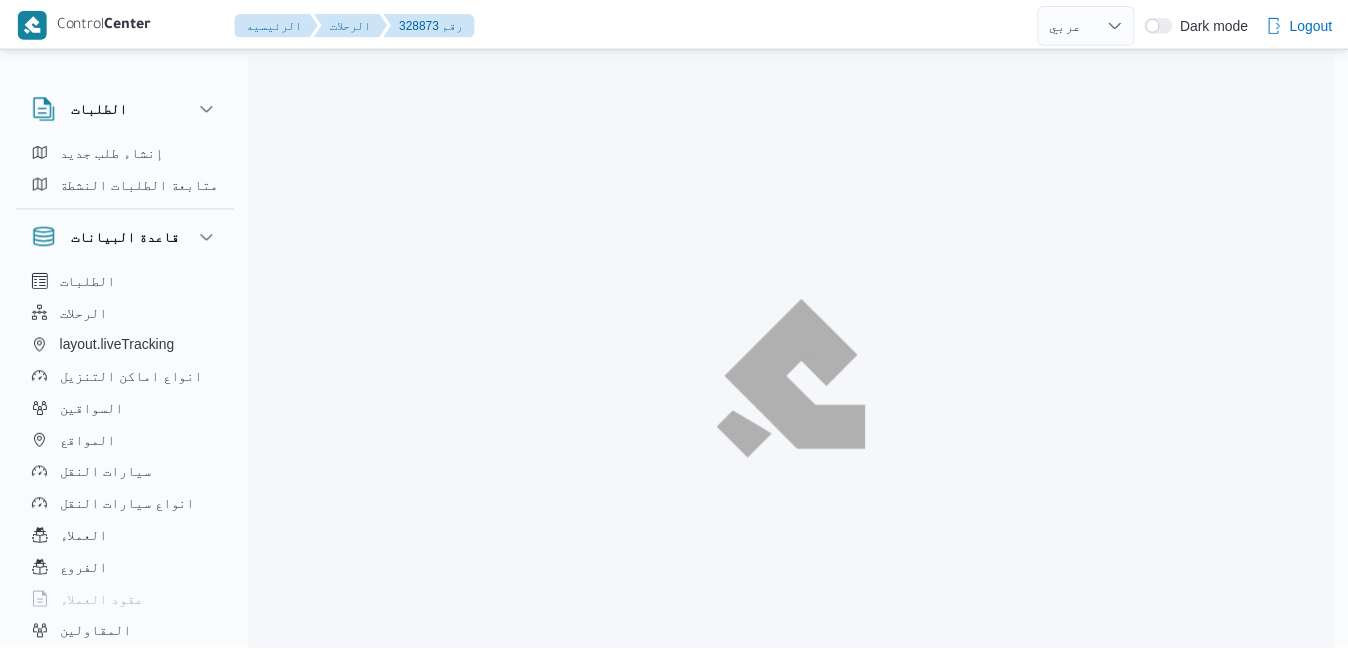 scroll, scrollTop: 0, scrollLeft: 0, axis: both 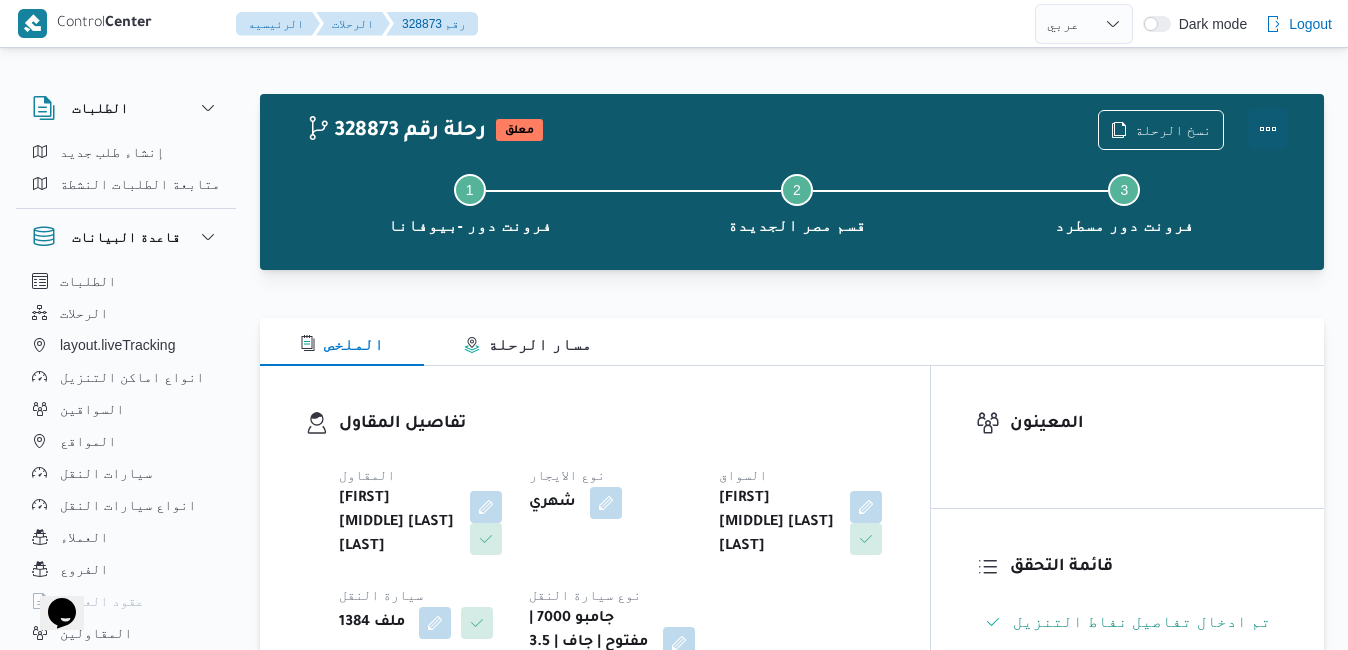 click at bounding box center [1268, 129] 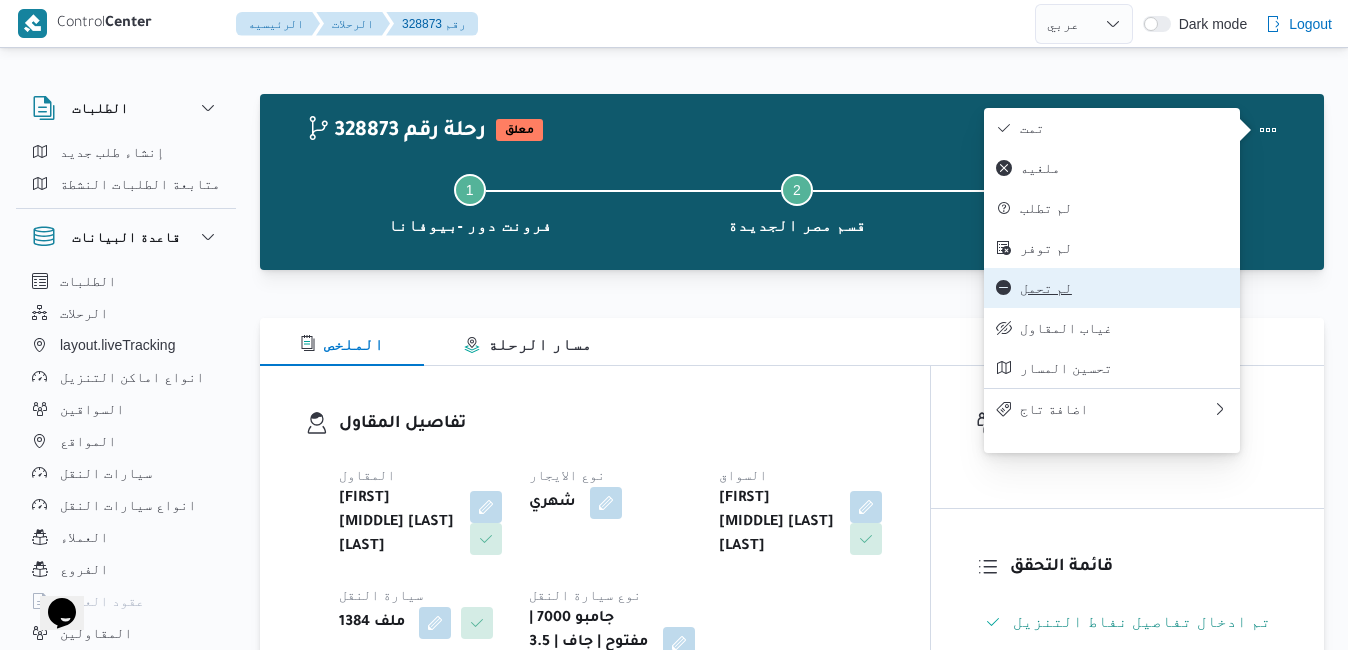 click on "لم تحمل" at bounding box center [1124, 288] 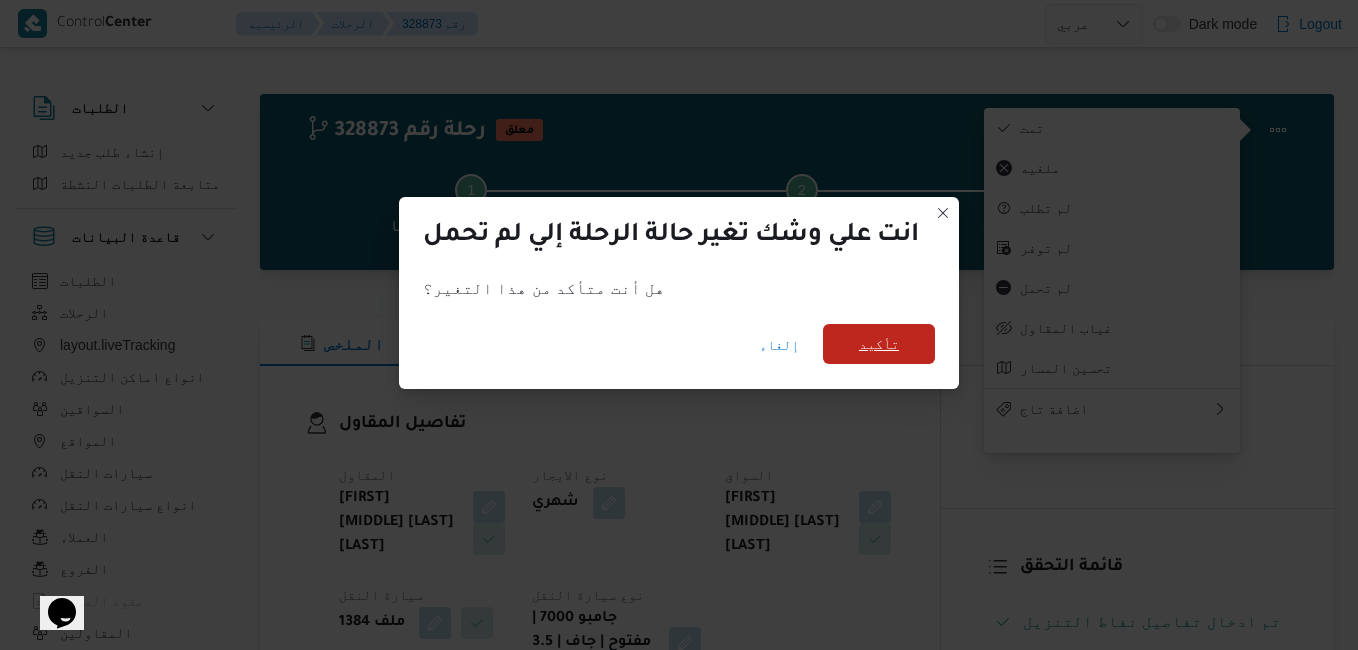 click on "تأكيد" at bounding box center (879, 344) 